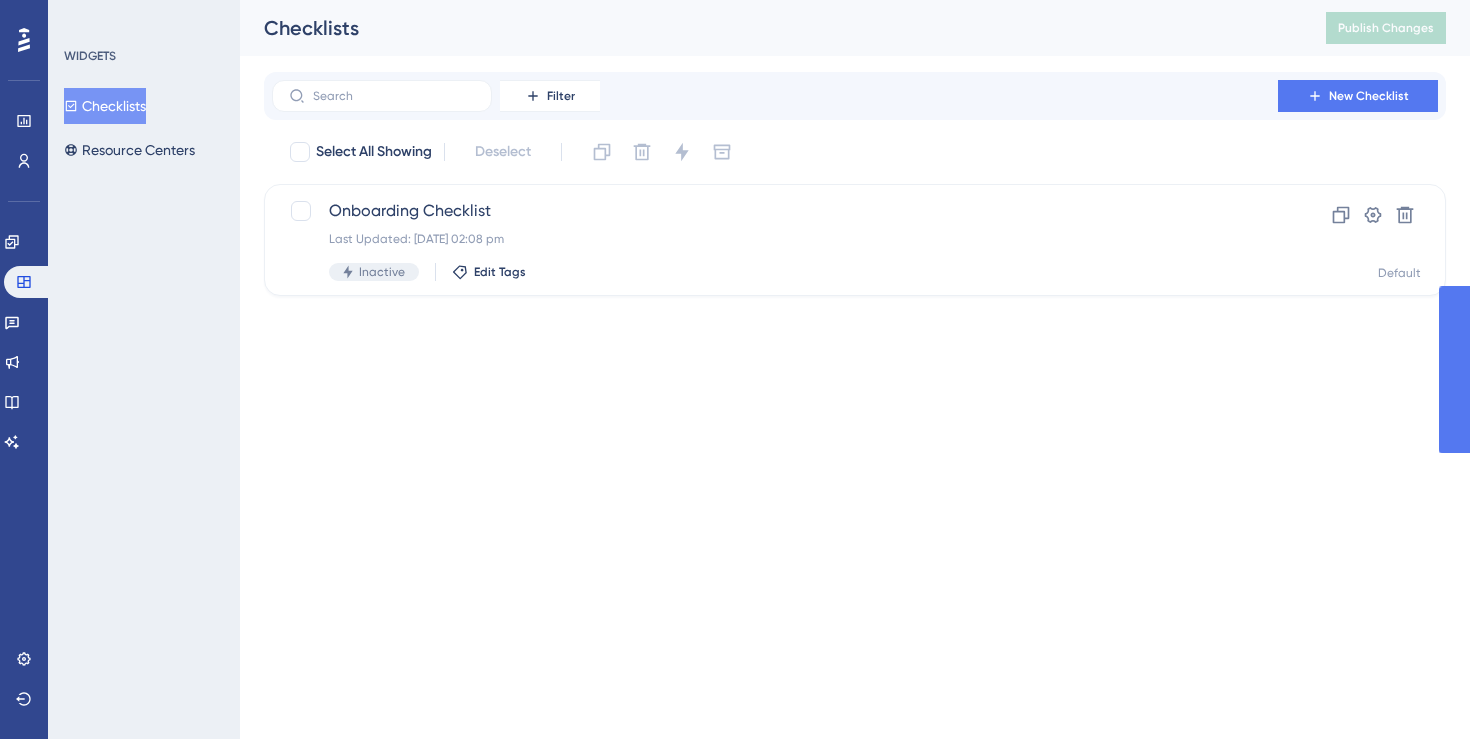 scroll, scrollTop: 0, scrollLeft: 0, axis: both 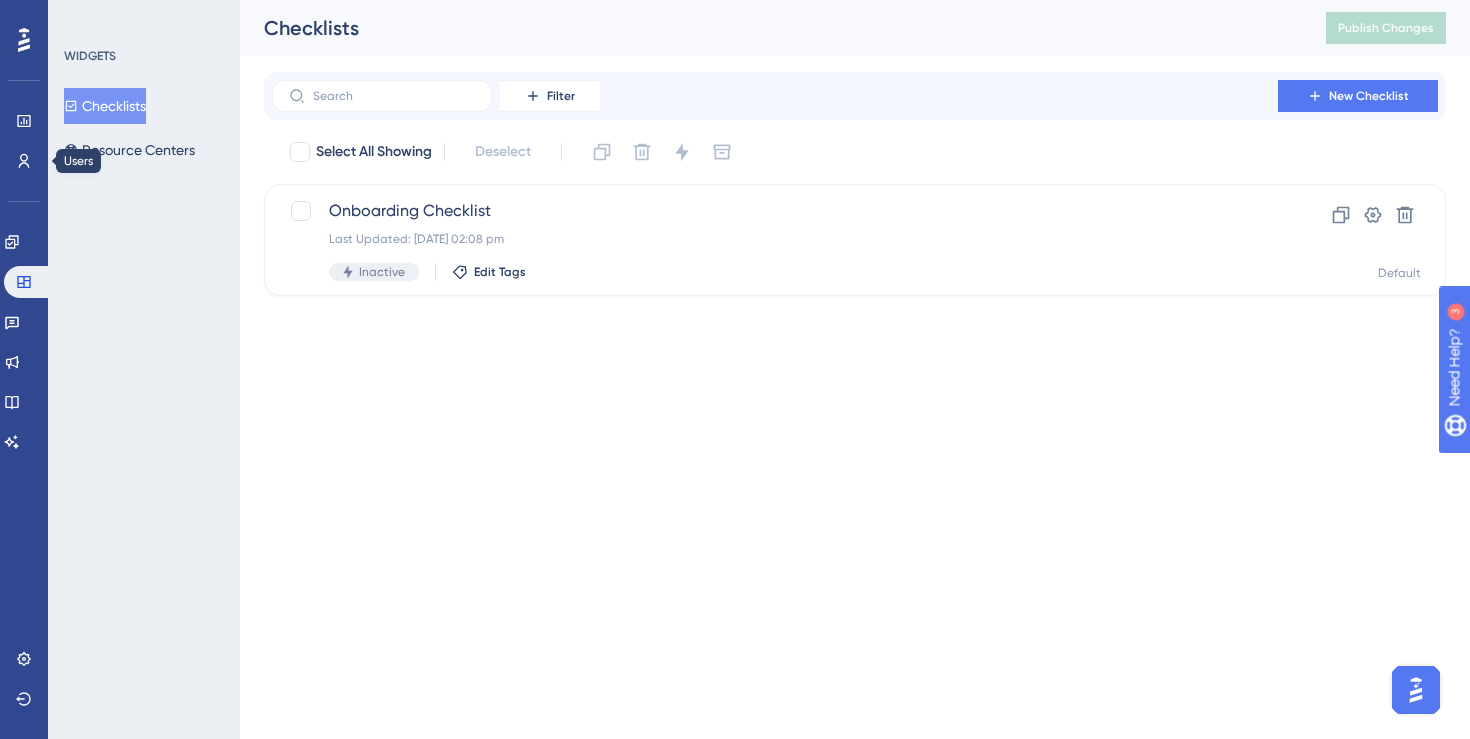 click on "Users" at bounding box center (24, 161) 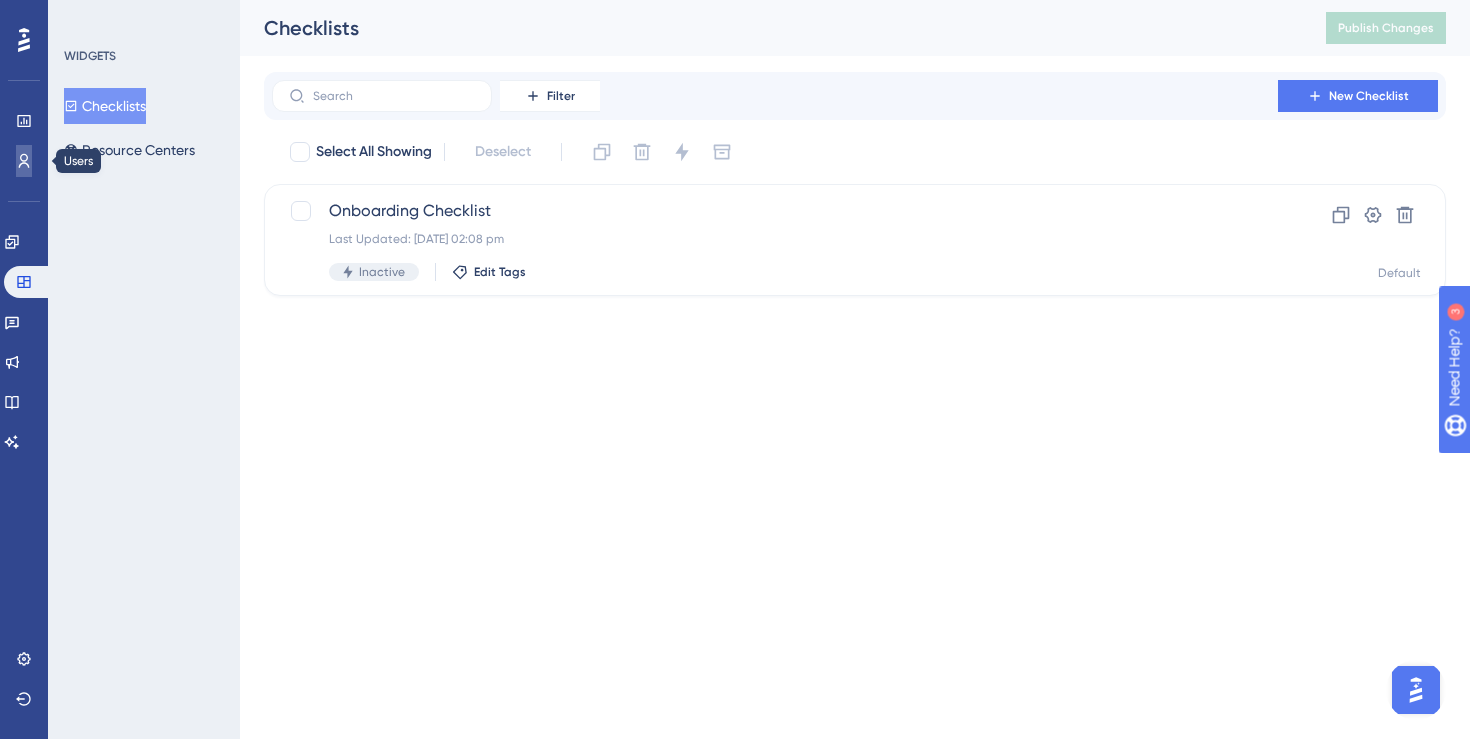 click 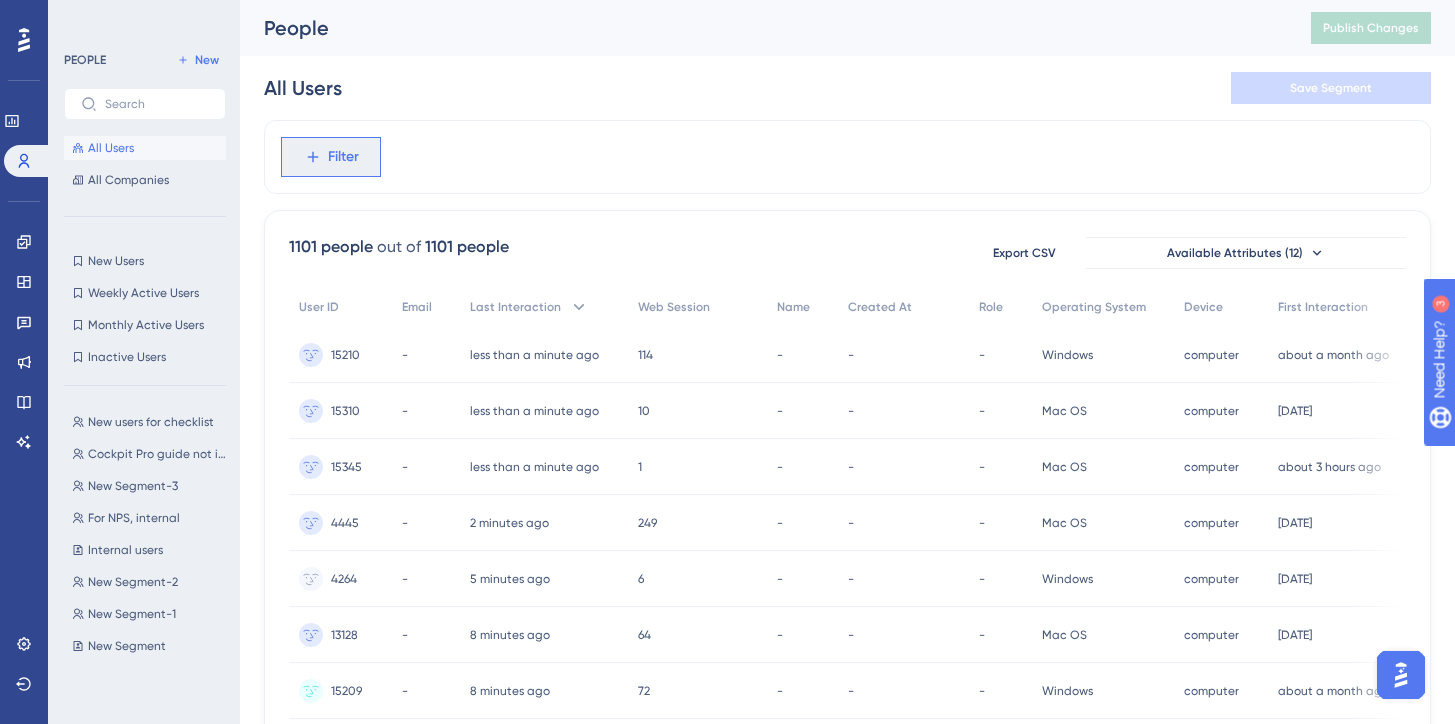 click on "Filter" at bounding box center [343, 157] 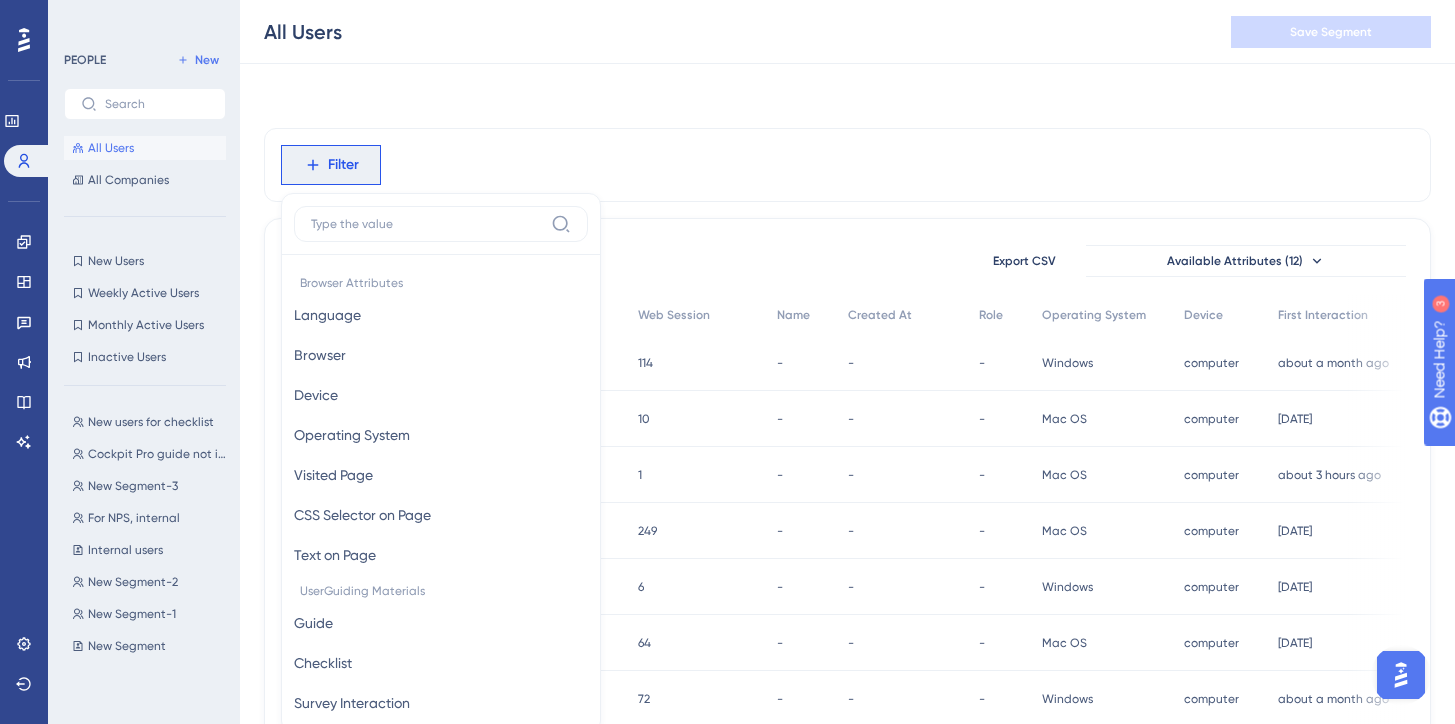 scroll, scrollTop: 93, scrollLeft: 0, axis: vertical 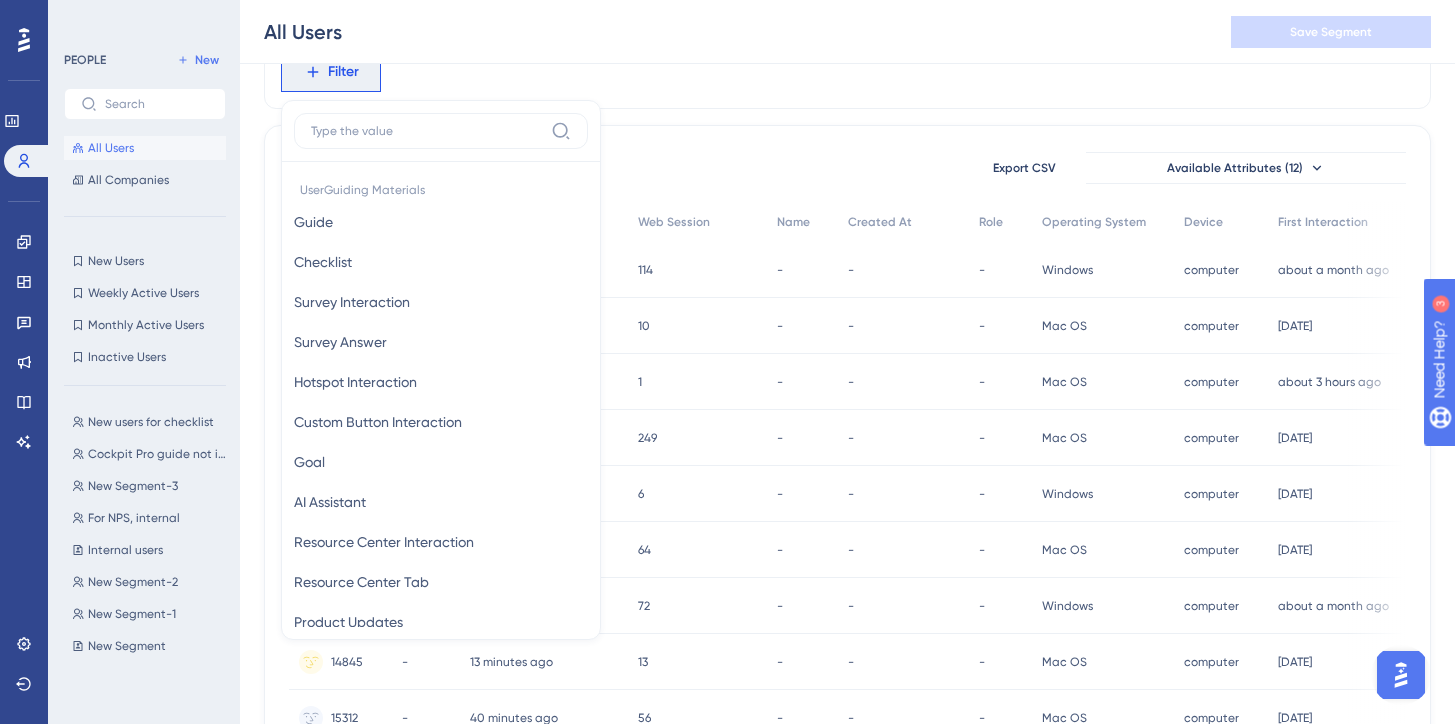 click on "Filter Browser Attributes Language Language Browser Browser Device Device Operating System Operating System Visited Page Visited Page CSS Selector on Page CSS Selector on Page Text on Page Text on Page UserGuiding Materials Guide Guide Checklist Checklist Survey Interaction Survey Interaction Survey Answer Survey Answer Hotspot Interaction Hotspot Interaction Custom Button Interaction Custom Button Interaction Goal Goal AI Assistant AI Assistant Resource Center Interaction Resource Center Interaction Resource Center Tab Resource Center Tab Product Updates Product Updates Product Updates Post Product Updates Post Knowledge Base Knowledge Base Knowledge Base Article Knowledge Base Article User Attributes User ID User ID Web Session Web Session First Interaction First Interaction Last Interaction Last Interaction created_at created_at Email Email Name Name role role Company Attributes Company ID Company ID Company Name Company Name First Company Interaction First Company Interaction Last Company Interaction" at bounding box center [847, 72] 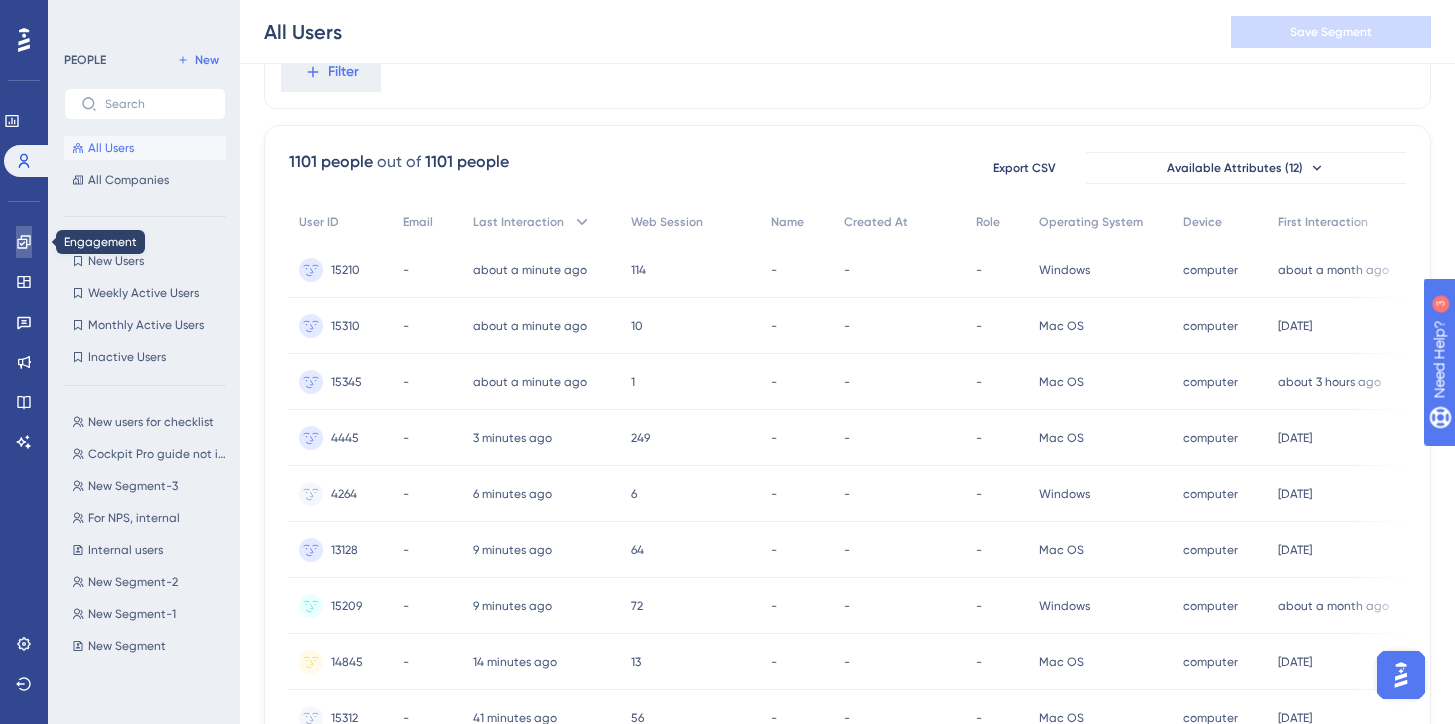 click at bounding box center (24, 242) 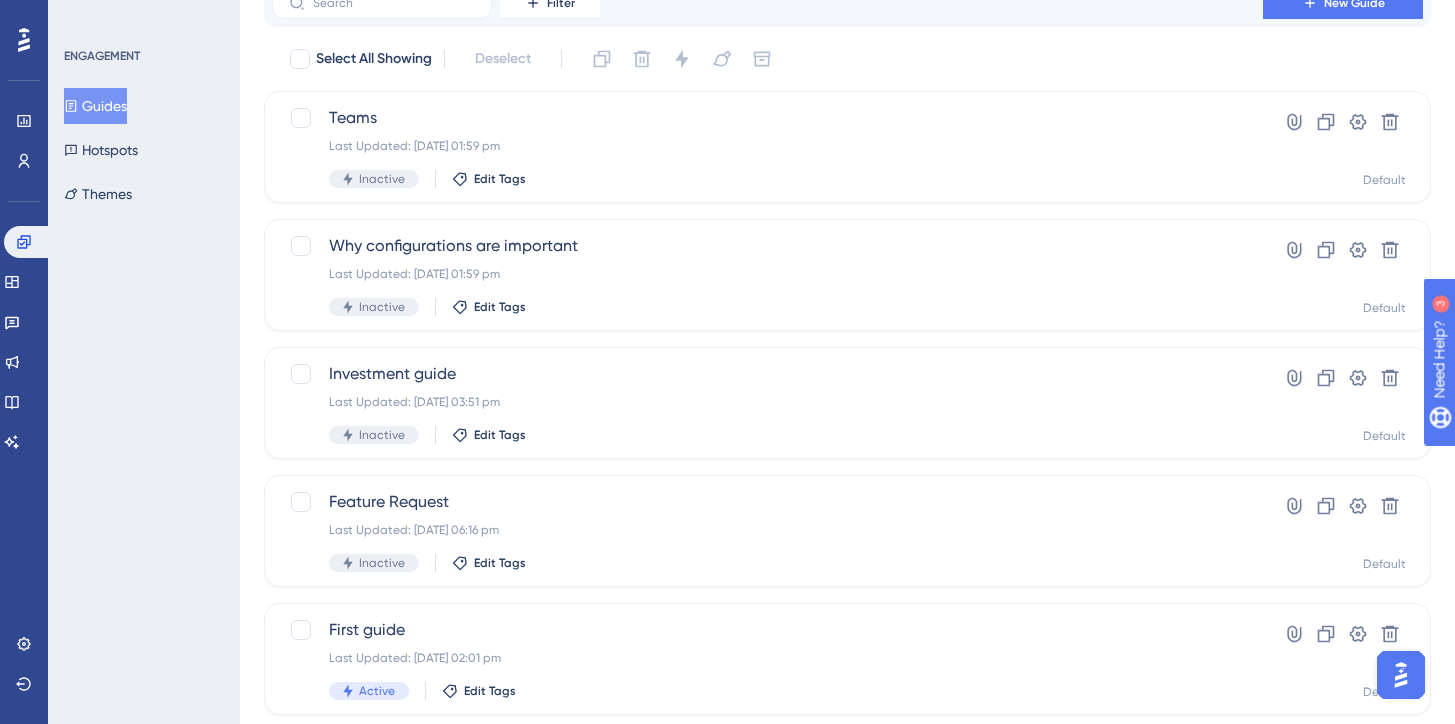 scroll, scrollTop: 0, scrollLeft: 0, axis: both 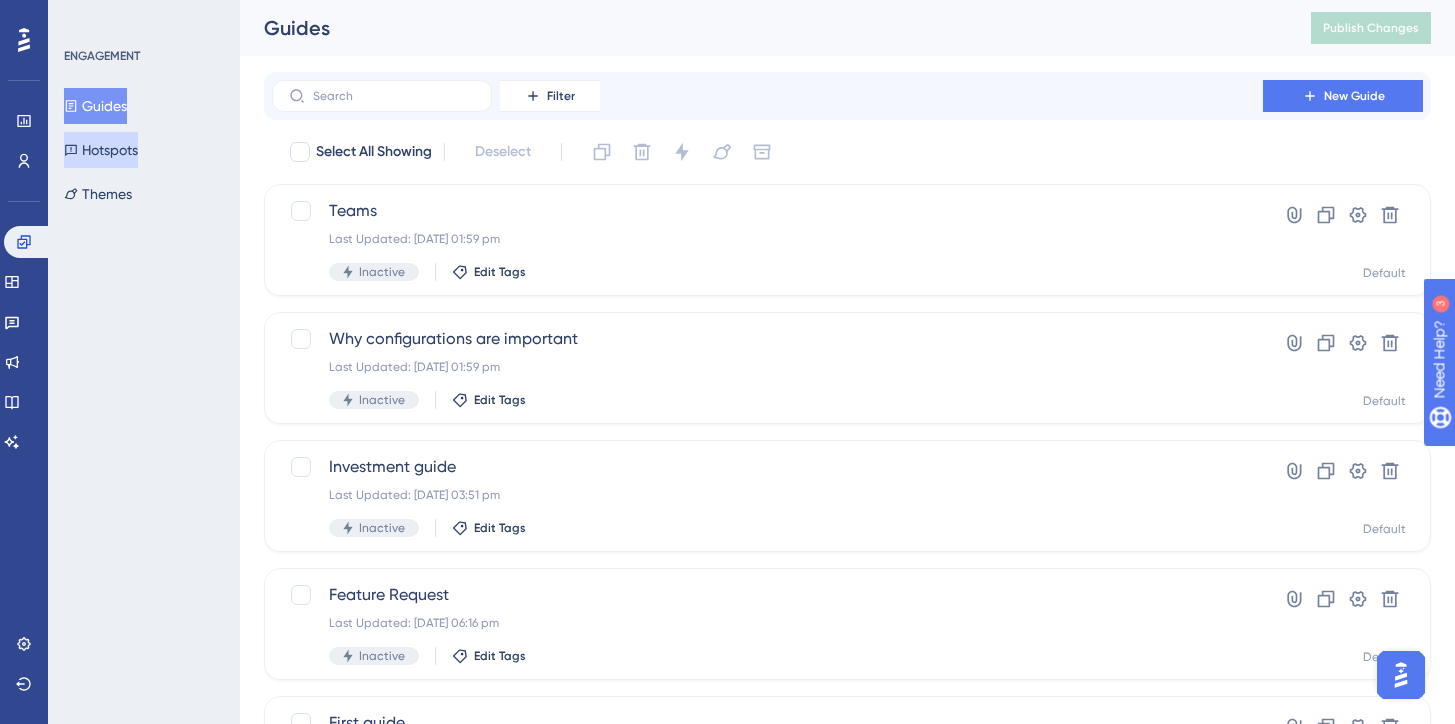 click on "Hotspots" at bounding box center (101, 150) 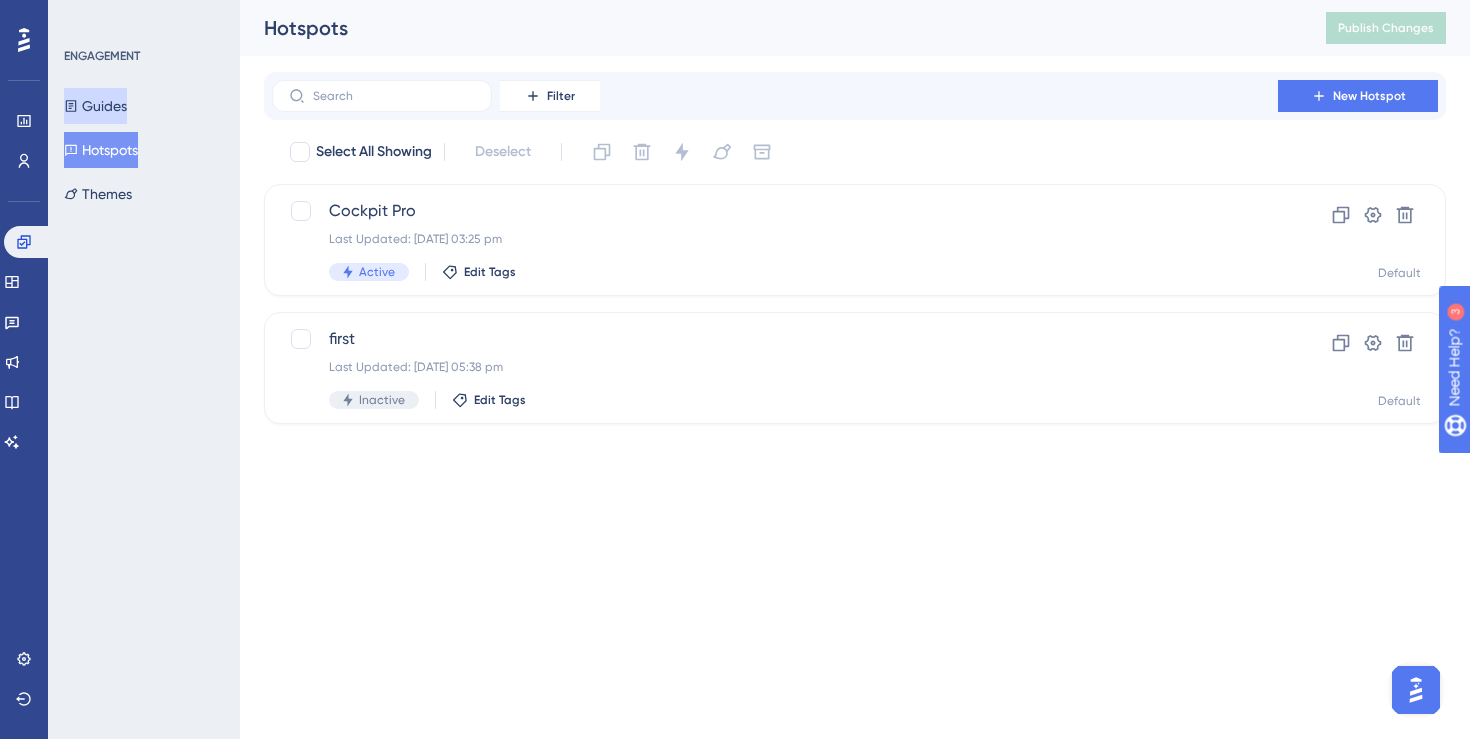 click on "Guides" at bounding box center (95, 106) 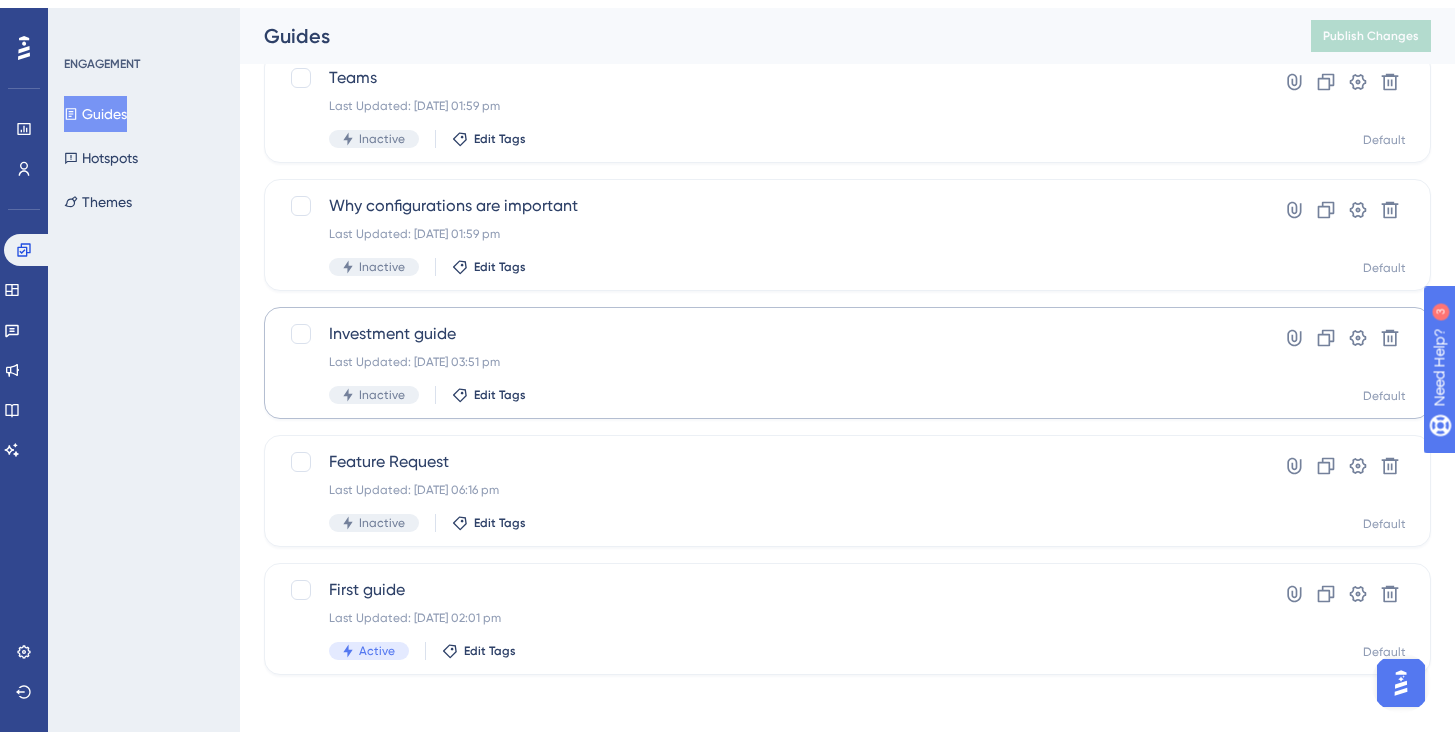 scroll, scrollTop: 133, scrollLeft: 0, axis: vertical 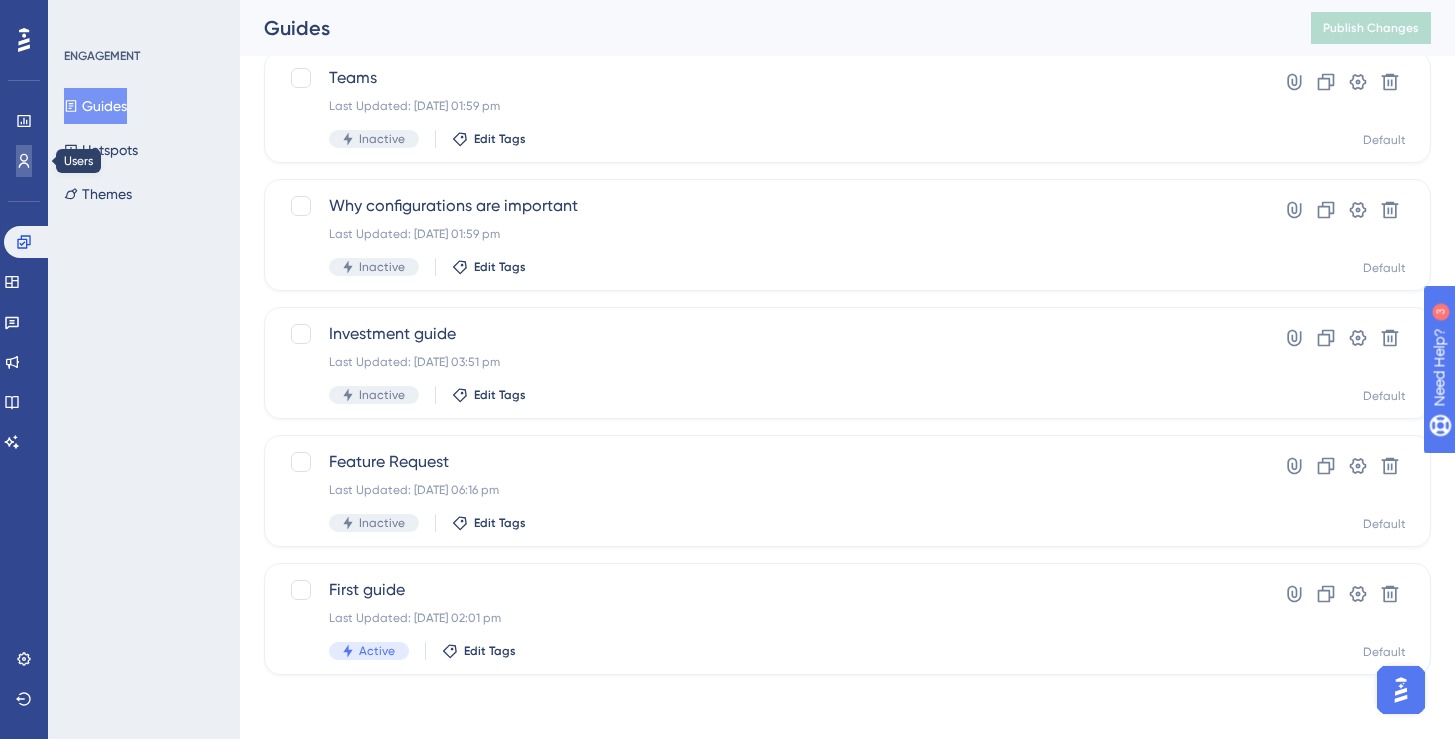click 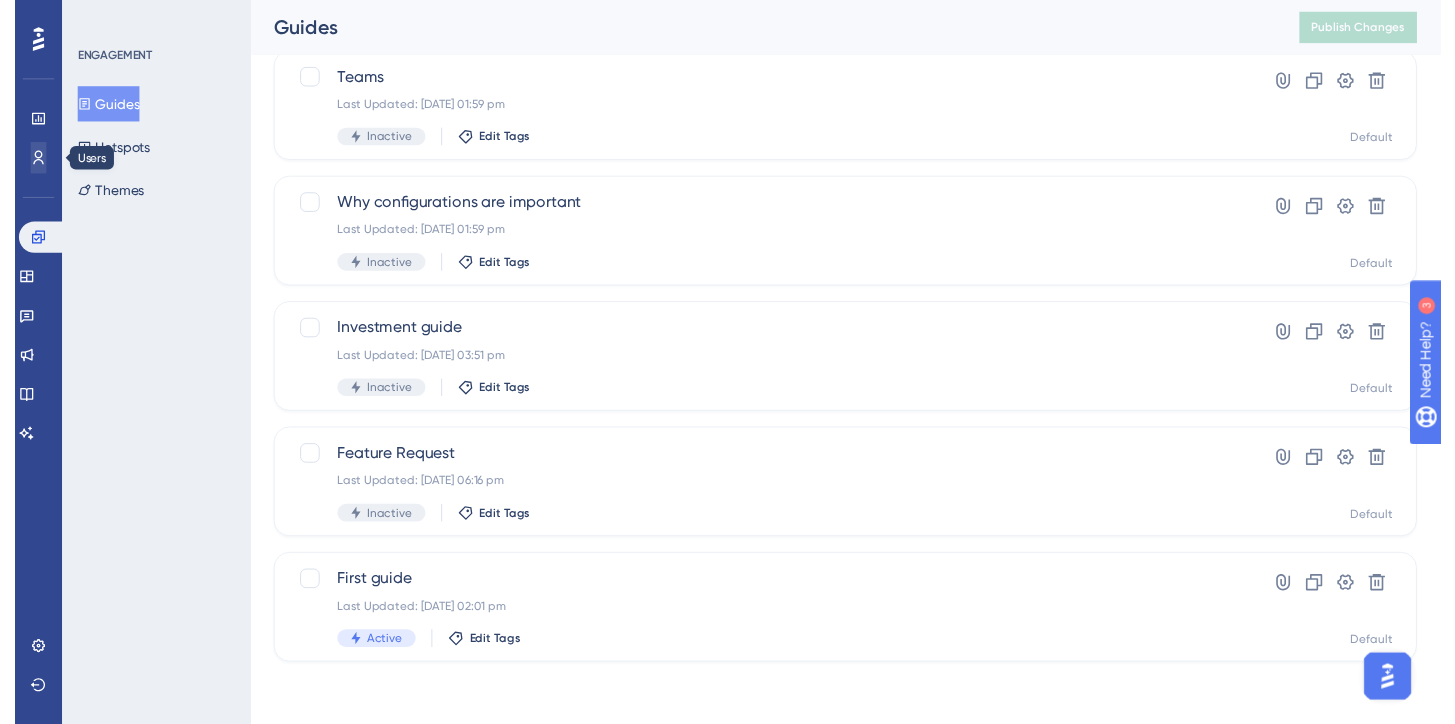 scroll, scrollTop: 0, scrollLeft: 0, axis: both 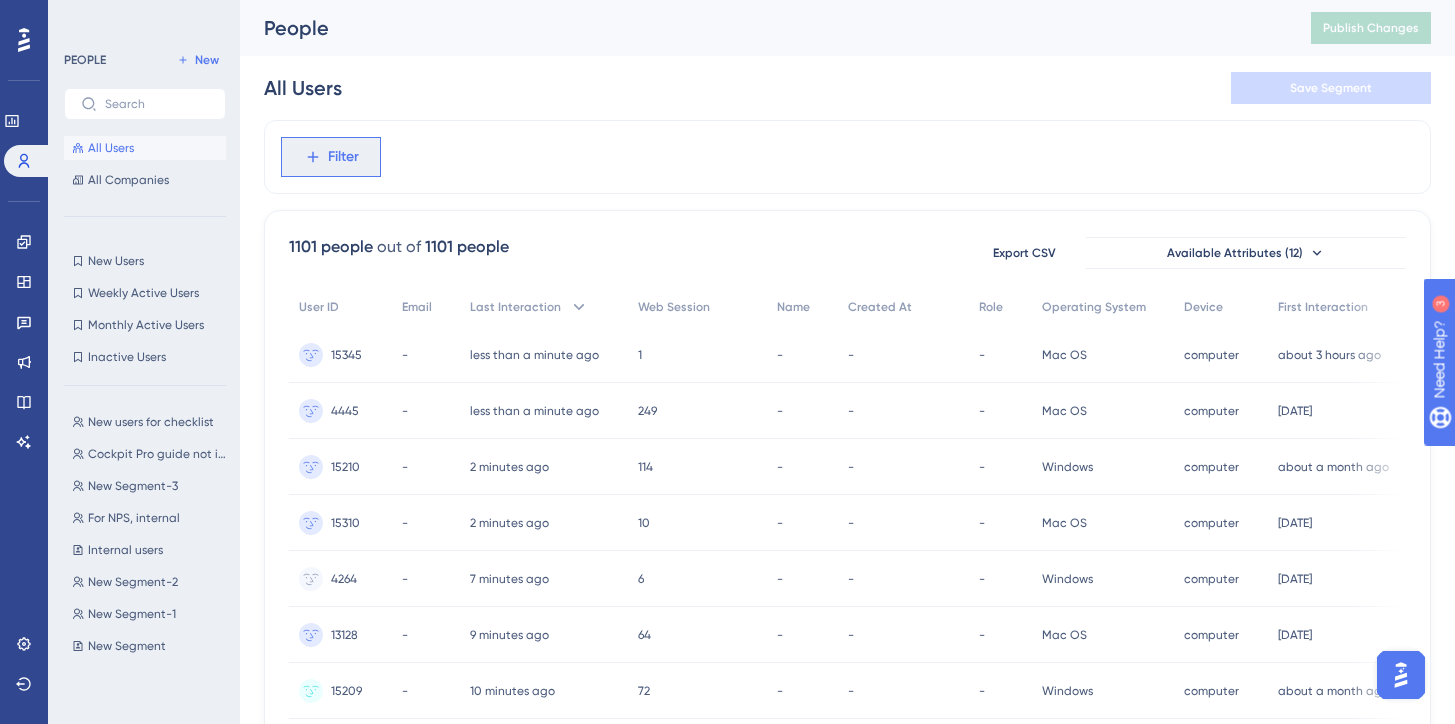 click on "Filter" at bounding box center [343, 157] 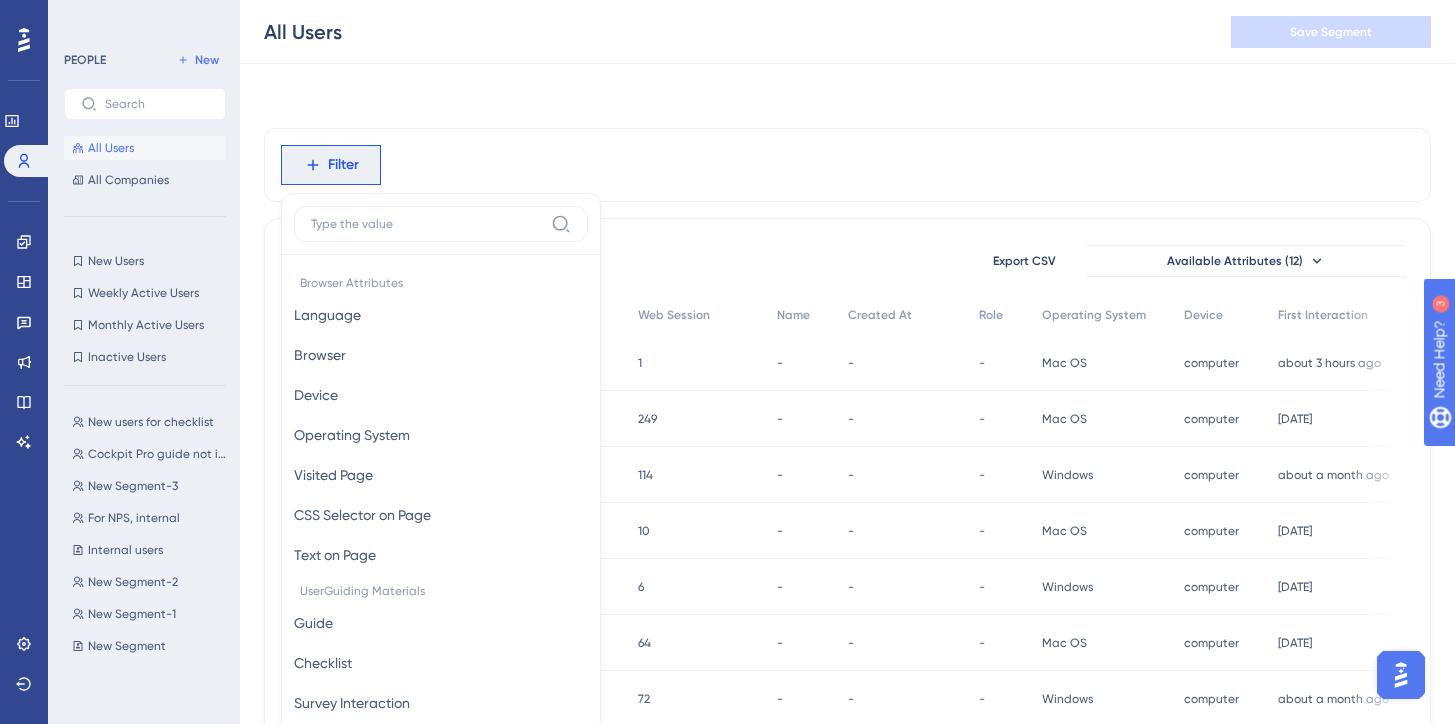 scroll, scrollTop: 93, scrollLeft: 0, axis: vertical 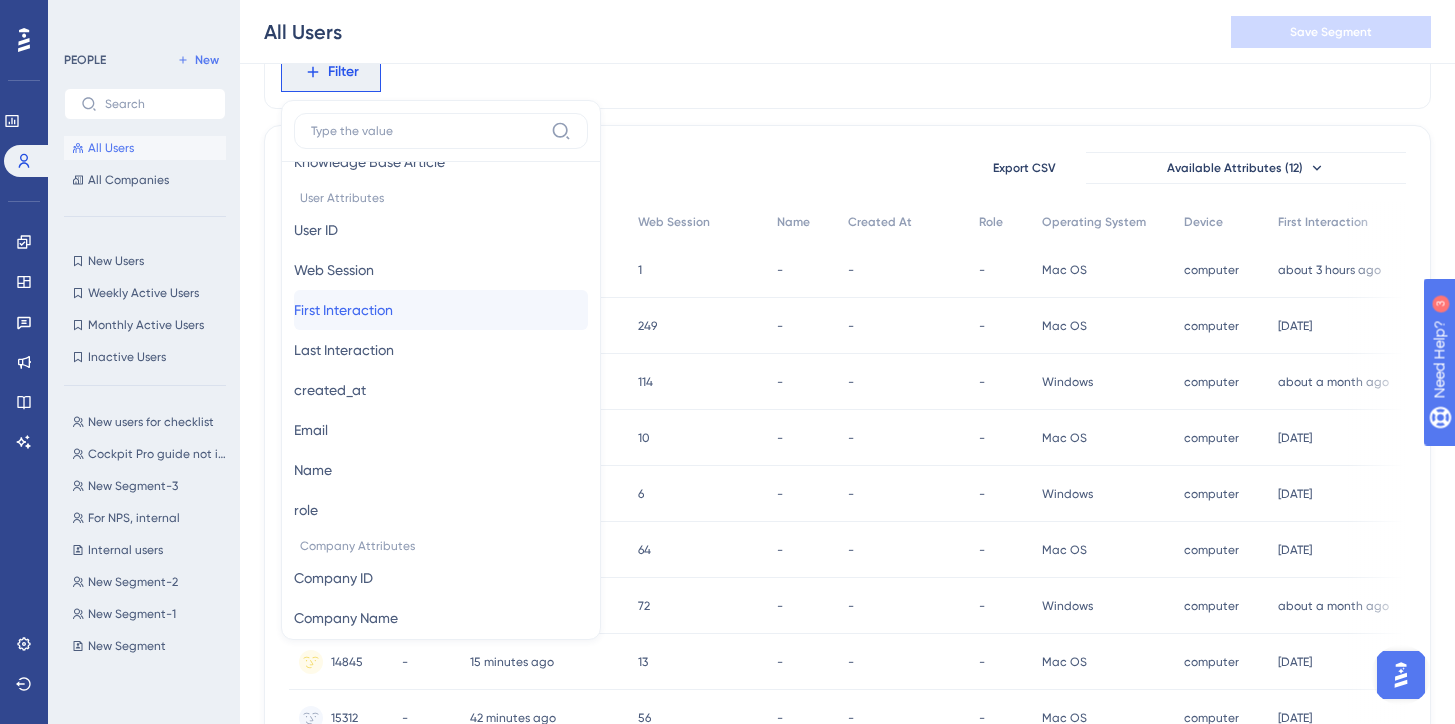 click on "First Interaction First Interaction" at bounding box center [441, 310] 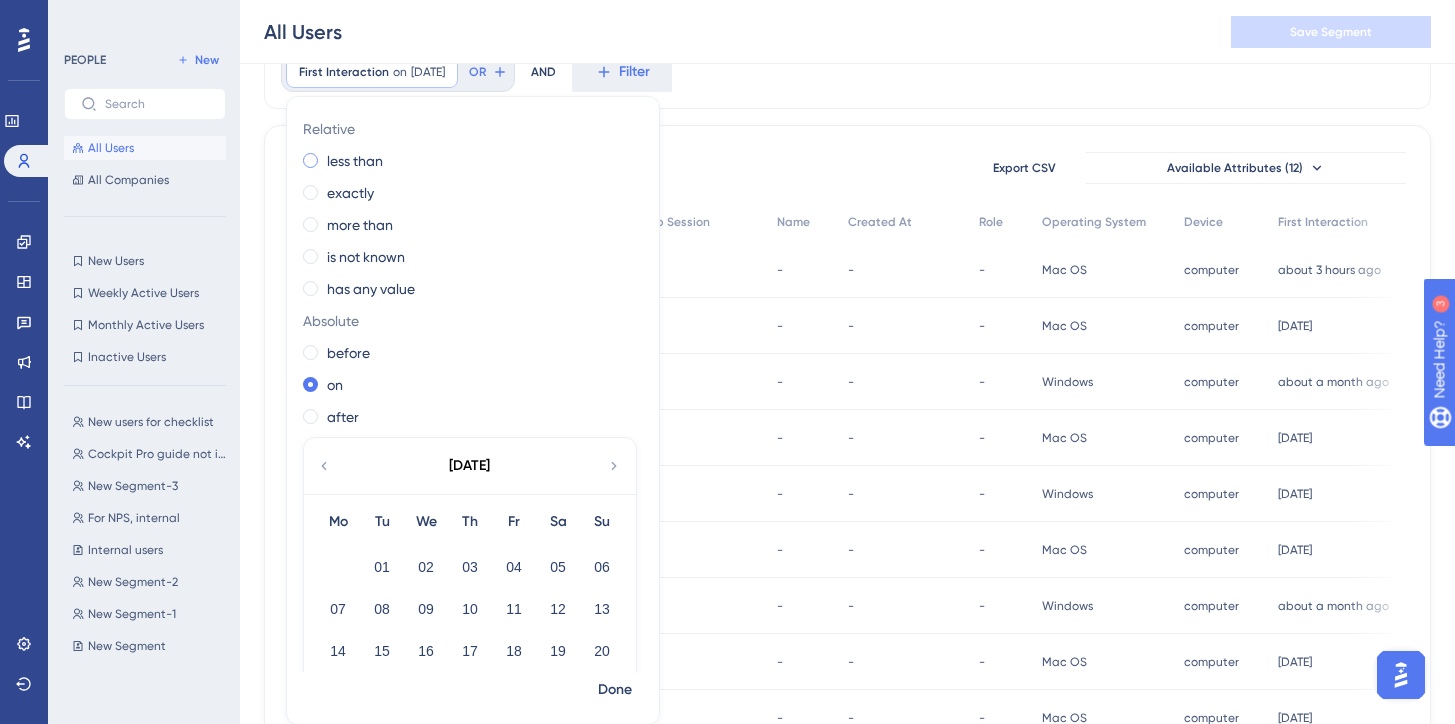 click on "less than" at bounding box center [355, 161] 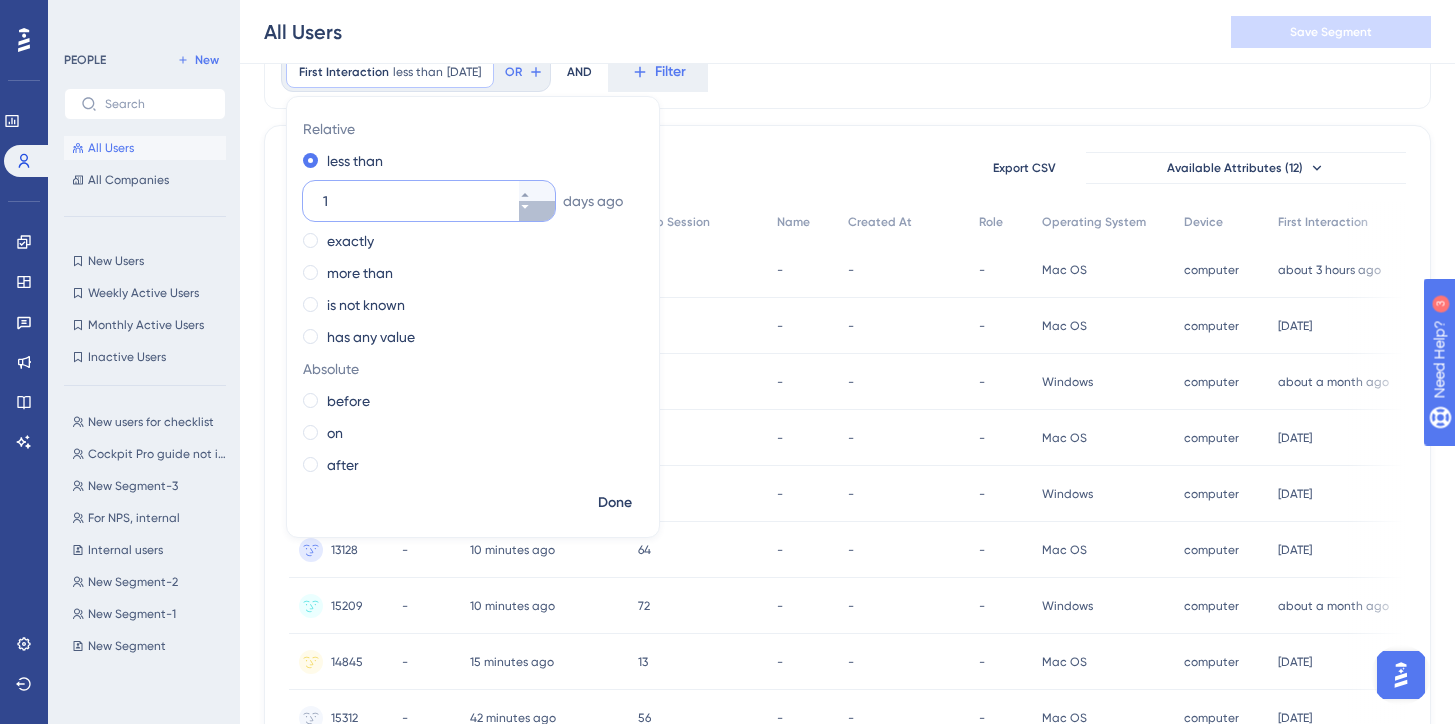 click 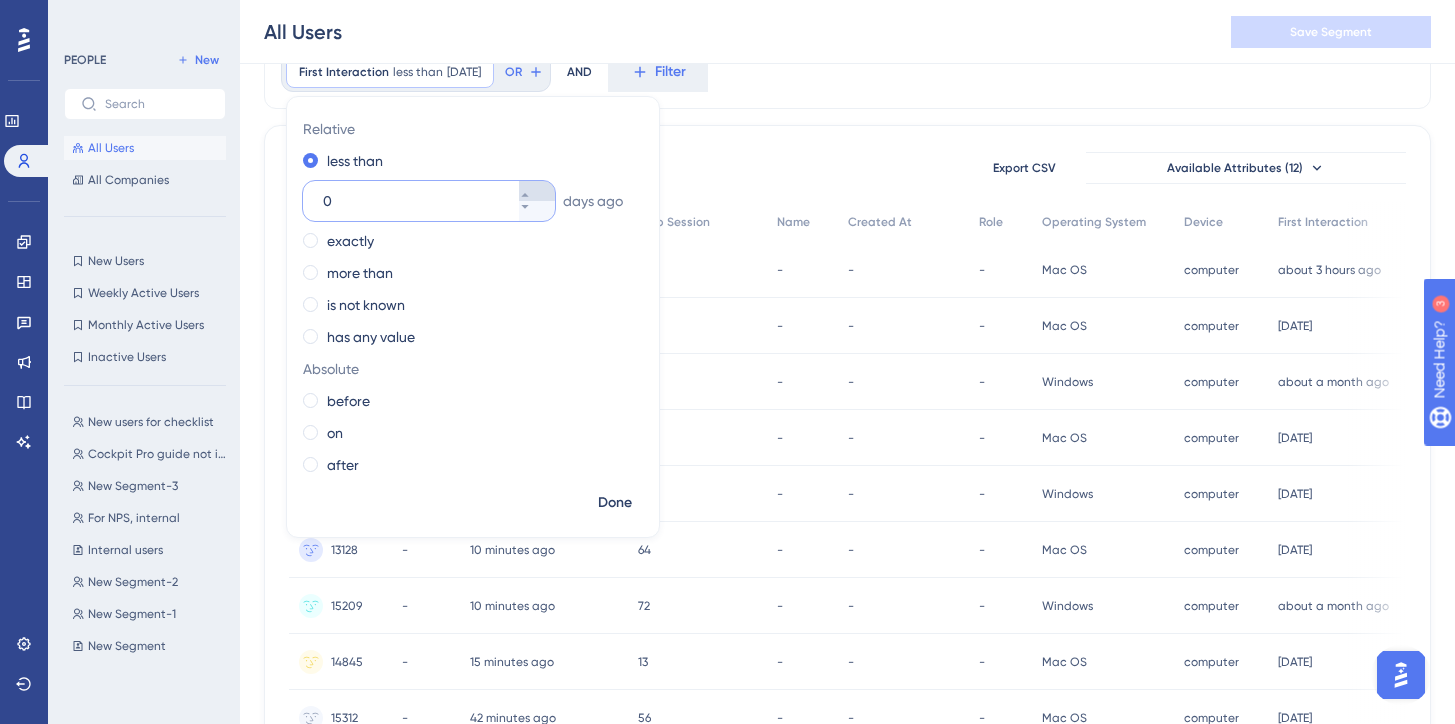 click 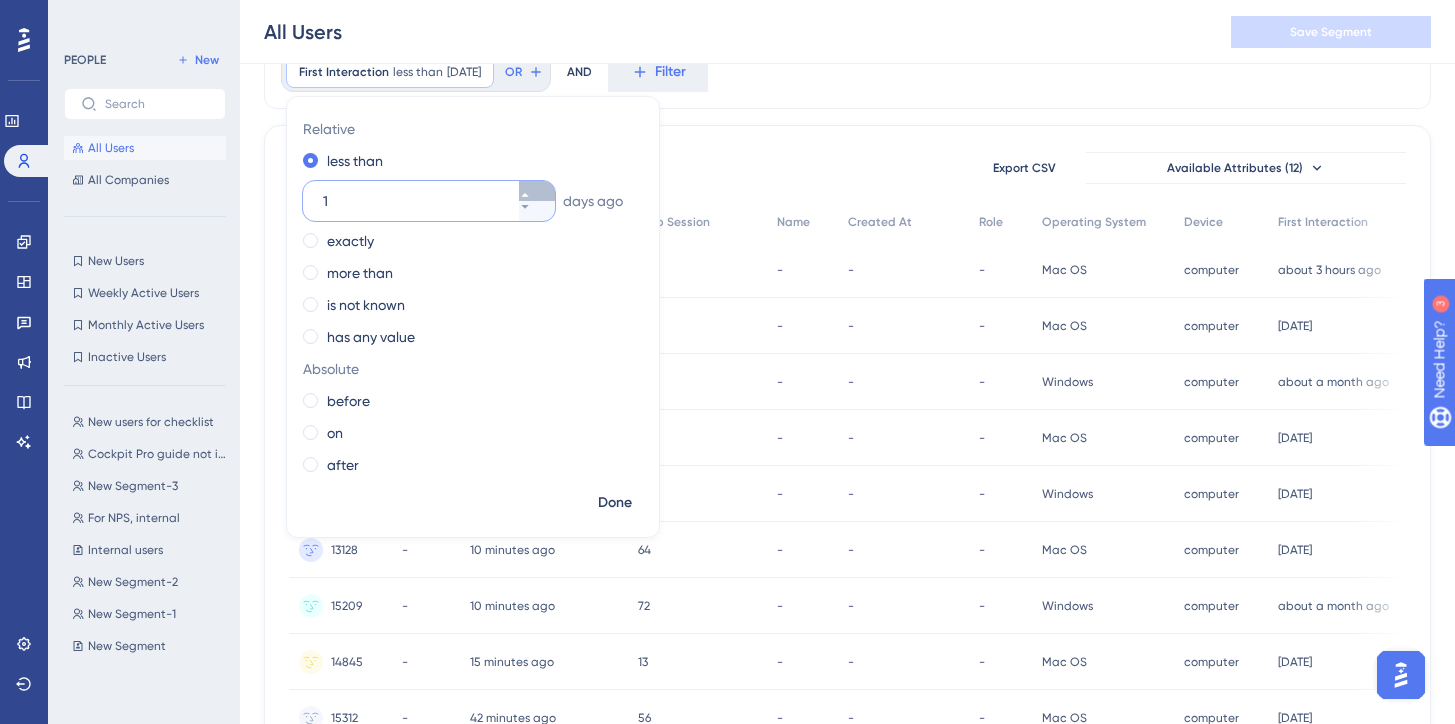 click 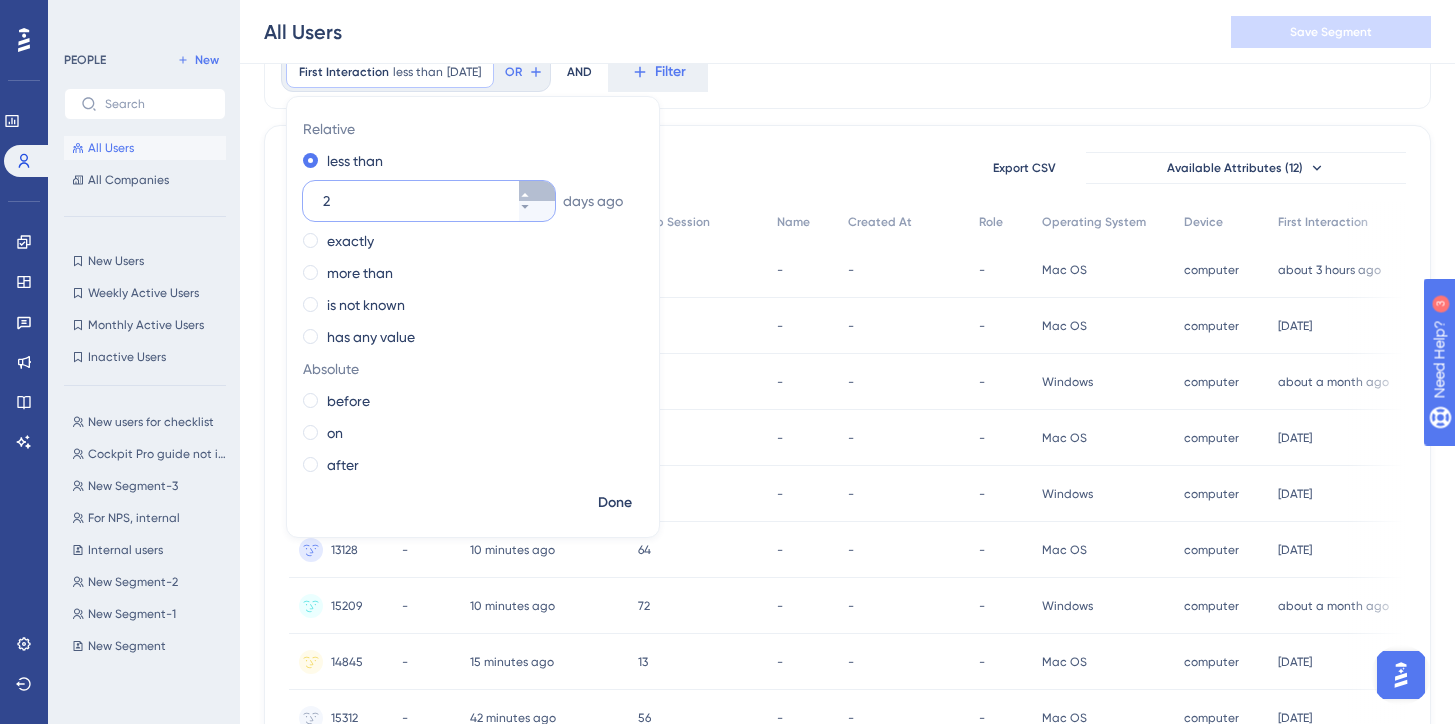click 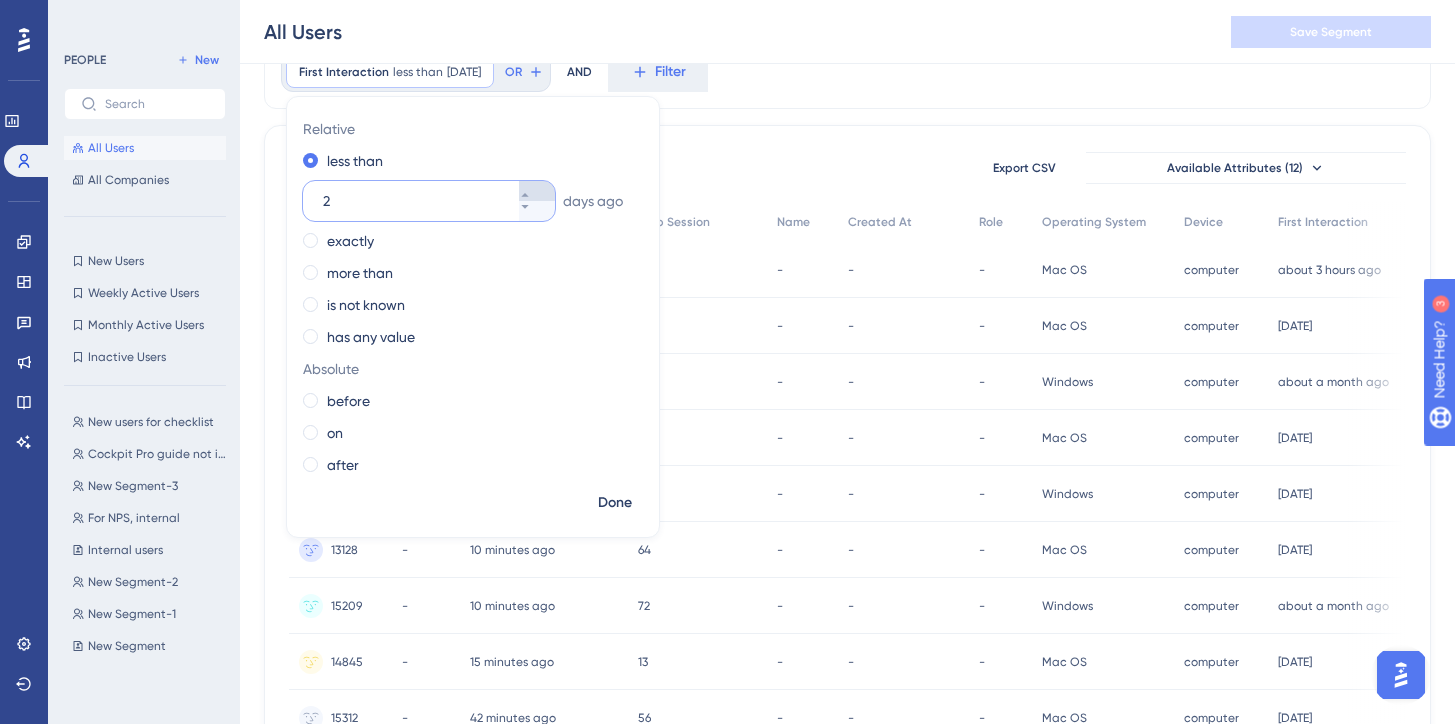 type on "3" 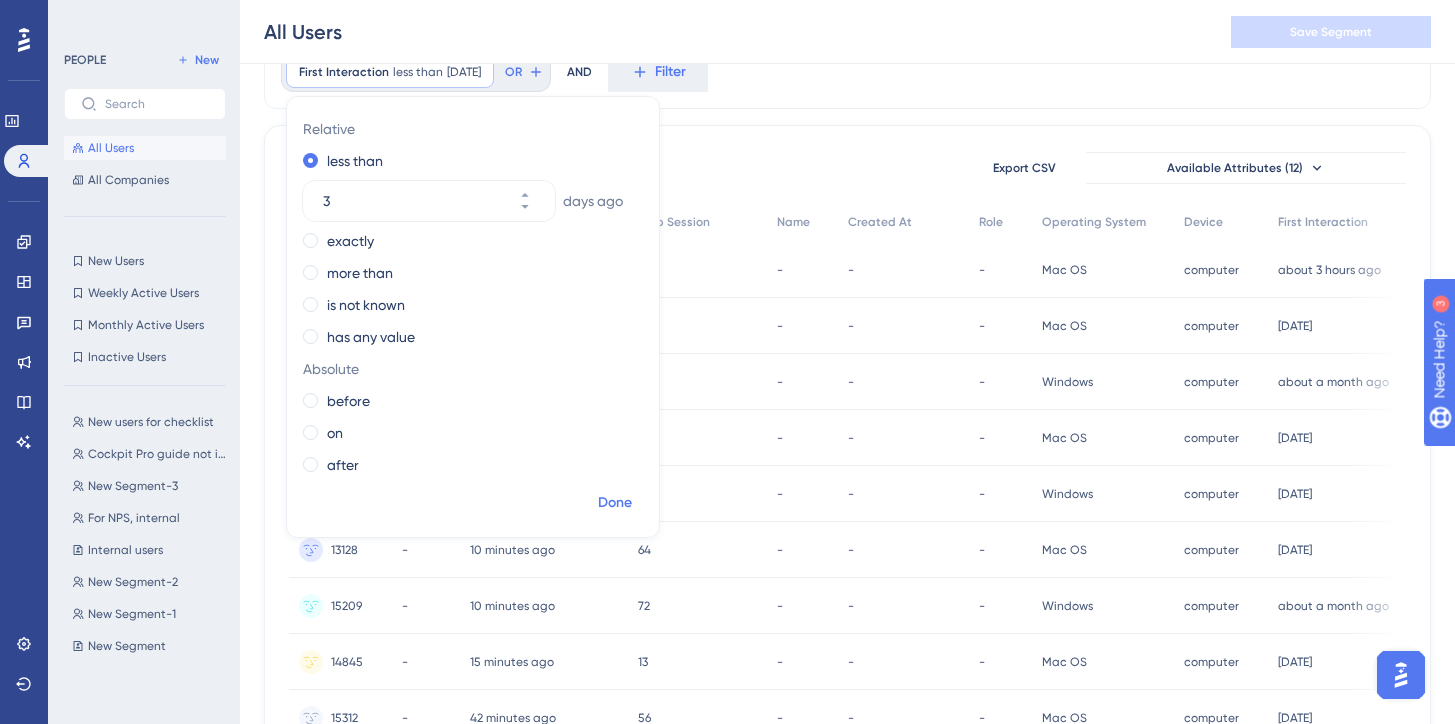 click on "Done" at bounding box center (615, 503) 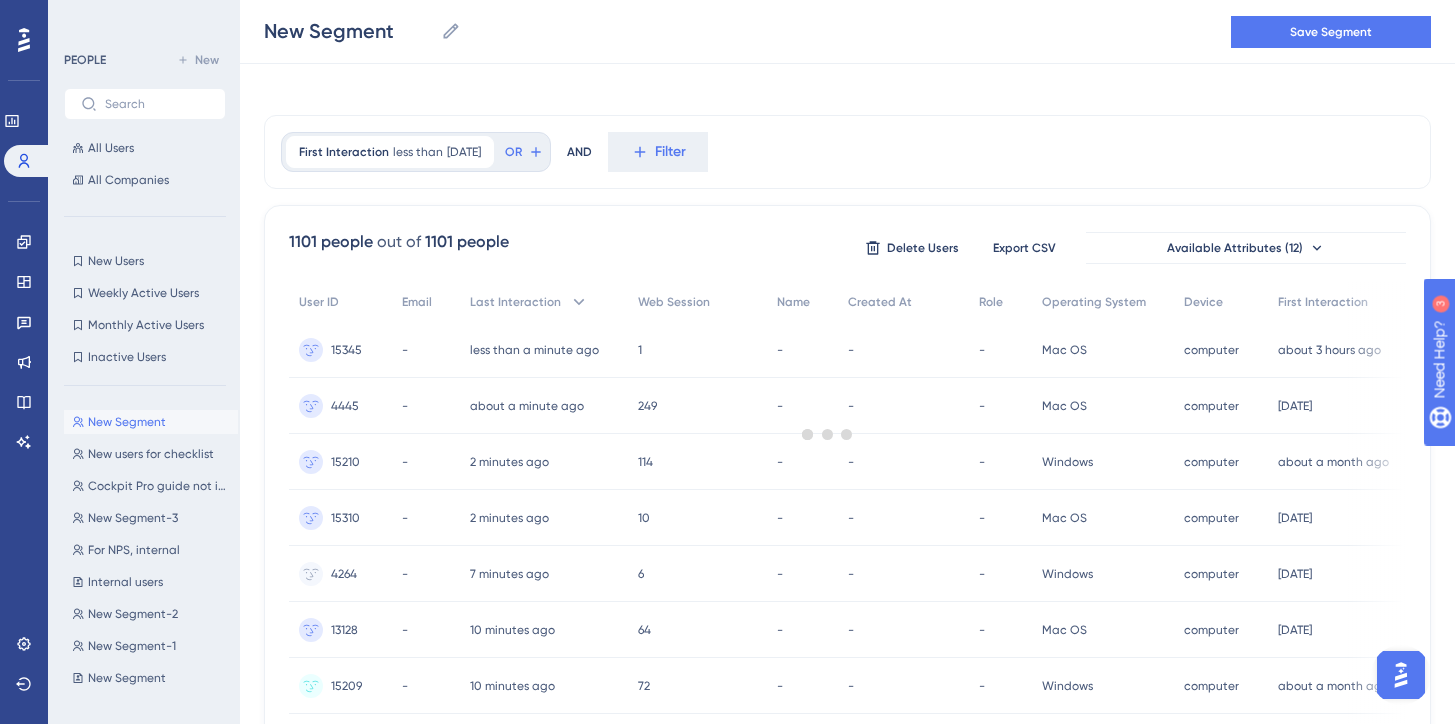 scroll, scrollTop: 11, scrollLeft: 0, axis: vertical 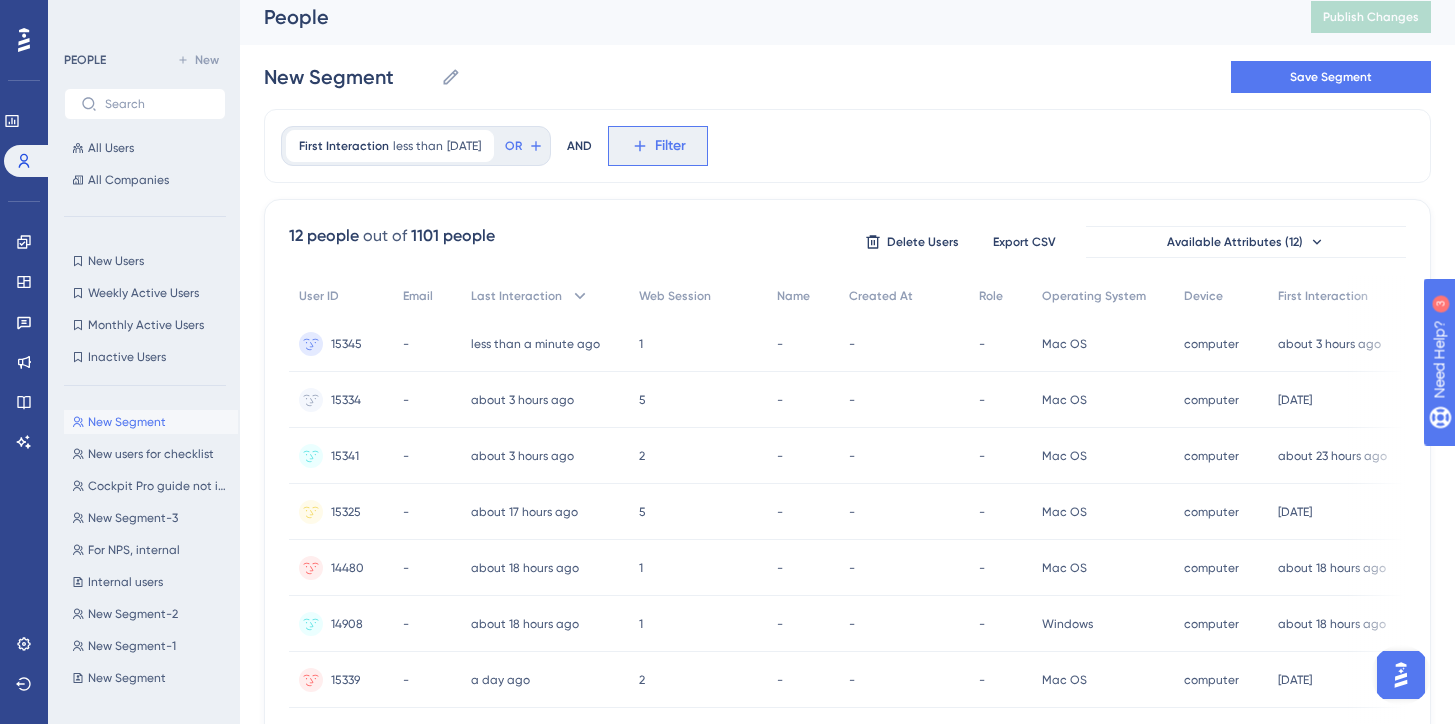 click on "Filter" at bounding box center (658, 146) 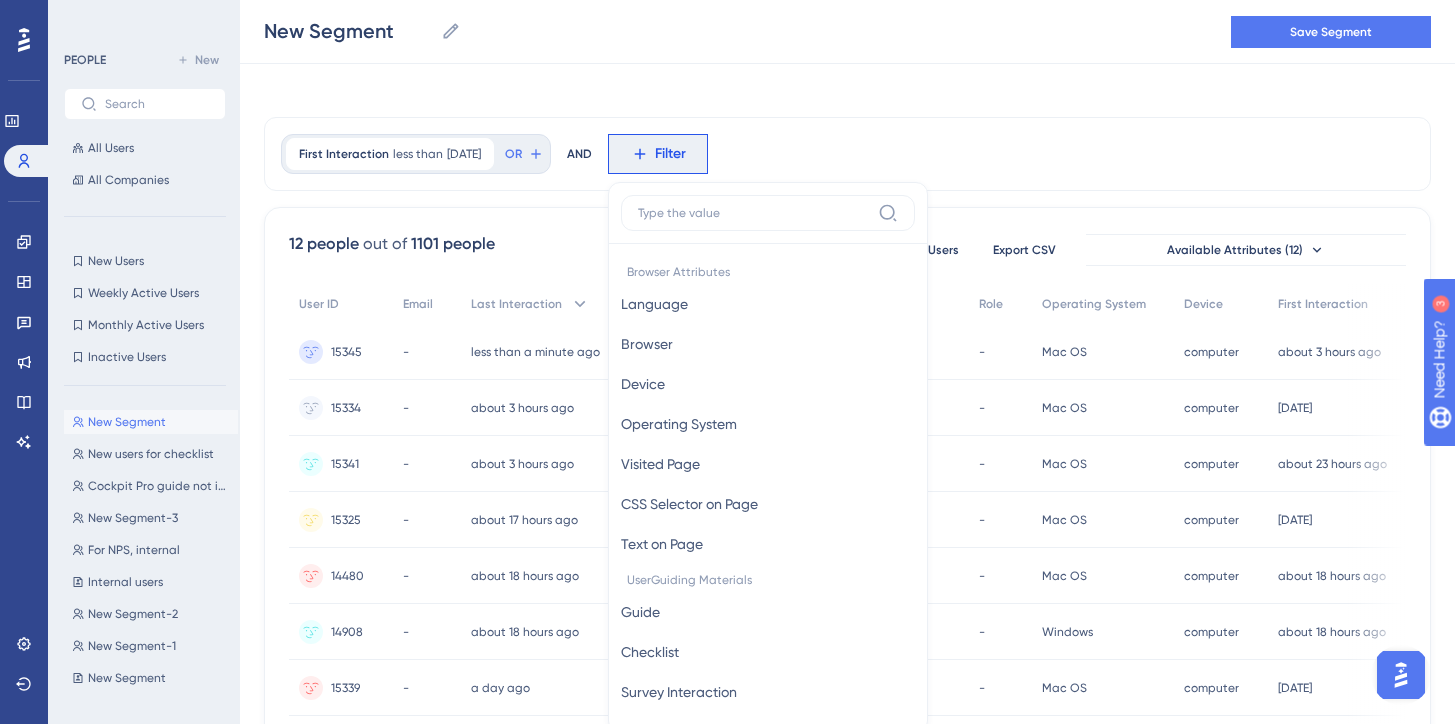 scroll, scrollTop: 98, scrollLeft: 0, axis: vertical 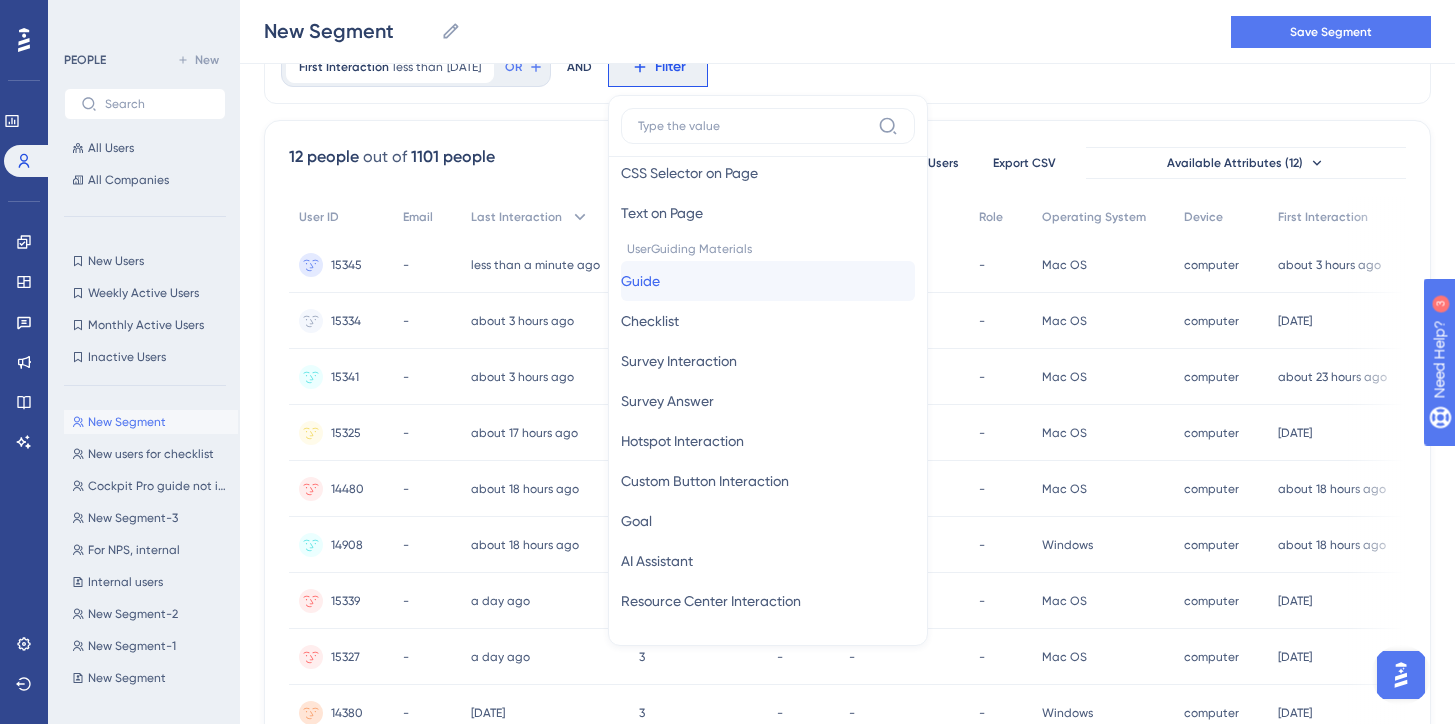 click on "Guide Guide" at bounding box center [768, 281] 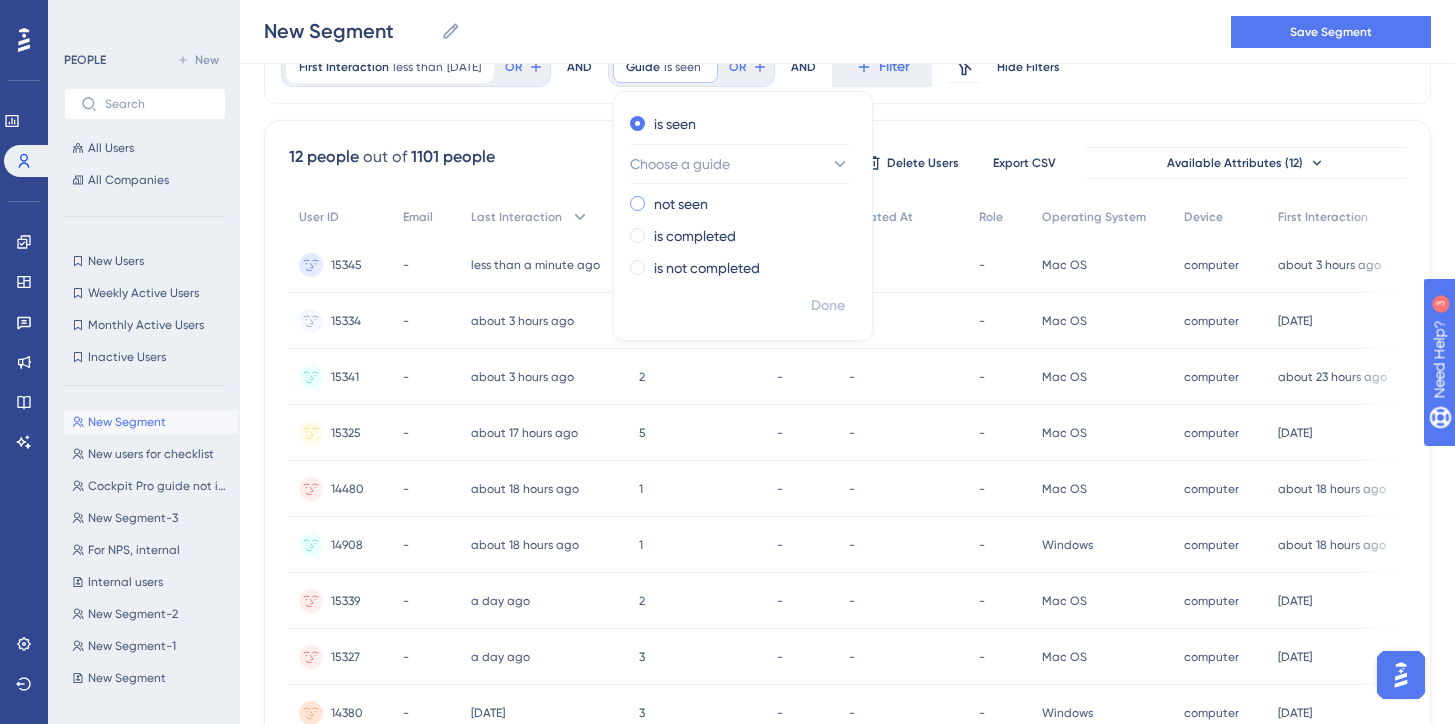 click on "not seen" at bounding box center [681, 204] 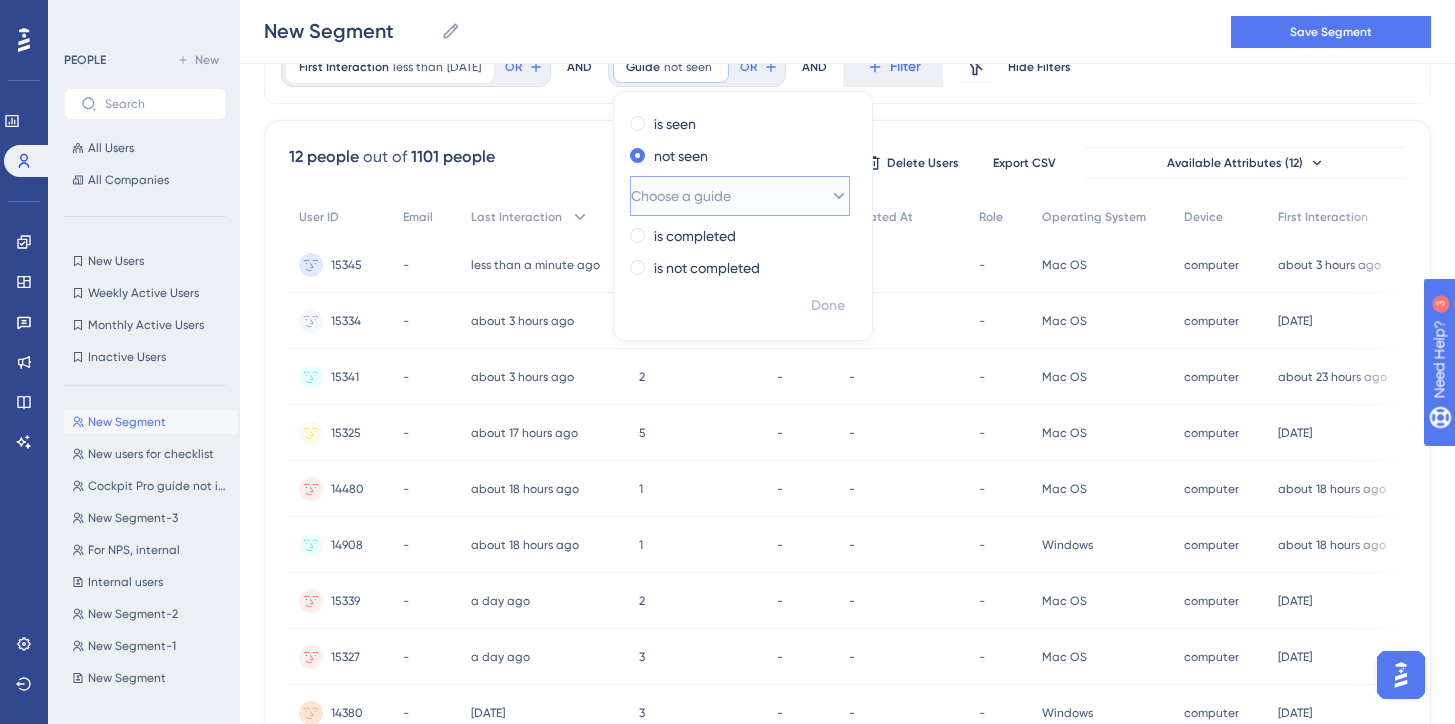 click on "Choose a guide" at bounding box center (681, 196) 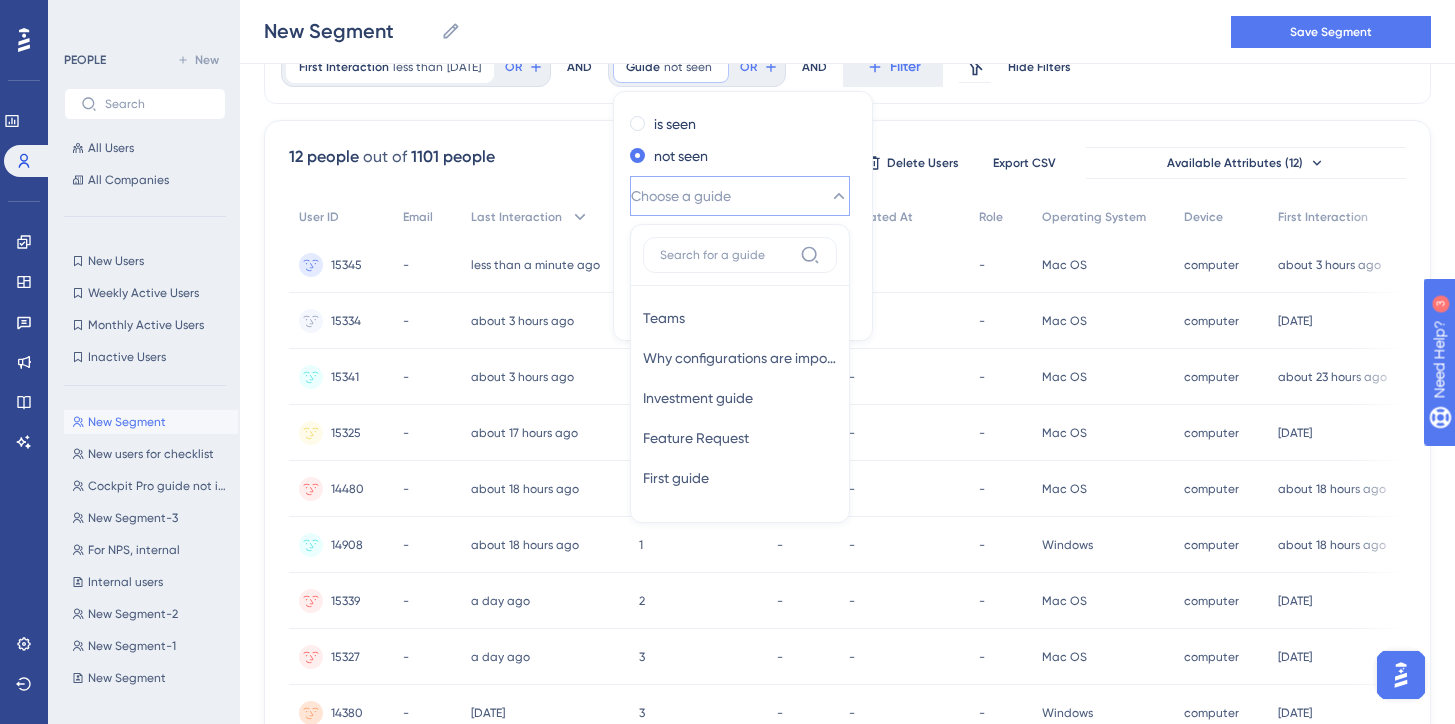 scroll, scrollTop: 109, scrollLeft: 0, axis: vertical 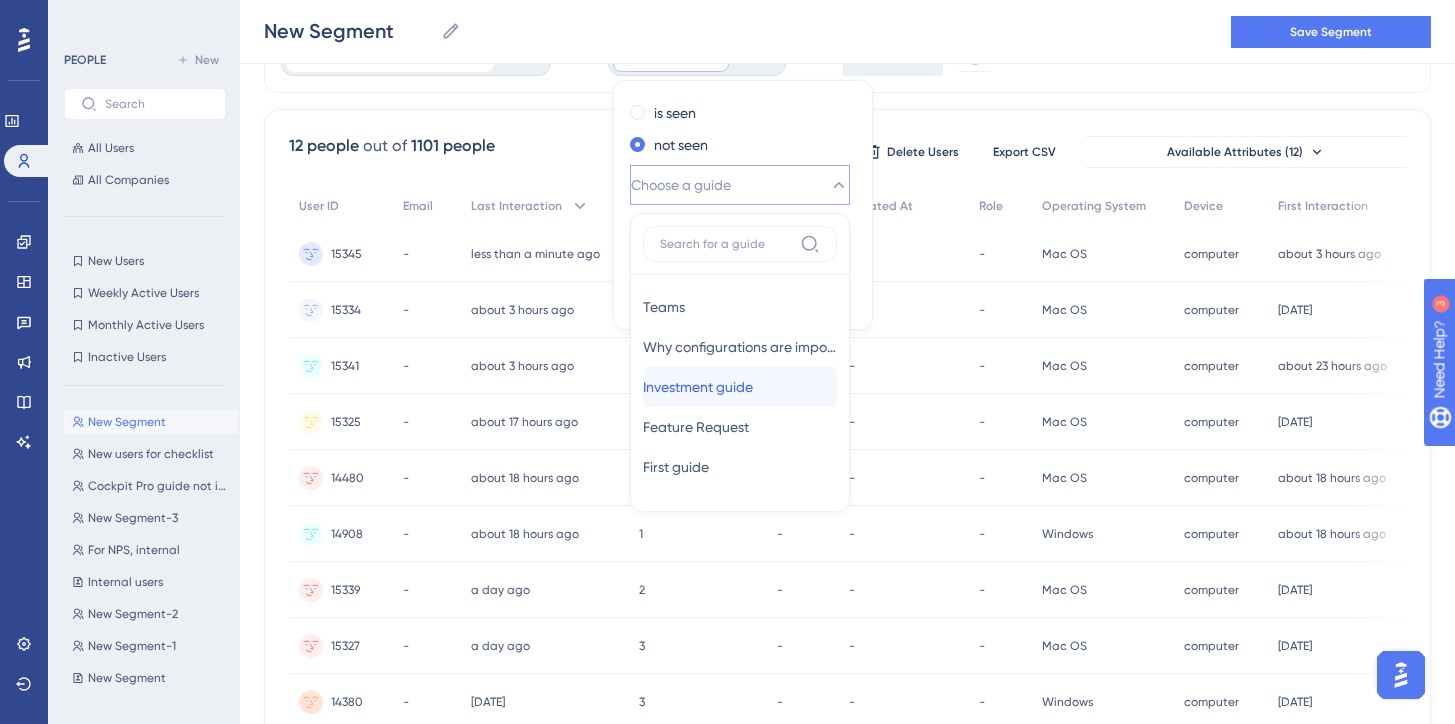 click on "Investment guide Investment guide" at bounding box center (740, 387) 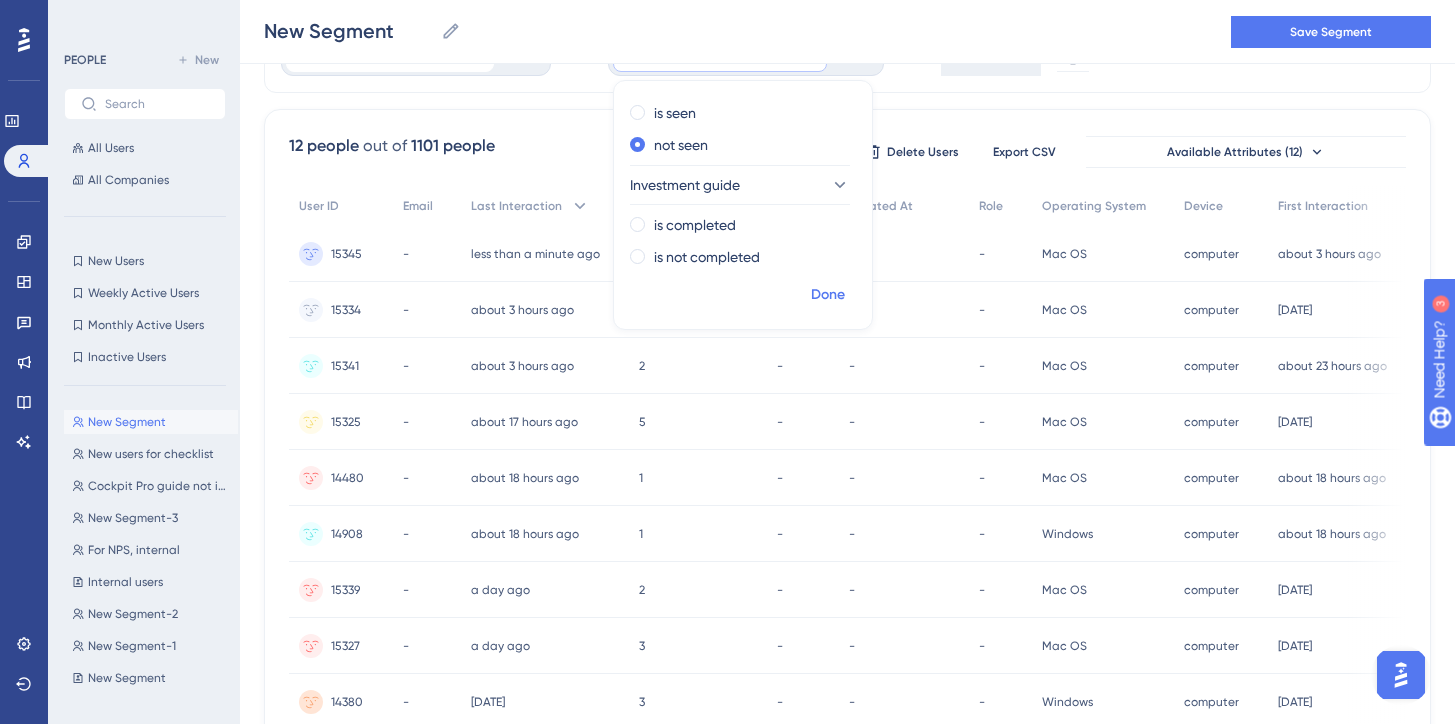 click on "Done" at bounding box center (828, 295) 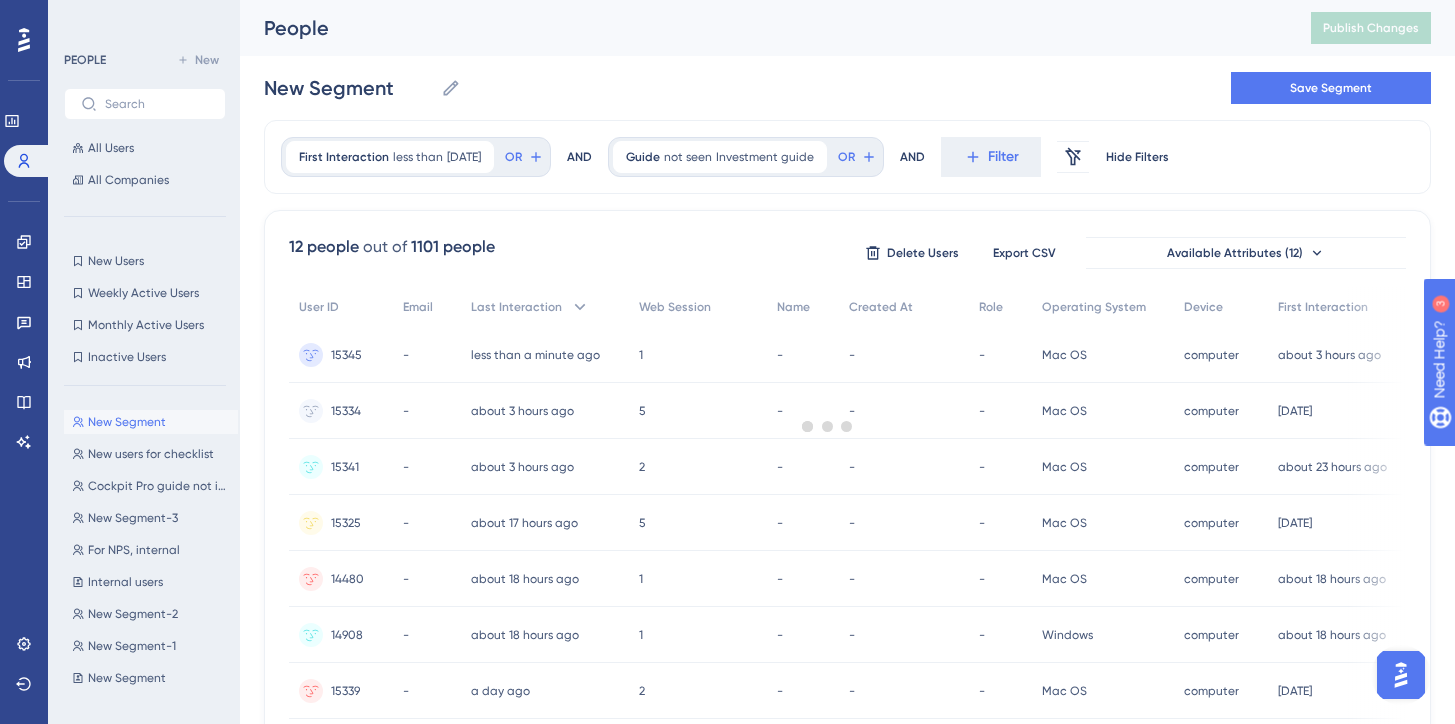 scroll, scrollTop: 0, scrollLeft: 0, axis: both 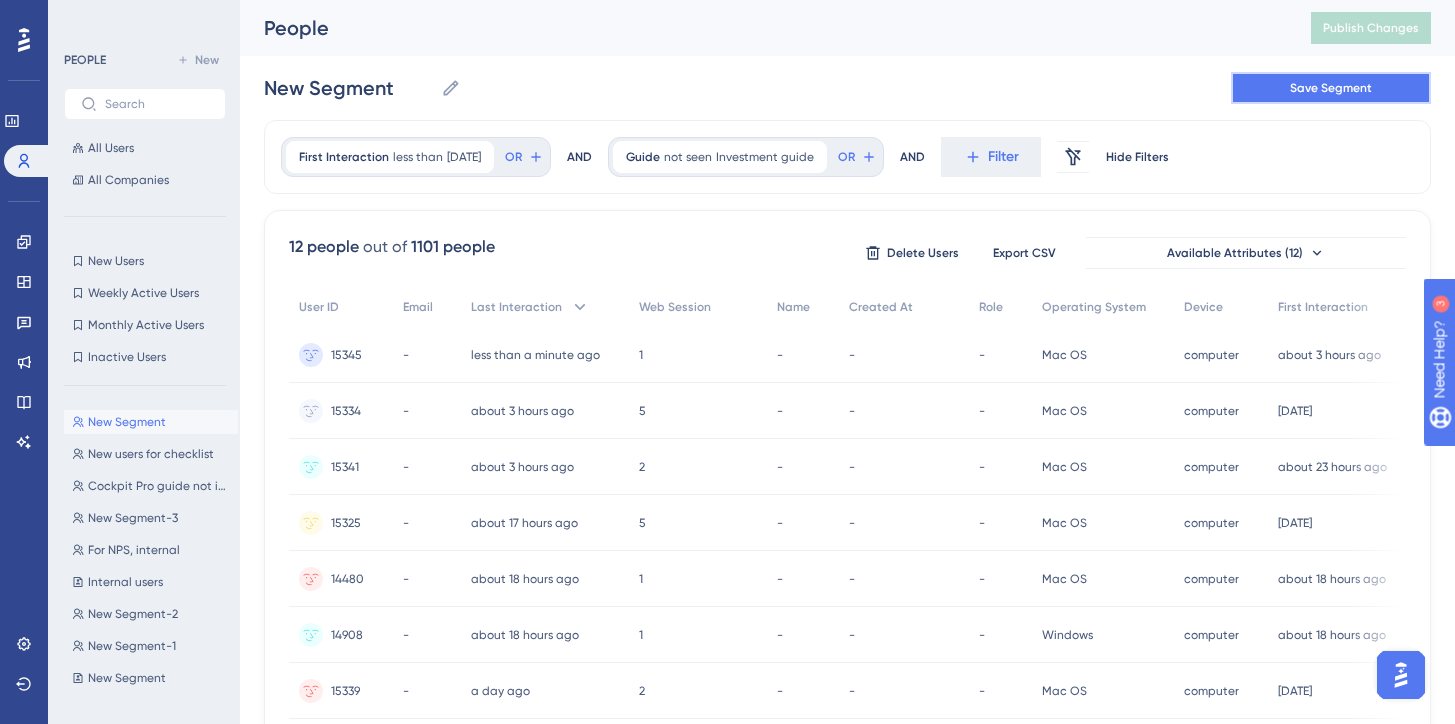 click on "Save Segment" at bounding box center [1331, 88] 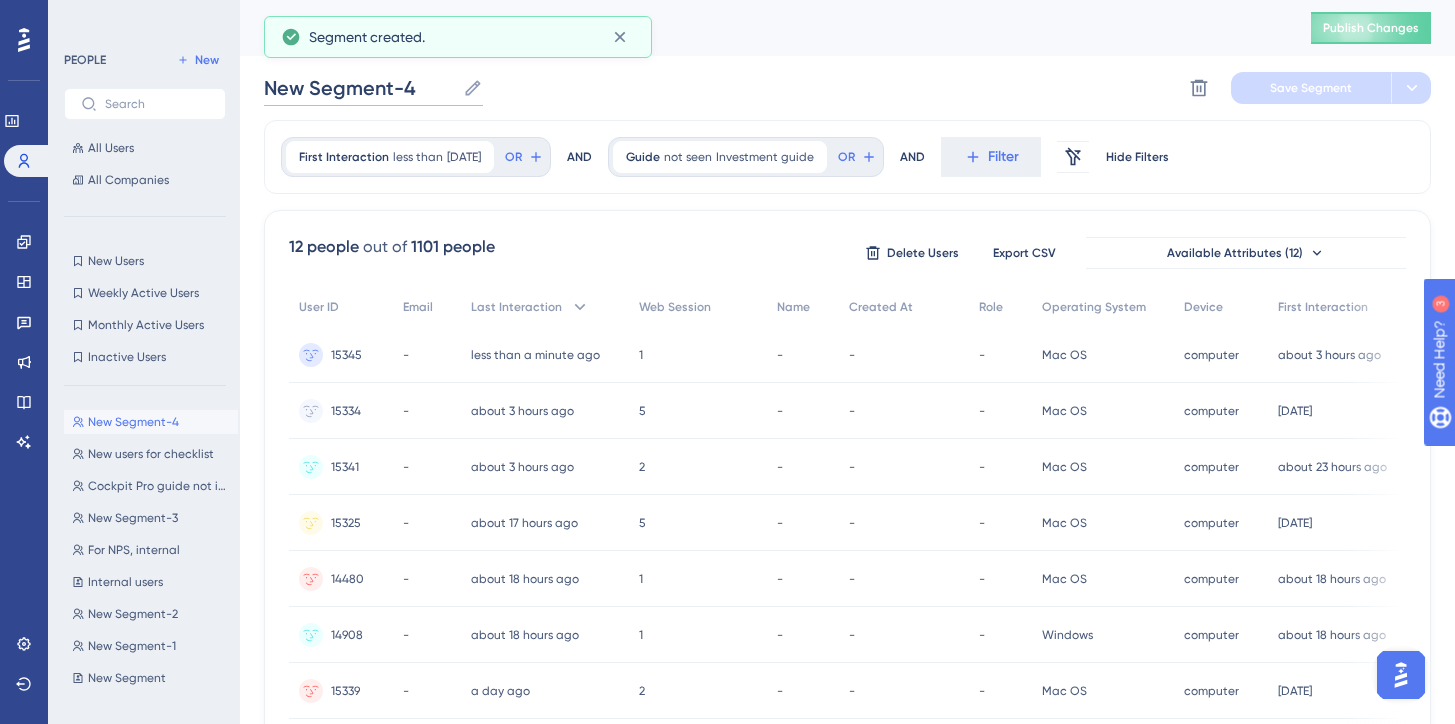 click on "New Segment-4" at bounding box center [359, 88] 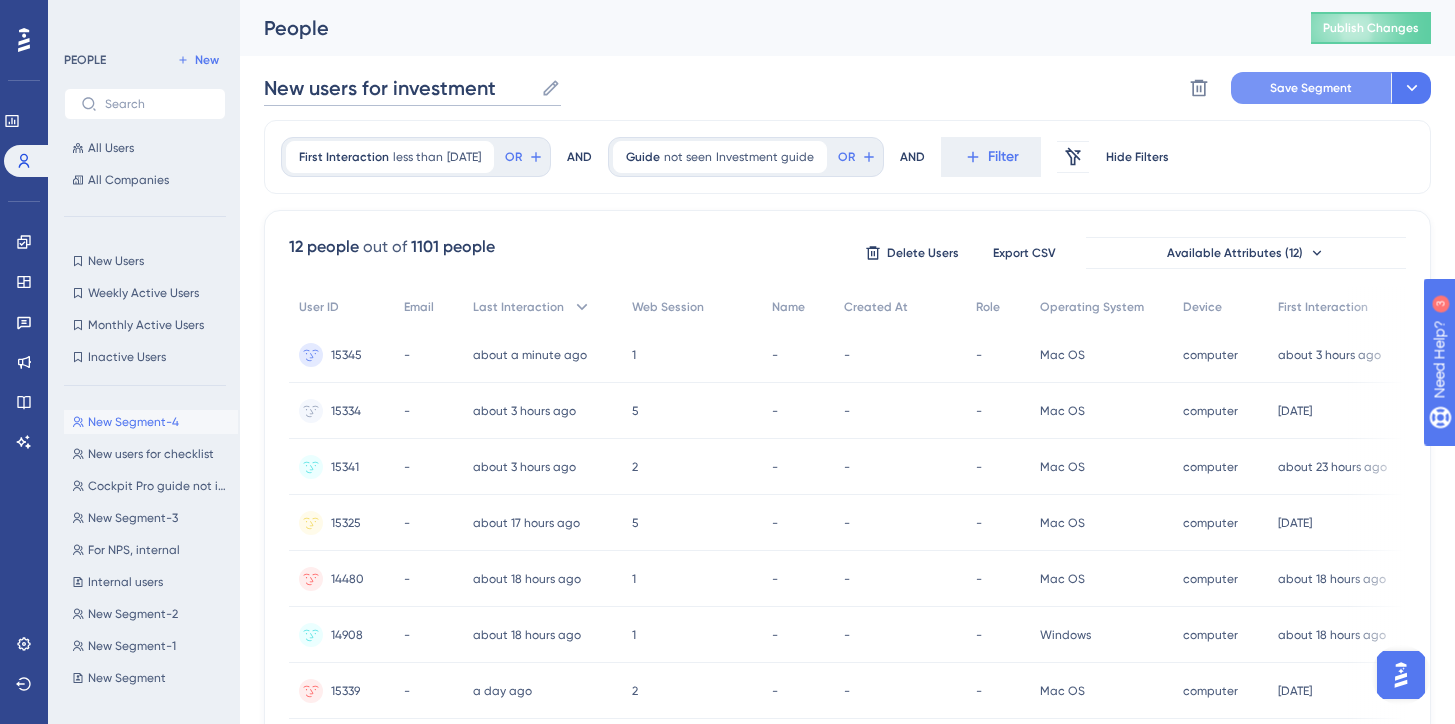 type on "New users for investment" 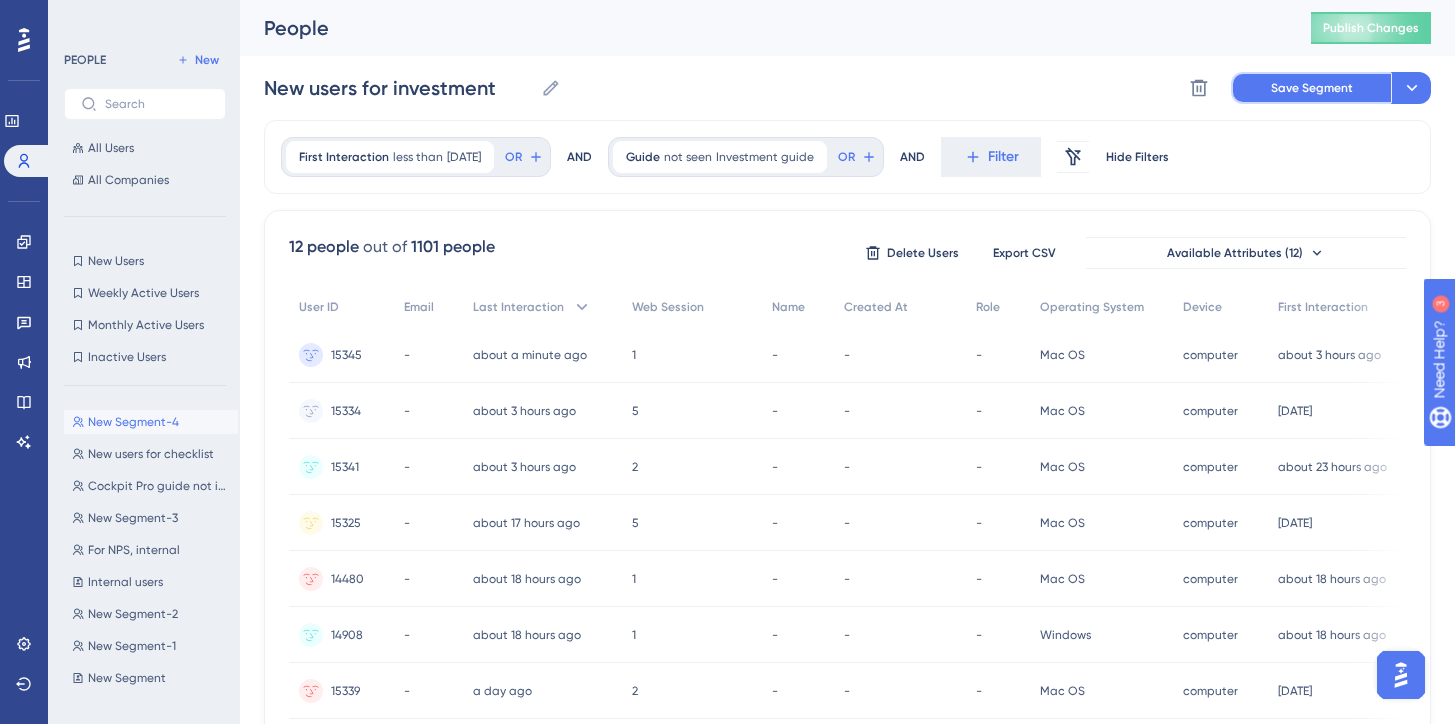 click on "Save Segment" at bounding box center (1312, 88) 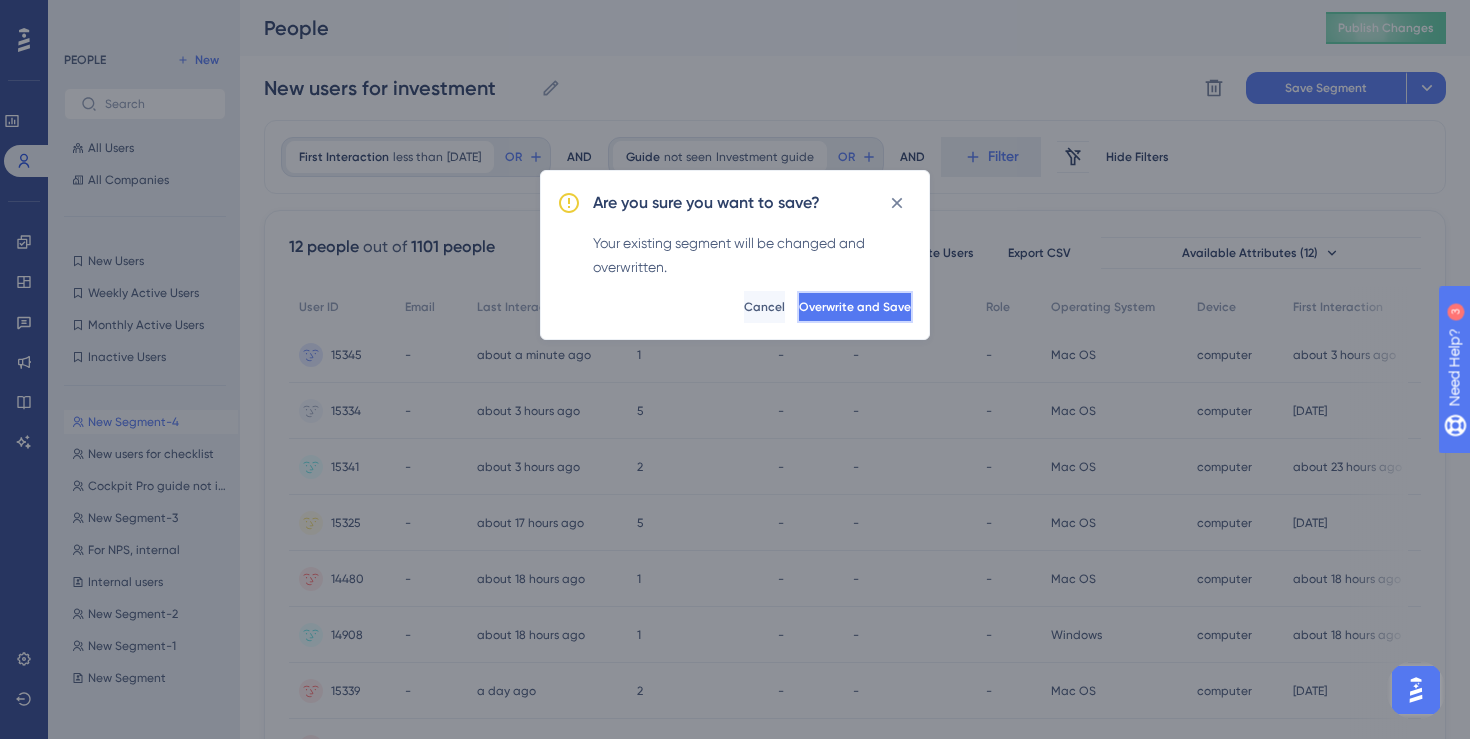 click on "Overwrite and Save" at bounding box center [855, 307] 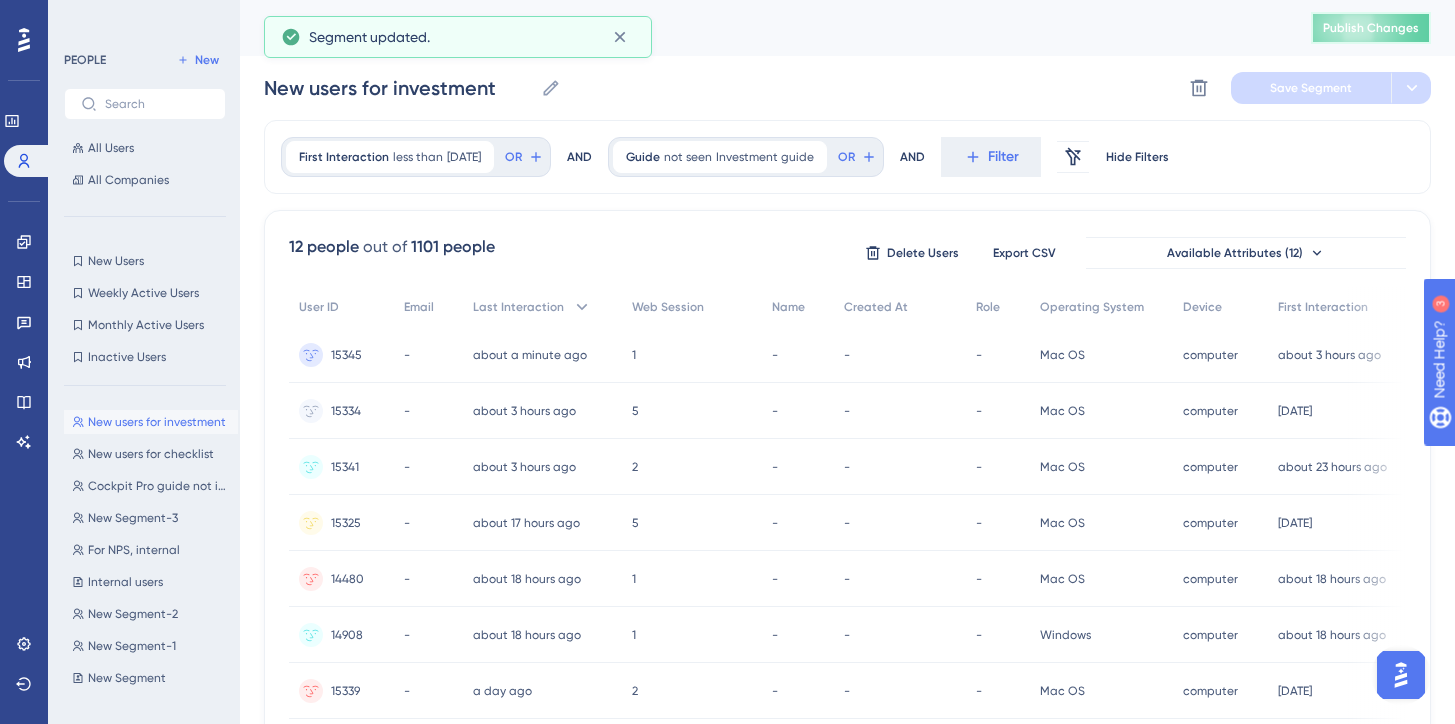 click on "Publish Changes" at bounding box center [1371, 28] 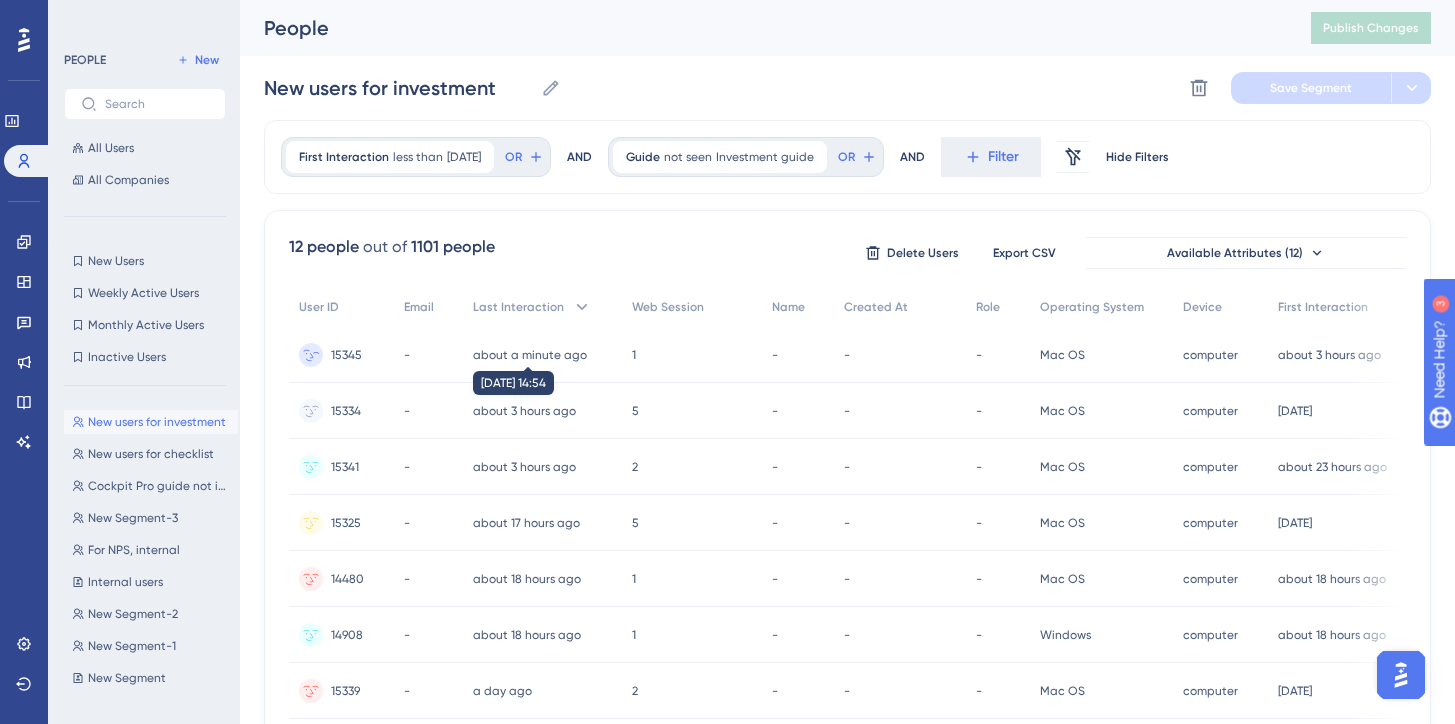 scroll, scrollTop: 0, scrollLeft: 0, axis: both 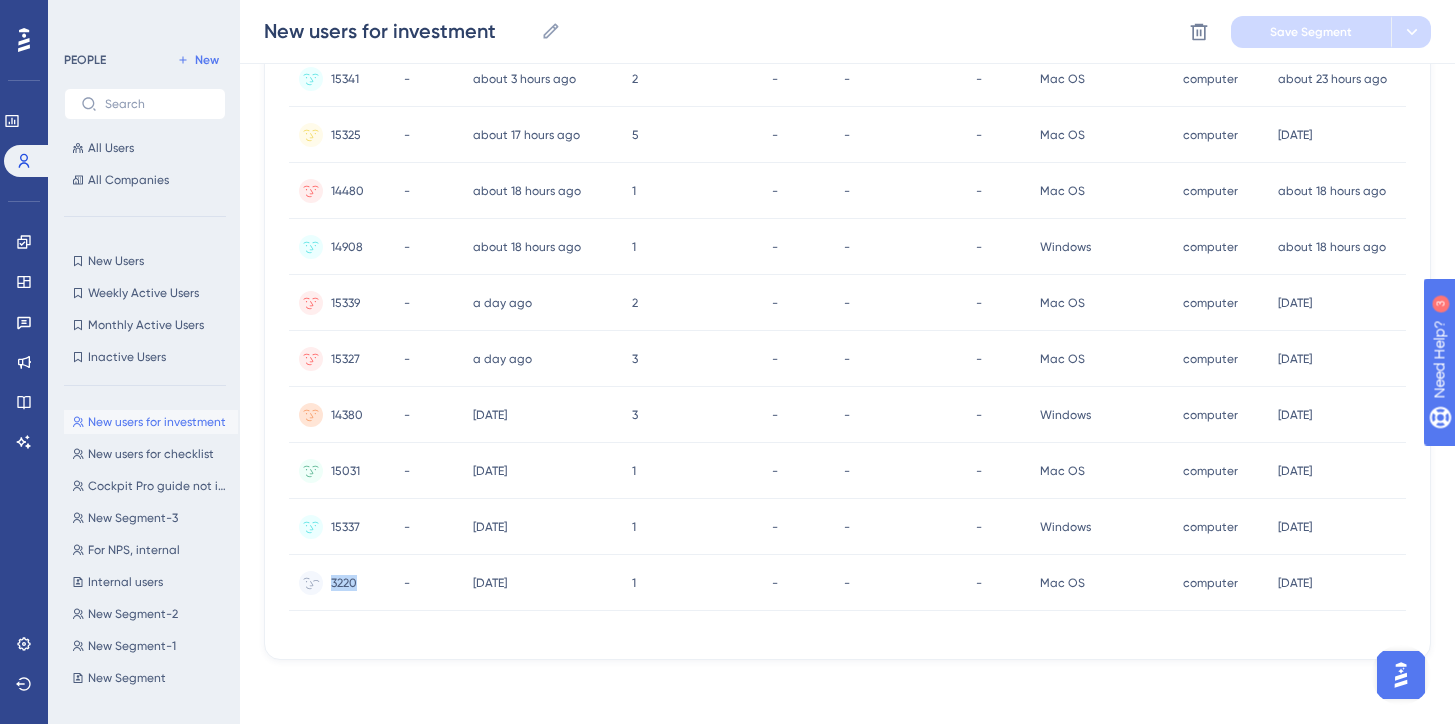 drag, startPoint x: 368, startPoint y: 586, endPoint x: 331, endPoint y: 586, distance: 37 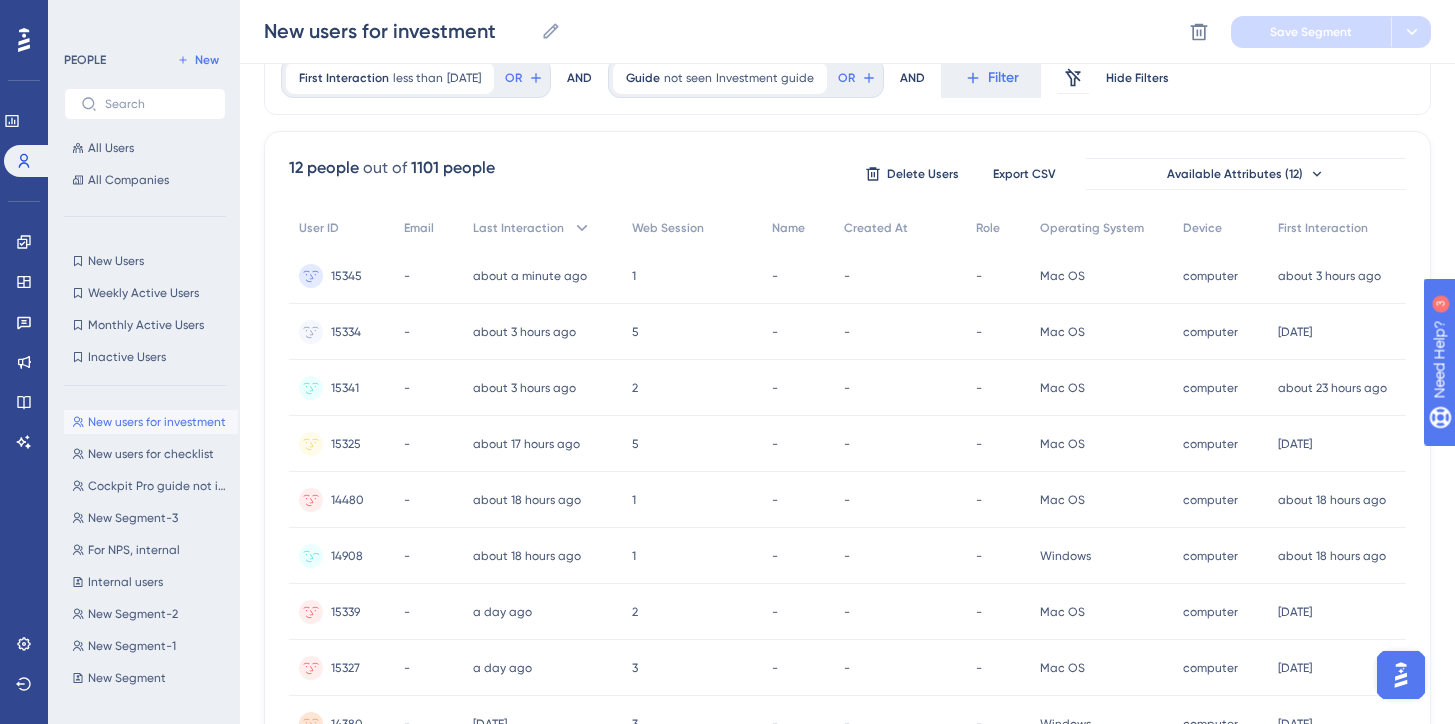 scroll, scrollTop: 39, scrollLeft: 0, axis: vertical 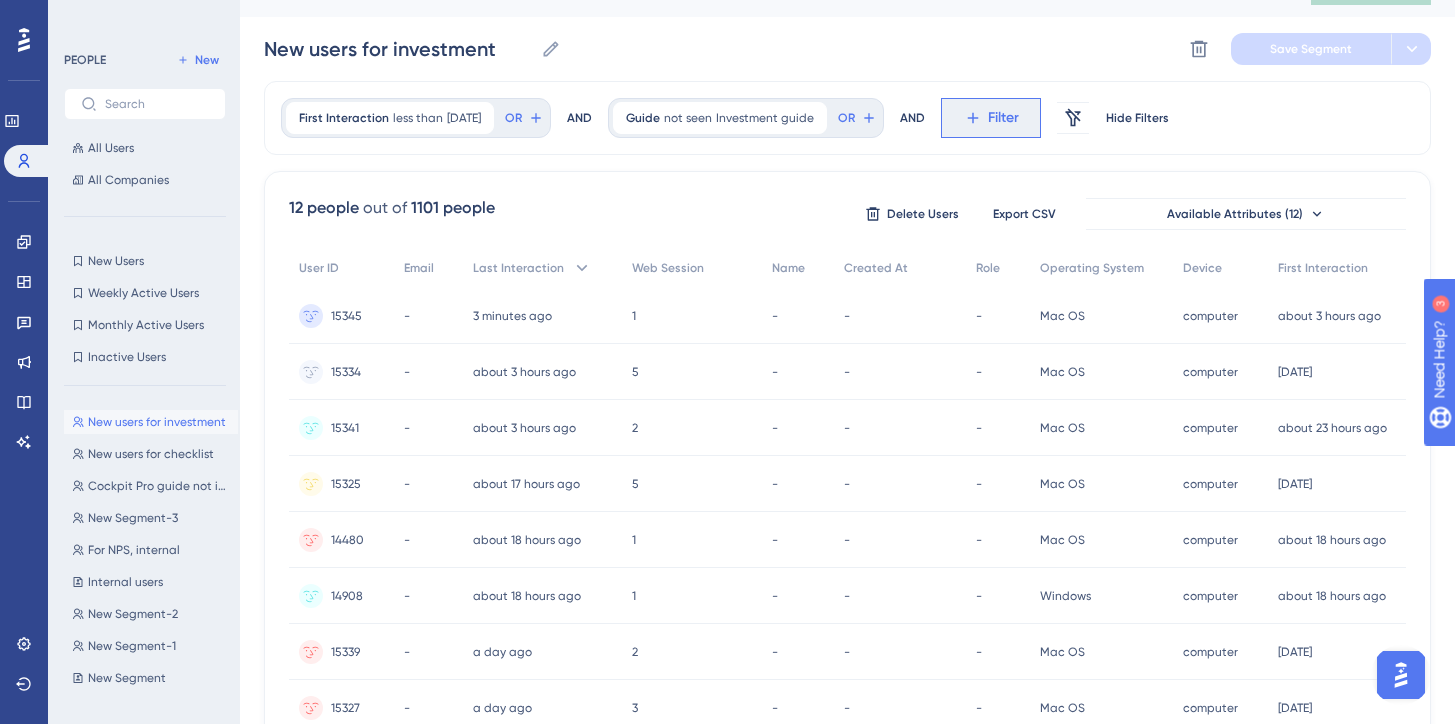 click 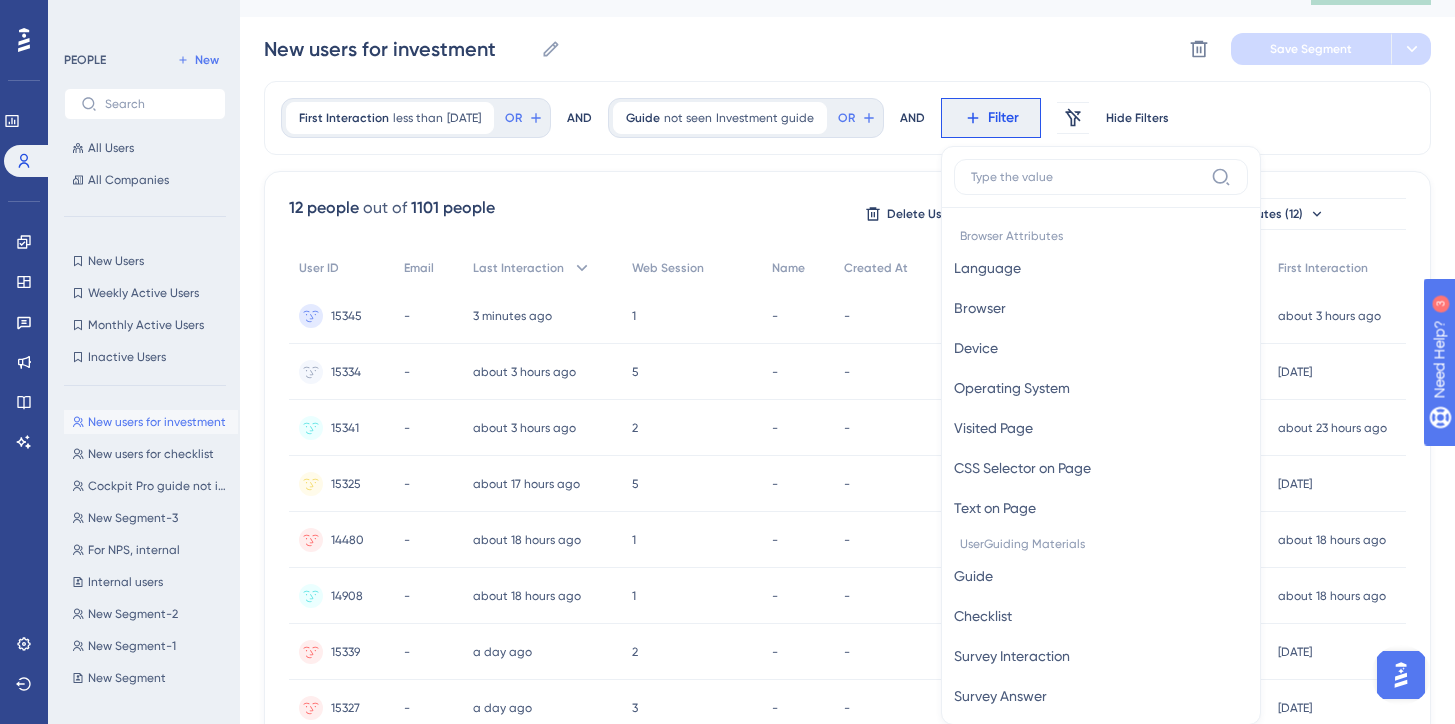 scroll, scrollTop: 112, scrollLeft: 0, axis: vertical 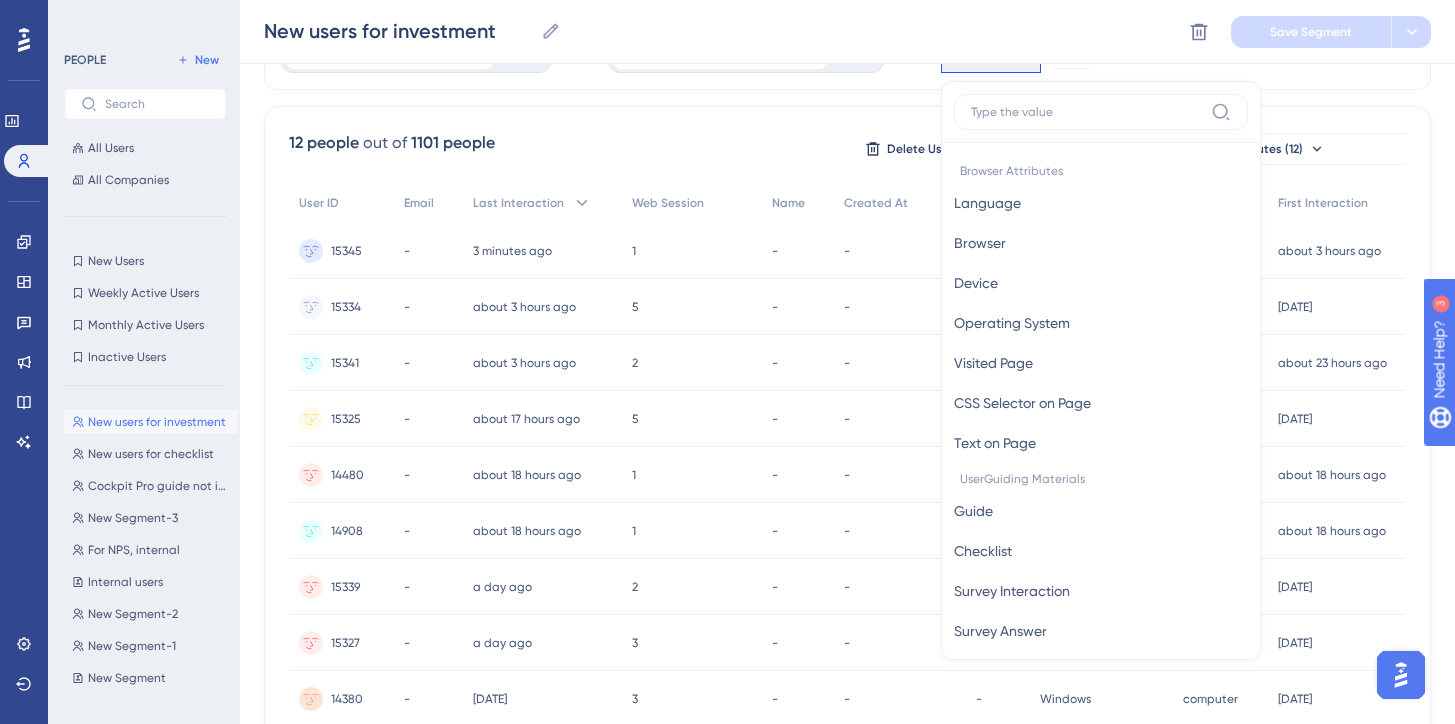 click on "12   people out of 1101   people Delete Users Export CSV Available Attributes (12) User ID Email Last Interaction Web Session Name Created At Role Operating System Device First Interaction 15345 15345 - 3 minutes ago [DATE] 14:54 1 1 - - - Mac OS Mac OS computer computer about 3 hours ago [DATE] 11:53 15334 15334 - about 3 hours ago [DATE] 12:11 5 5 - - - Mac OS Mac OS computer computer [DATE] [DATE] 15:26 15341 15341 - about 3 hours ago [DATE] 11:57 2 2 - - - Mac OS Mac OS computer computer about 23 hours ago [DATE] 15:35 15325 15325 - about 17 hours ago [DATE] 22:22 5 5 - - - Mac OS Mac OS computer computer [DATE] [DATE] 01:23 14480 14480 - about 18 hours ago [DATE] 20:43 1 1 - - - Mac OS Mac OS computer computer about 18 hours ago [DATE] 20:43 14908 14908 - about 18 hours ago [DATE] 20:27 1 1 - - - Windows Windows computer computer about 18 hours ago [DATE] 20:26 15339 15339 - a day ago [DATE] 11:47 2 2 - - - Mac OS 15327" at bounding box center (847, 525) 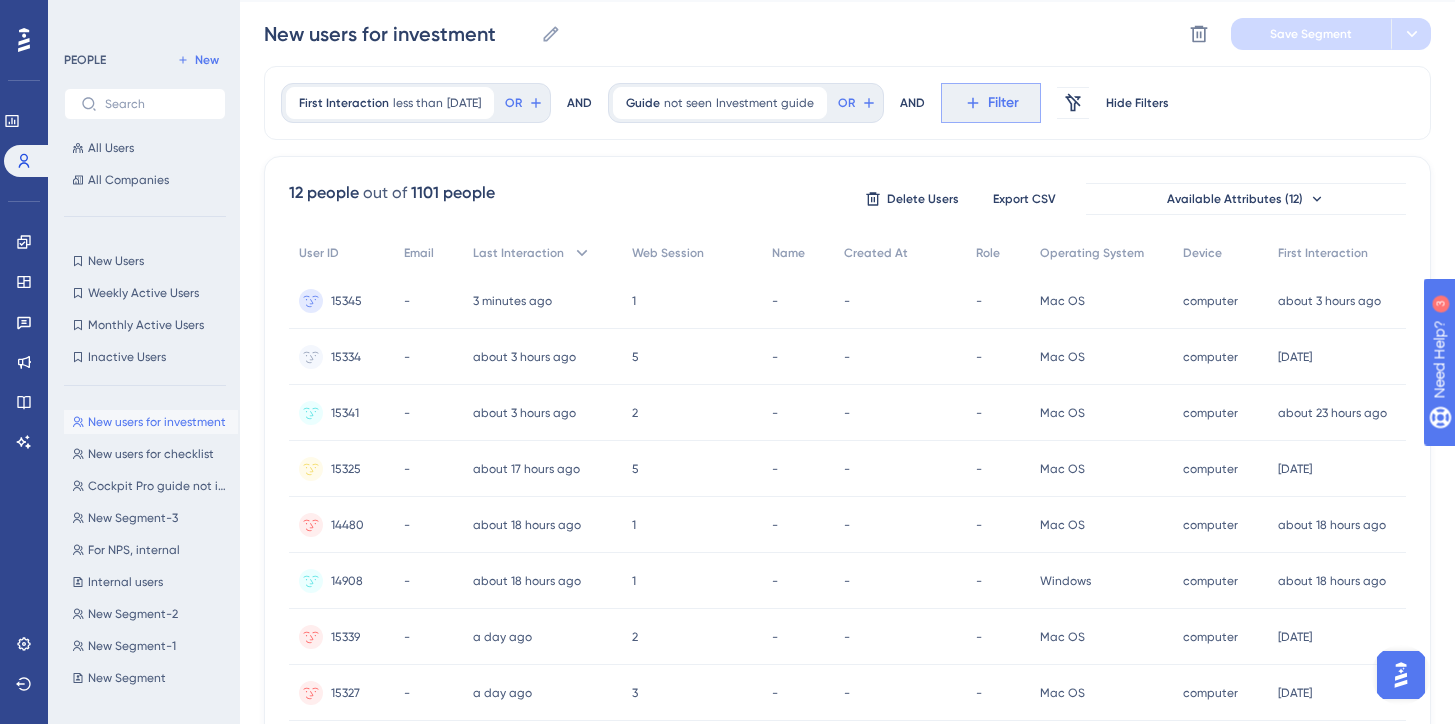 scroll, scrollTop: 47, scrollLeft: 0, axis: vertical 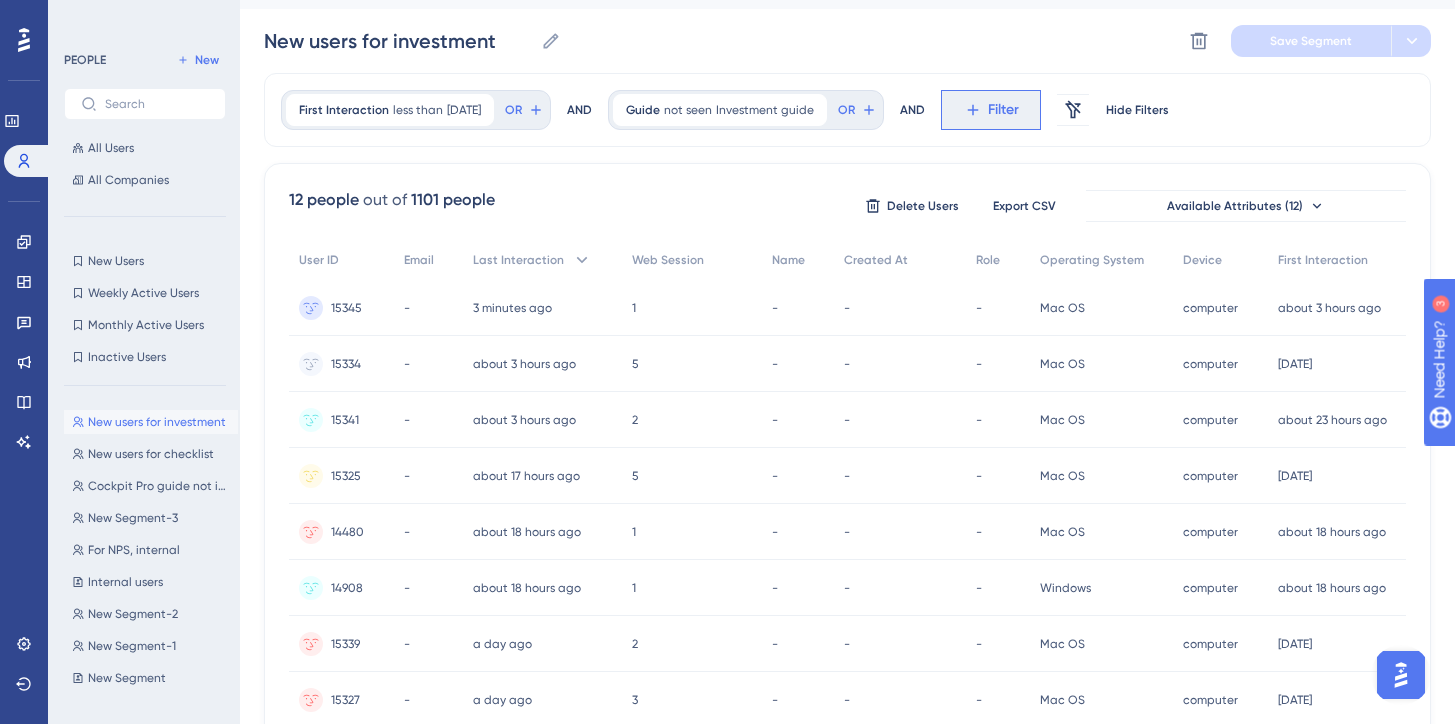 click 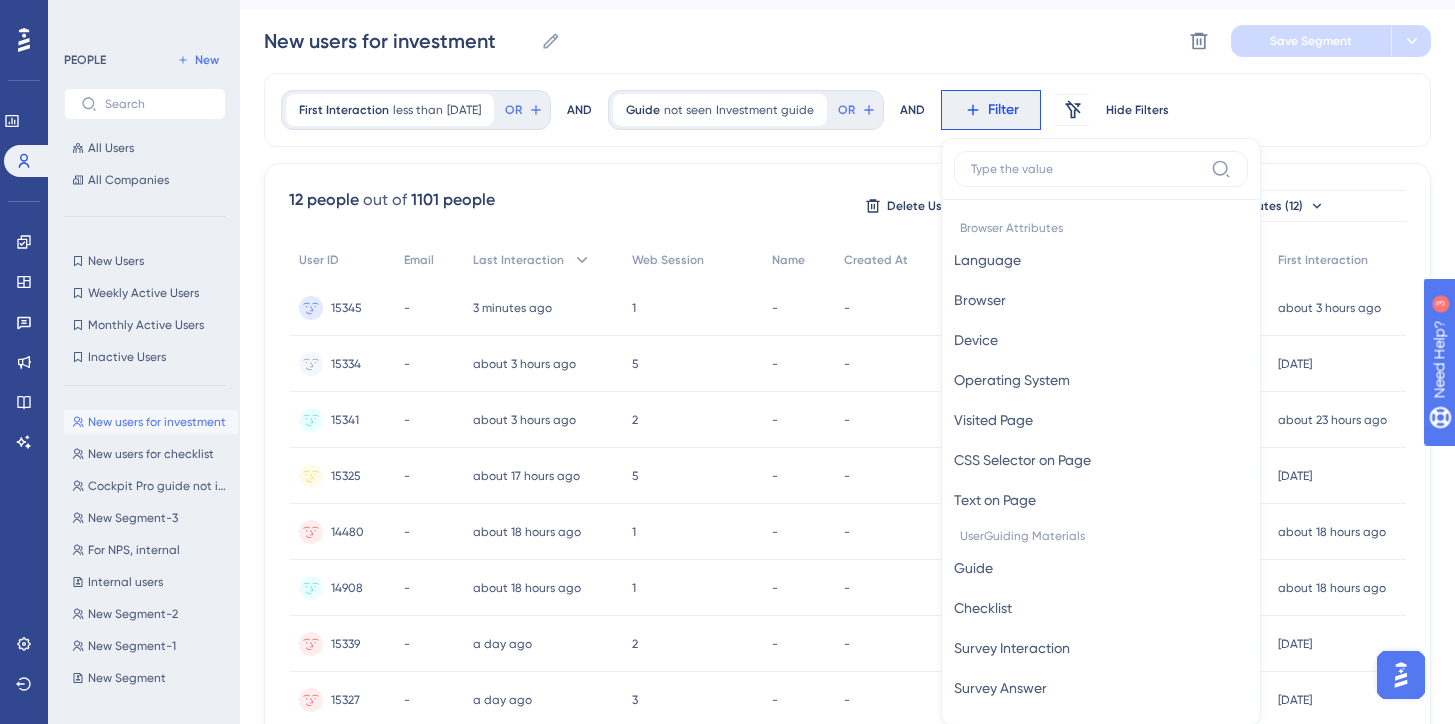 scroll, scrollTop: 117, scrollLeft: 0, axis: vertical 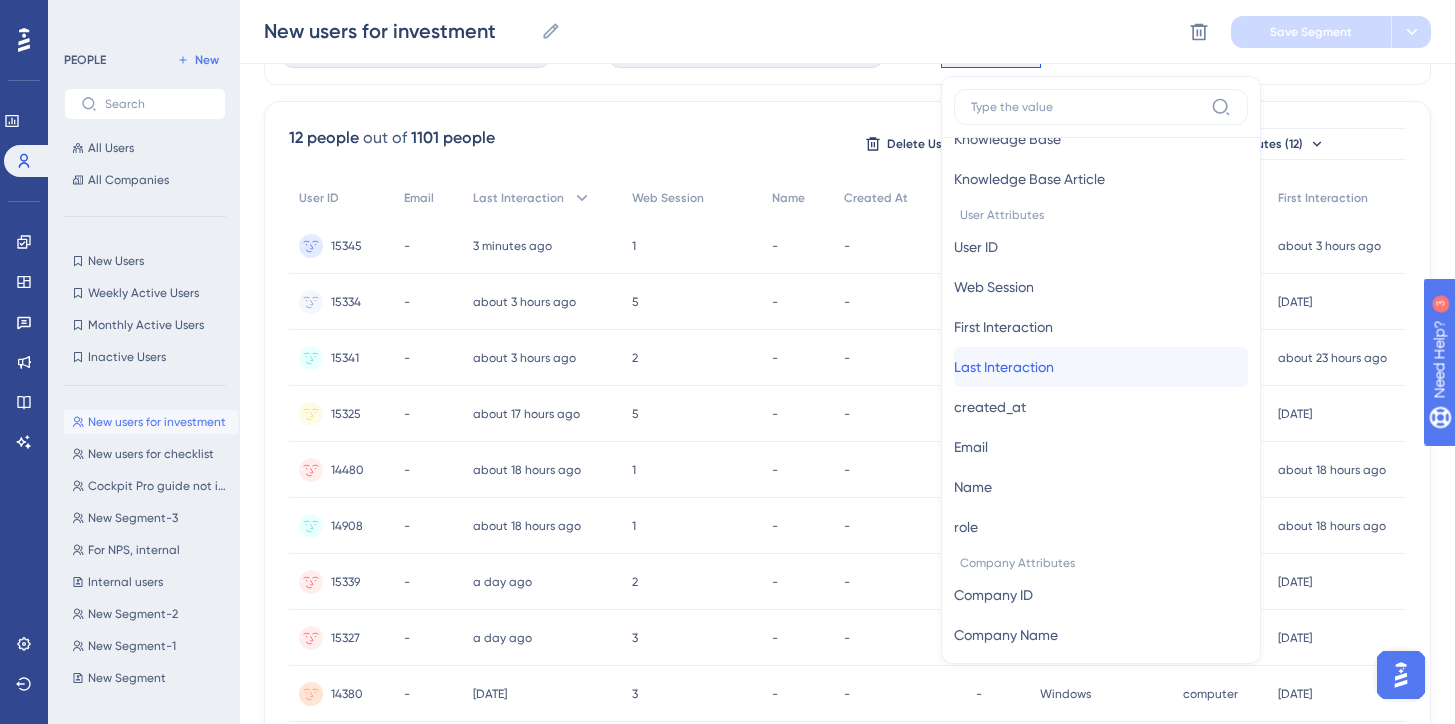 click on "Last Interaction" at bounding box center (1004, 367) 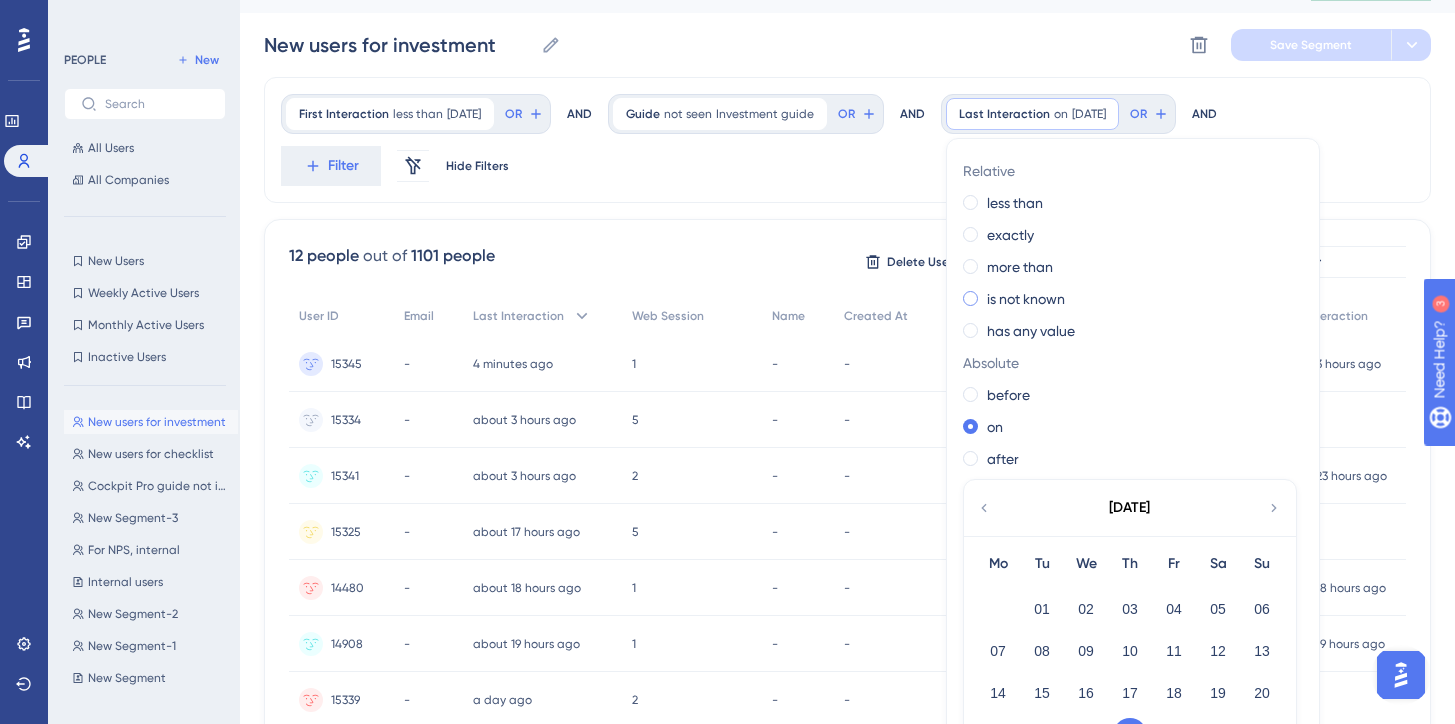 scroll, scrollTop: 42, scrollLeft: 0, axis: vertical 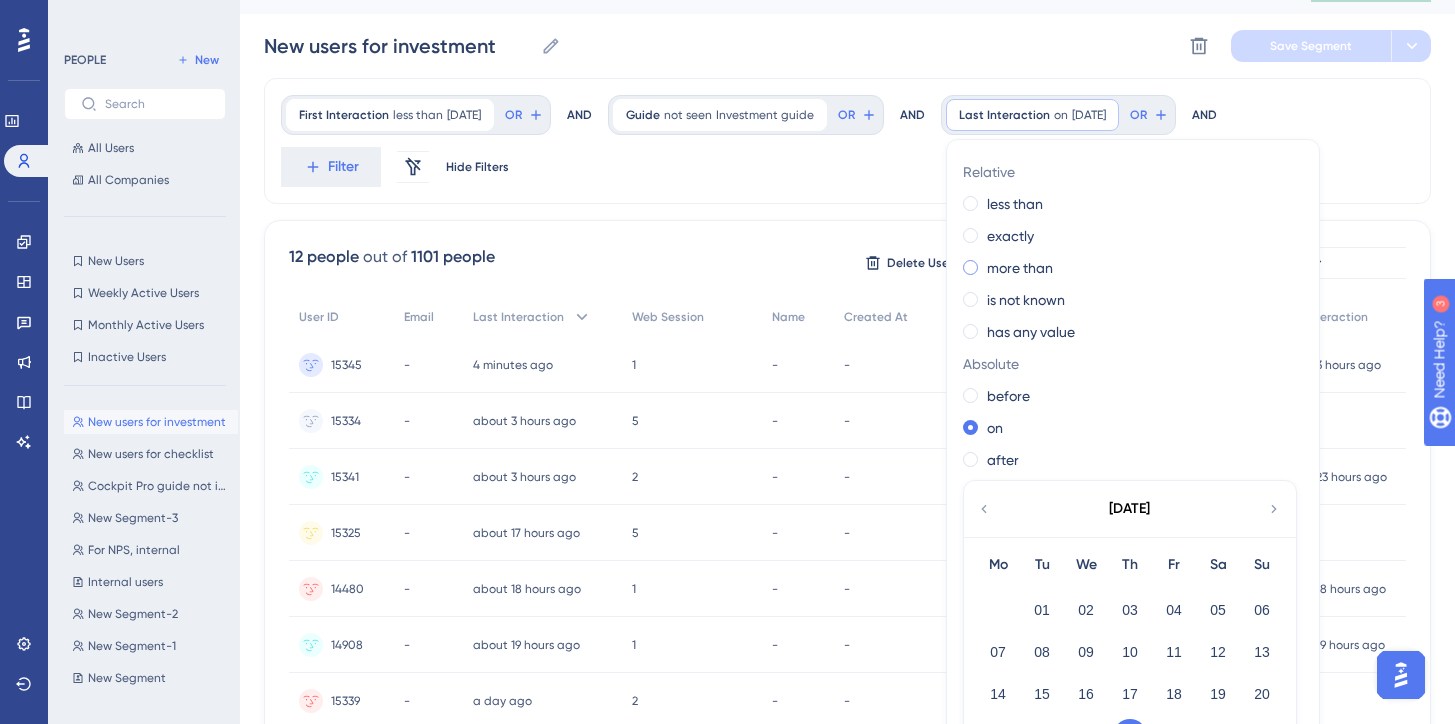 click on "more than" at bounding box center [1020, 268] 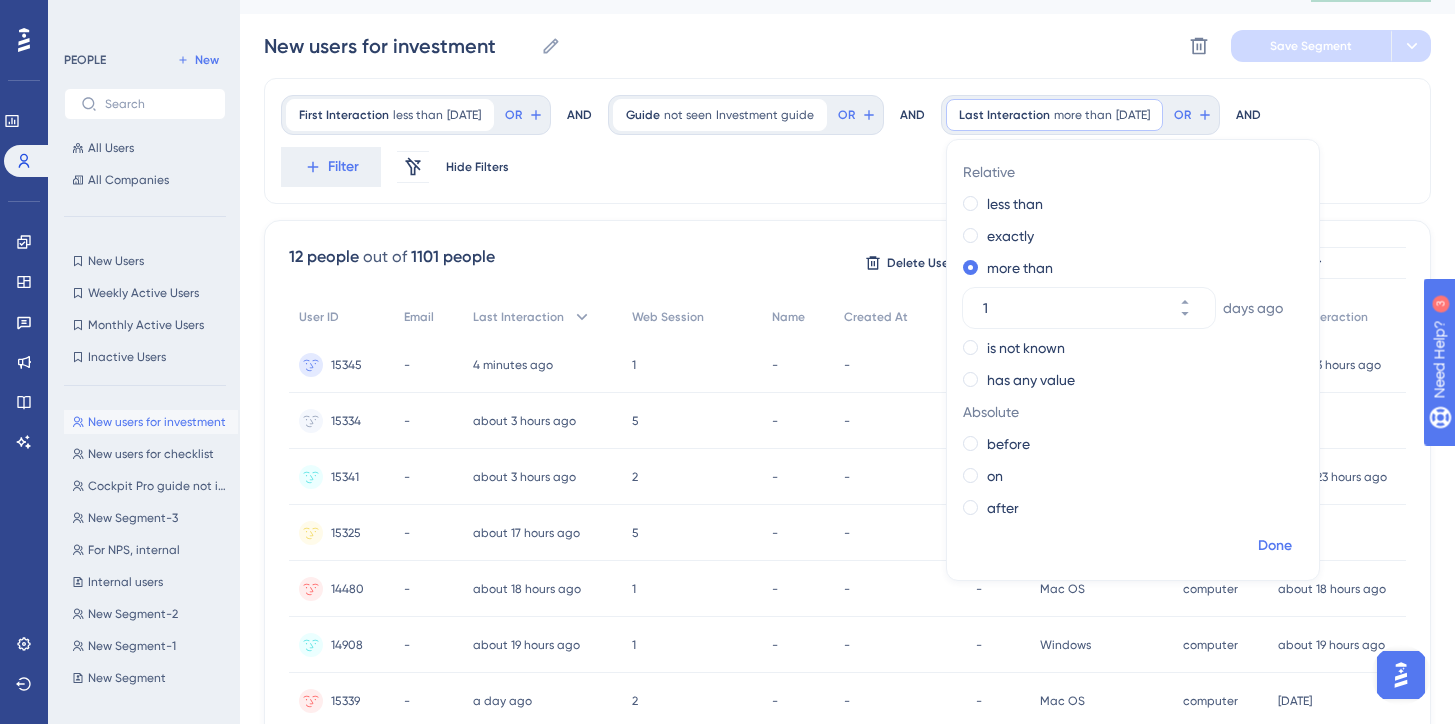 click on "Done" at bounding box center (1275, 546) 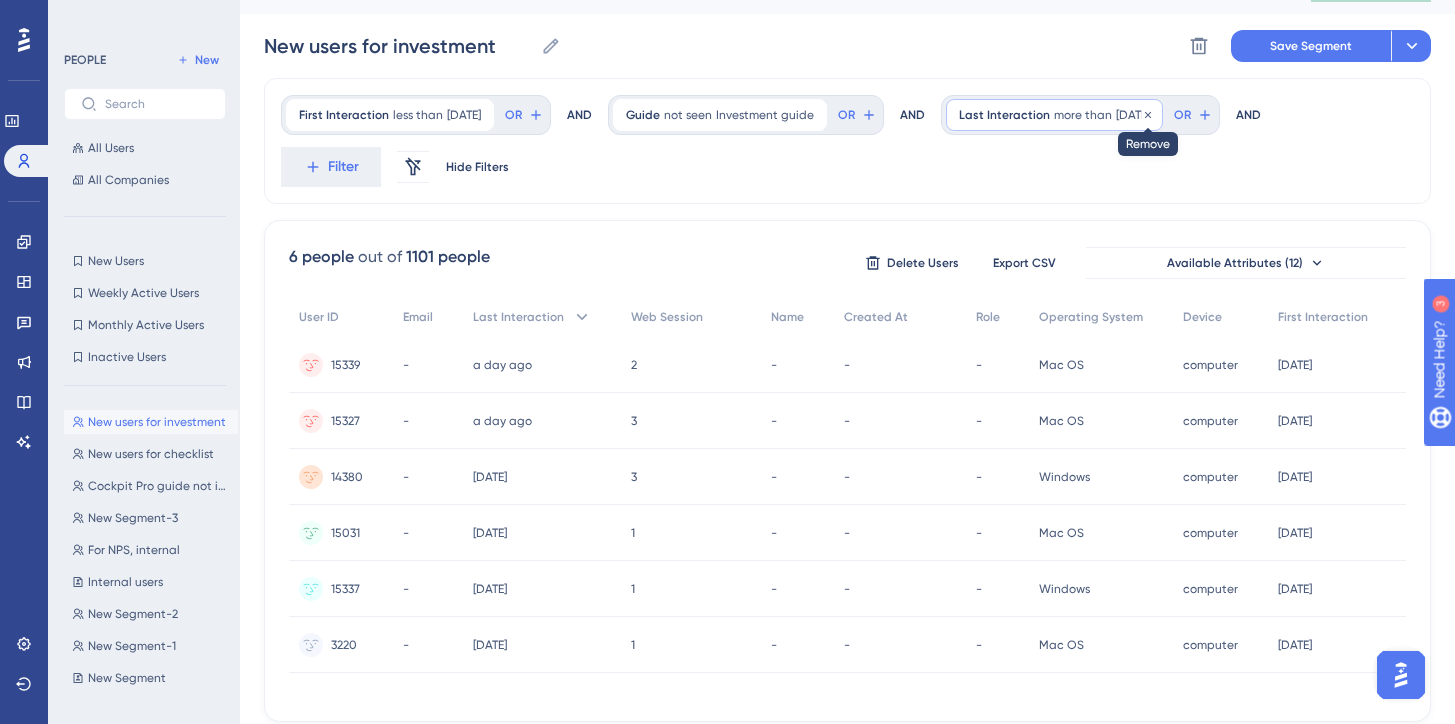 click 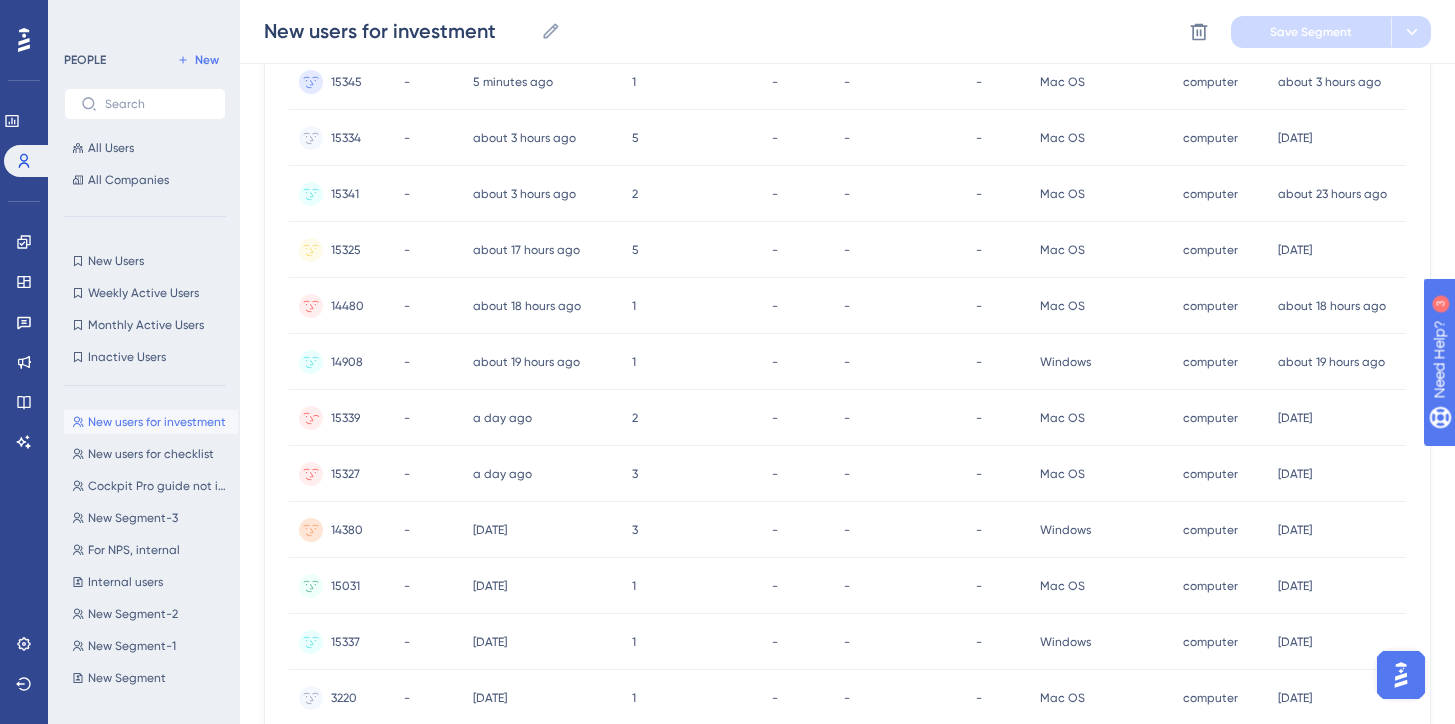 scroll, scrollTop: 0, scrollLeft: 0, axis: both 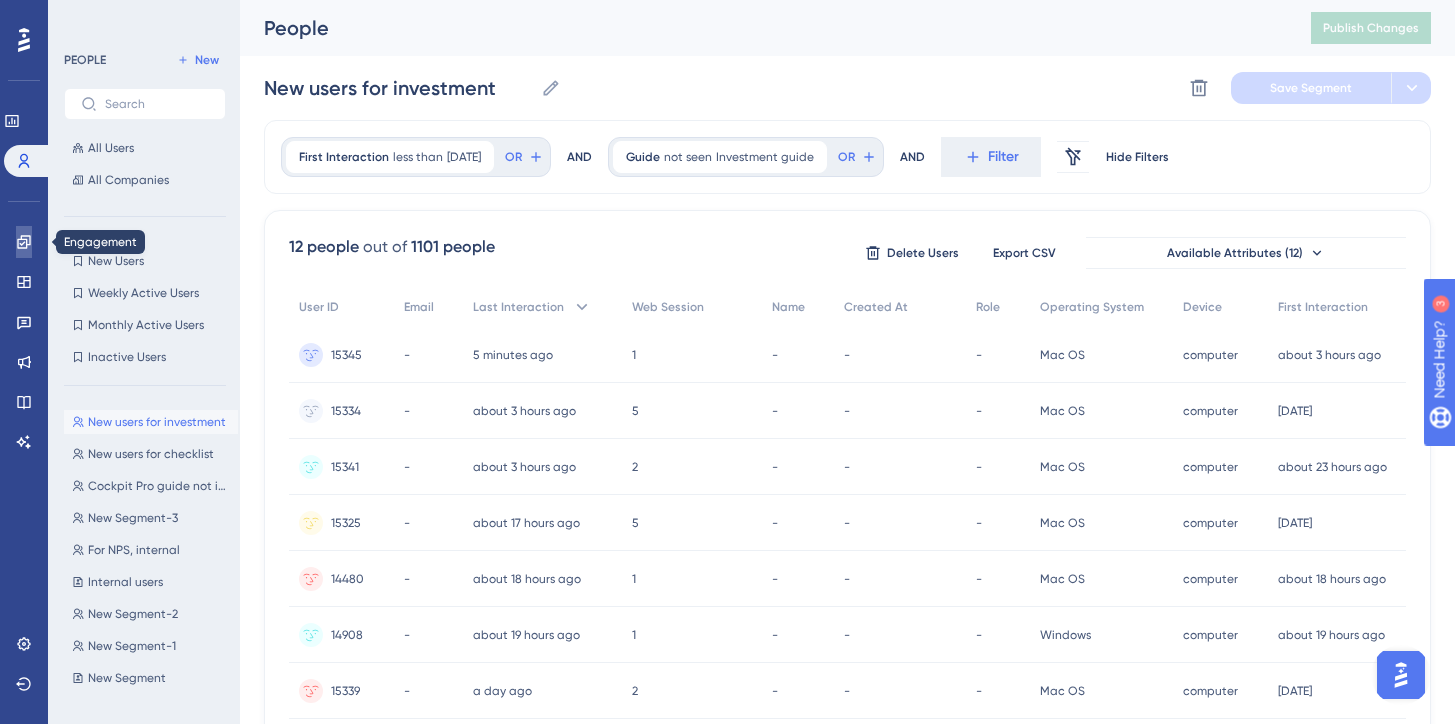click 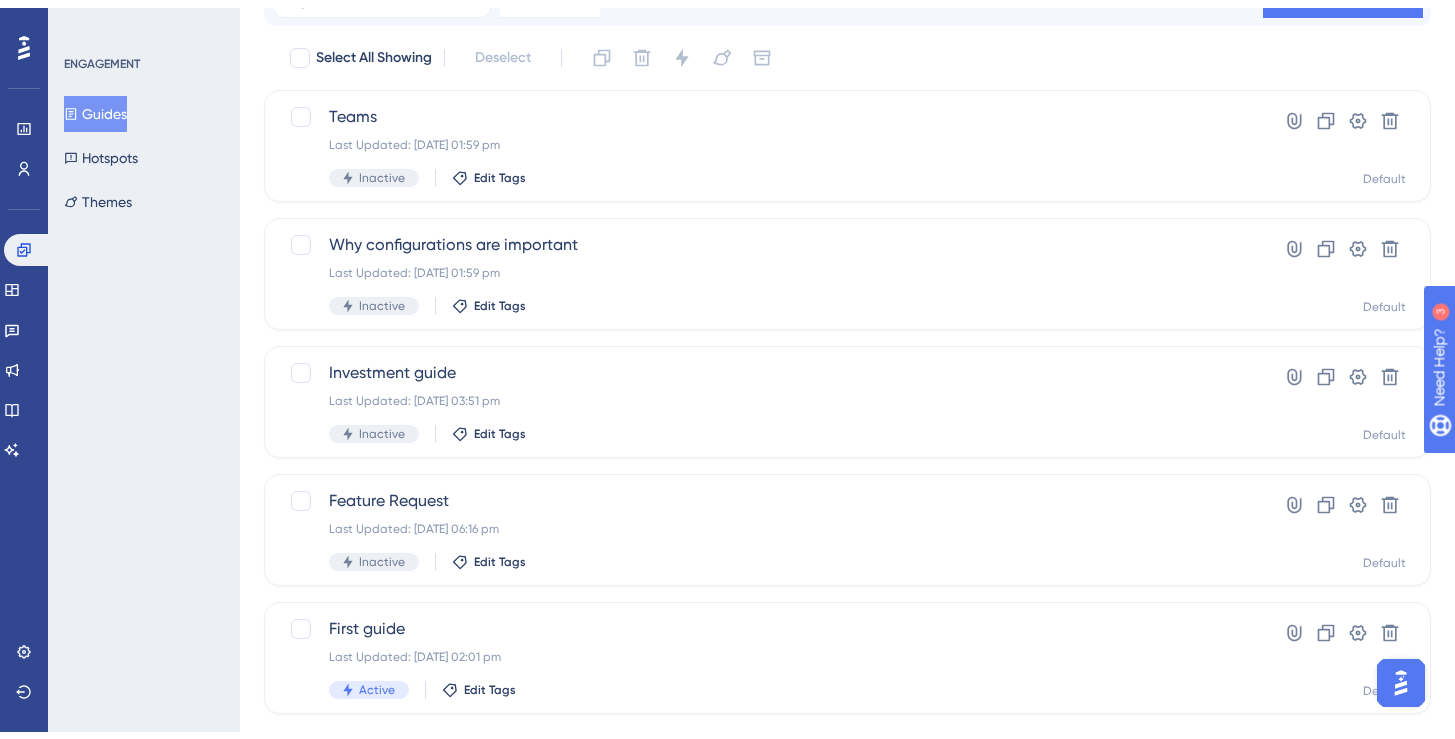 scroll, scrollTop: 133, scrollLeft: 0, axis: vertical 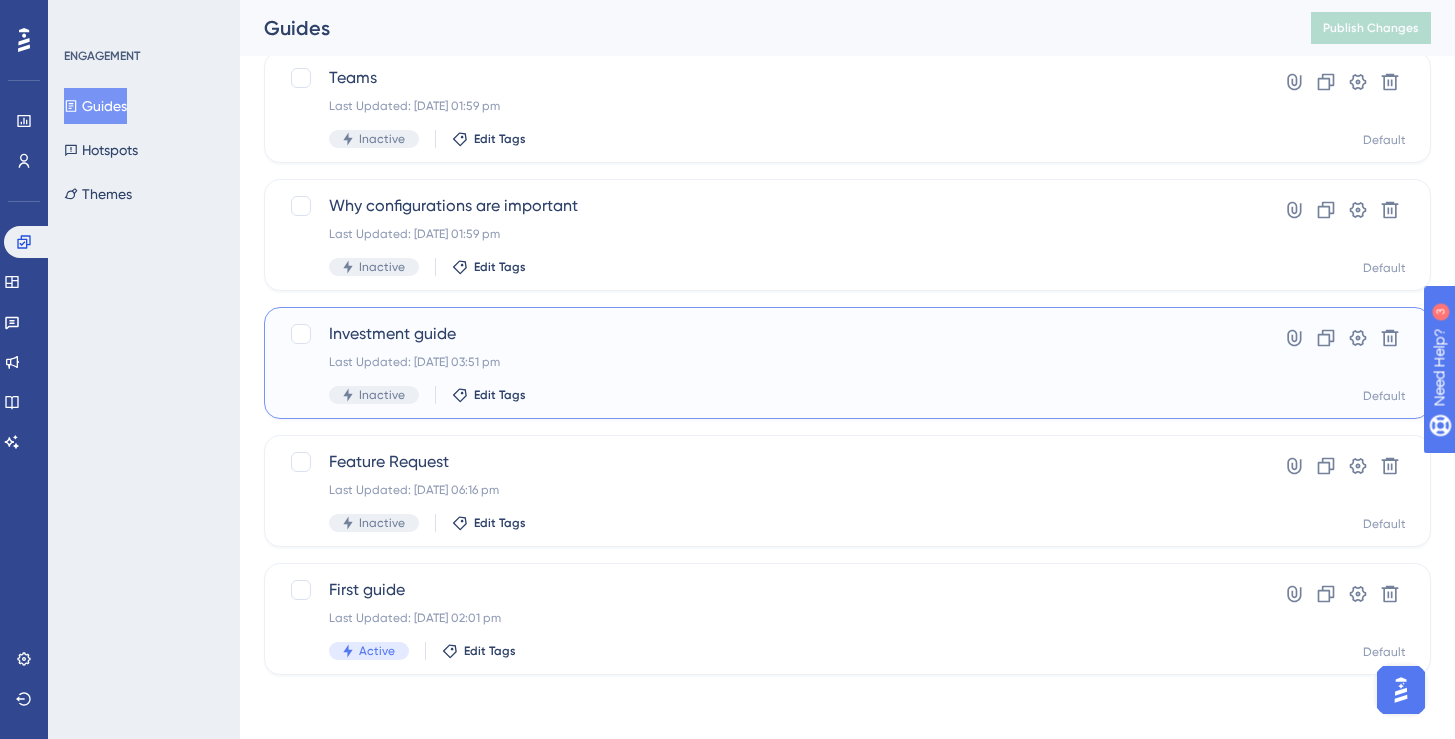 click on "Investment guide" at bounding box center (767, 334) 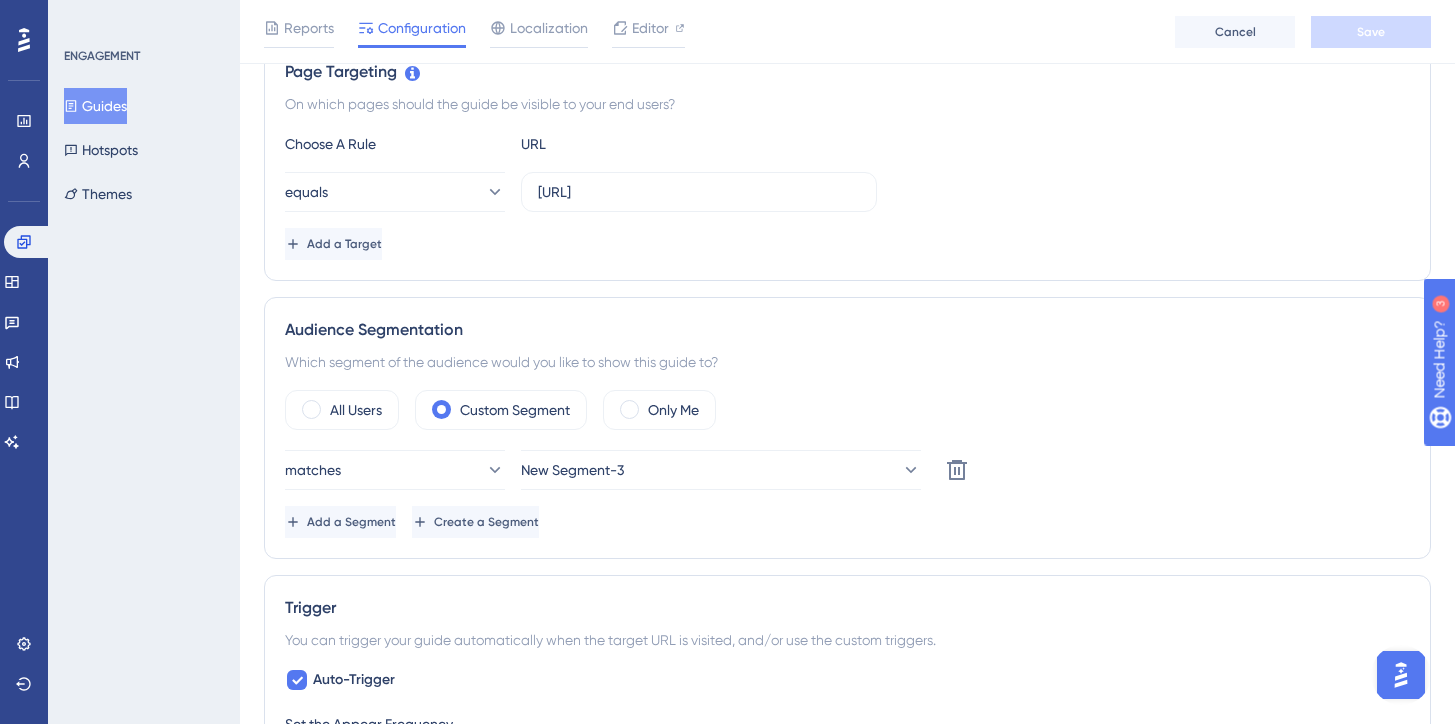 scroll, scrollTop: 497, scrollLeft: 0, axis: vertical 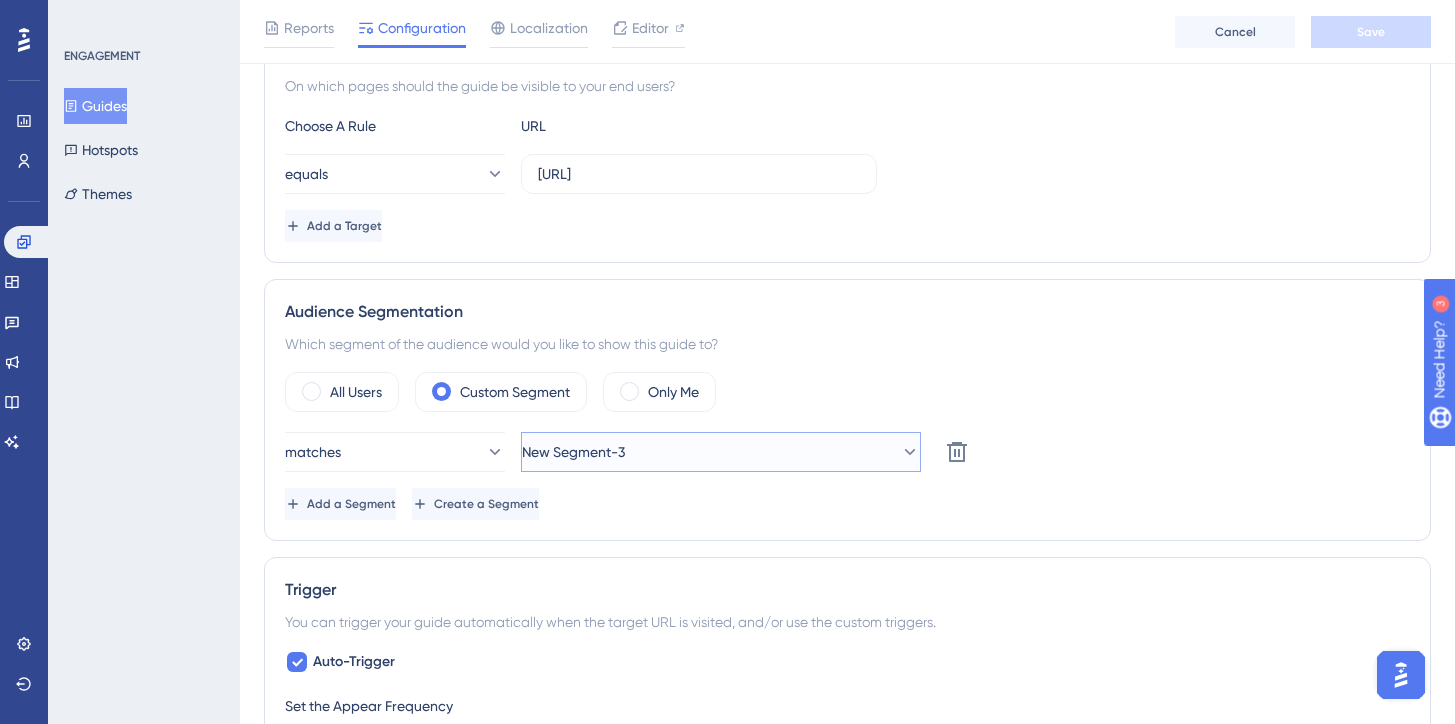 click on "New Segment-3" at bounding box center [573, 452] 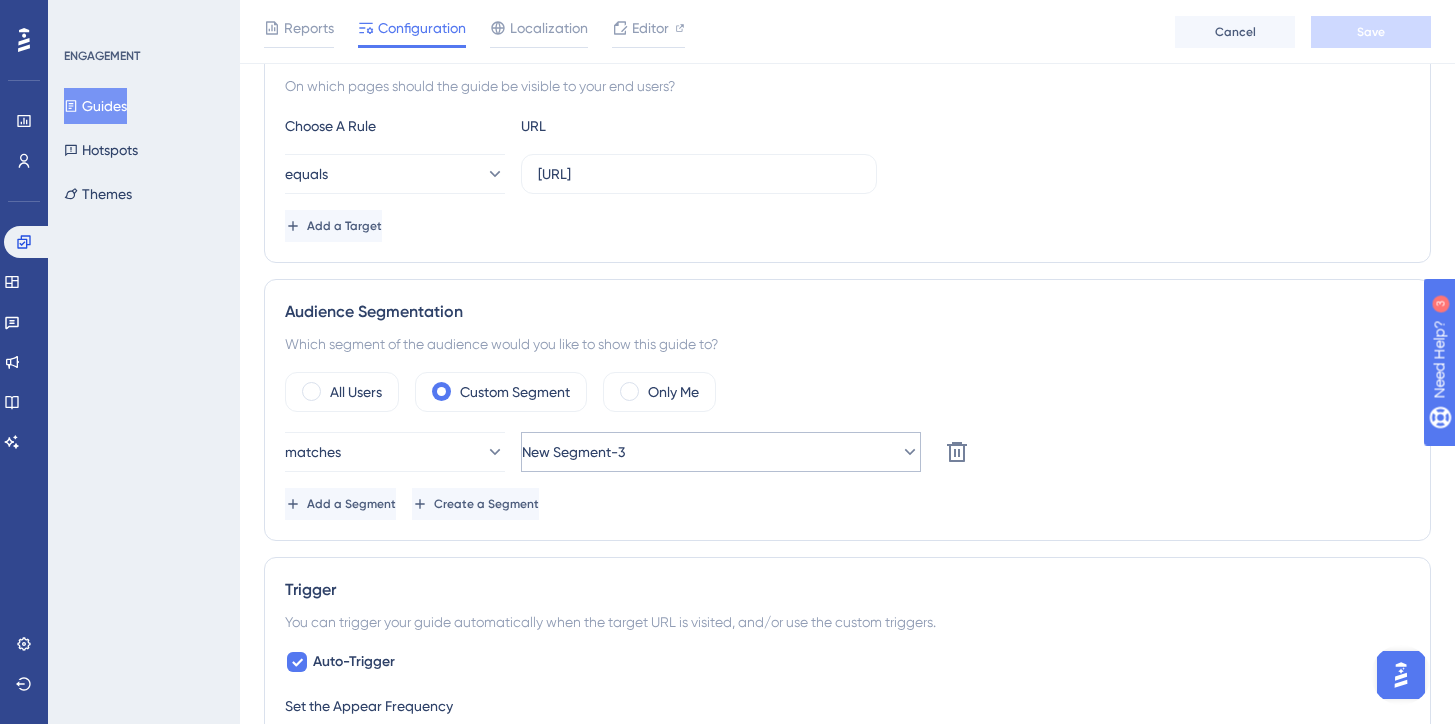 scroll, scrollTop: 812, scrollLeft: 0, axis: vertical 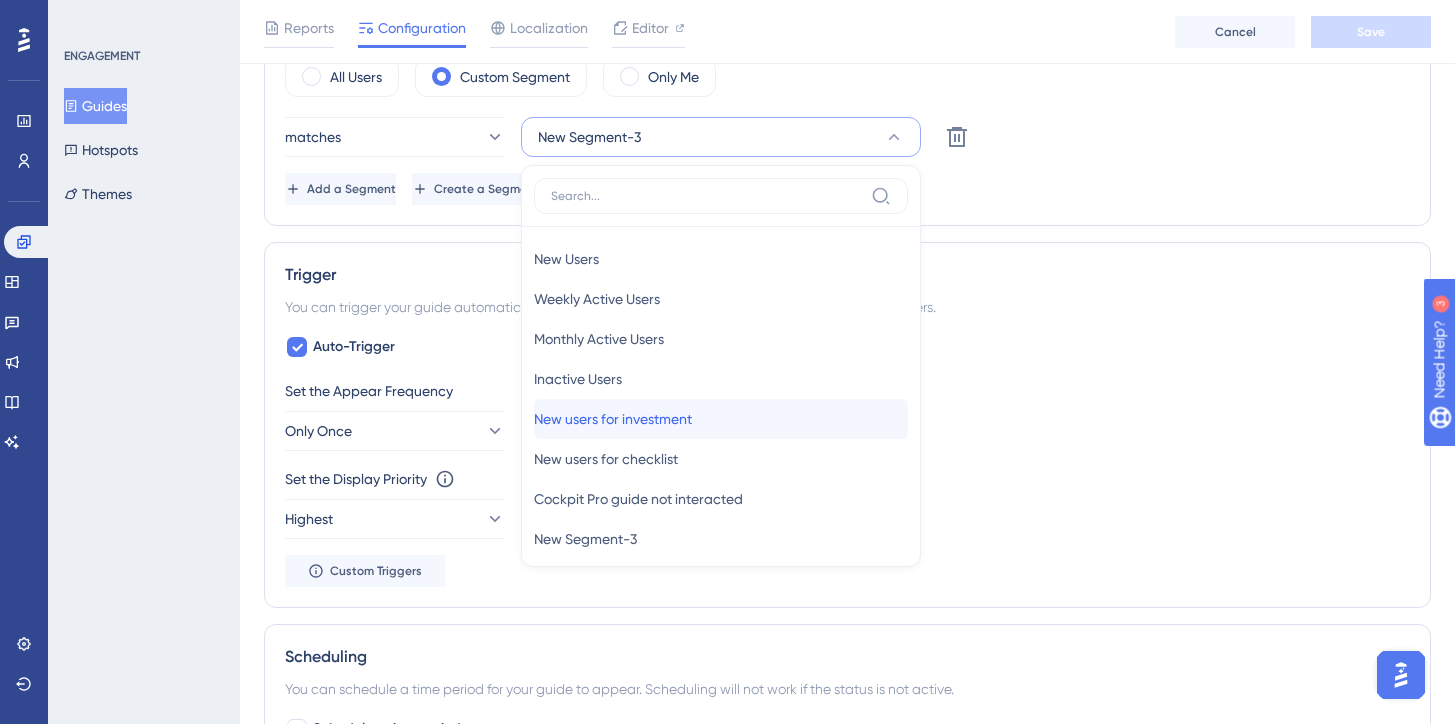 click on "New users for investment" at bounding box center (613, 419) 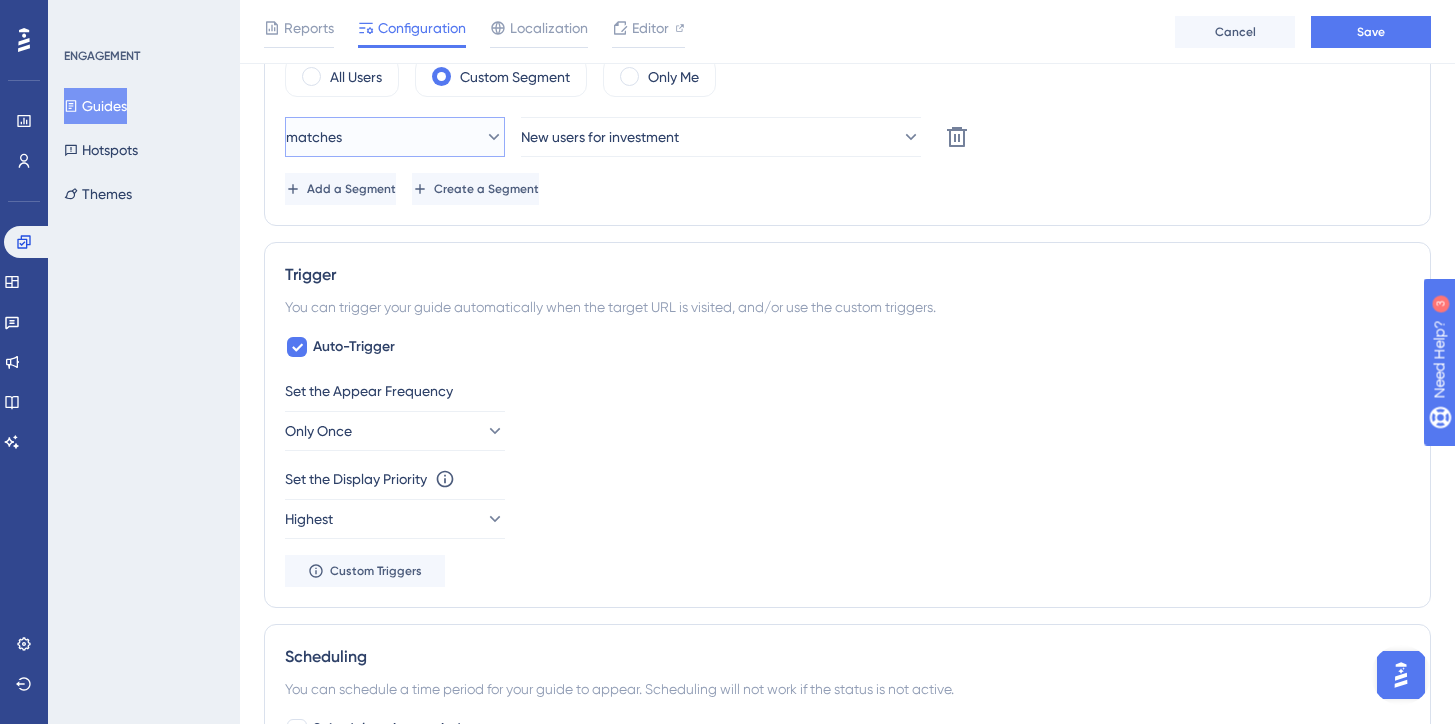 click on "matches" at bounding box center (395, 137) 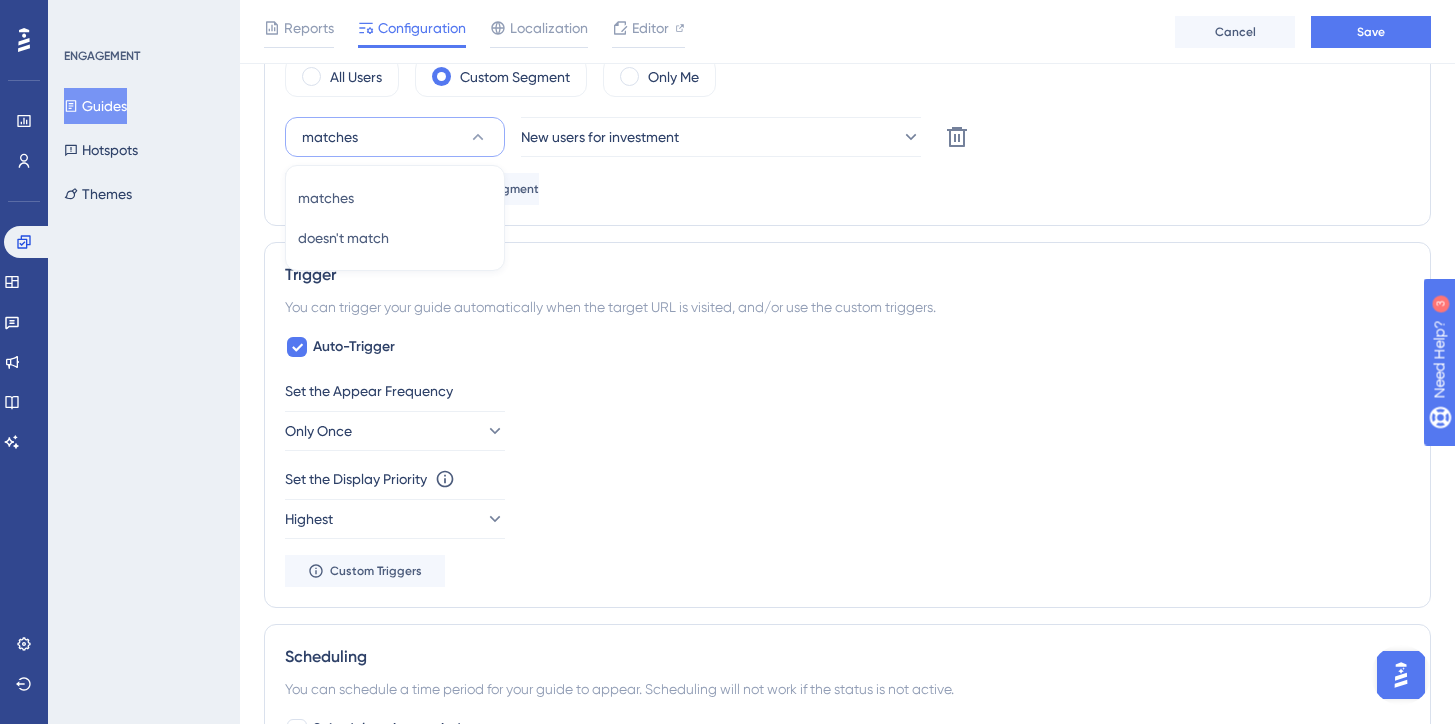 click on "Trigger You can trigger your guide automatically when the target URL is visited,
and/or use the custom triggers. Auto-Trigger Set the Appear Frequency Only Once Set the Display Priority This option will set the display priority between
auto-triggered materials in cases of conflicts between multiple materials Highest Custom Triggers" at bounding box center [847, 425] 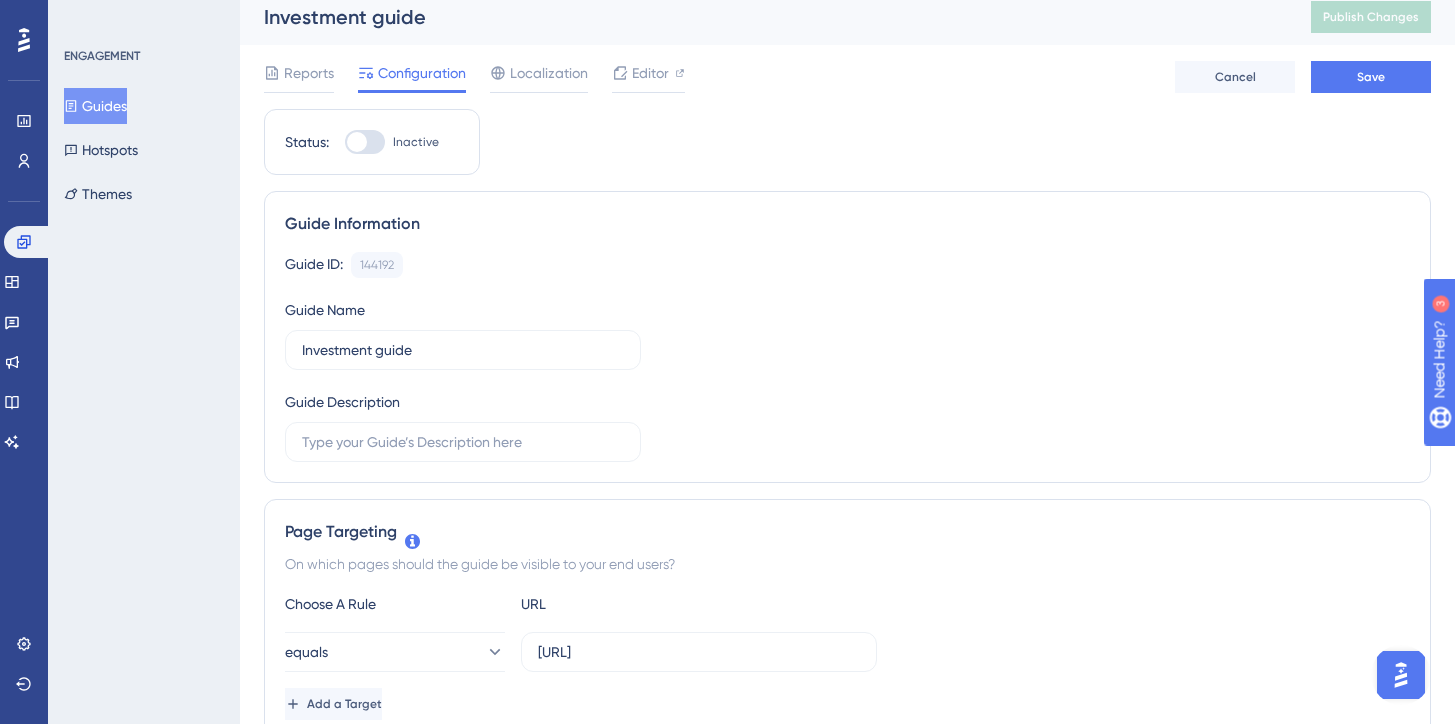 scroll, scrollTop: 0, scrollLeft: 0, axis: both 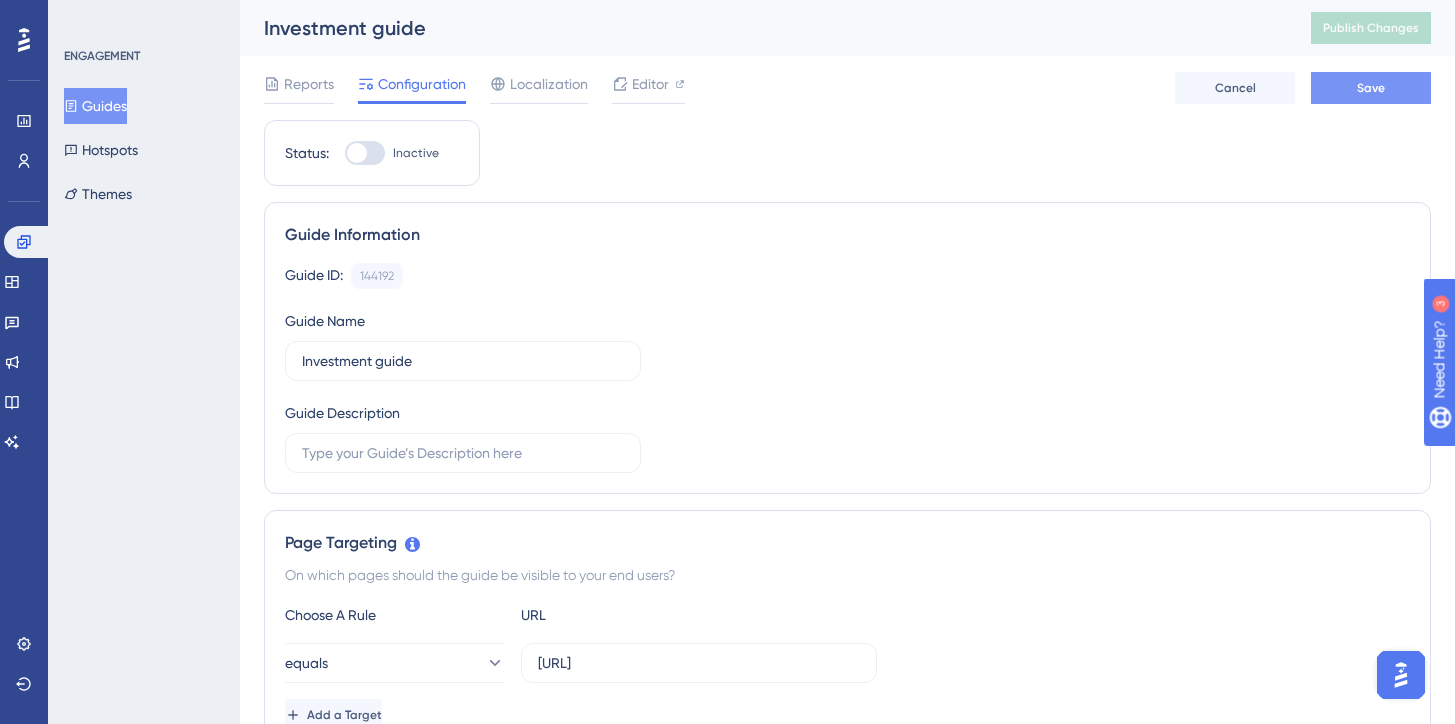click on "Save" at bounding box center (1371, 88) 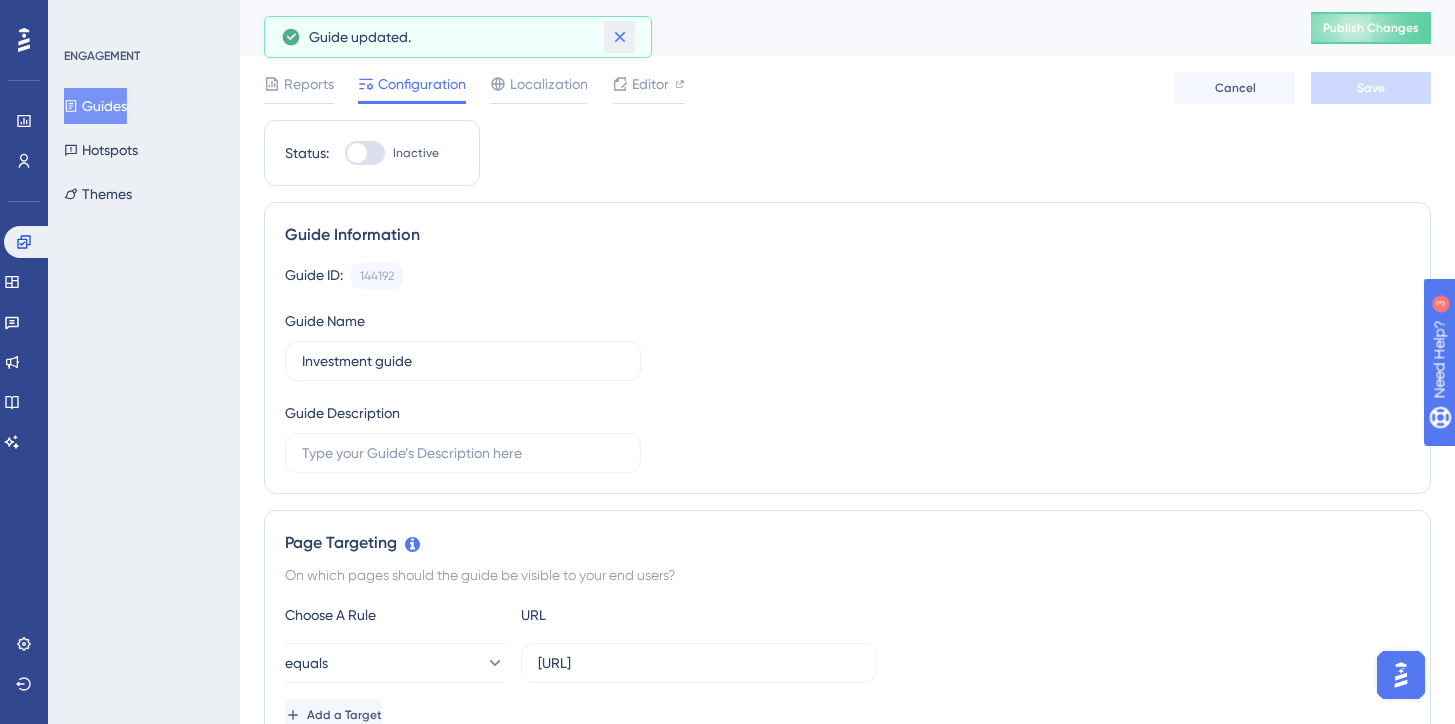 click 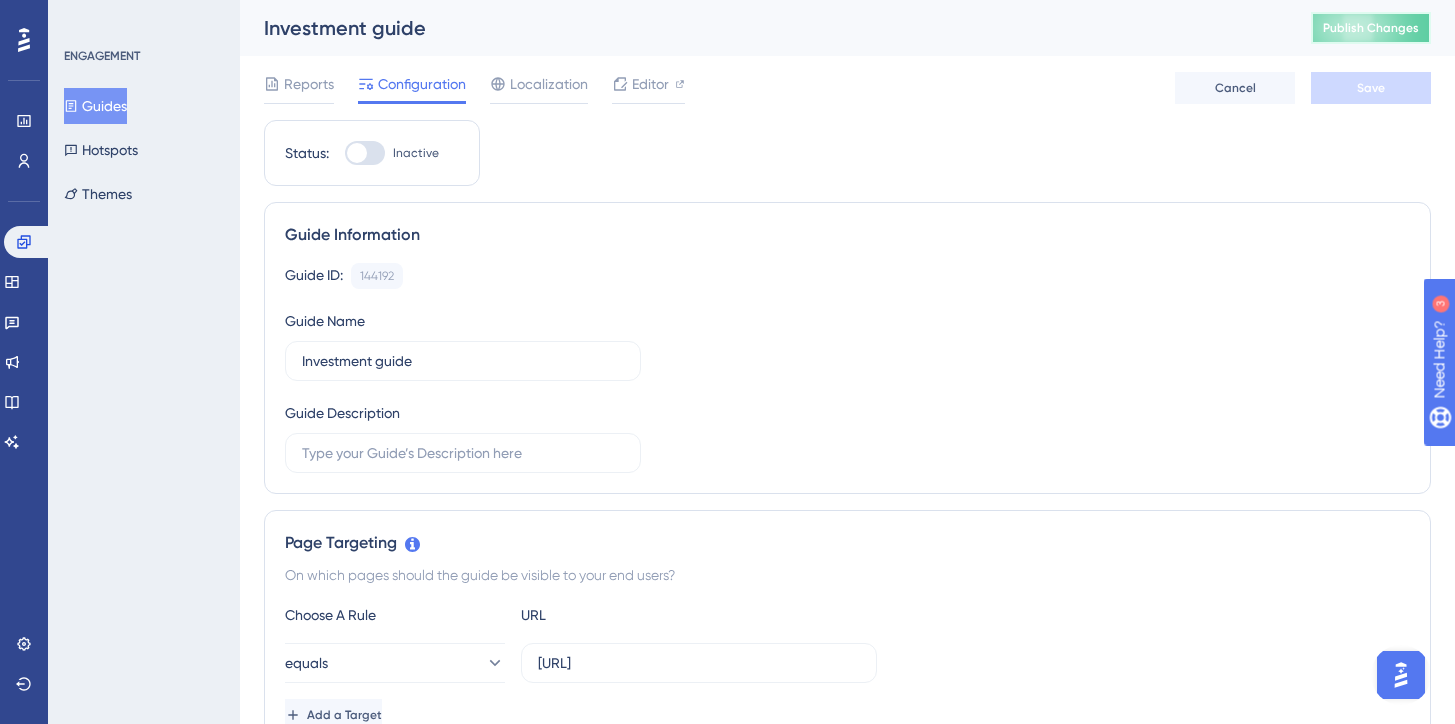 click on "Publish Changes" at bounding box center [1371, 28] 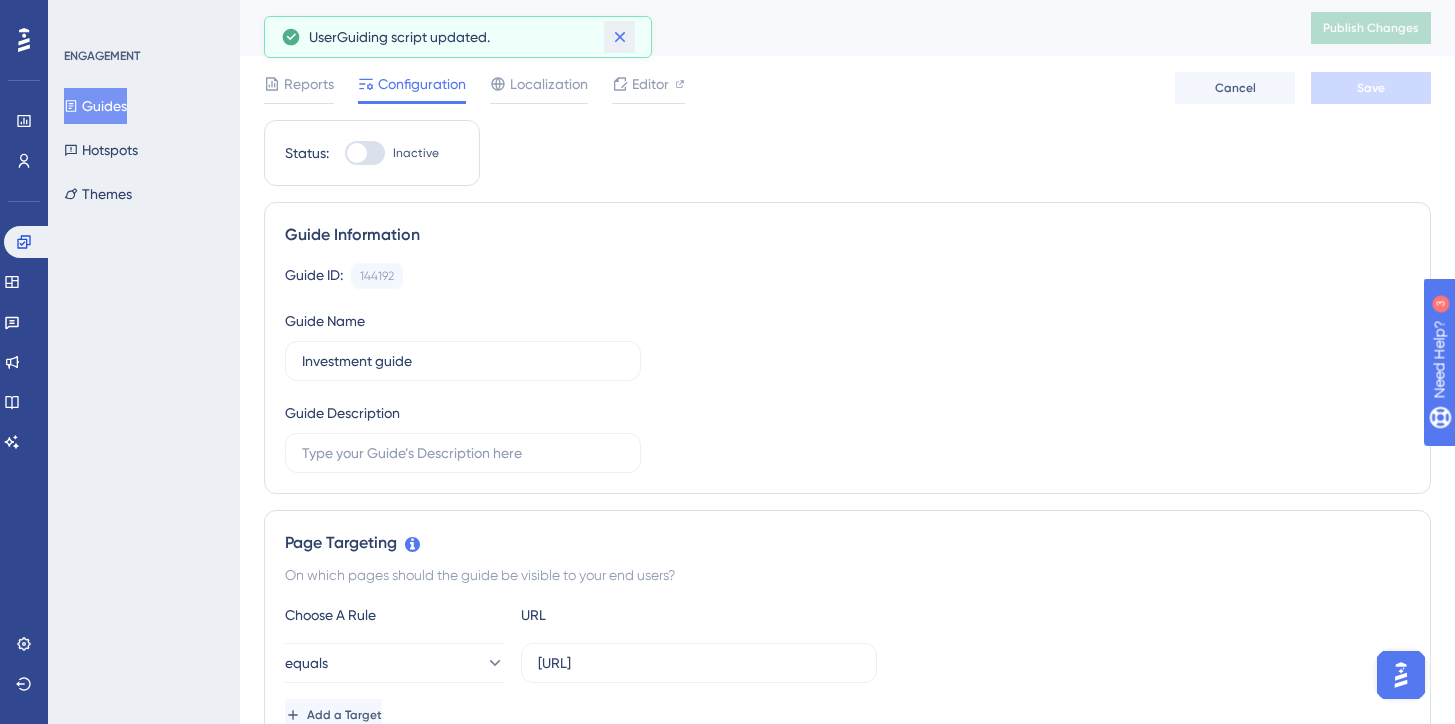 click 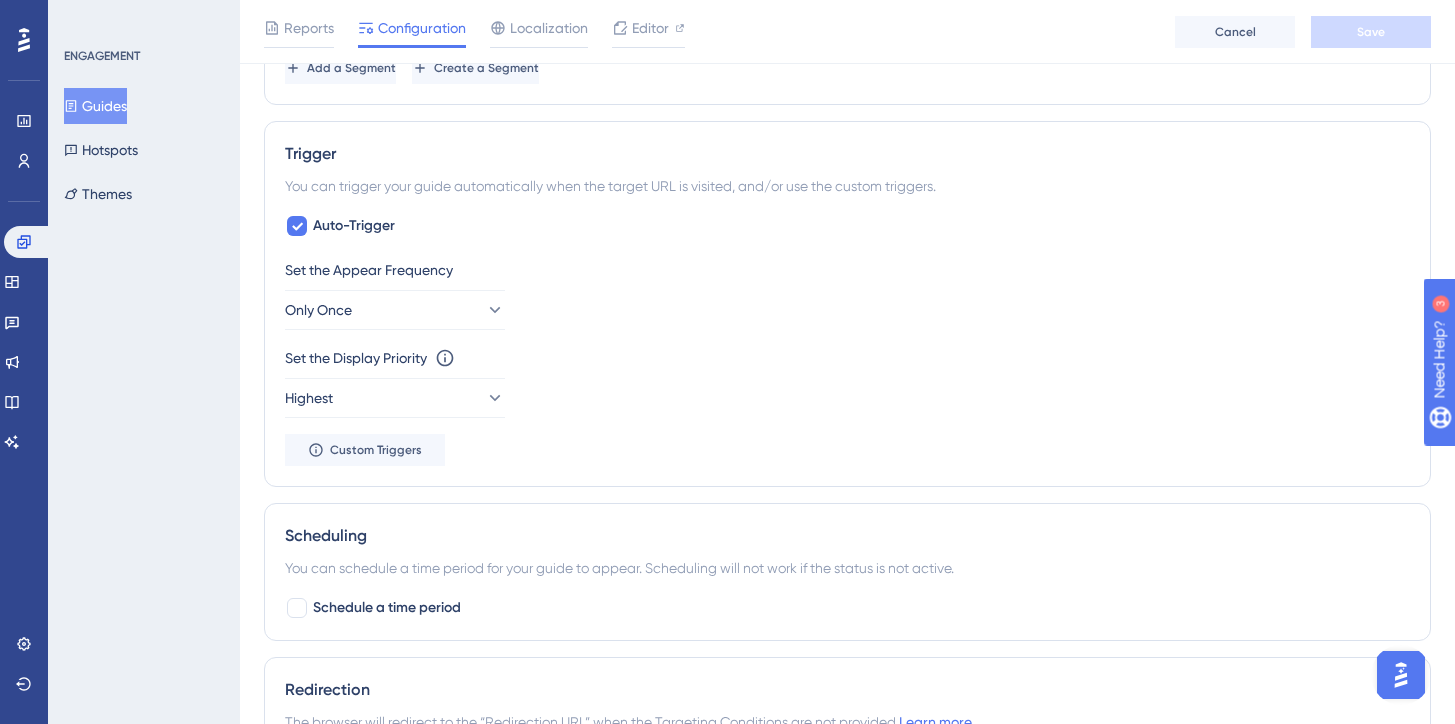 scroll, scrollTop: 939, scrollLeft: 0, axis: vertical 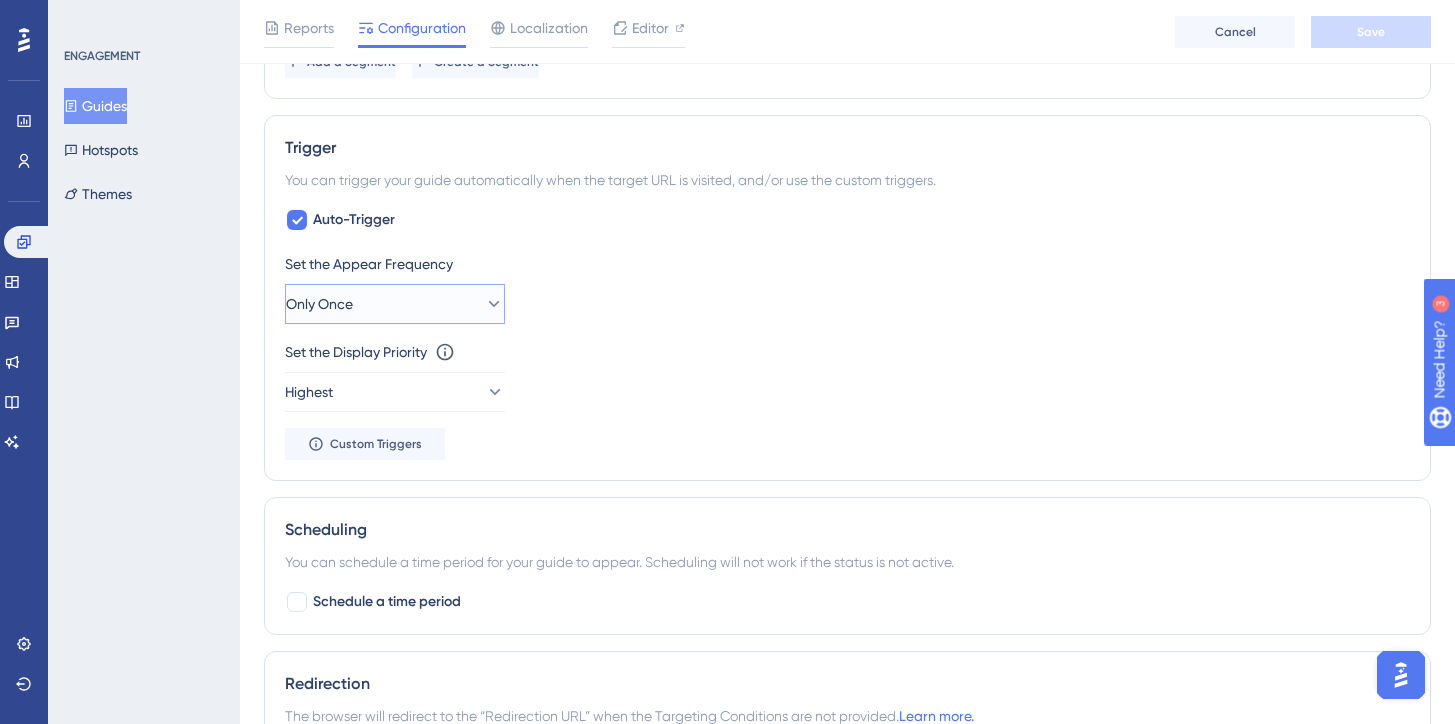 click 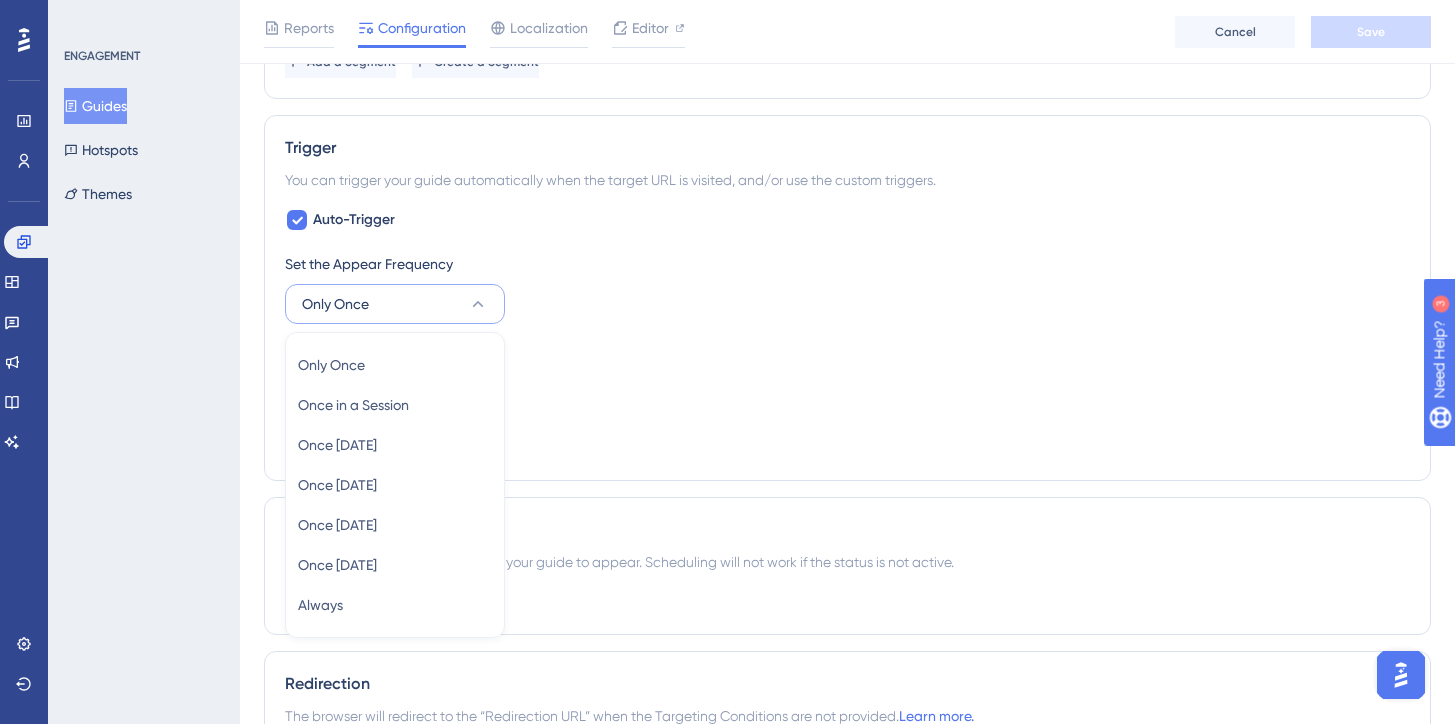 scroll, scrollTop: 1062, scrollLeft: 0, axis: vertical 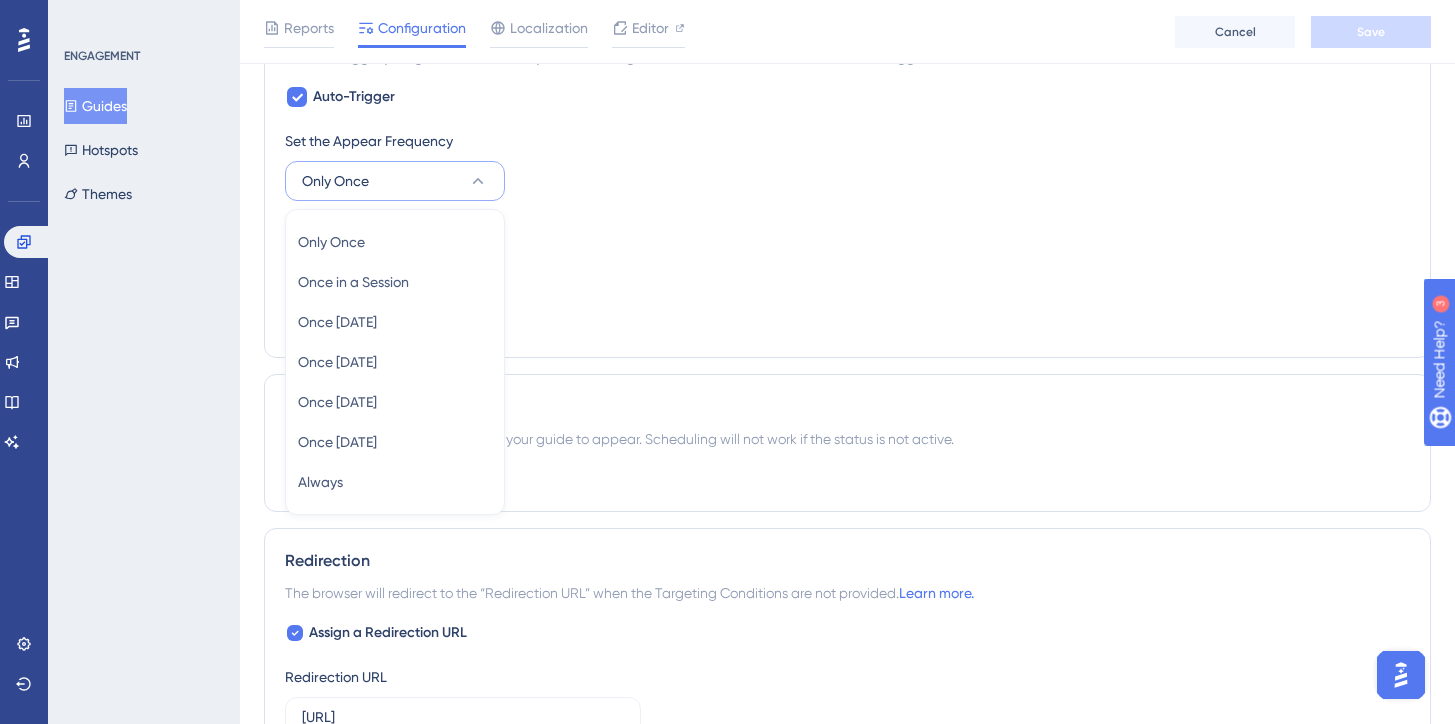 click on "Set the Display Priority This option will set the display priority between
auto-triggered materials in cases of conflicts between multiple materials Highest" at bounding box center (847, 253) 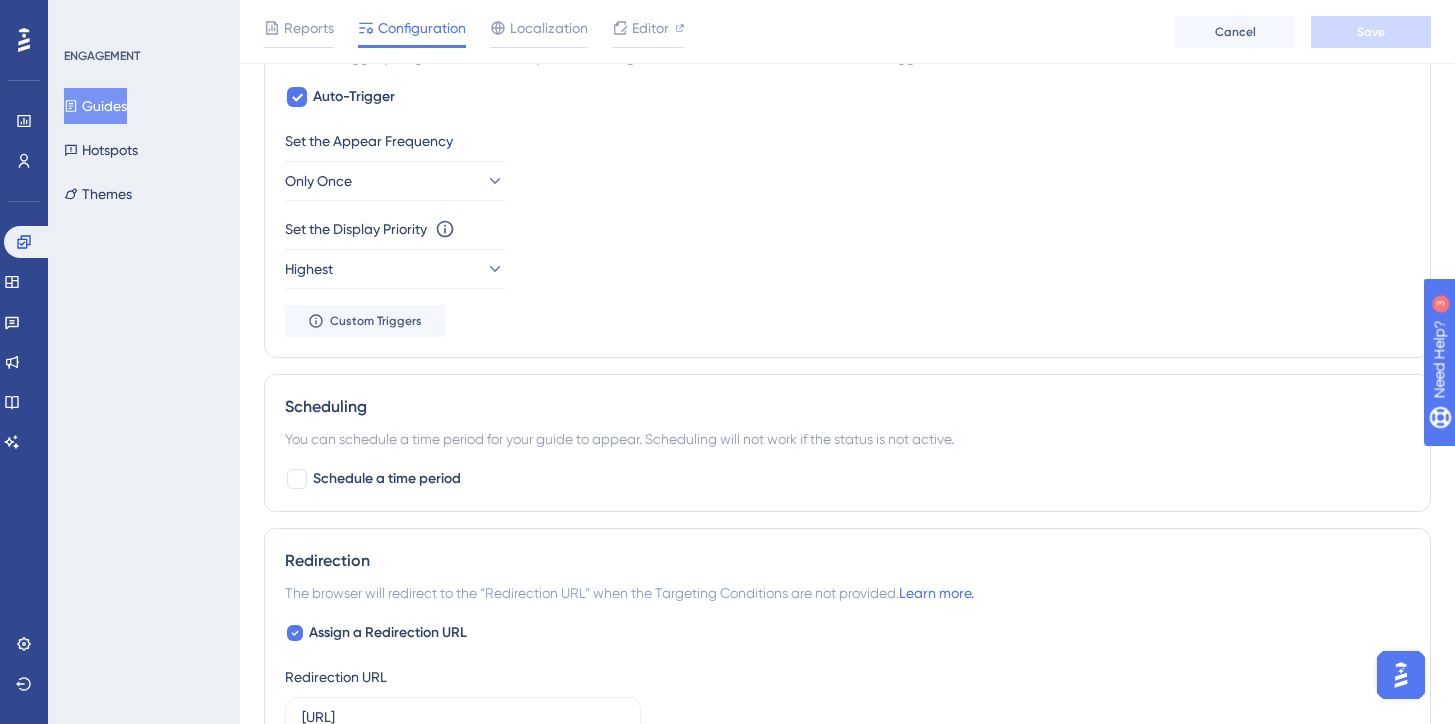 click on "Set the Display Priority This option will set the display priority between
auto-triggered materials in cases of conflicts between multiple materials Highest" at bounding box center [847, 253] 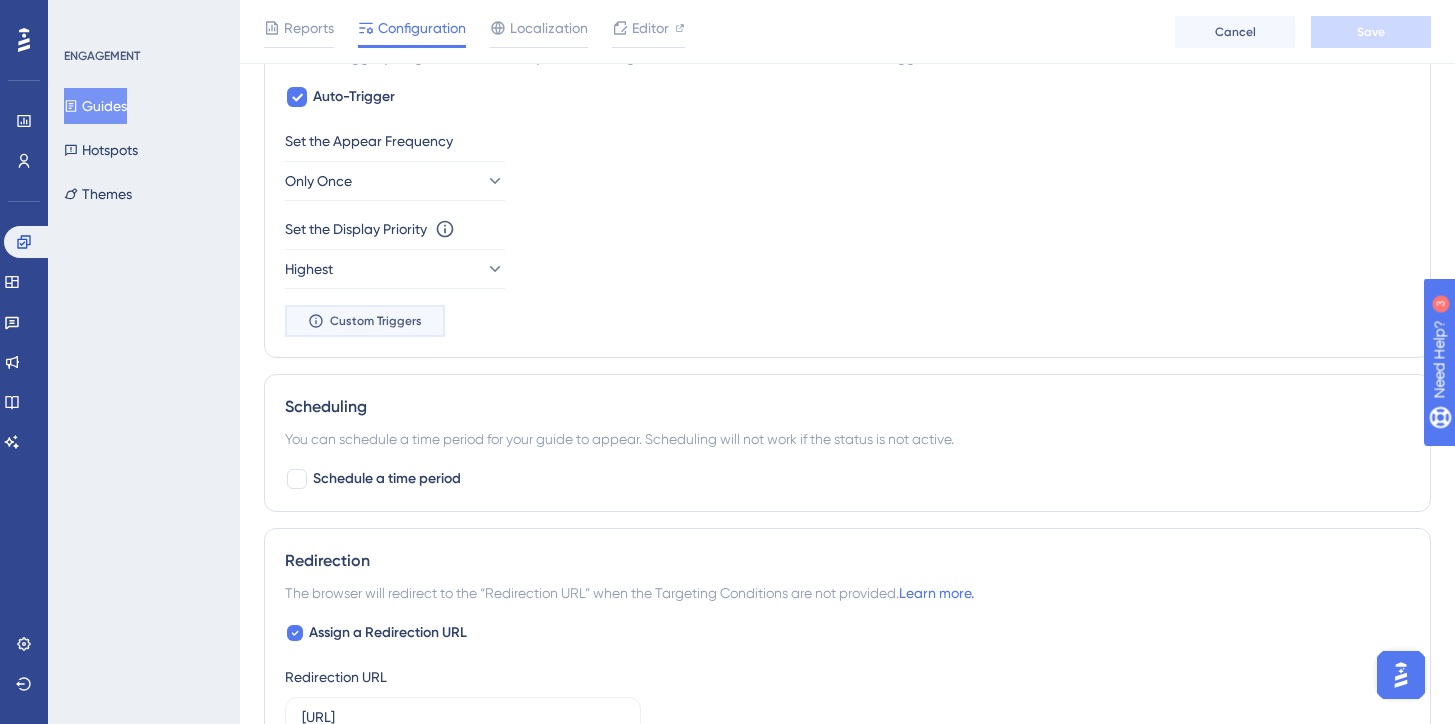 click on "Custom Triggers" at bounding box center [365, 321] 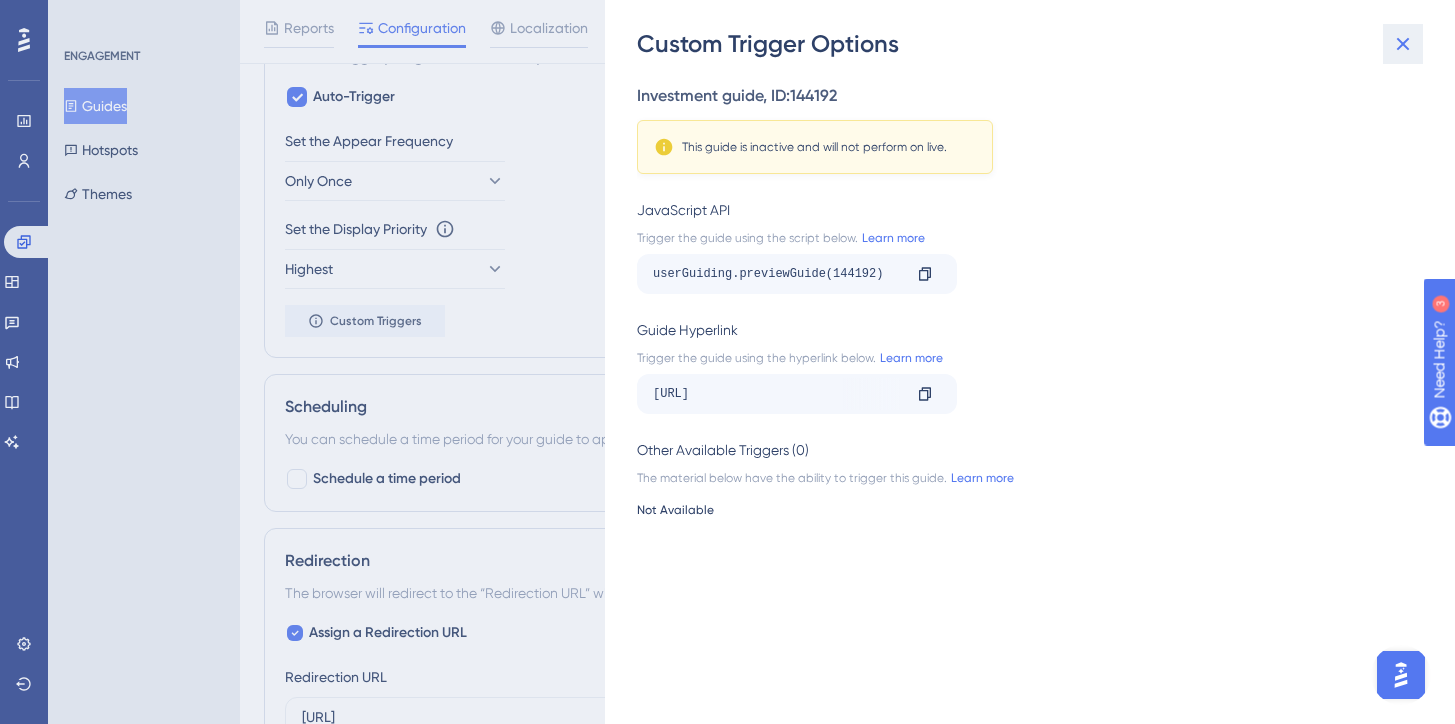 click 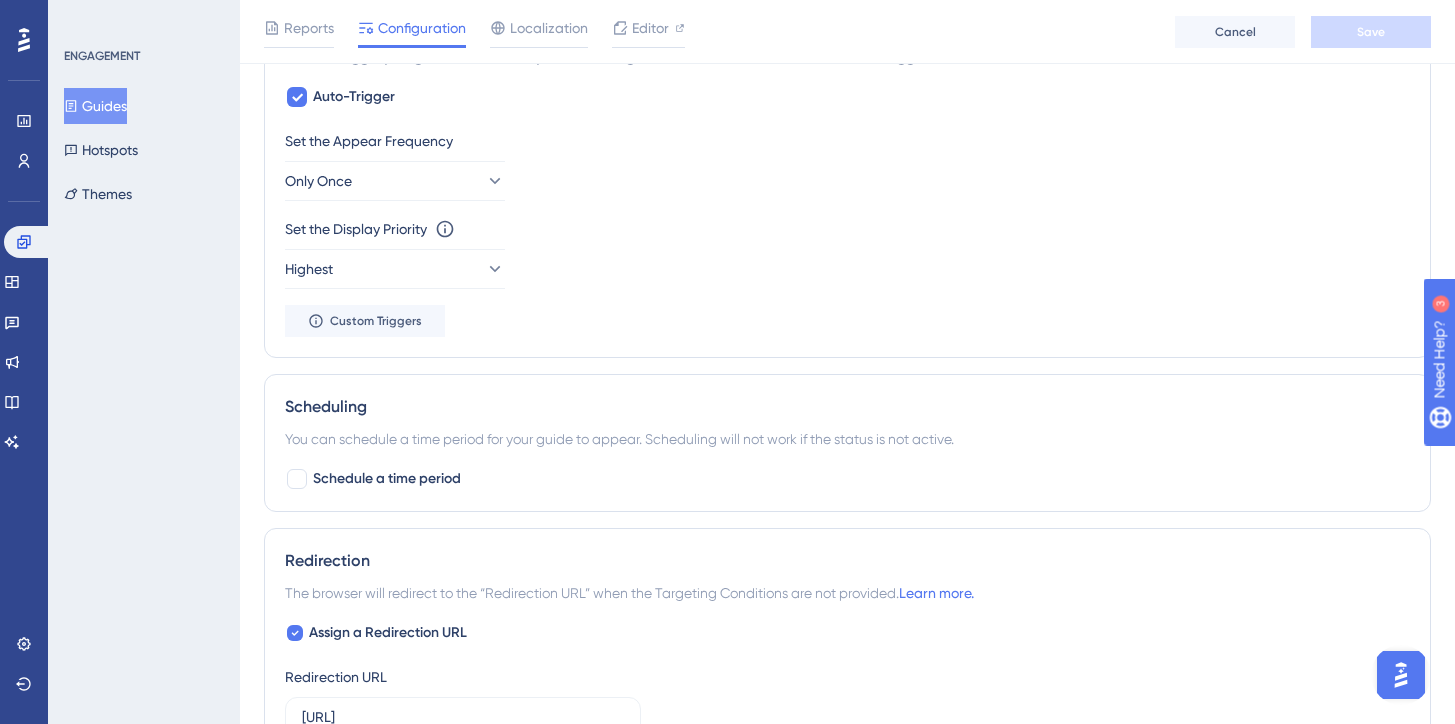click on "Trigger You can trigger your guide automatically when the target URL is visited,
and/or use the custom triggers. Auto-Trigger Set the Appear Frequency Only Once Set the Display Priority This option will set the display priority between
auto-triggered materials in cases of conflicts between multiple materials Highest Custom Triggers" at bounding box center [847, 175] 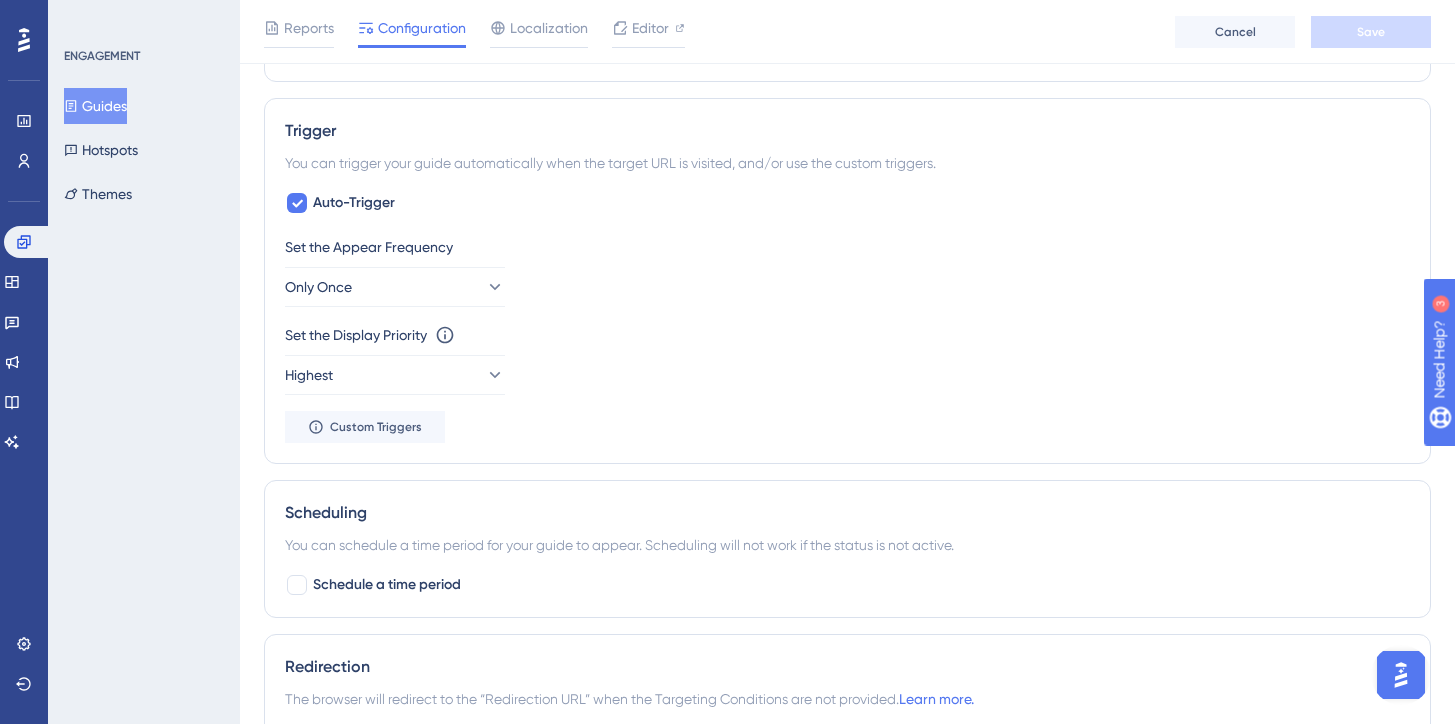scroll, scrollTop: 955, scrollLeft: 0, axis: vertical 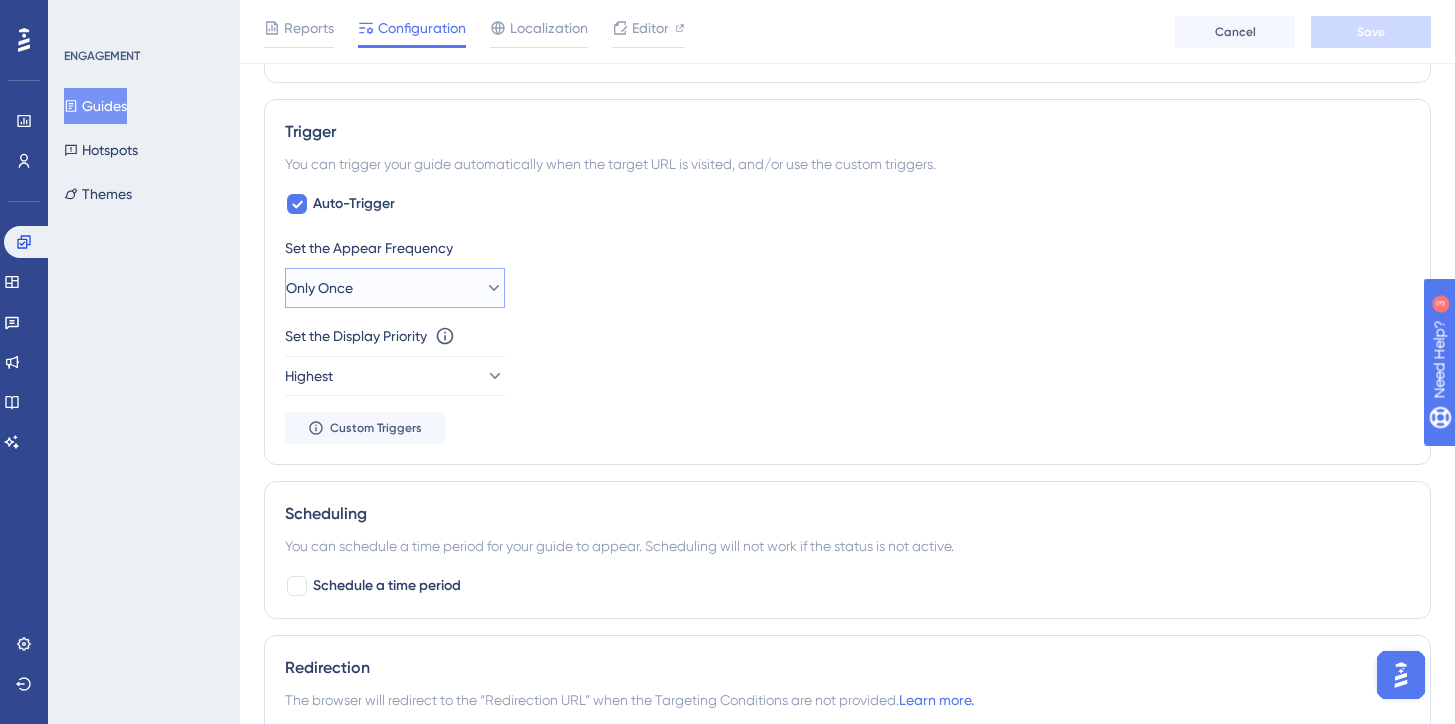 click on "Only Once" at bounding box center (395, 288) 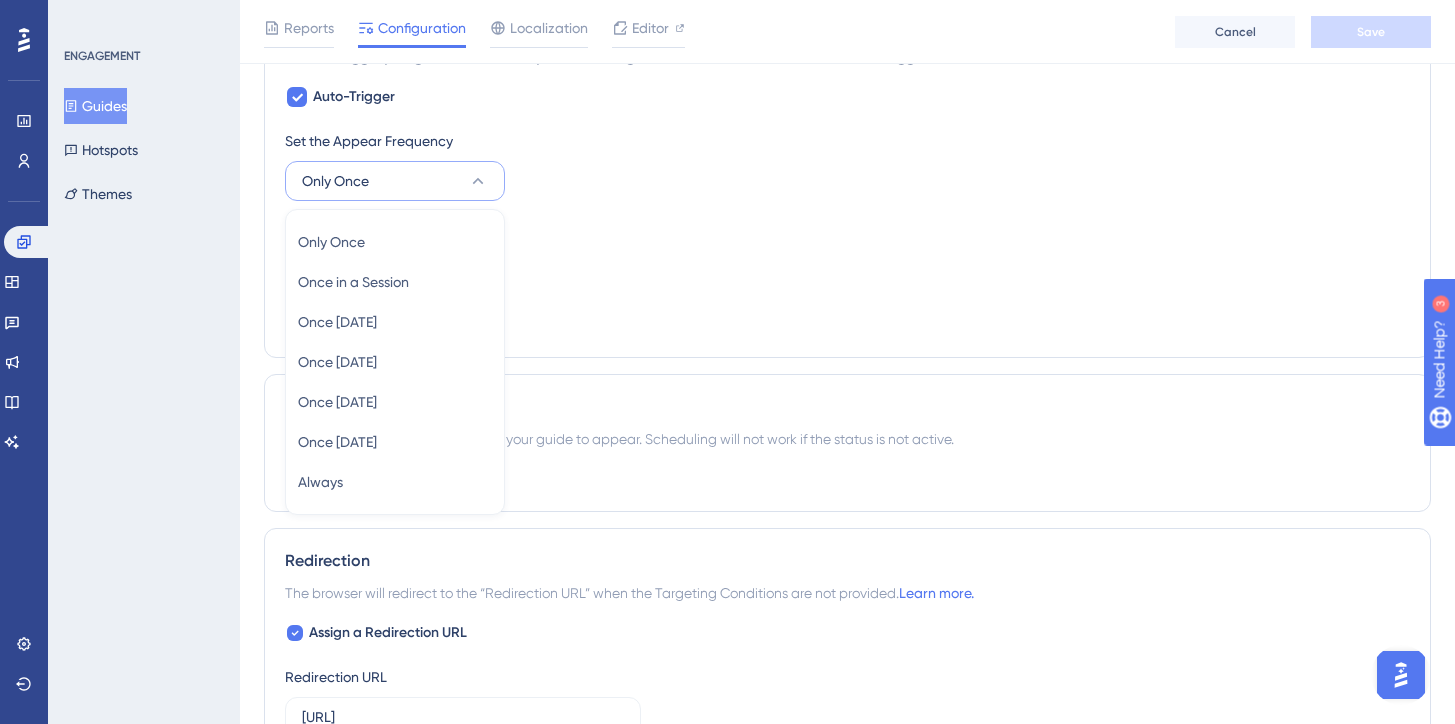 click on "Set the Display Priority This option will set the display priority between
auto-triggered materials in cases of conflicts between multiple materials Highest" at bounding box center [847, 253] 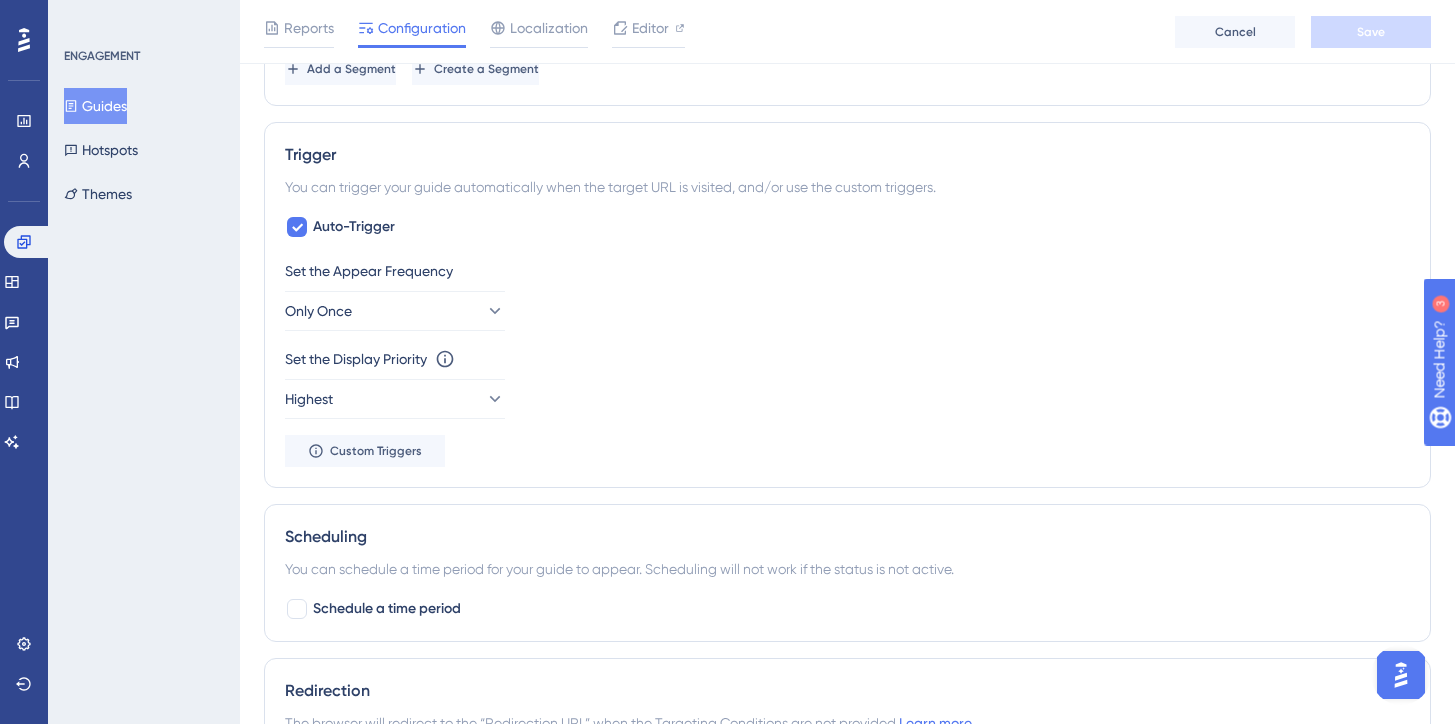 scroll, scrollTop: 889, scrollLeft: 0, axis: vertical 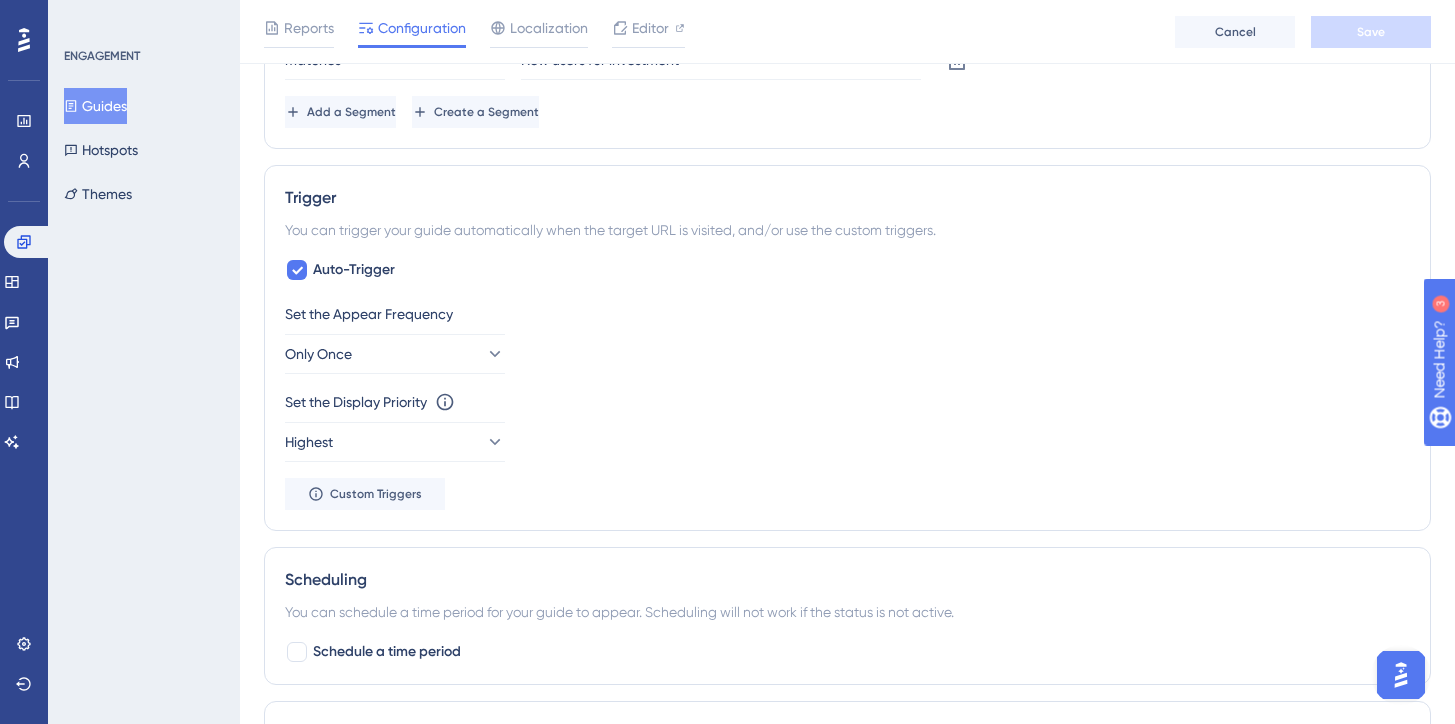 click on "Trigger You can trigger your guide automatically when the target URL is visited,
and/or use the custom triggers. Auto-Trigger Set the Appear Frequency Only Once Set the Display Priority This option will set the display priority between
auto-triggered materials in cases of conflicts between multiple materials Highest Custom Triggers" at bounding box center (847, 348) 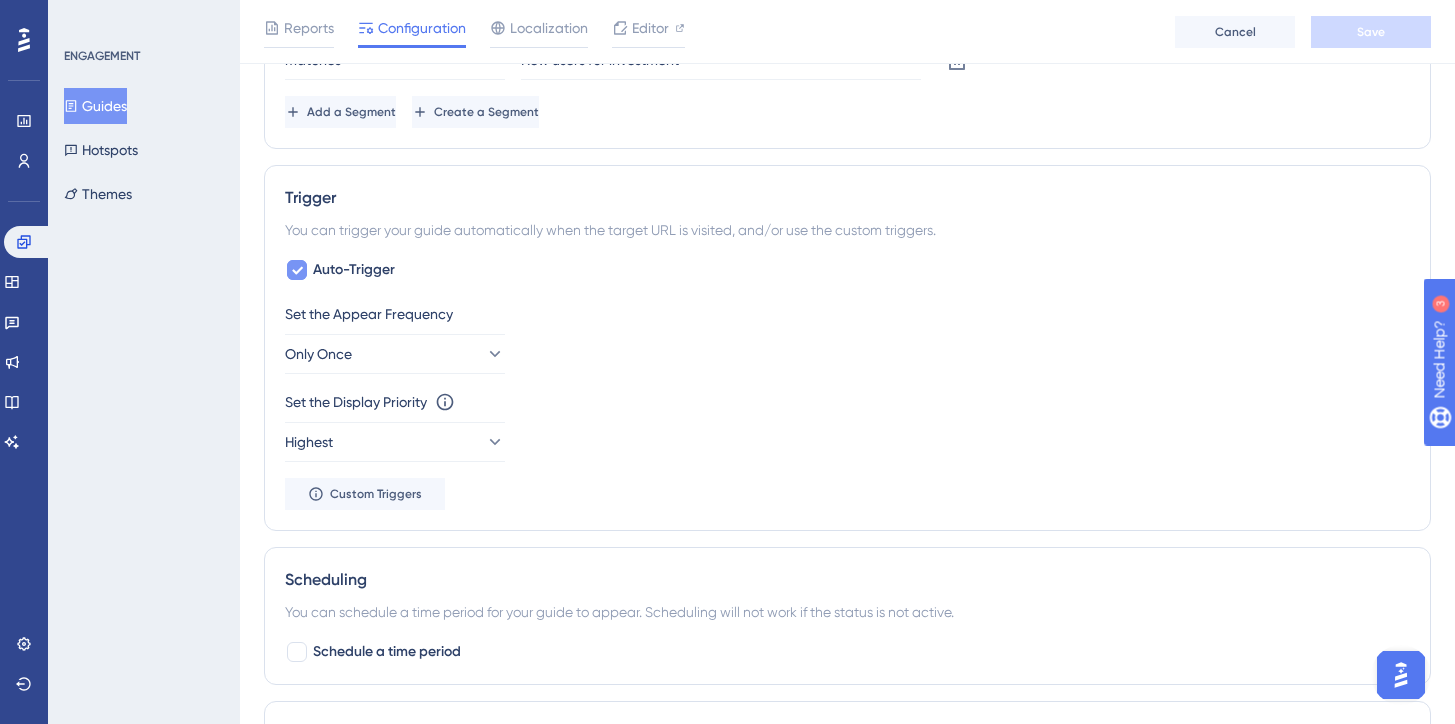 click at bounding box center [297, 270] 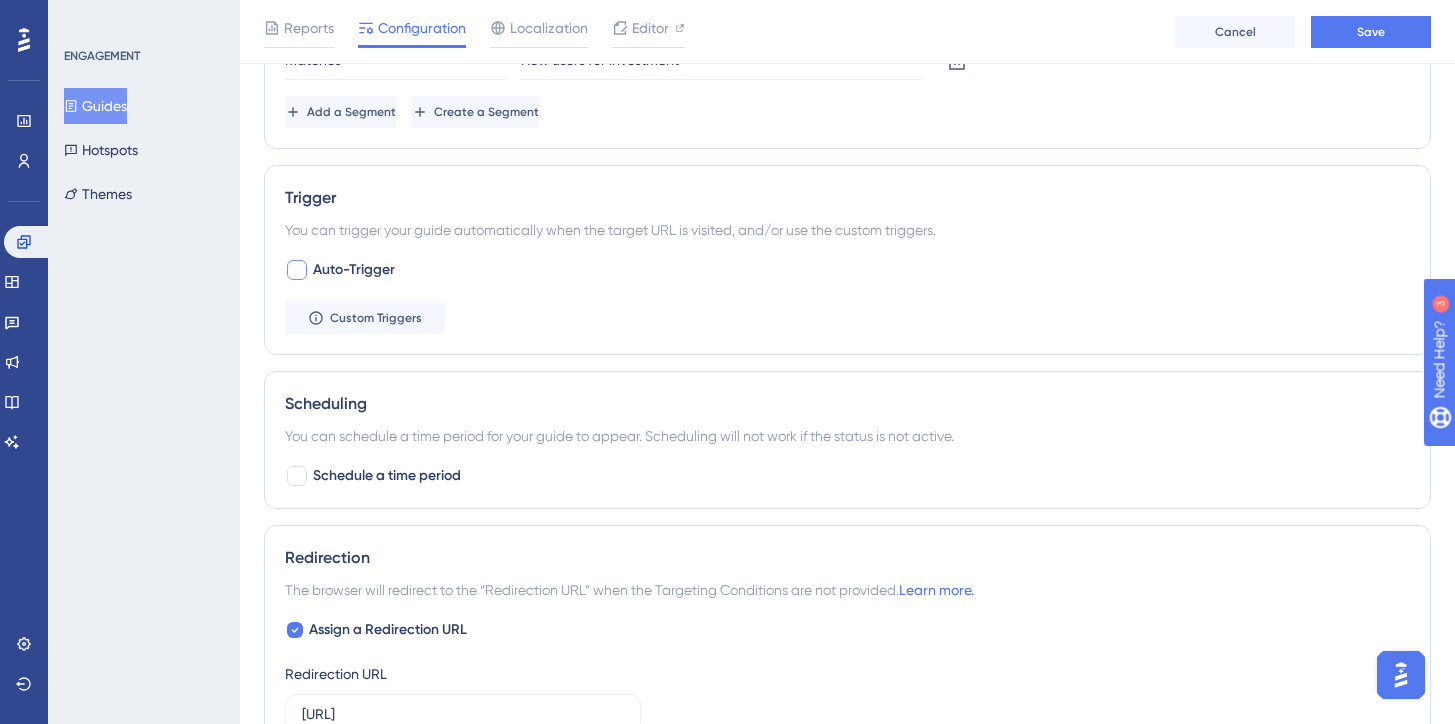 click at bounding box center [297, 270] 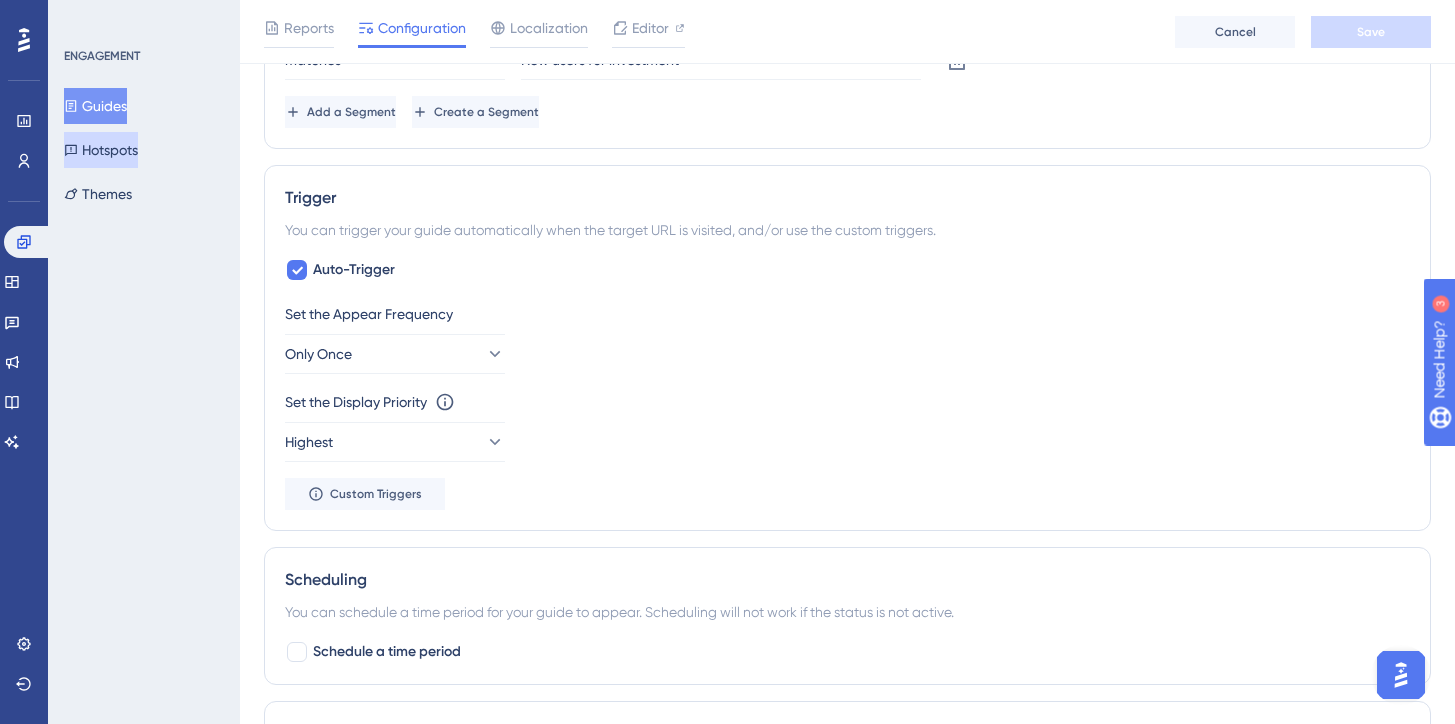 click on "Hotspots" at bounding box center (101, 150) 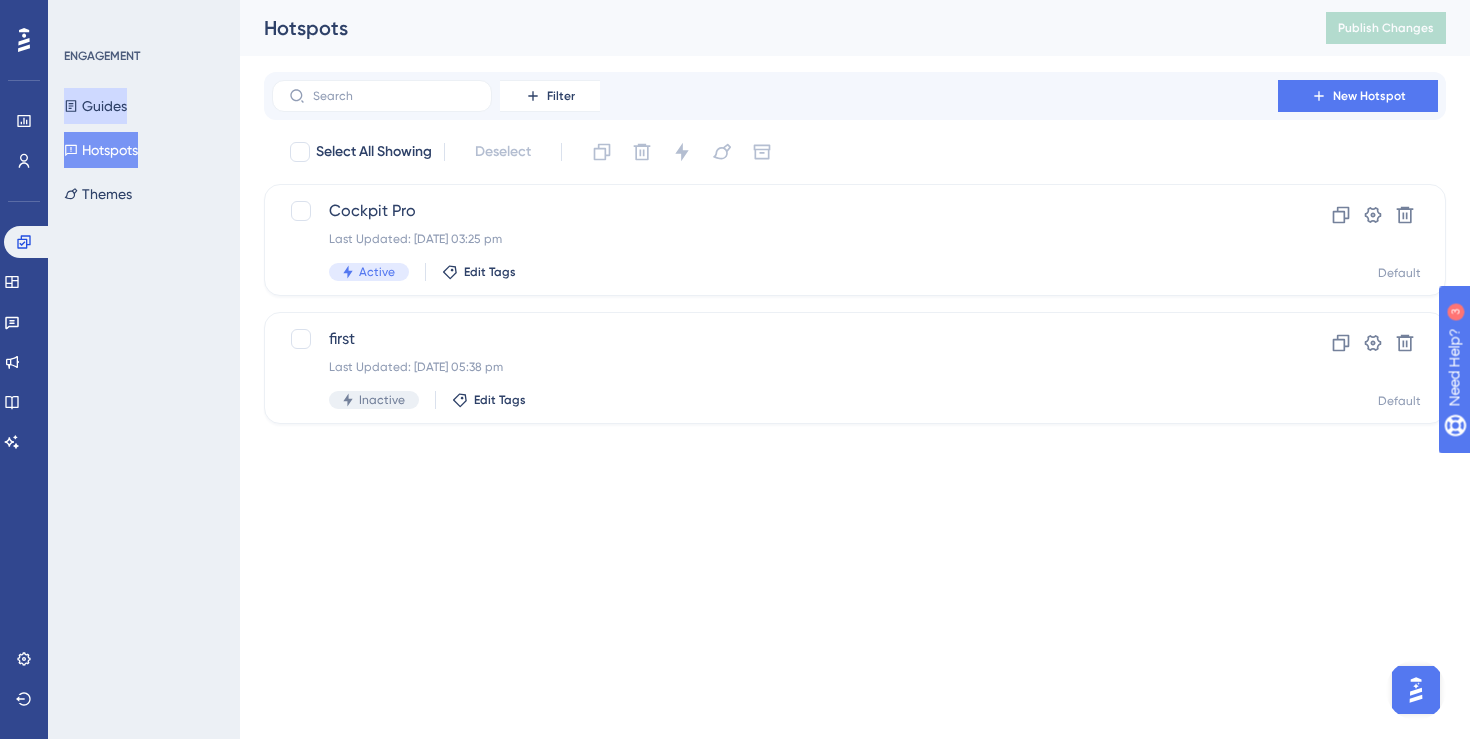 click on "Guides" at bounding box center (95, 106) 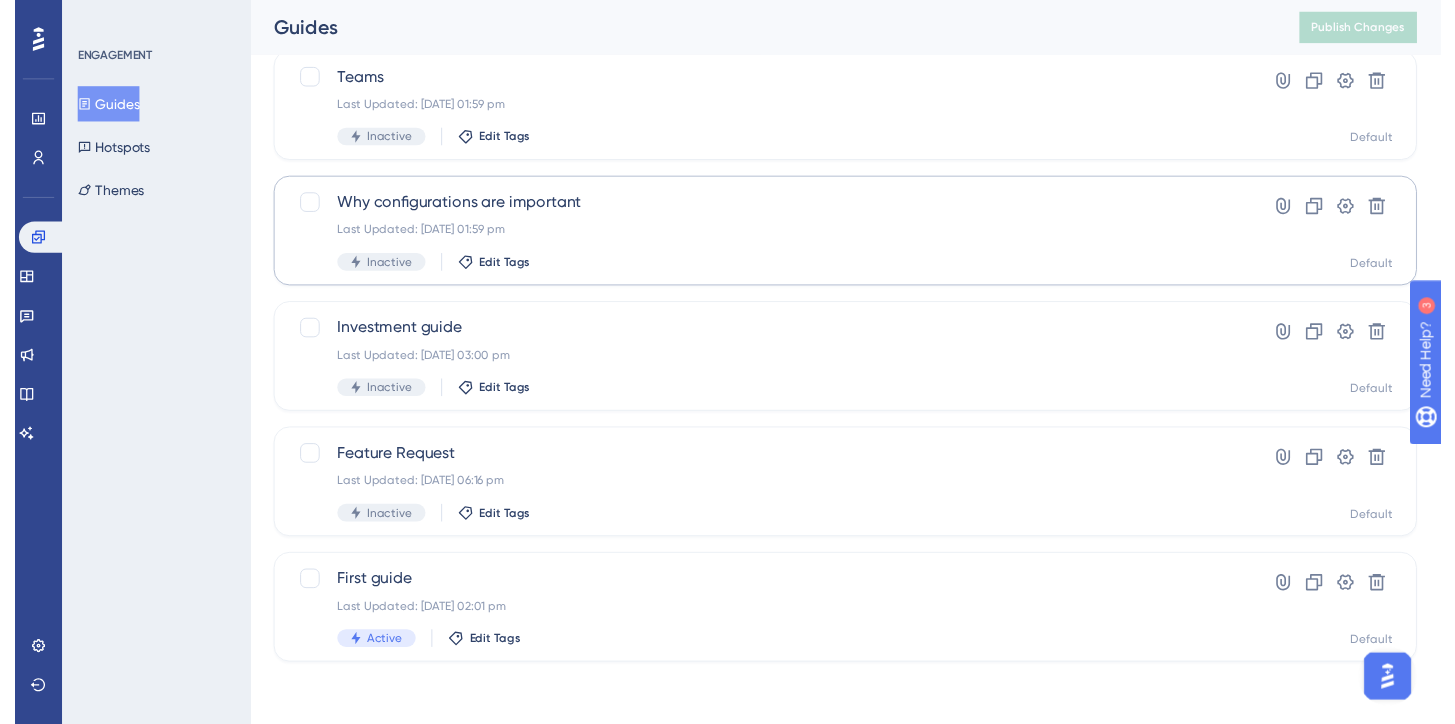 scroll, scrollTop: 0, scrollLeft: 0, axis: both 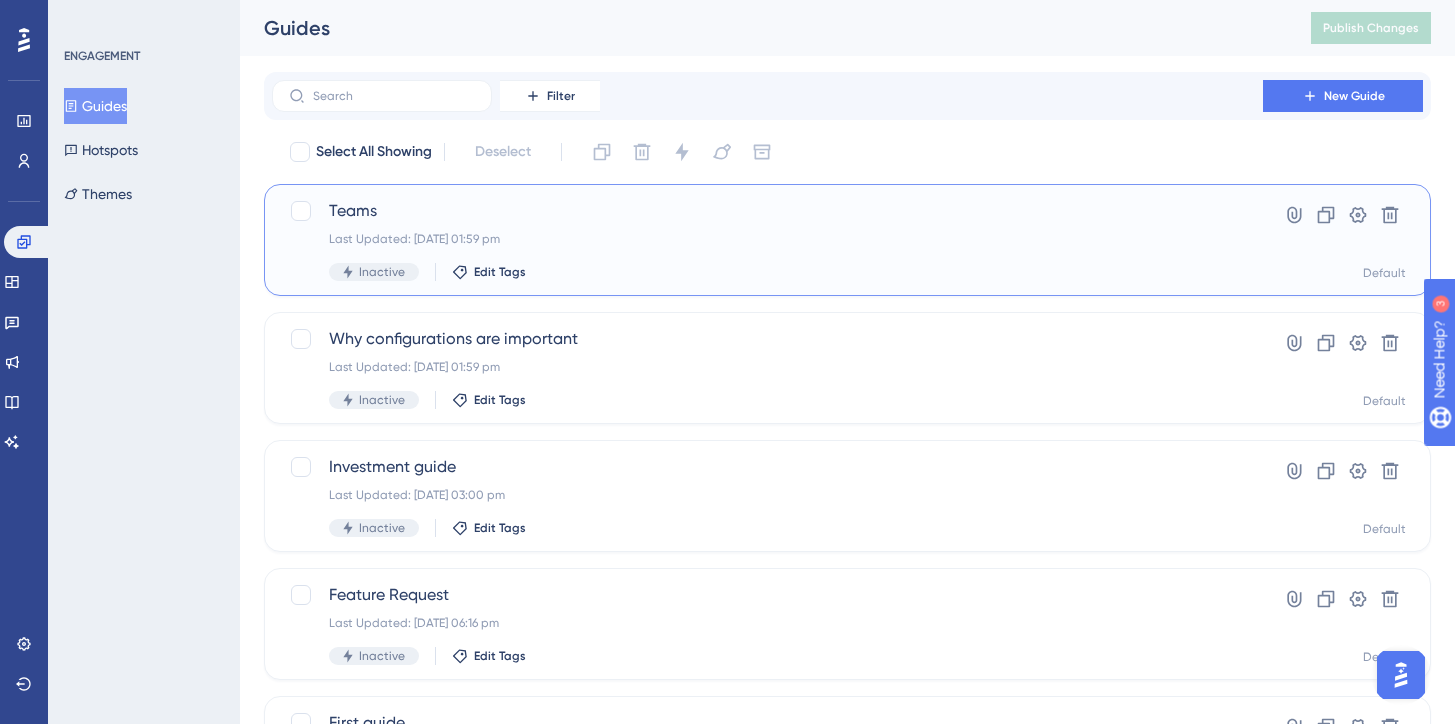click on "Teams" at bounding box center [767, 211] 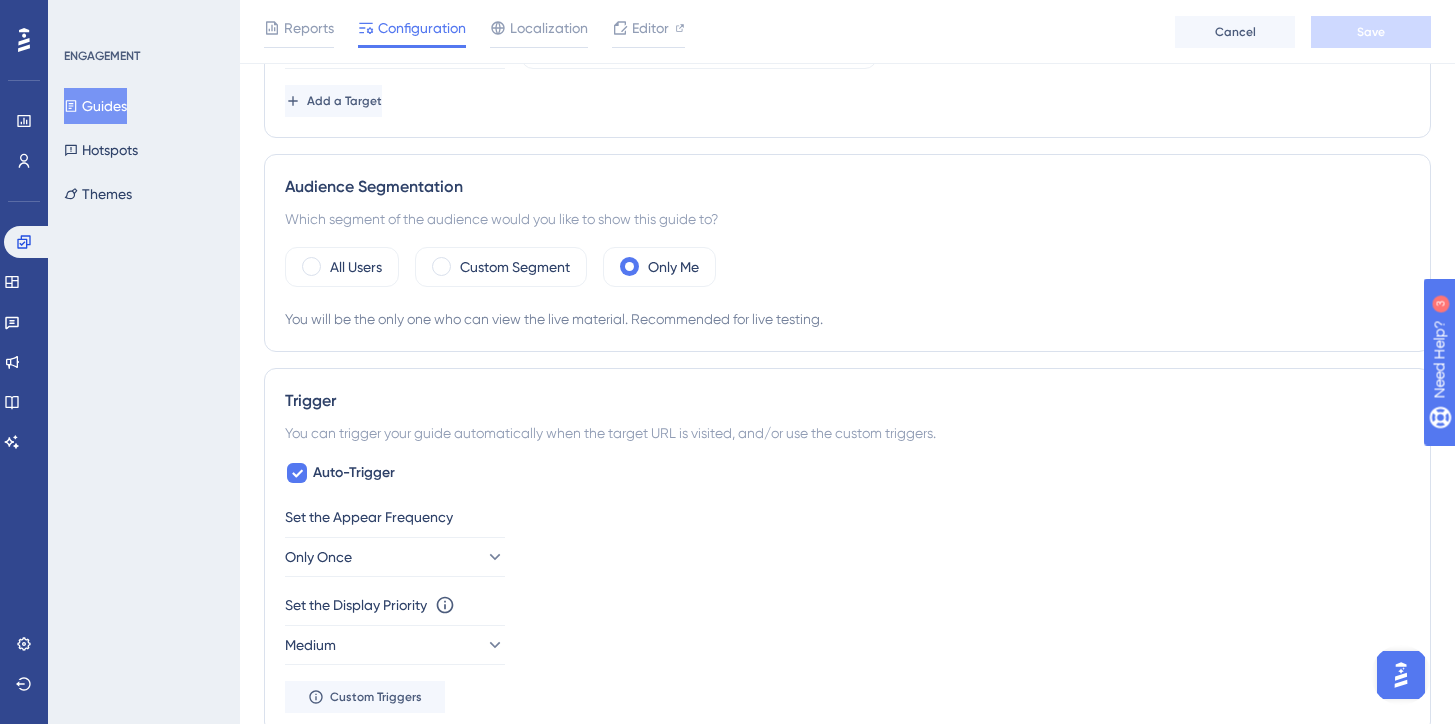 scroll, scrollTop: 636, scrollLeft: 0, axis: vertical 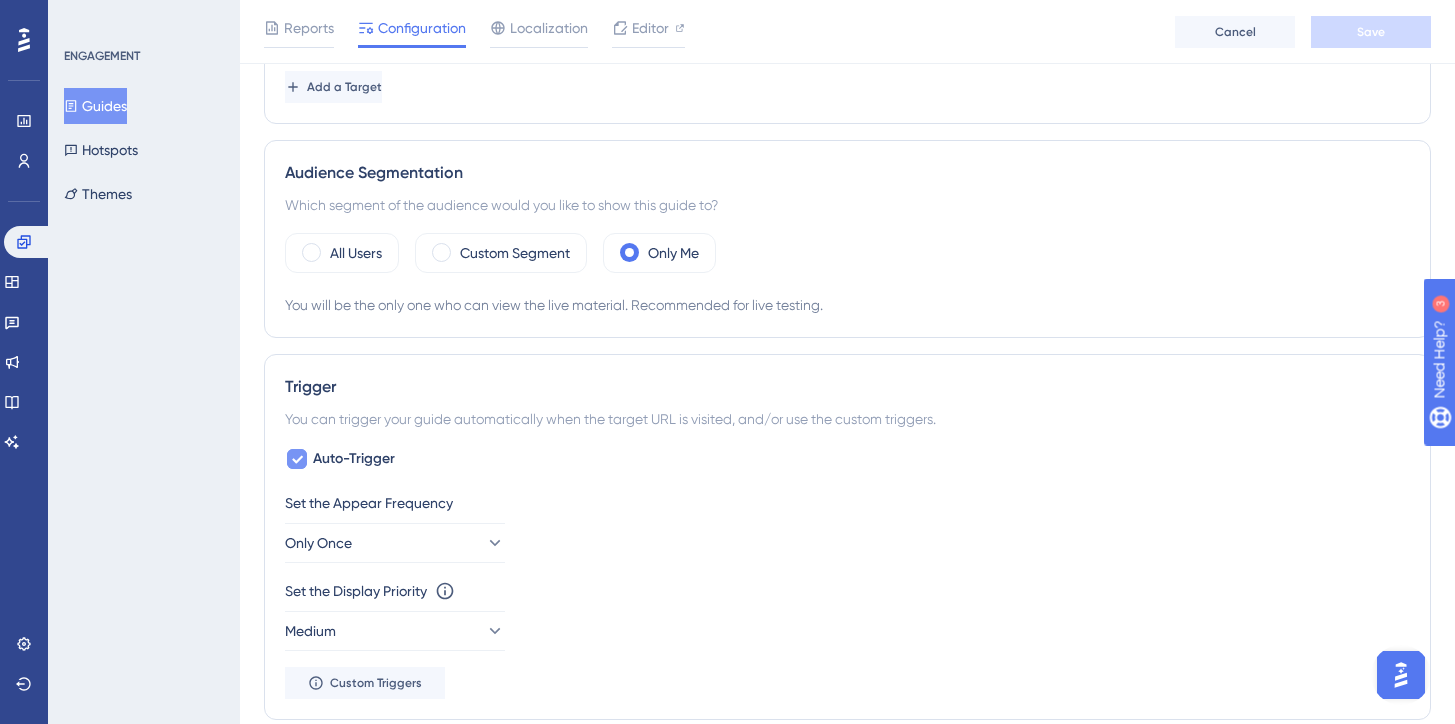 click 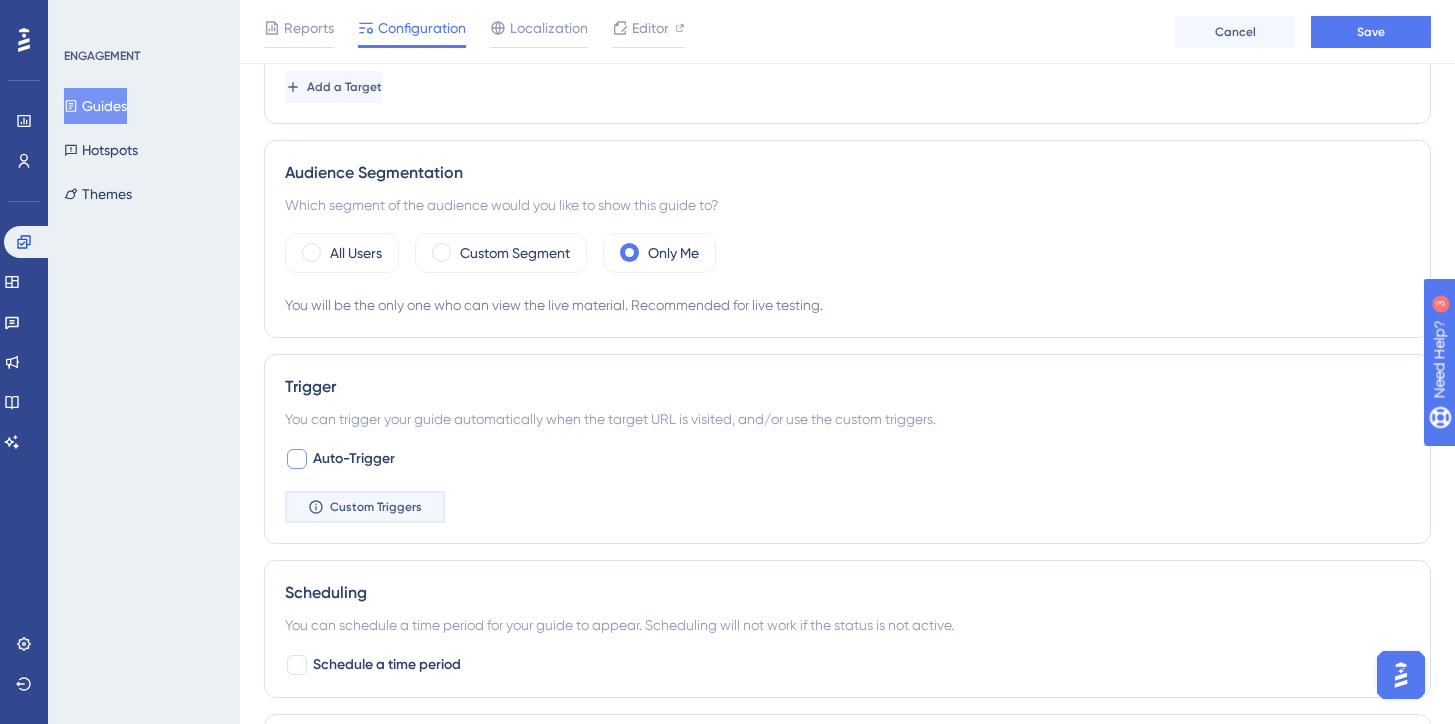 click on "Custom Triggers" at bounding box center [365, 507] 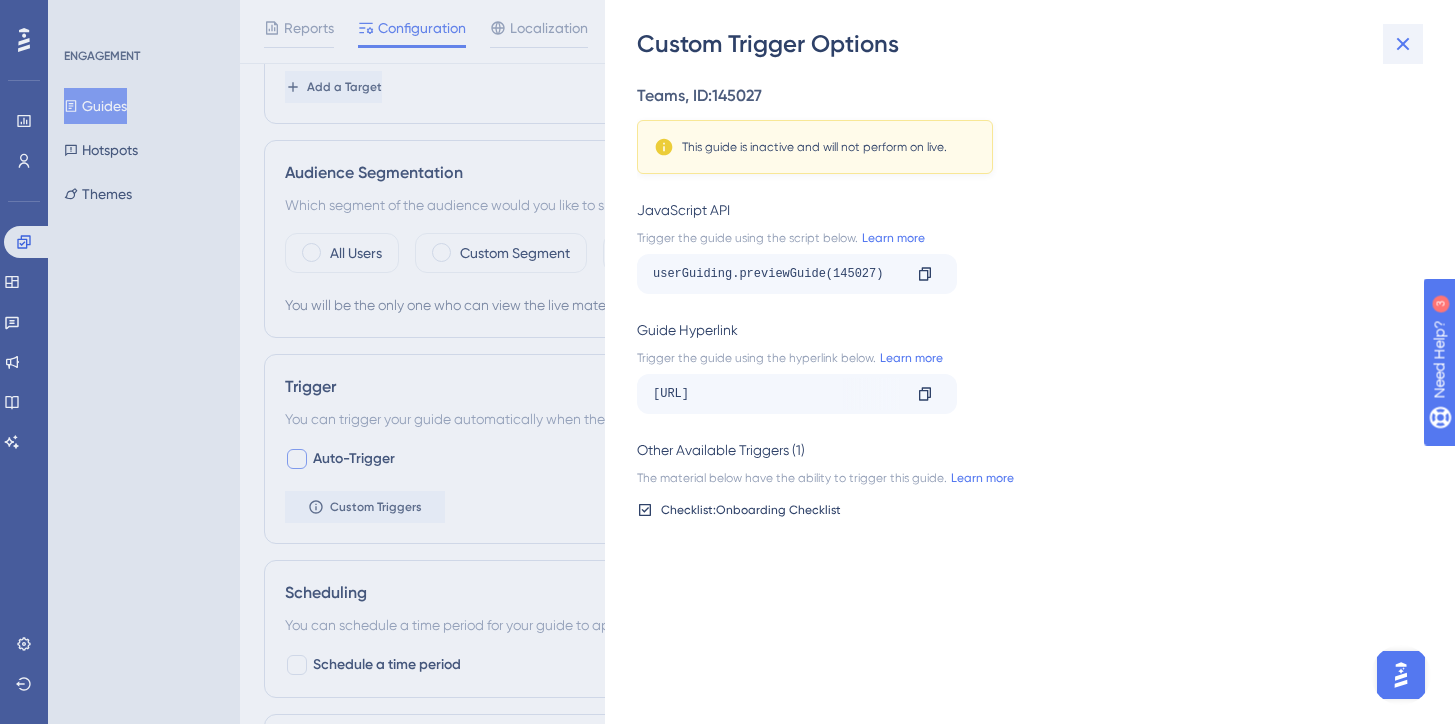 click 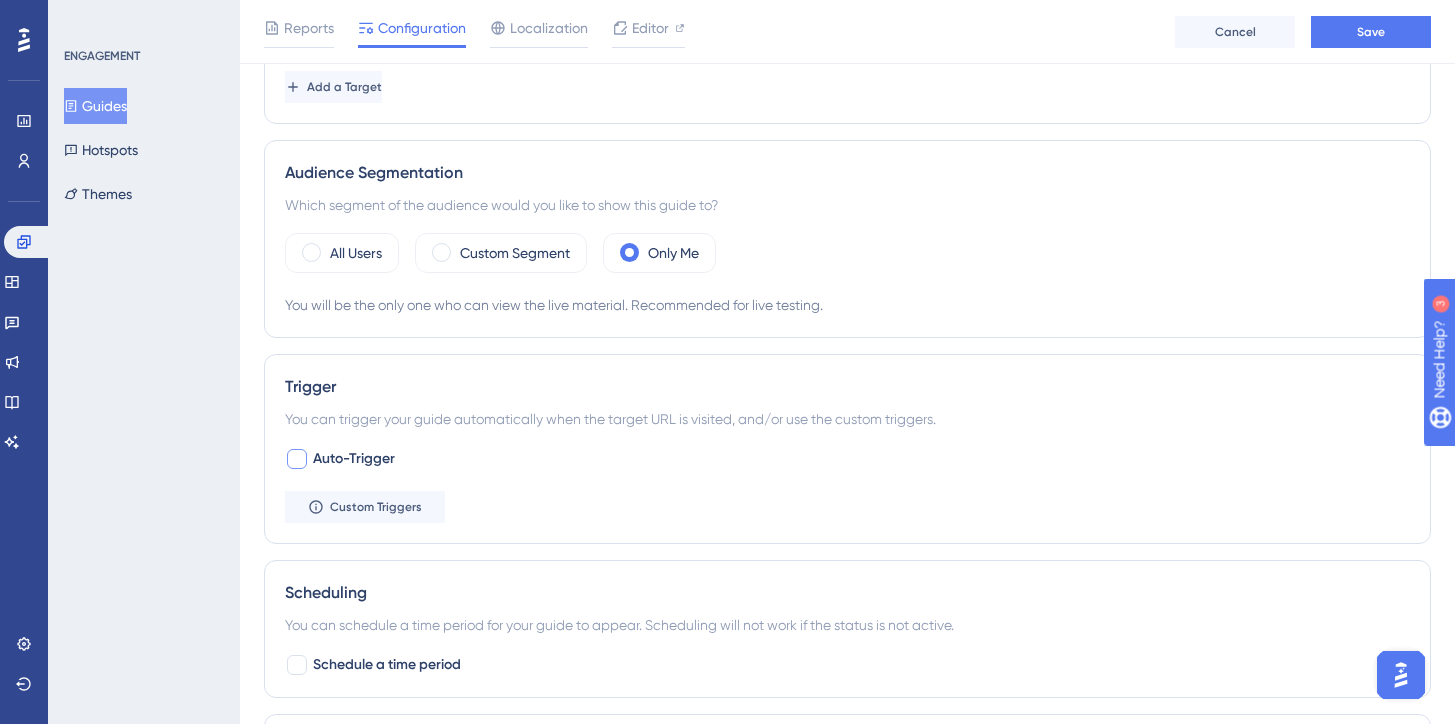 click on "Auto-Trigger" at bounding box center (354, 459) 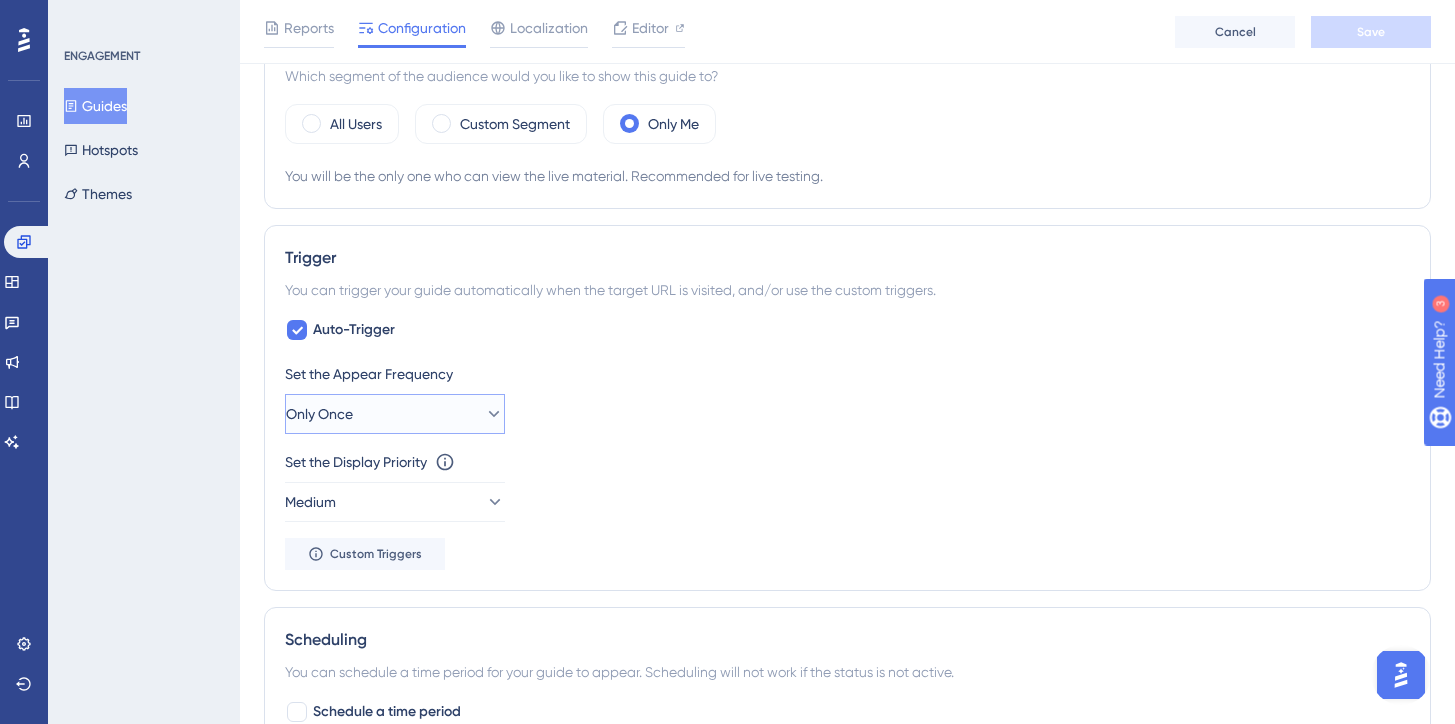 click on "Only Once" at bounding box center [395, 414] 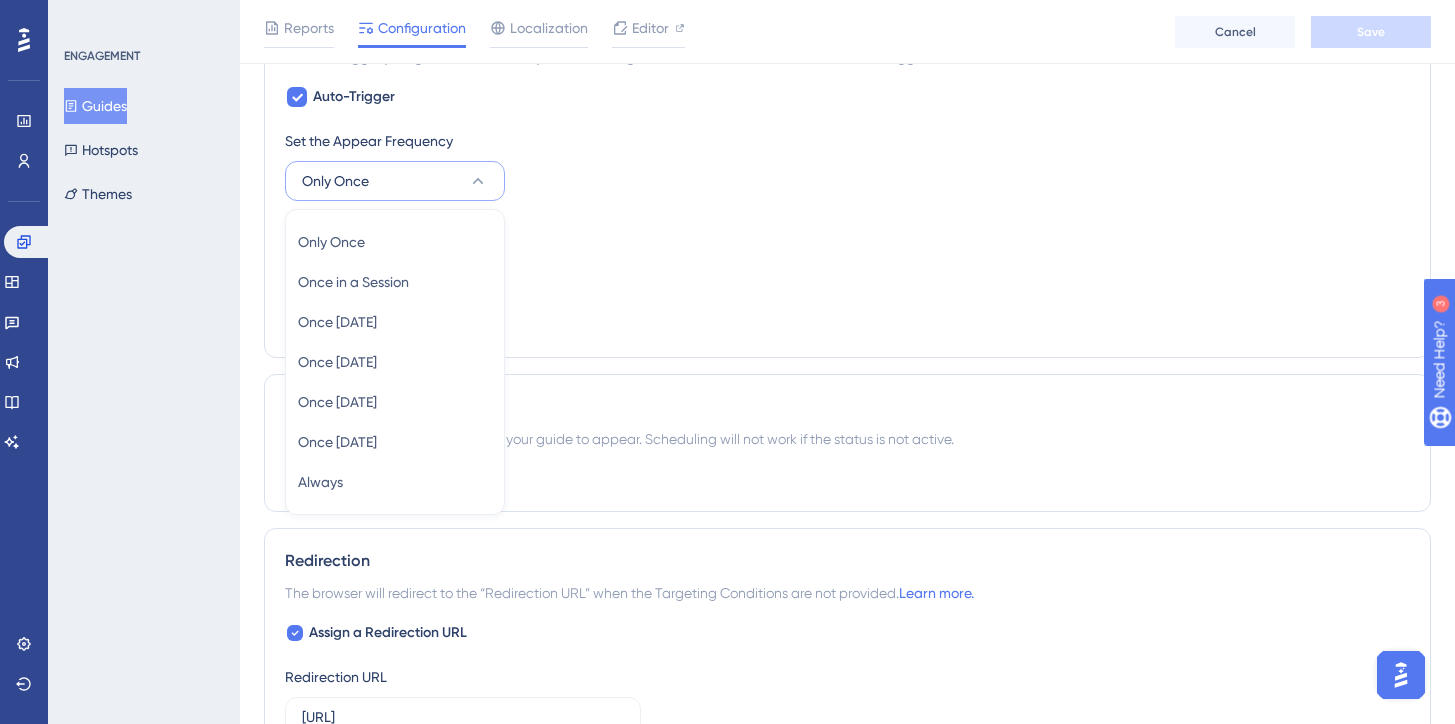 click on "Set the Display Priority This option will set the display priority between
auto-triggered materials in cases of conflicts between multiple materials Medium" at bounding box center [847, 253] 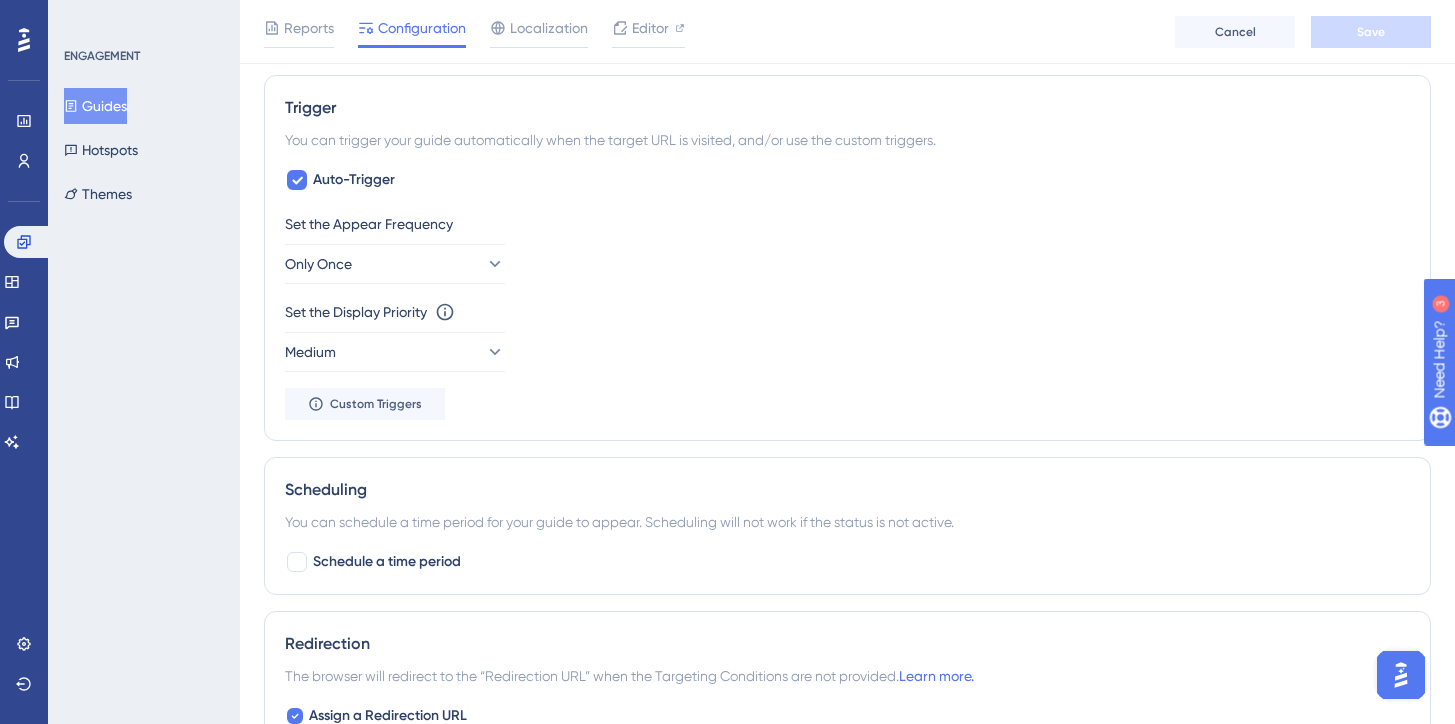 scroll, scrollTop: 913, scrollLeft: 0, axis: vertical 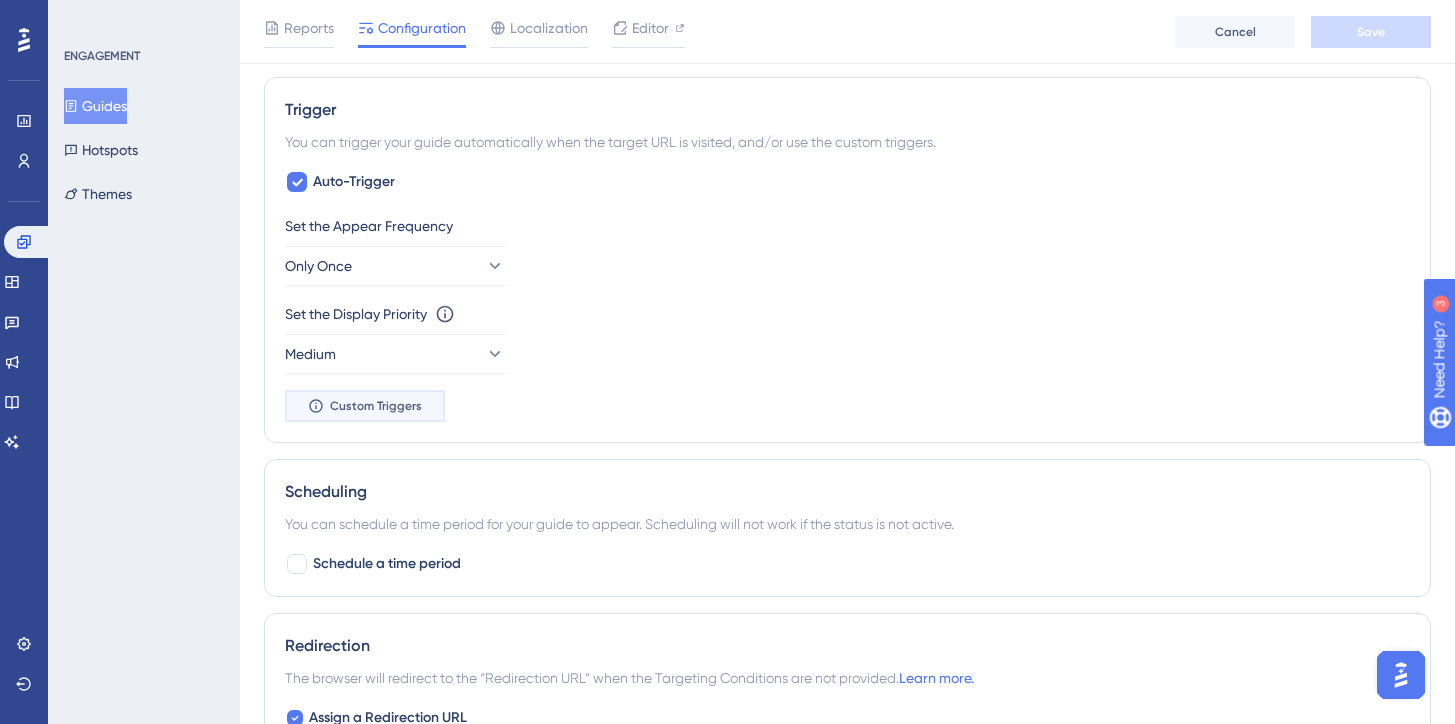 click on "Custom Triggers" at bounding box center [376, 406] 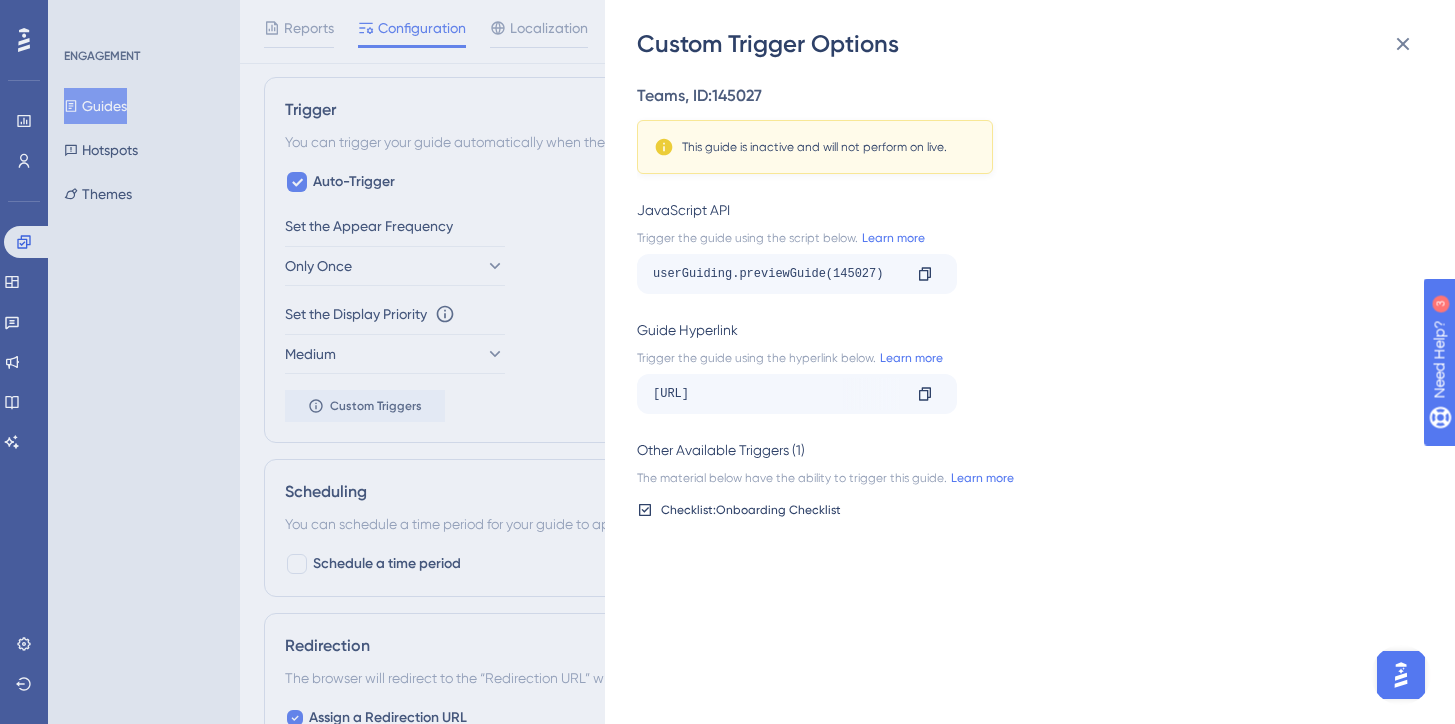 click 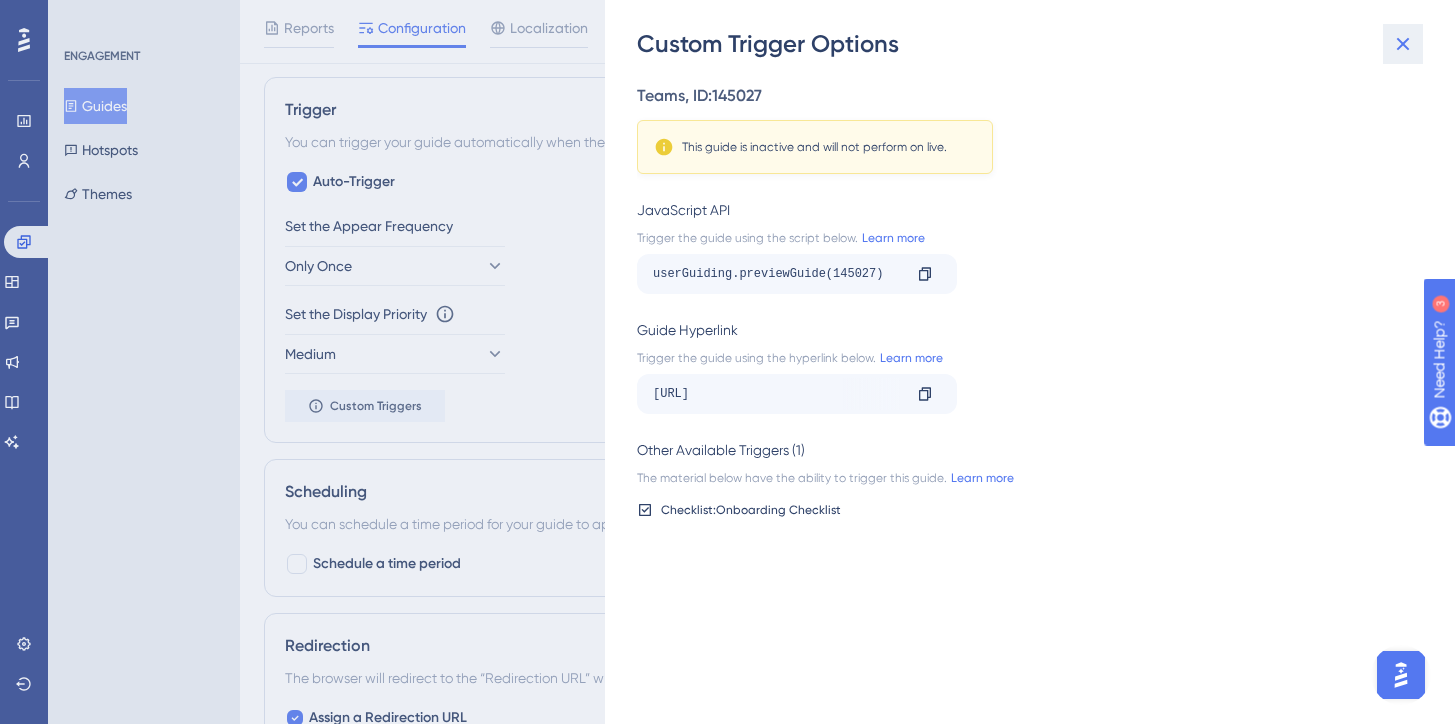 click 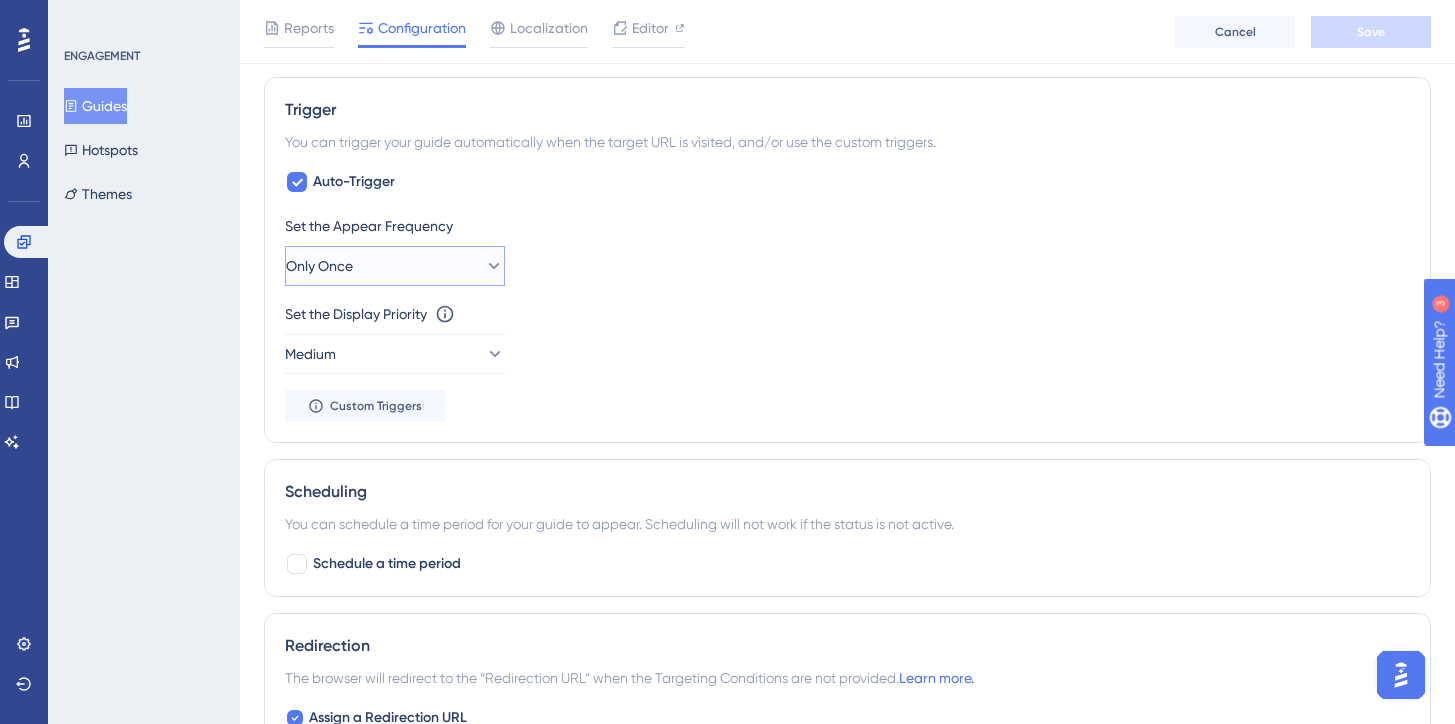 click on "Only Once" at bounding box center (395, 266) 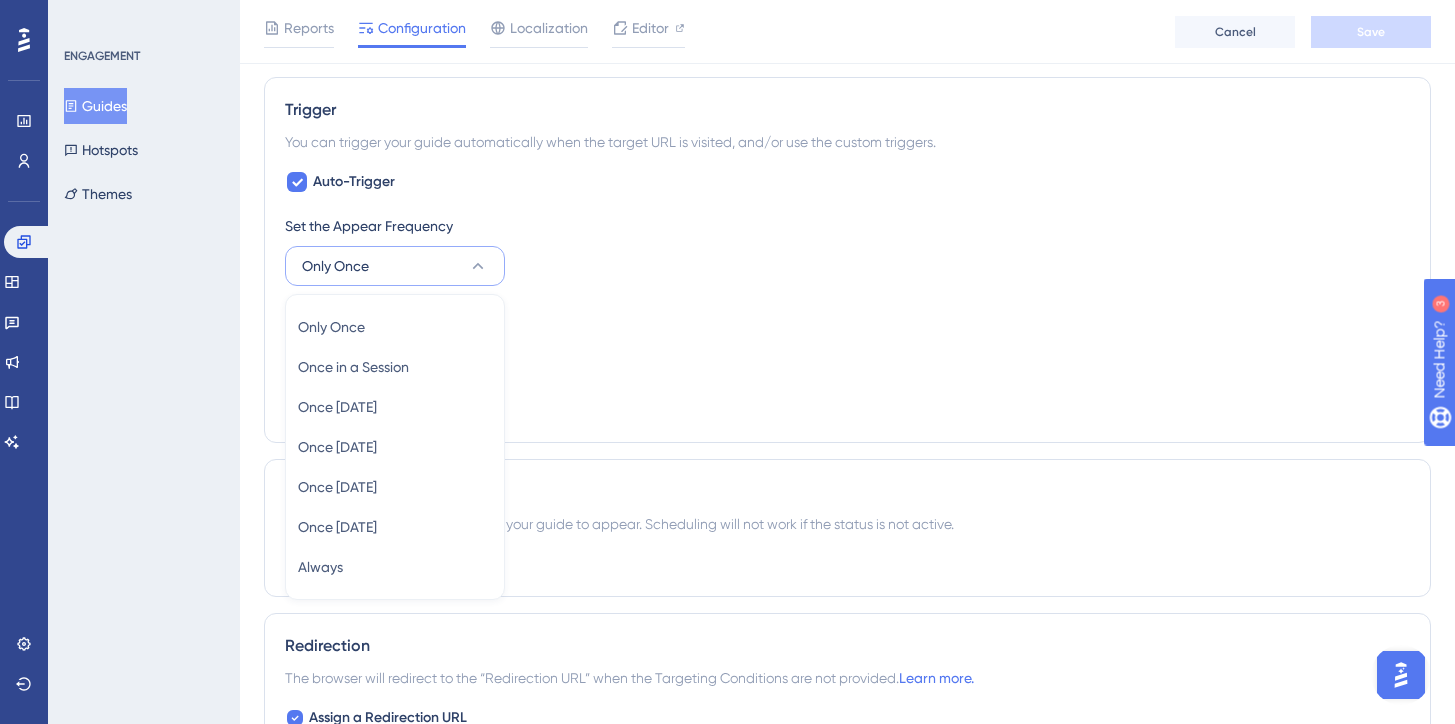 scroll, scrollTop: 998, scrollLeft: 0, axis: vertical 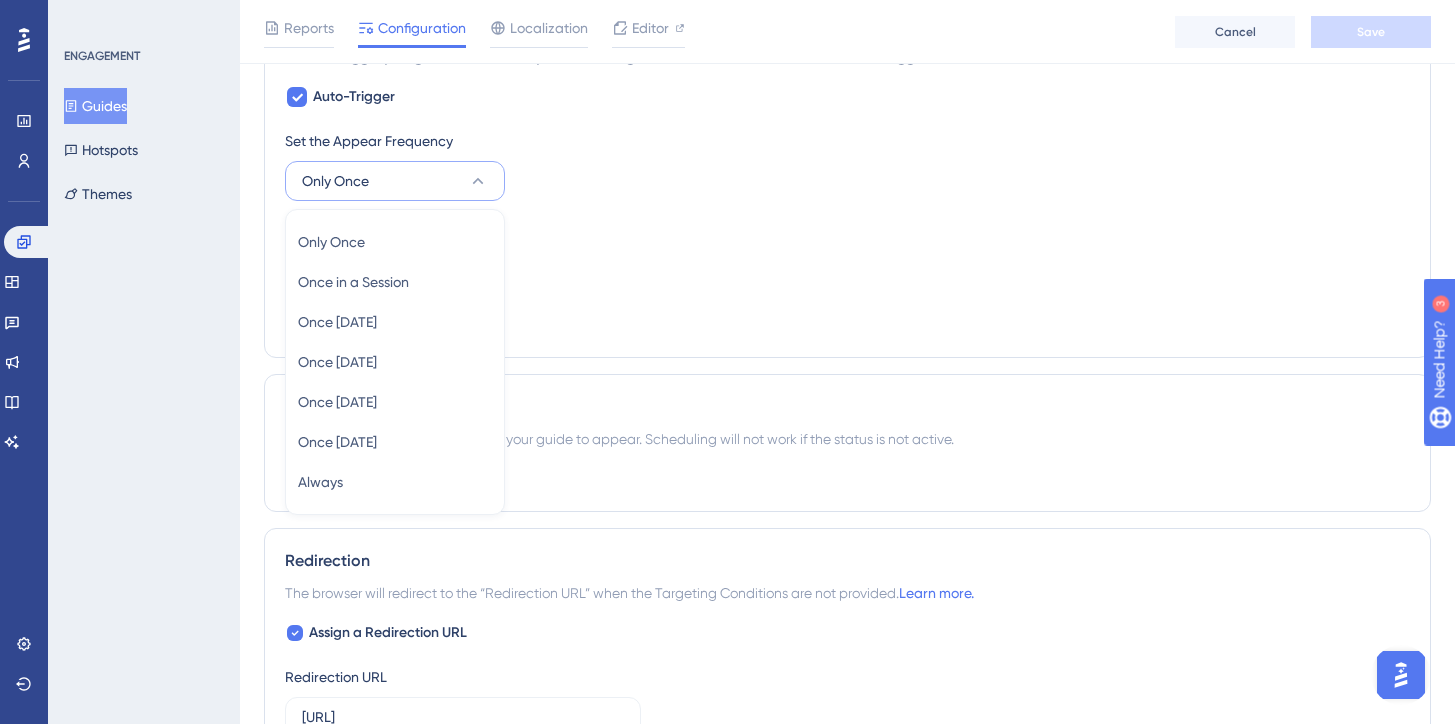 click on "Set the Display Priority This option will set the display priority between
auto-triggered materials in cases of conflicts between multiple materials" at bounding box center (847, 229) 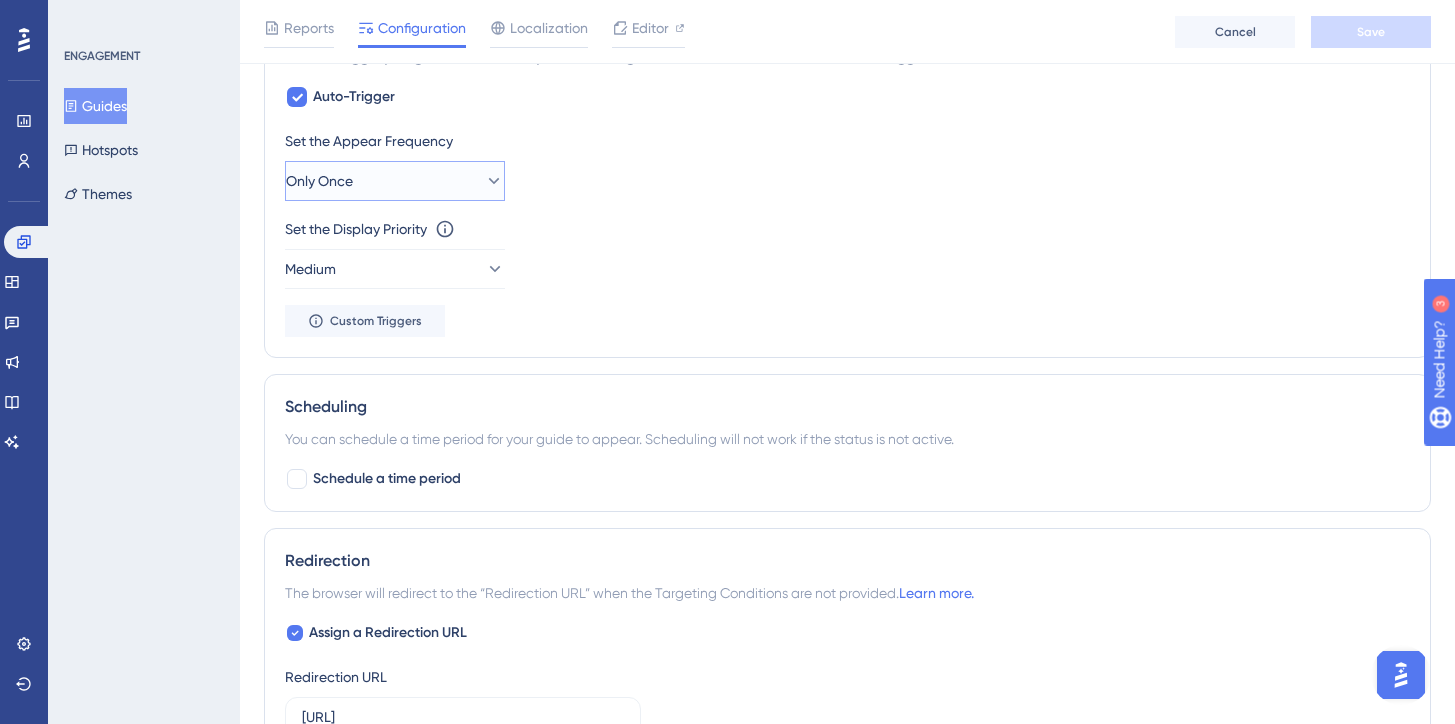 click on "Only Once" at bounding box center [395, 181] 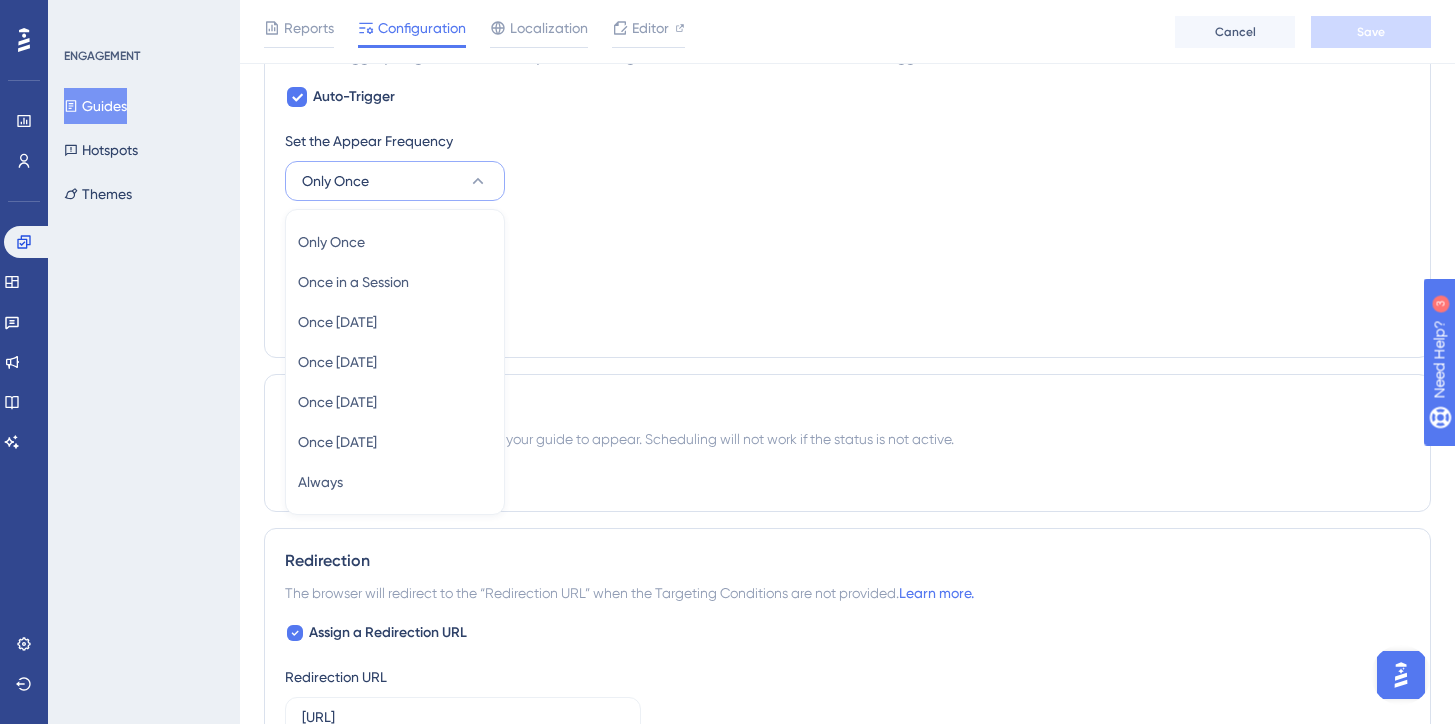 click on "Set the Appear Frequency Only Once Only Once Only Once Once in a Session Once in a Session Once [DATE] Once [DATE] Once [DATE] Once [DATE] Once [DATE] Once [DATE] Once [DATE] Once [DATE] Always Always Set the Display Priority This option will set the display priority between
auto-triggered materials in cases of conflicts between multiple materials Medium Custom Triggers" at bounding box center [847, 233] 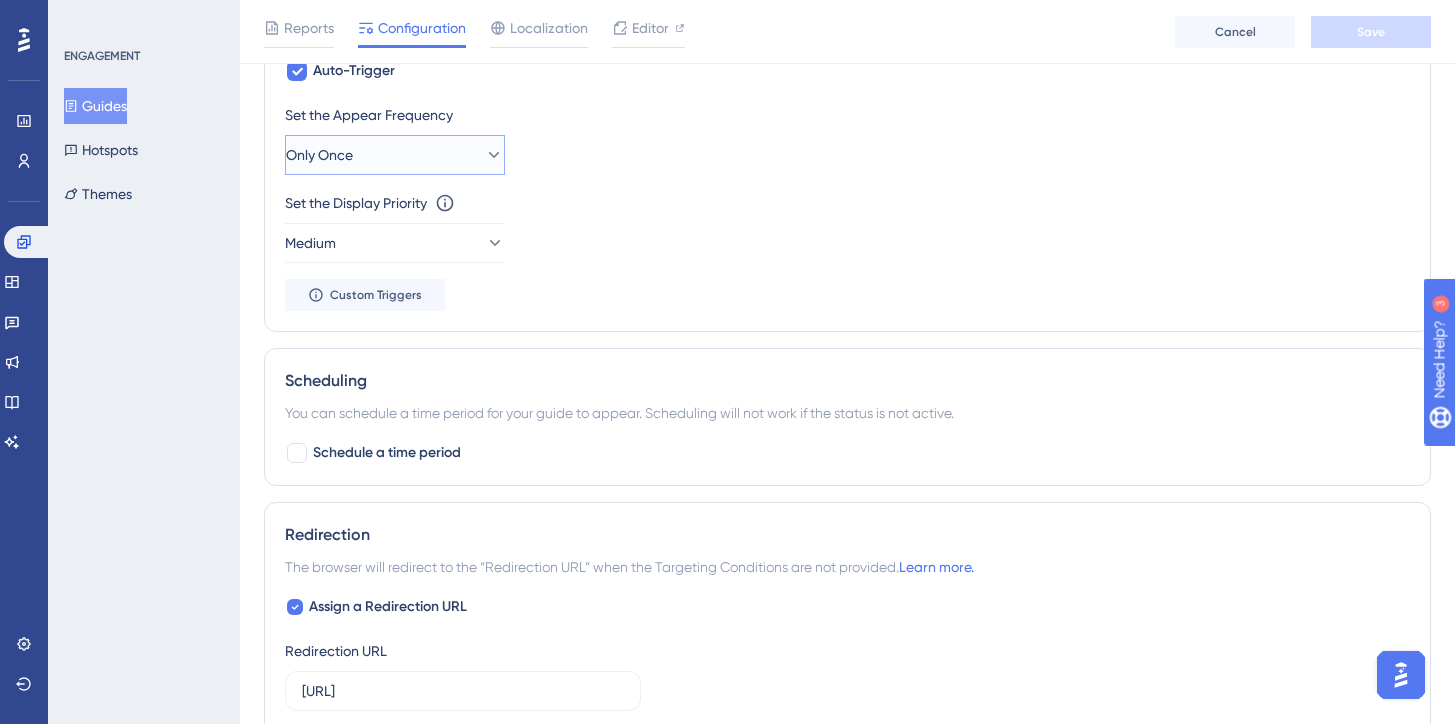 click on "Only Once" at bounding box center (395, 155) 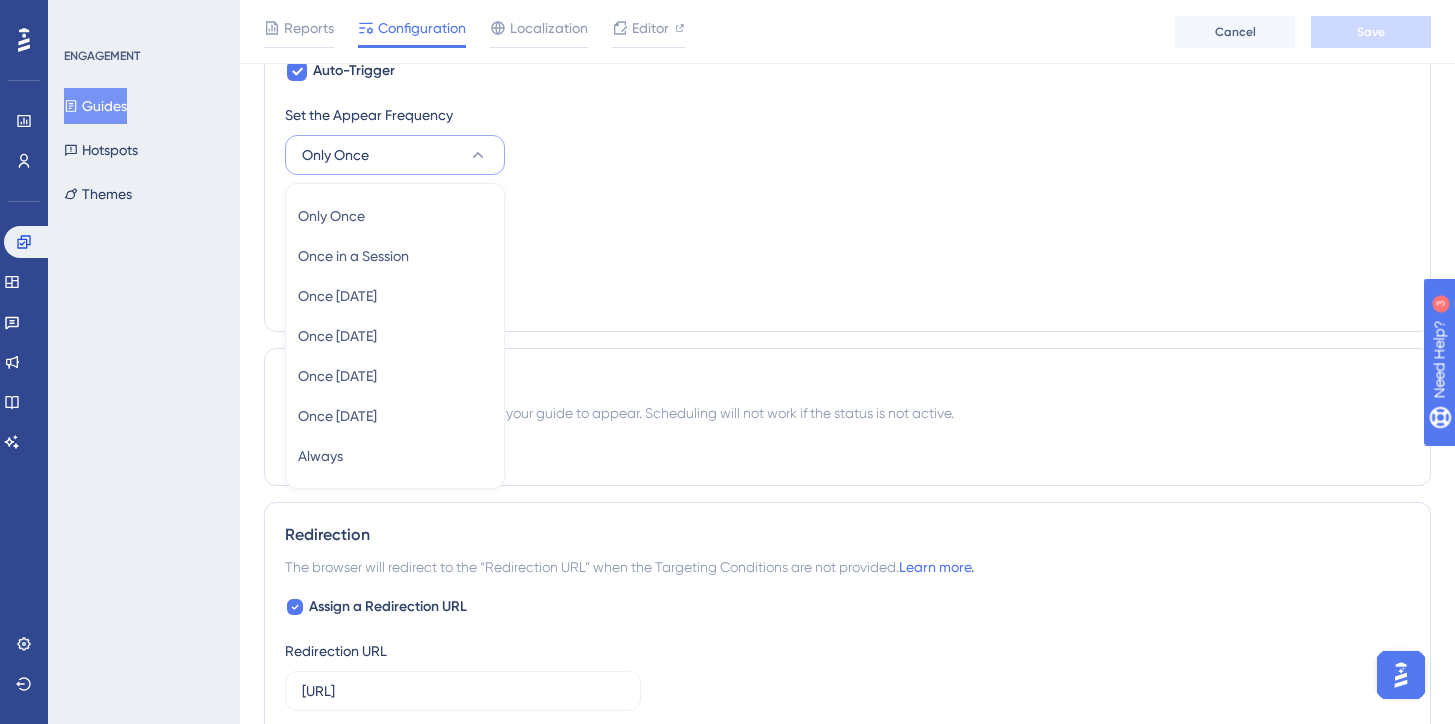 scroll, scrollTop: 998, scrollLeft: 0, axis: vertical 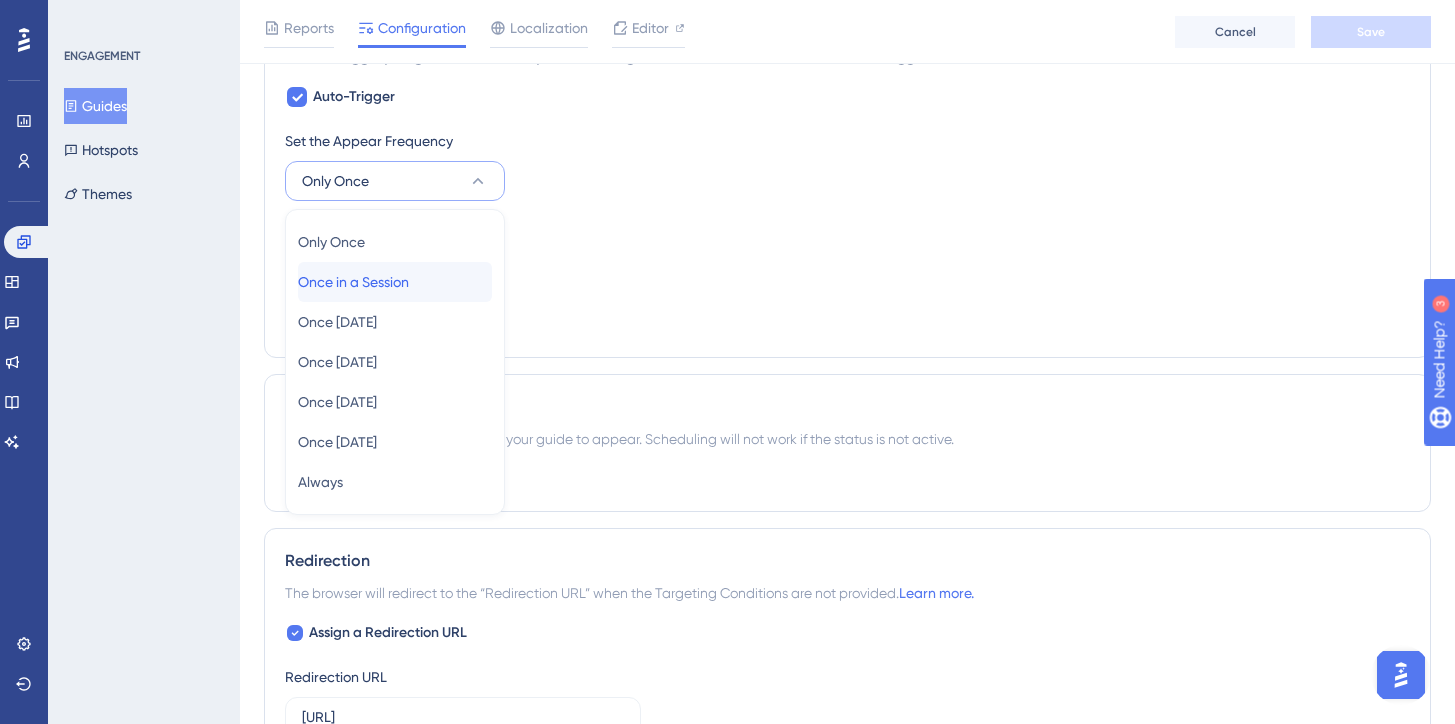 click on "Once in a Session Once in a Session" at bounding box center (395, 282) 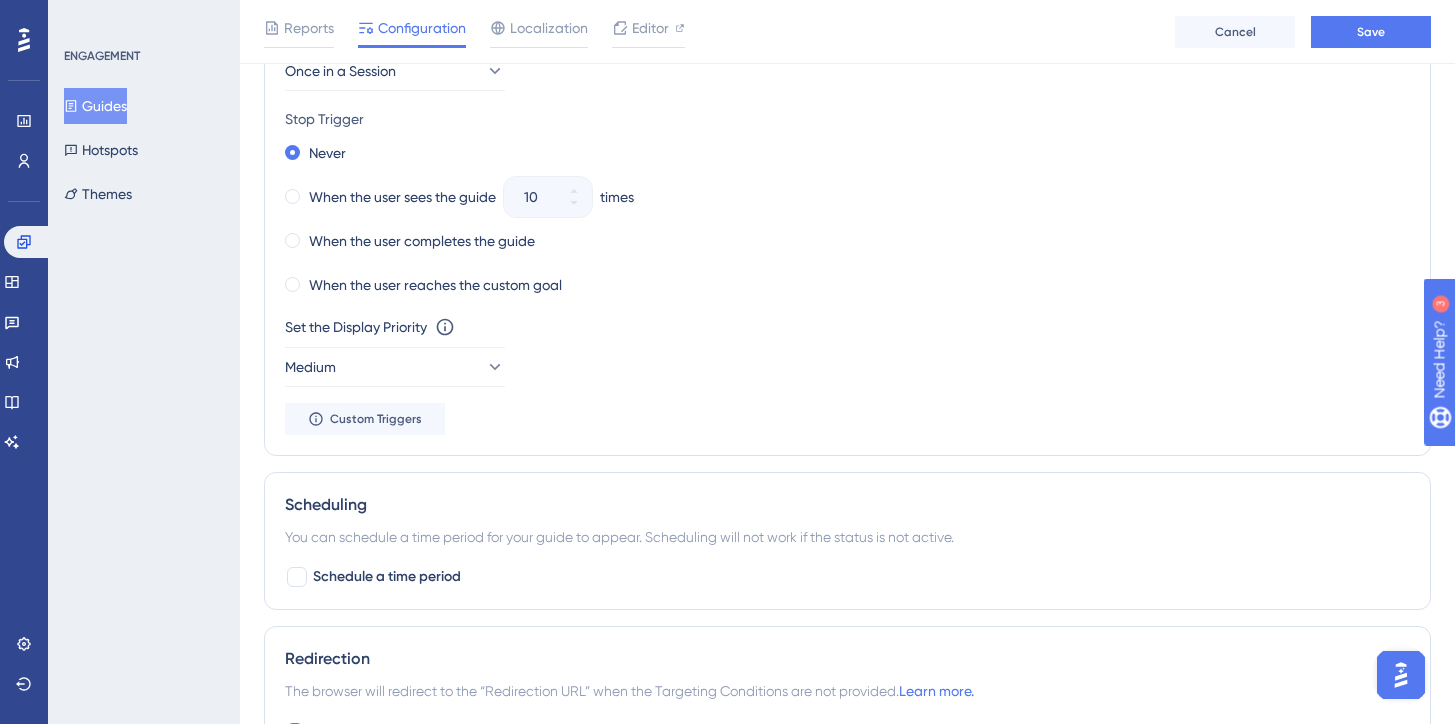 scroll, scrollTop: 938, scrollLeft: 0, axis: vertical 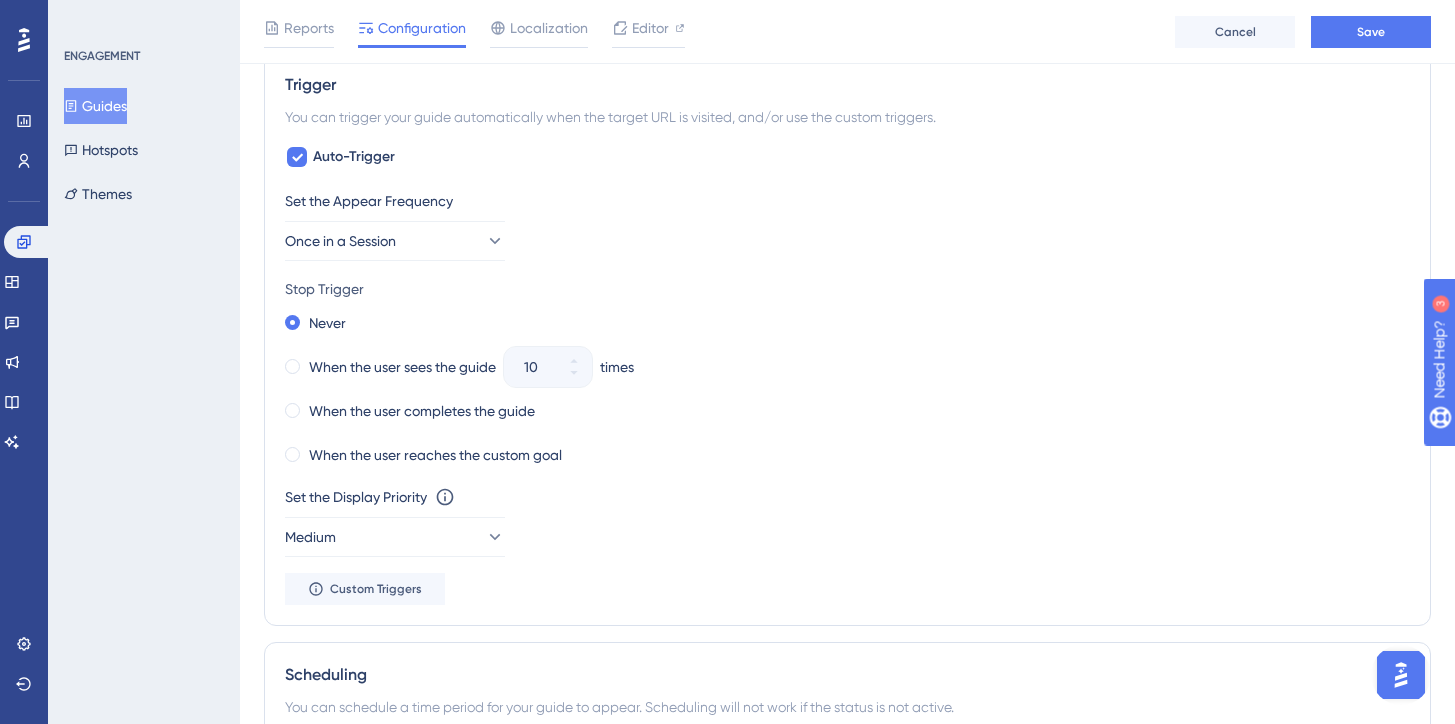 click at bounding box center (297, 157) 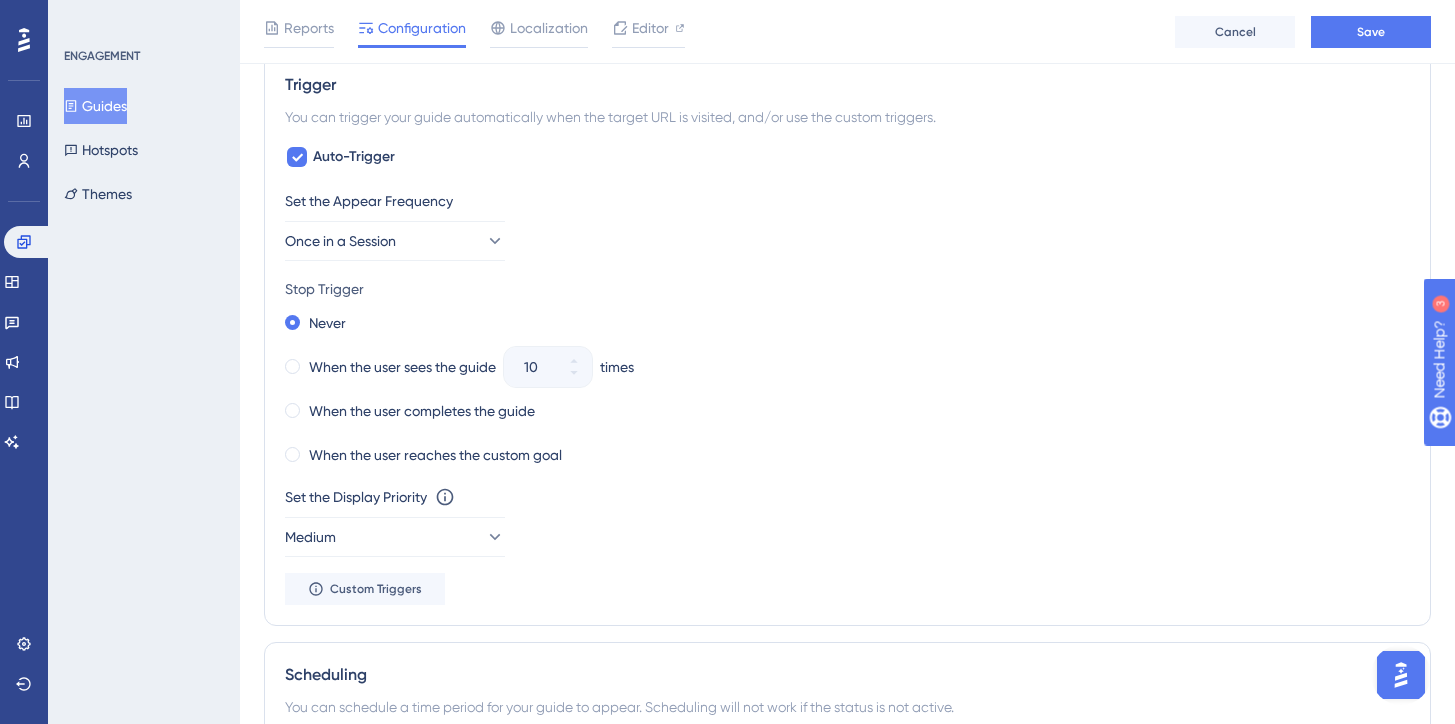 checkbox on "false" 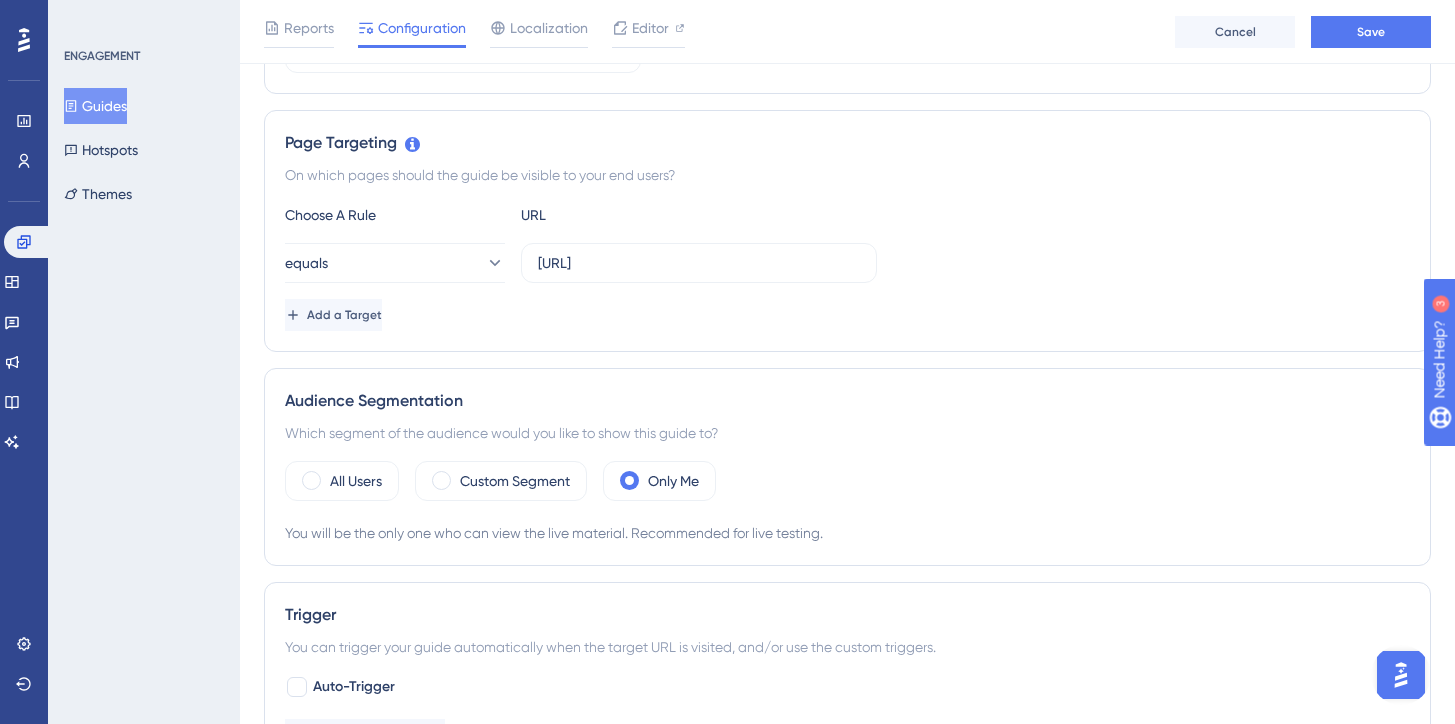 scroll, scrollTop: 609, scrollLeft: 0, axis: vertical 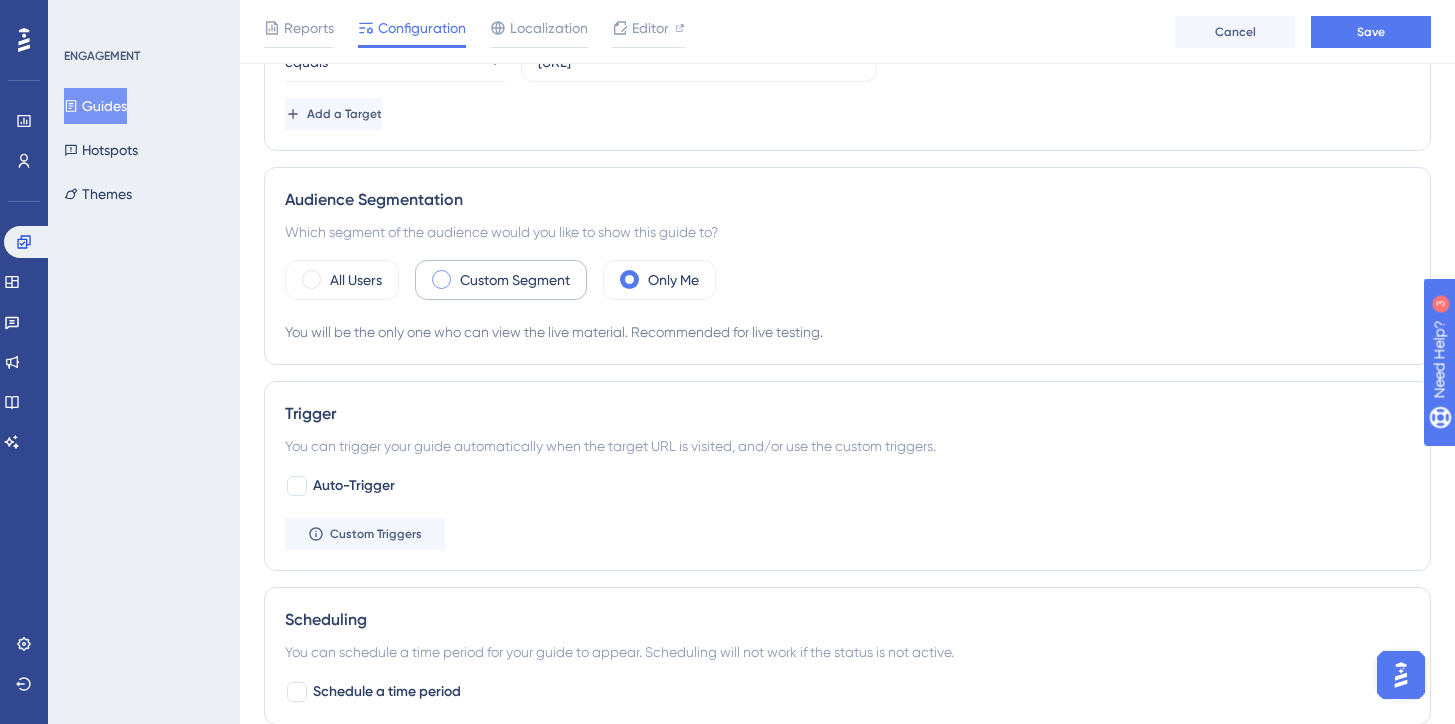 click on "Custom Segment" at bounding box center [515, 280] 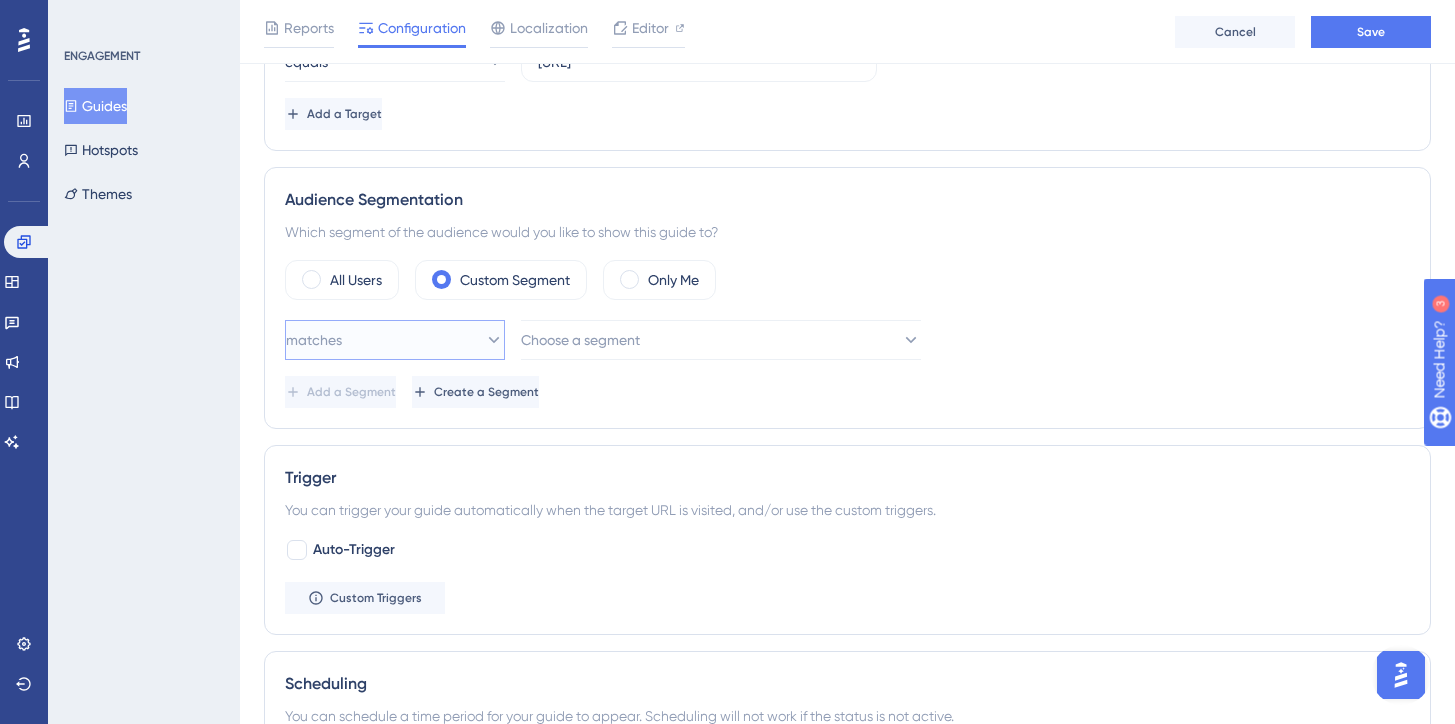 click on "matches" at bounding box center (395, 340) 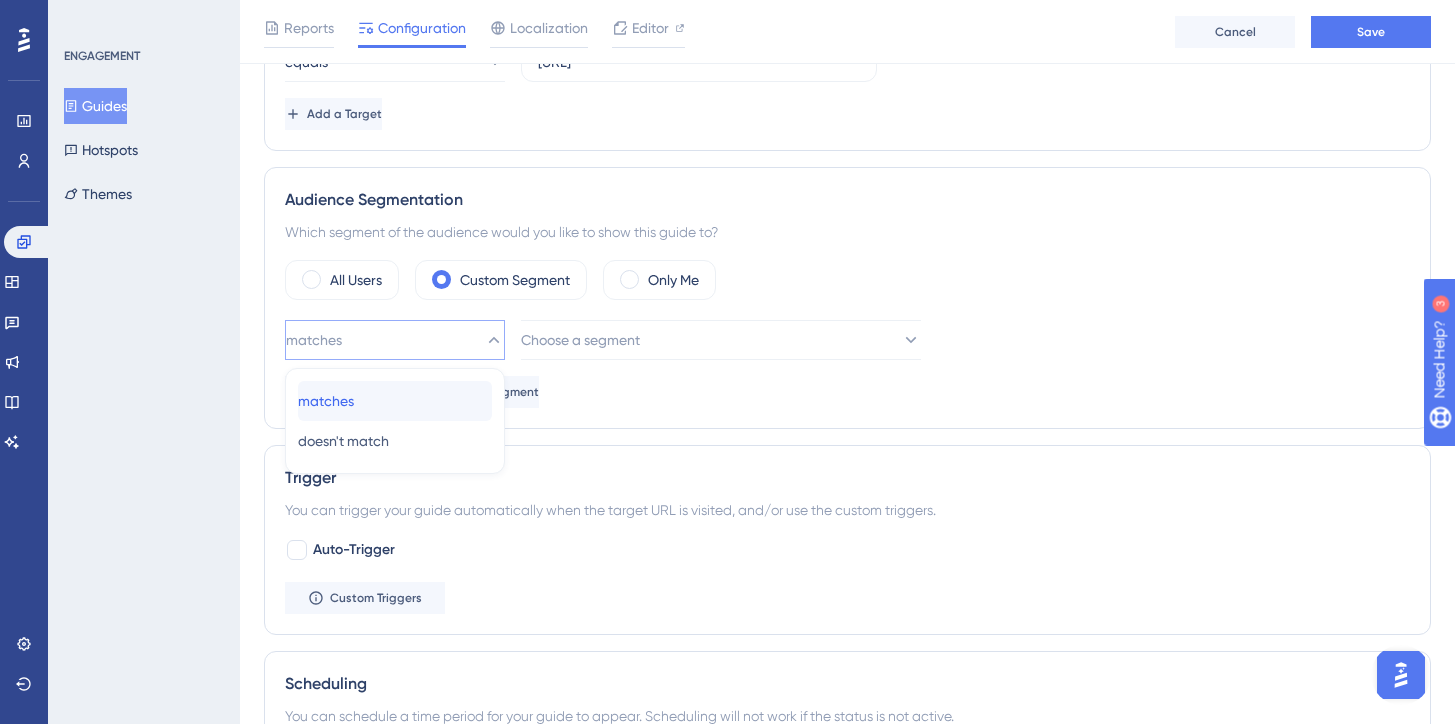 click on "matches matches" at bounding box center (395, 401) 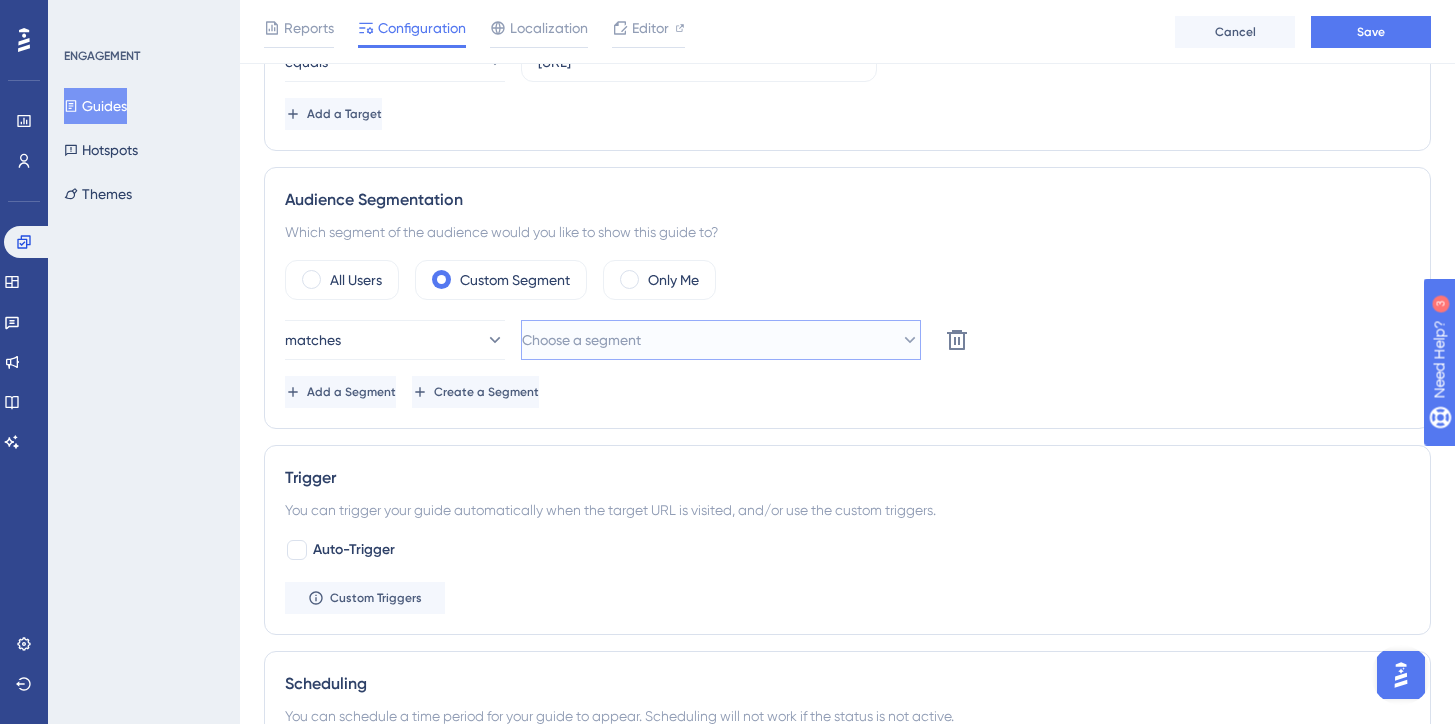 click on "Choose a segment" at bounding box center [581, 340] 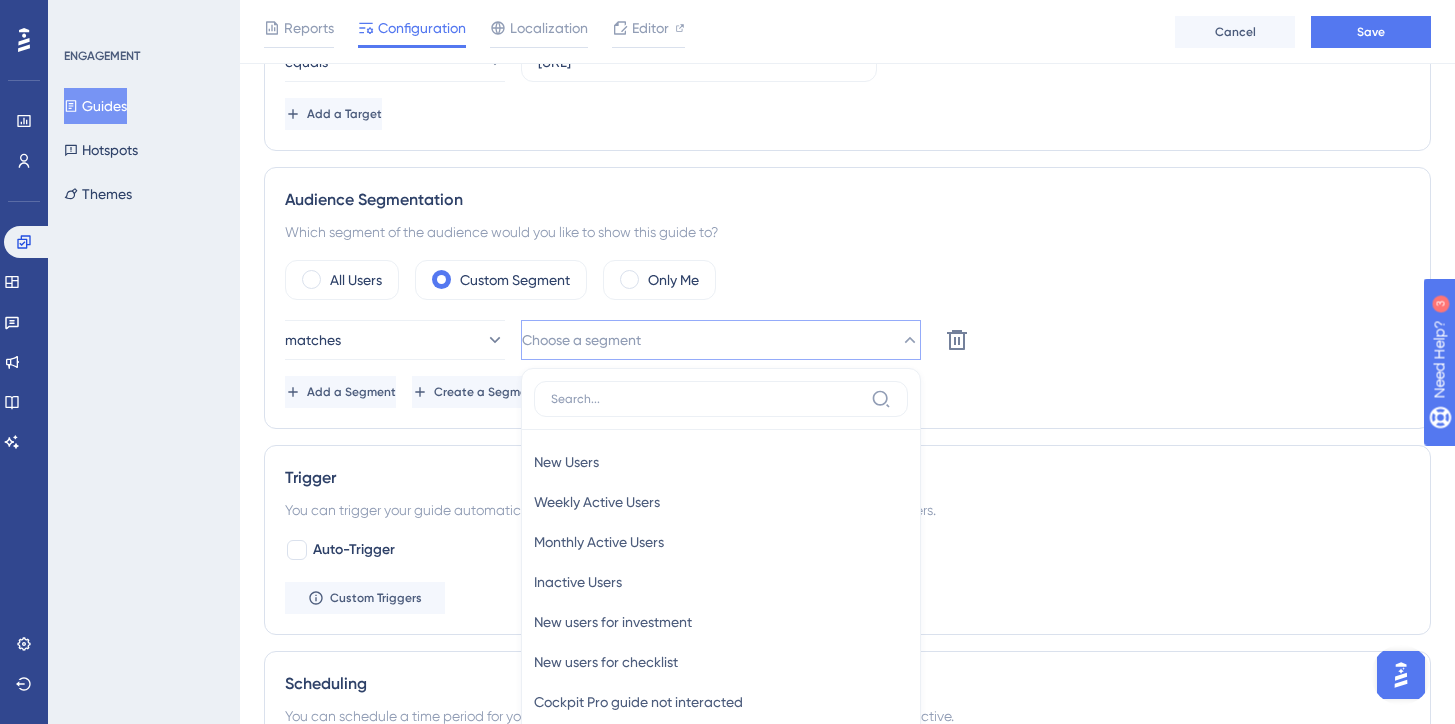 scroll, scrollTop: 812, scrollLeft: 0, axis: vertical 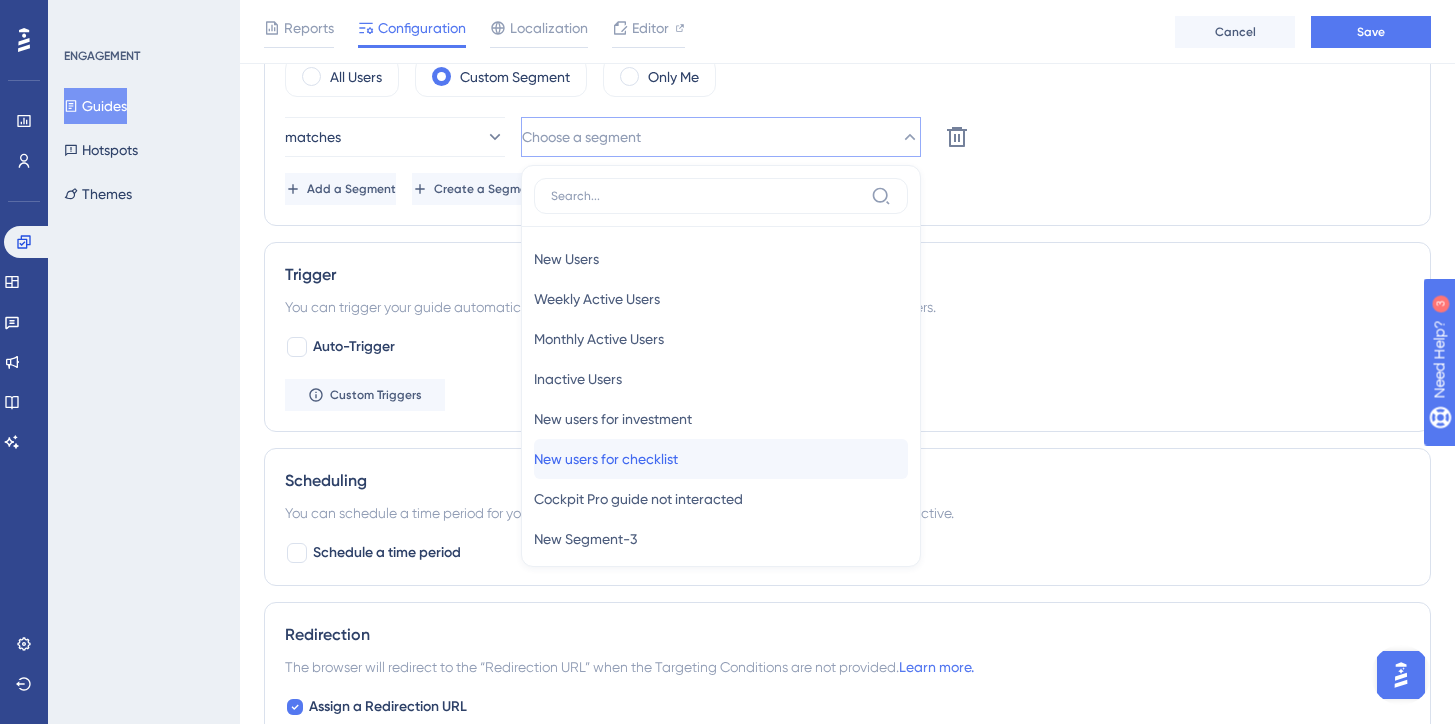 click on "New users for checklist" at bounding box center (606, 459) 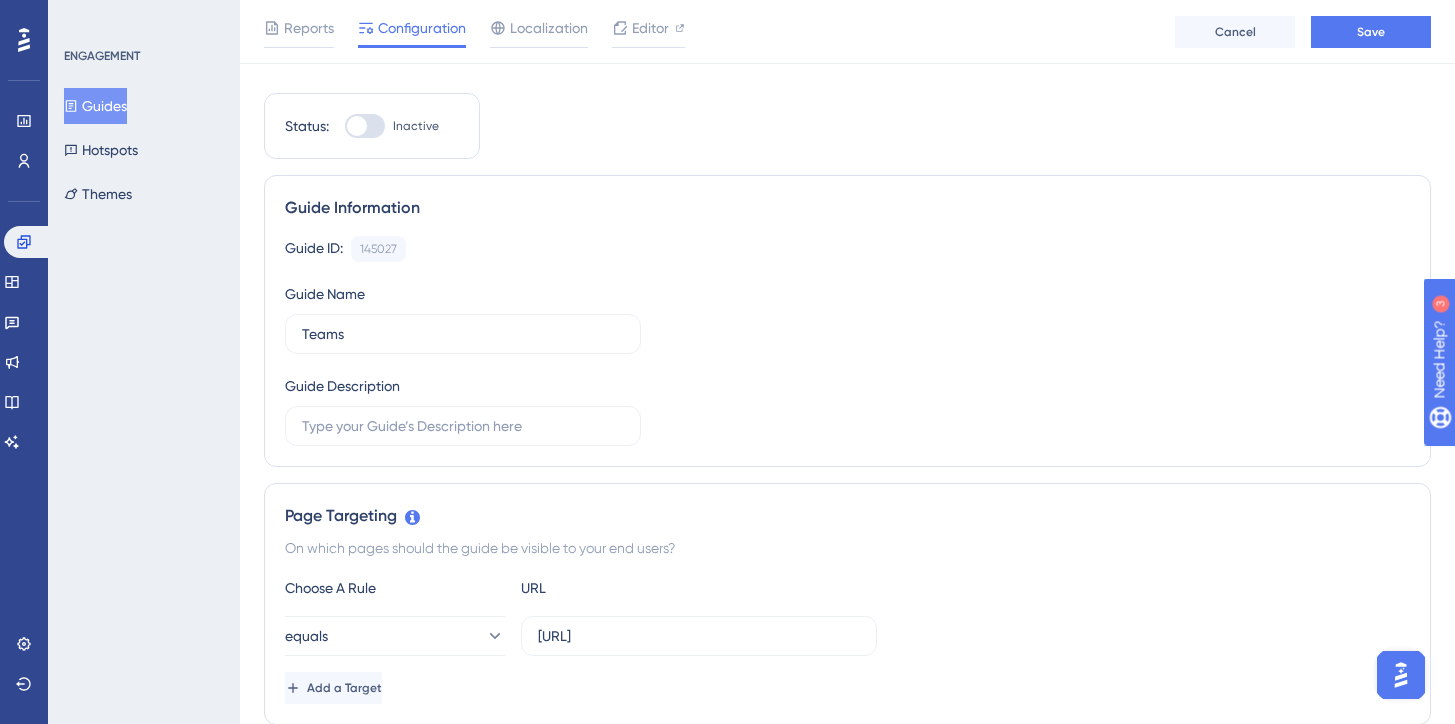 scroll, scrollTop: 0, scrollLeft: 0, axis: both 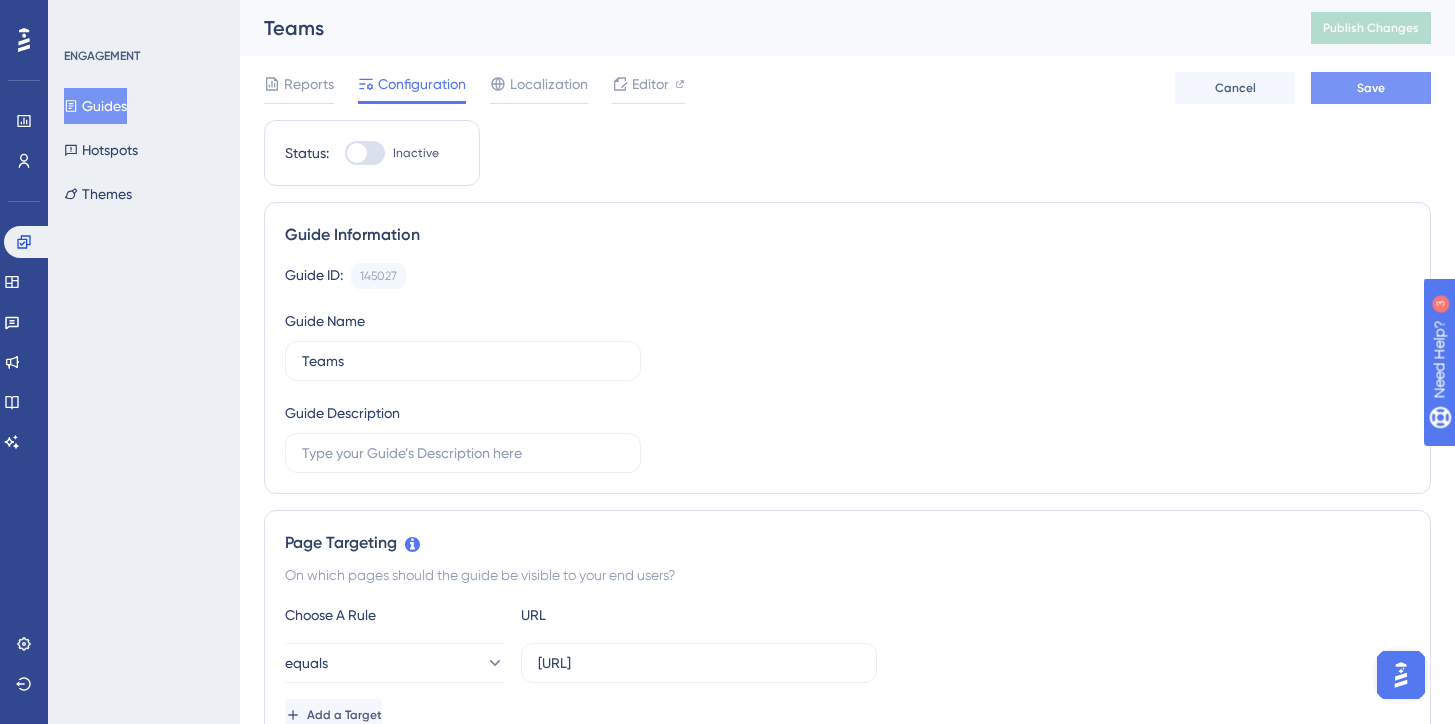 click on "Save" at bounding box center (1371, 88) 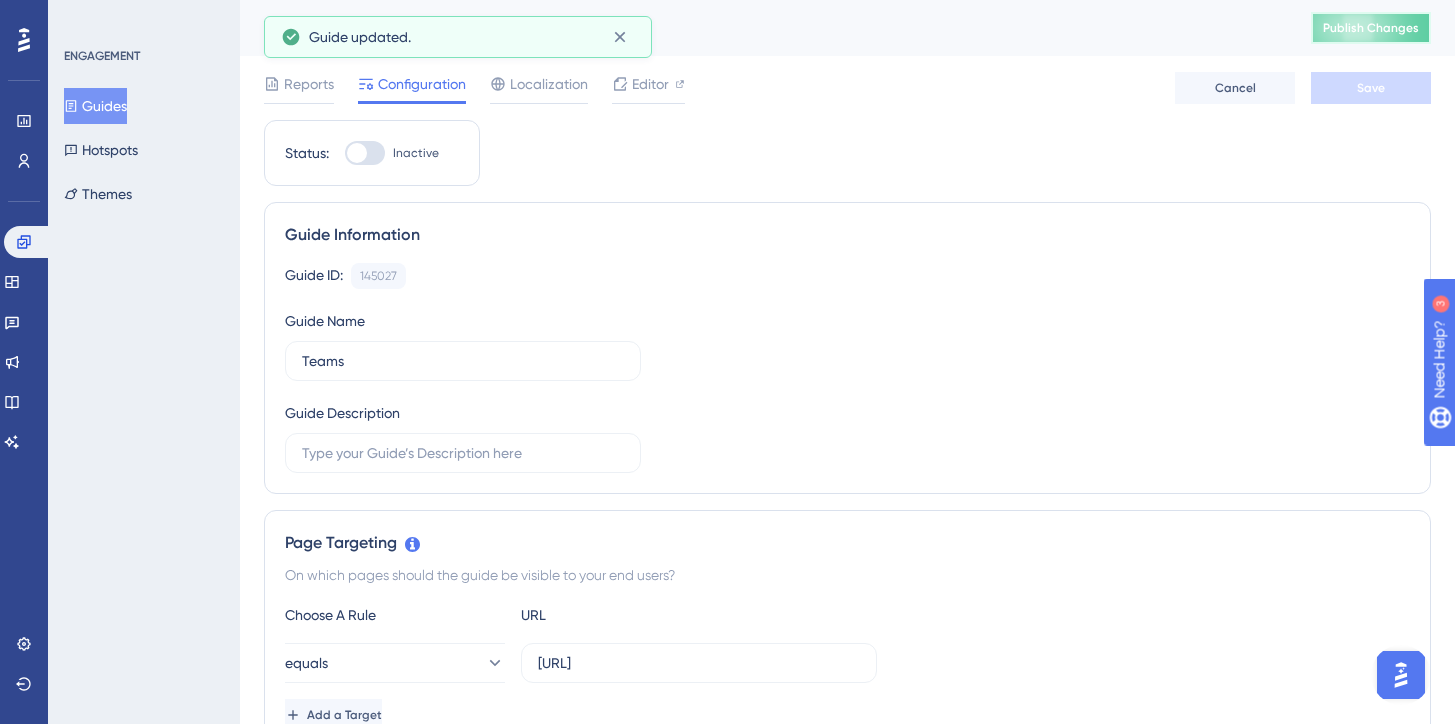 click on "Publish Changes" at bounding box center (1371, 28) 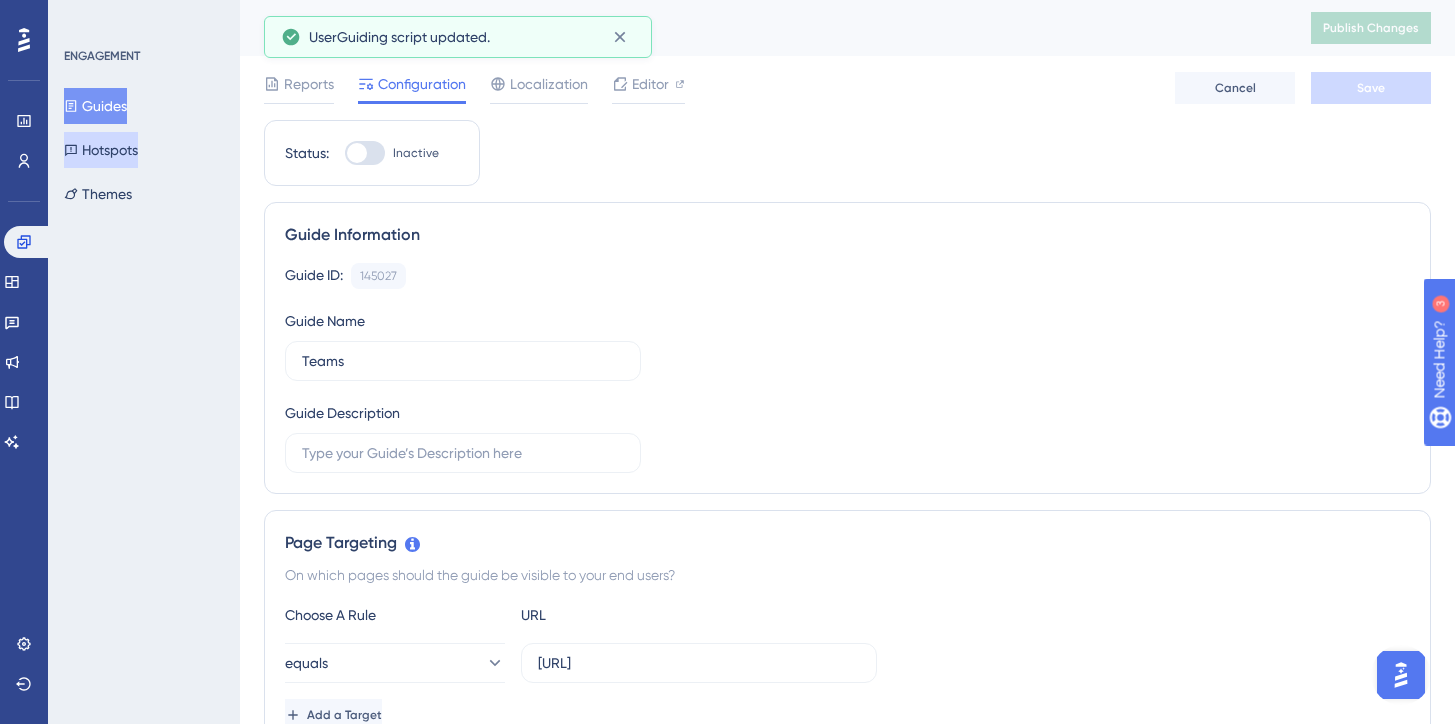 click on "Hotspots" at bounding box center [101, 150] 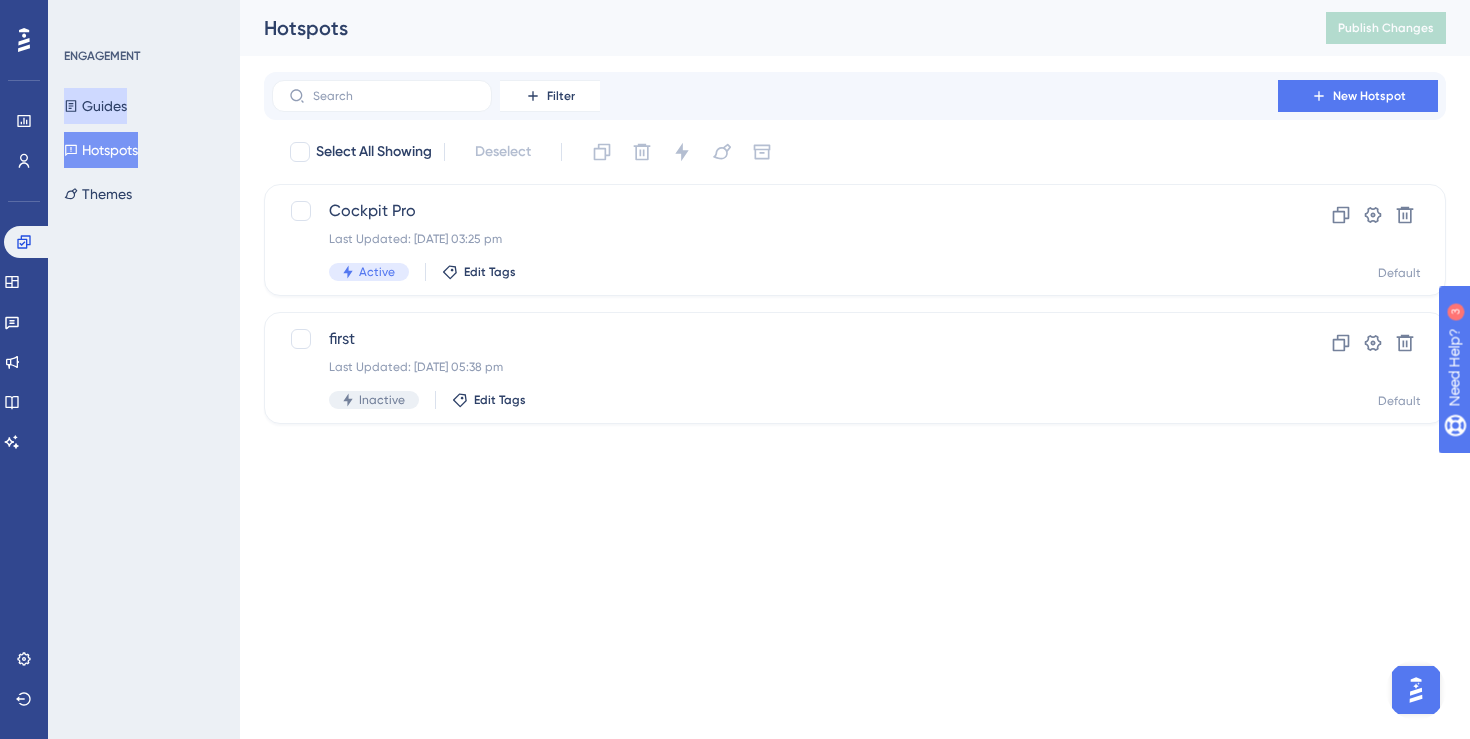 click on "Guides" at bounding box center [95, 106] 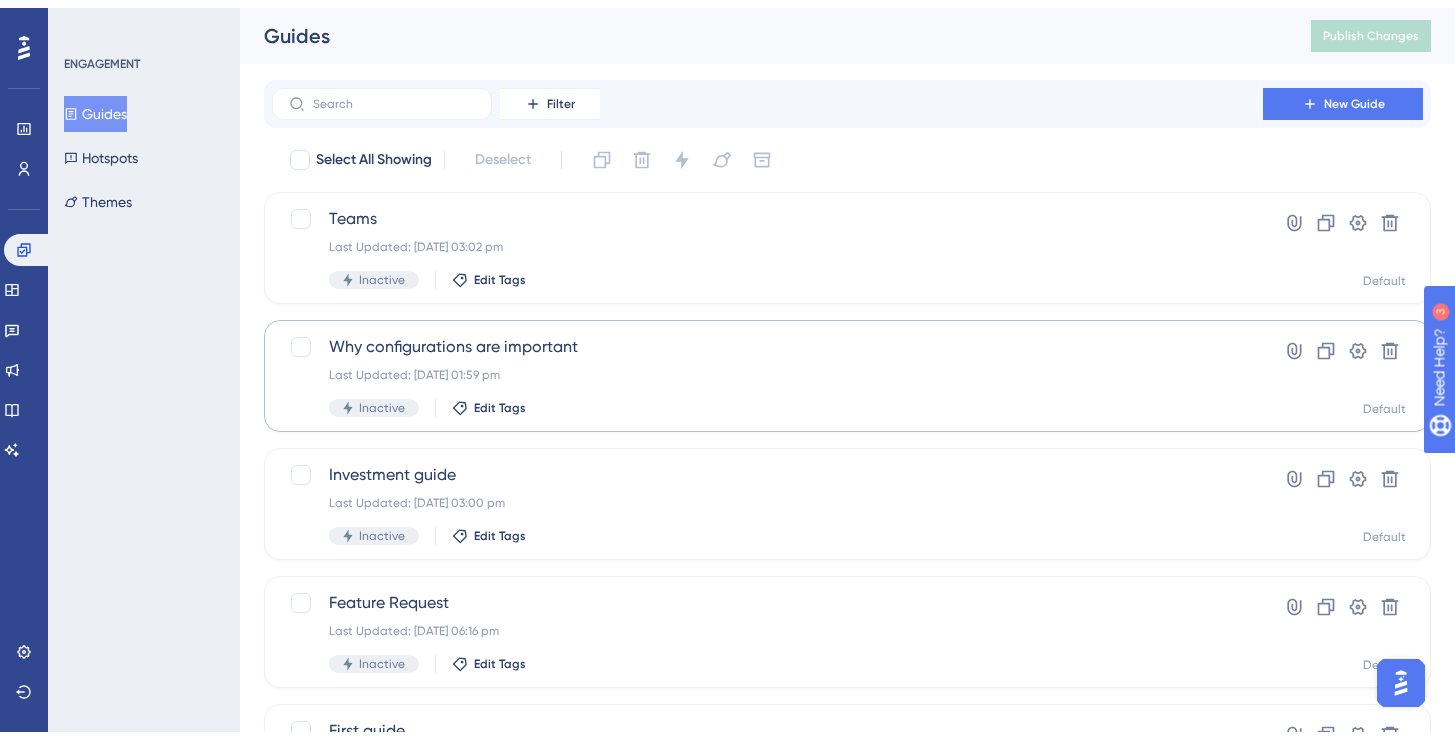 scroll, scrollTop: 133, scrollLeft: 0, axis: vertical 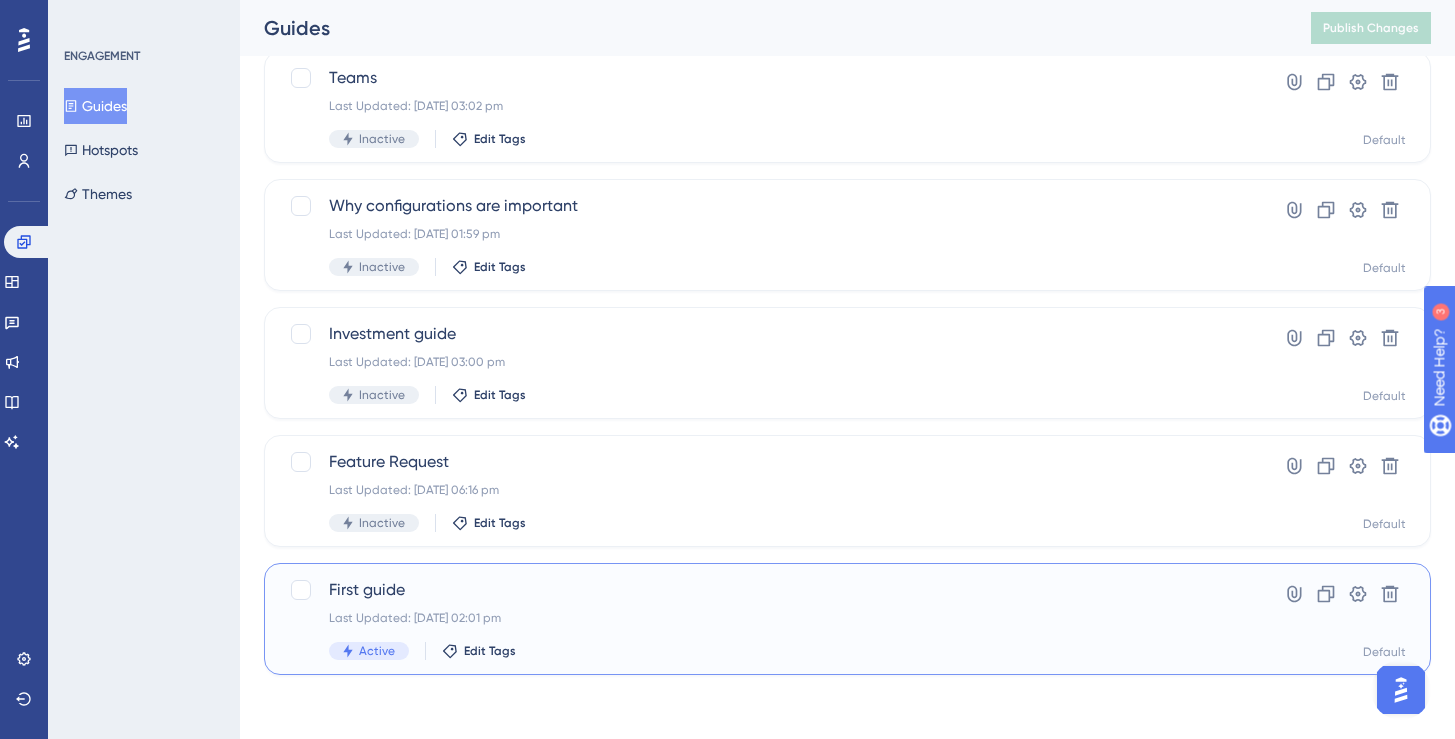 click on "First guide" at bounding box center (767, 590) 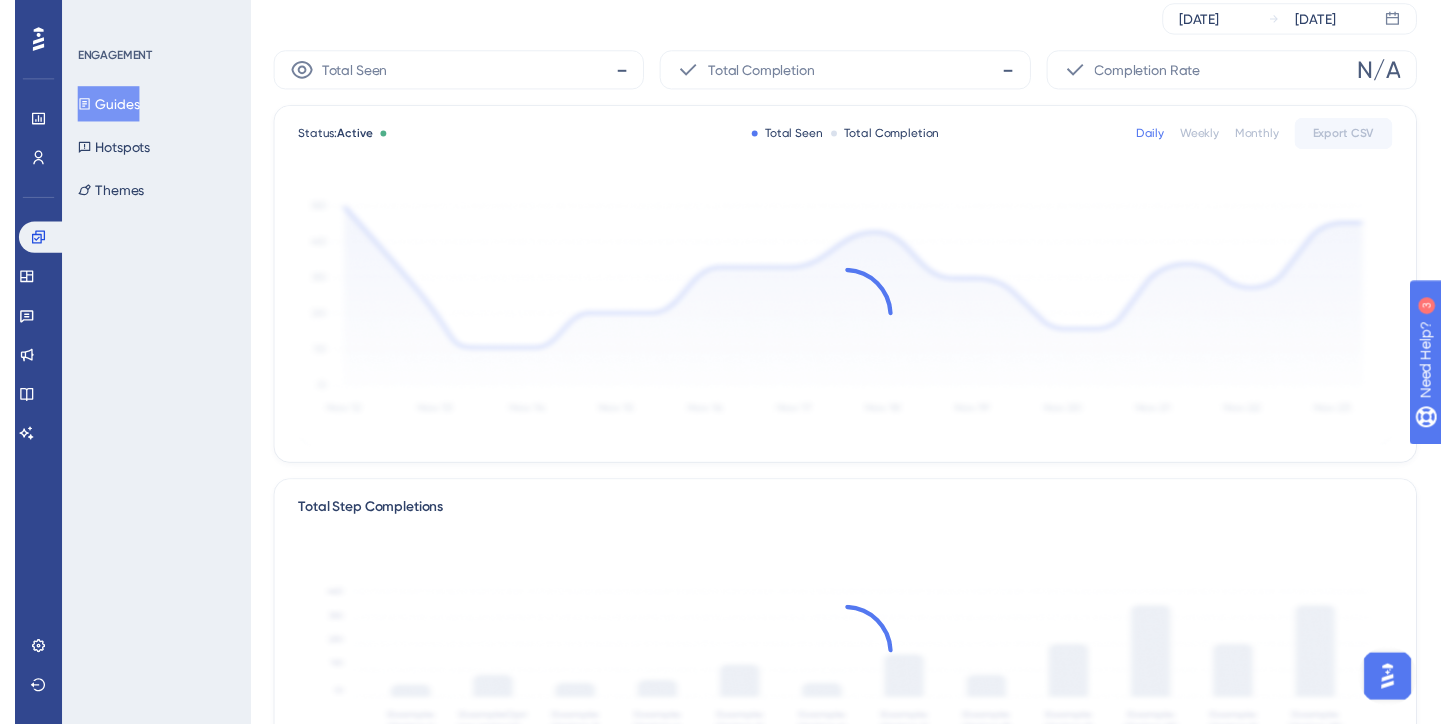 scroll, scrollTop: 0, scrollLeft: 0, axis: both 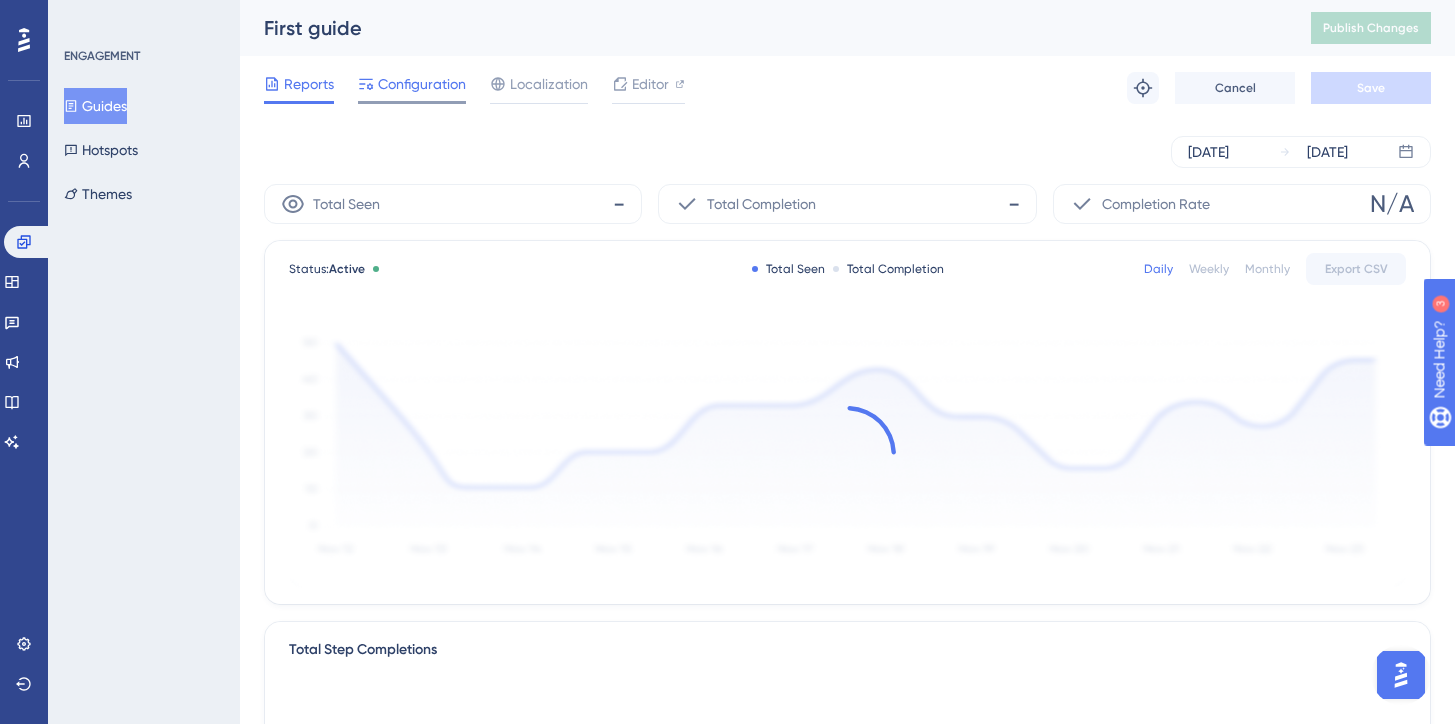 click on "Configuration" at bounding box center [422, 84] 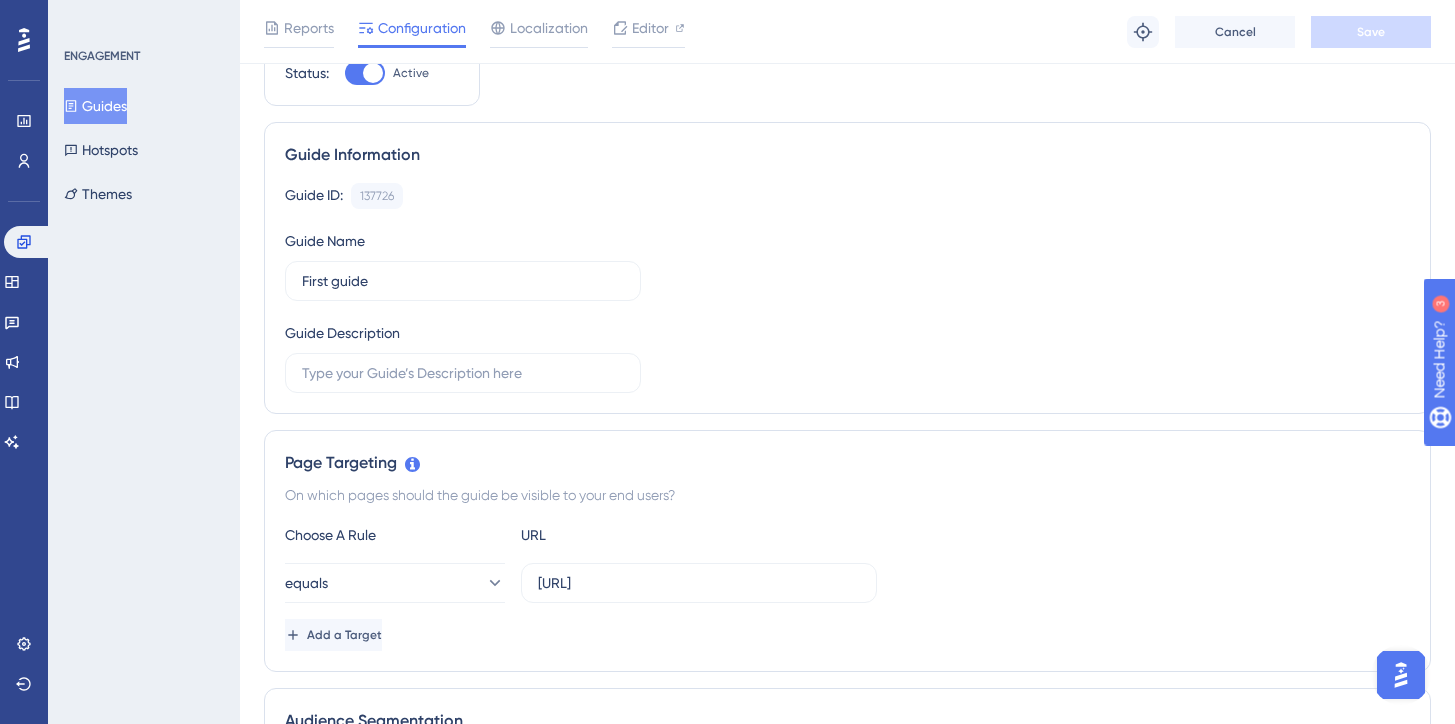 scroll, scrollTop: 0, scrollLeft: 0, axis: both 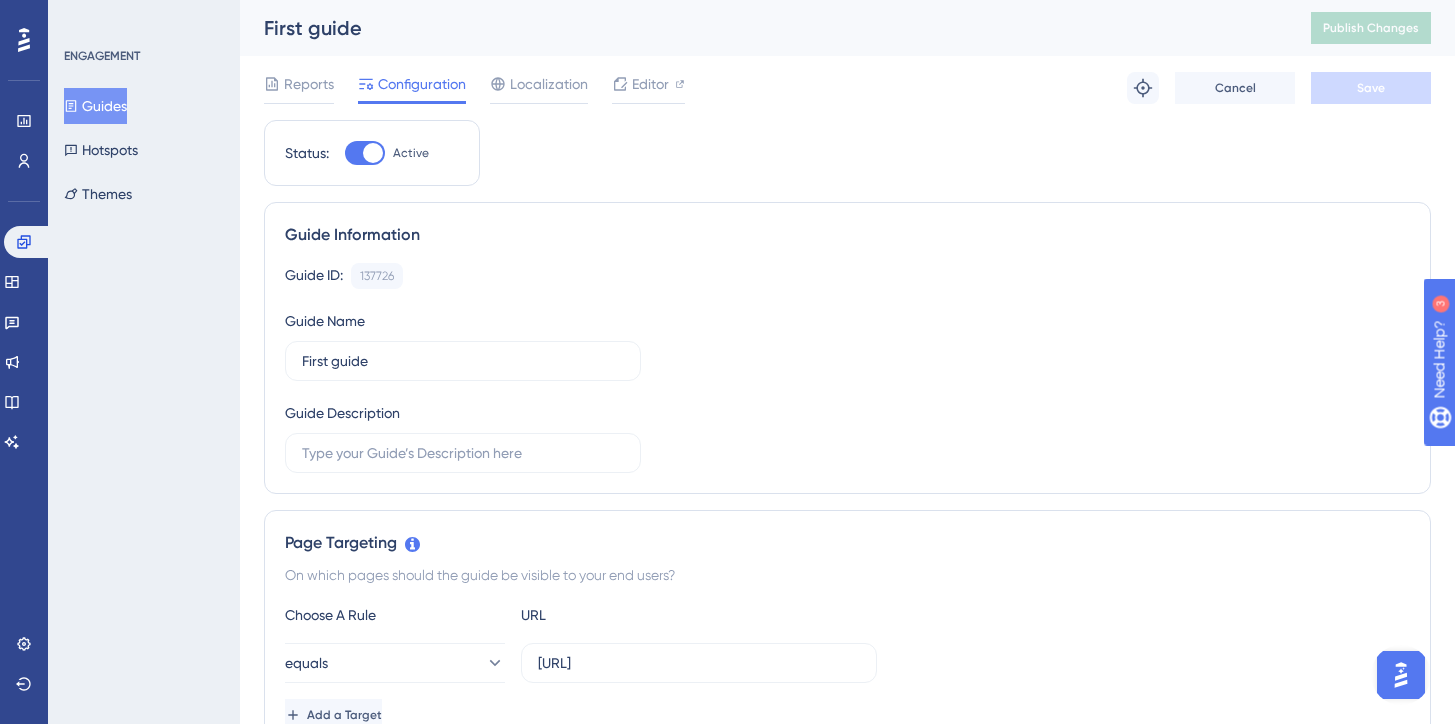 click on "Guides" at bounding box center (95, 106) 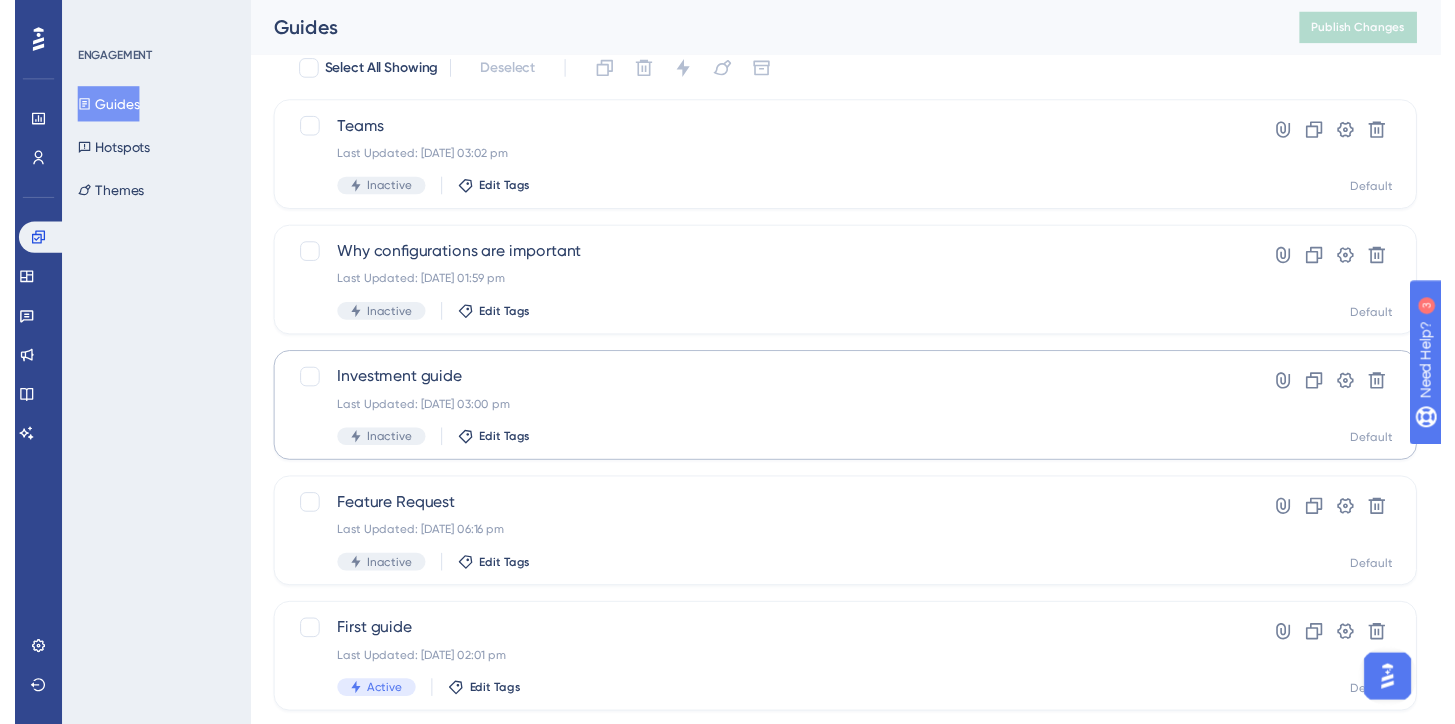 scroll, scrollTop: 0, scrollLeft: 0, axis: both 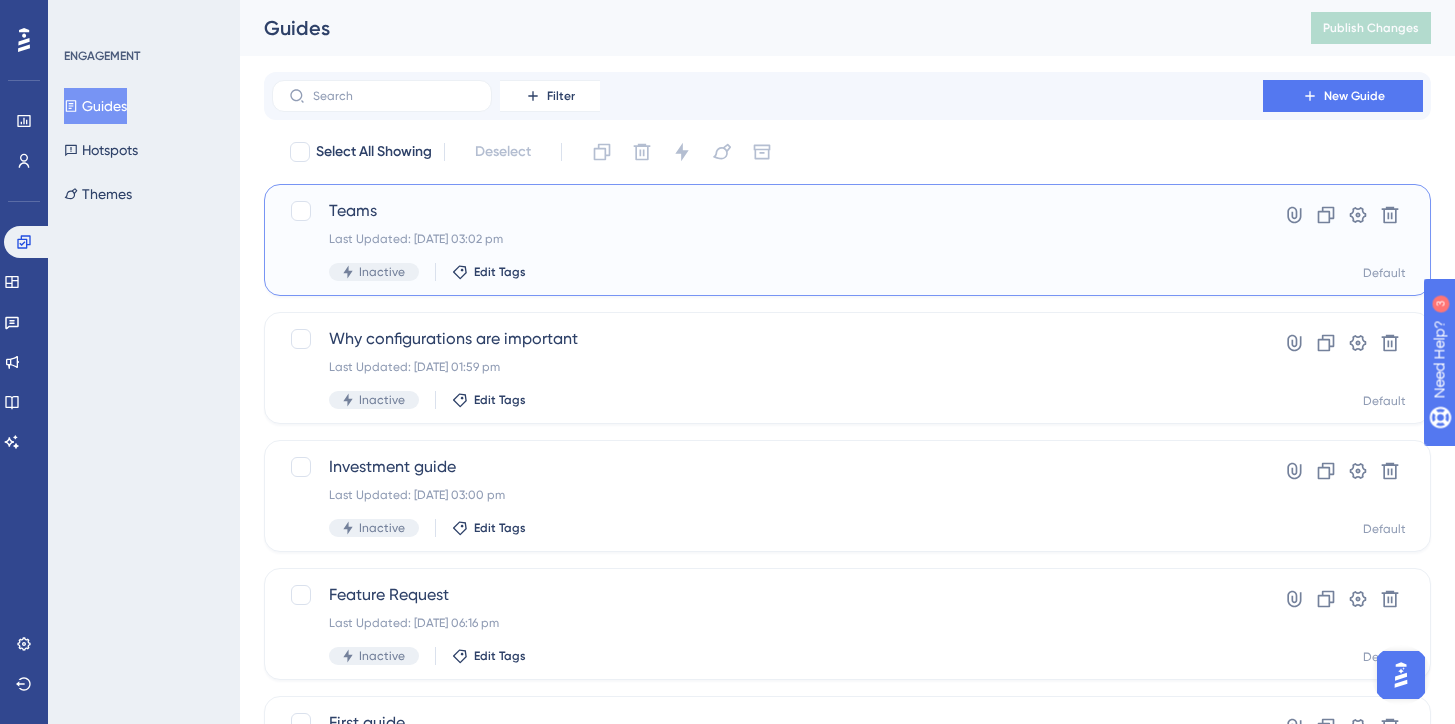 click on "Teams Last Updated: [DATE] 03:02 pm Inactive Edit Tags" at bounding box center [767, 240] 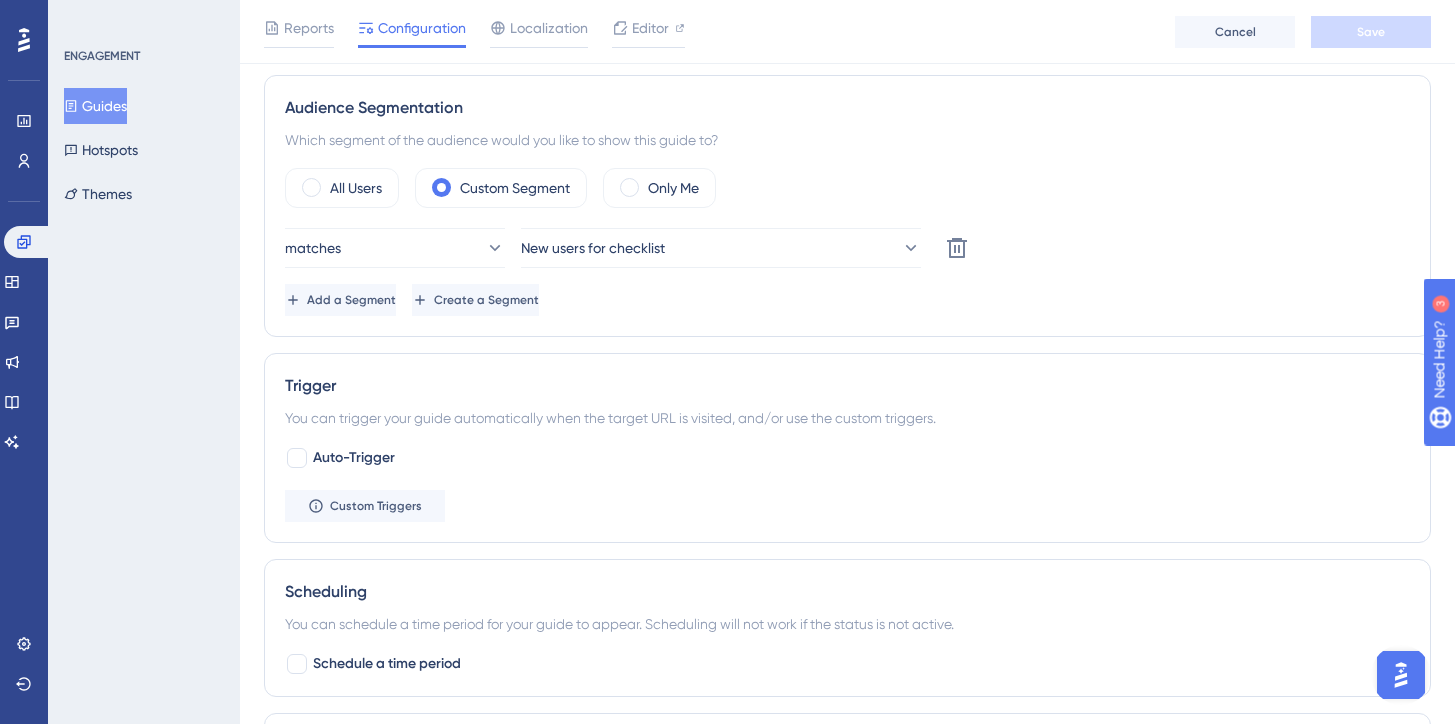scroll, scrollTop: 697, scrollLeft: 0, axis: vertical 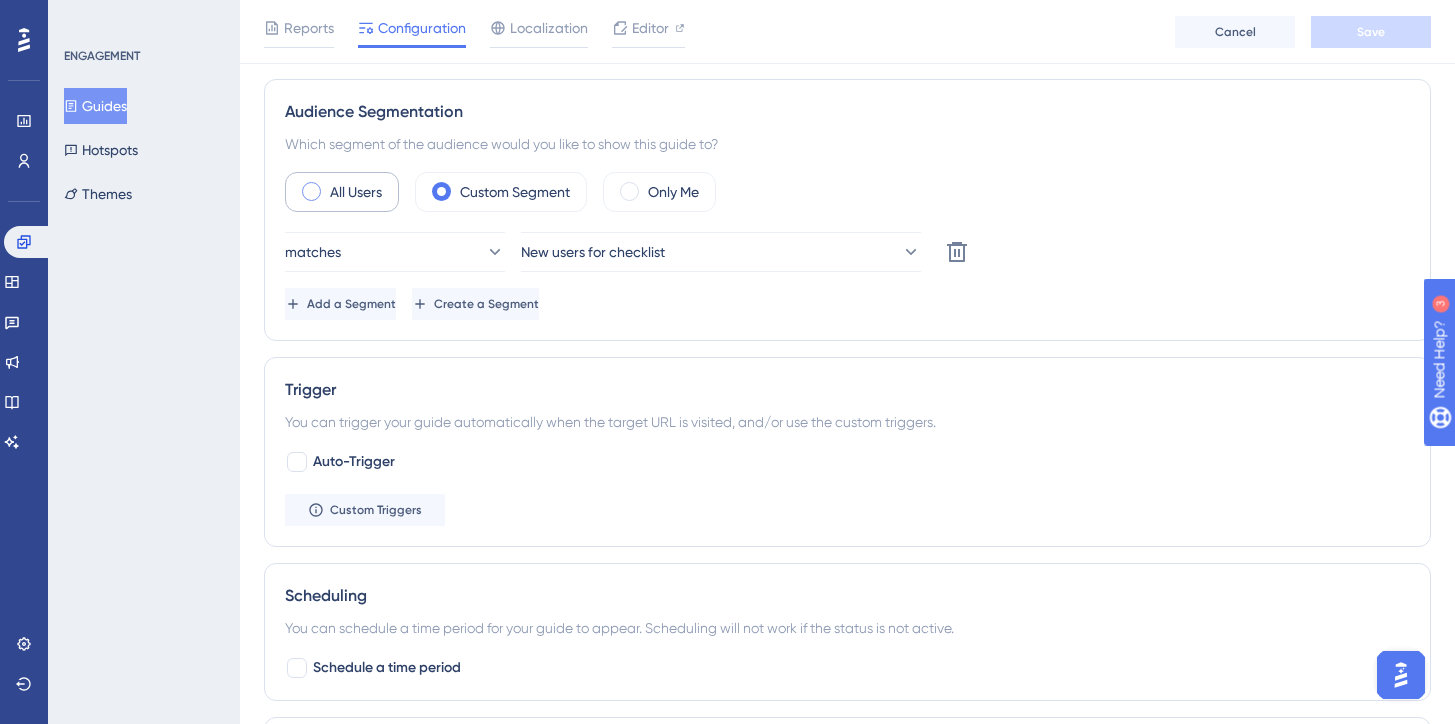 click on "All Users" at bounding box center (342, 192) 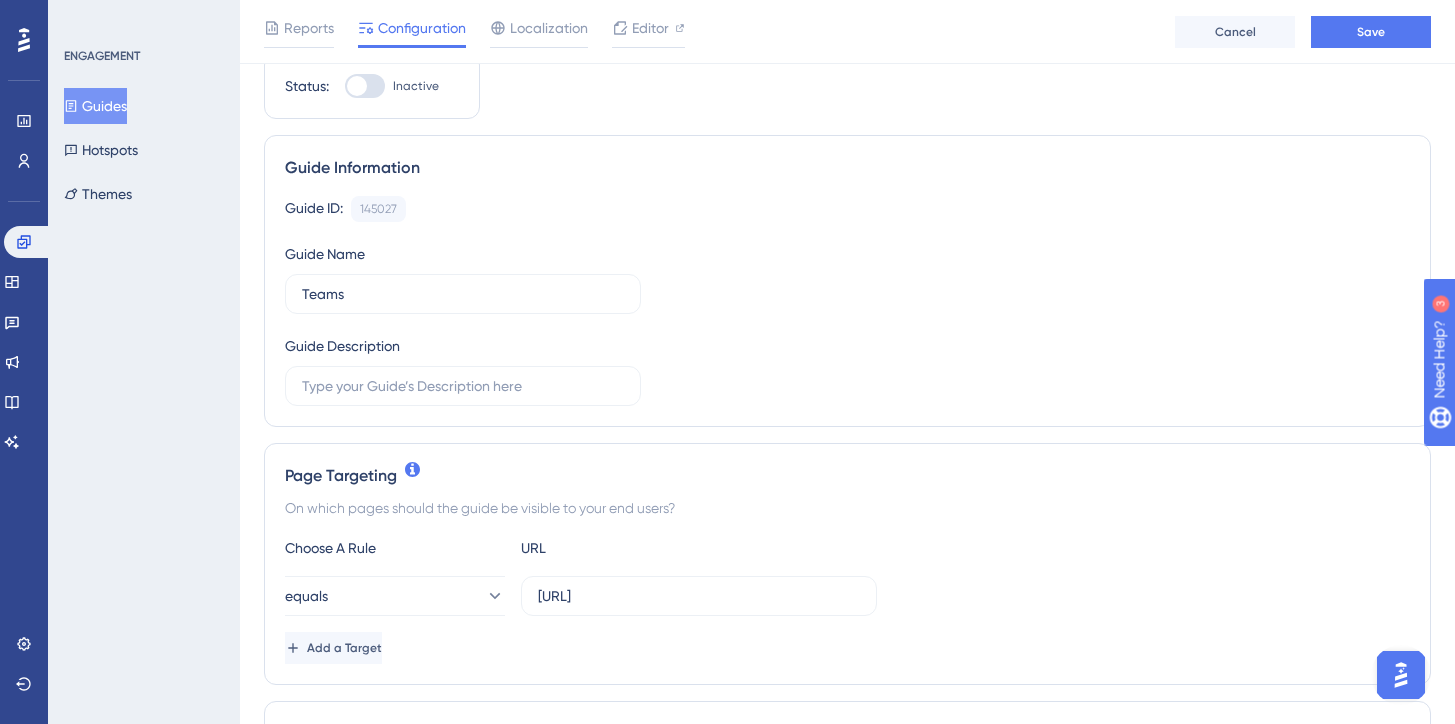 scroll, scrollTop: 102, scrollLeft: 0, axis: vertical 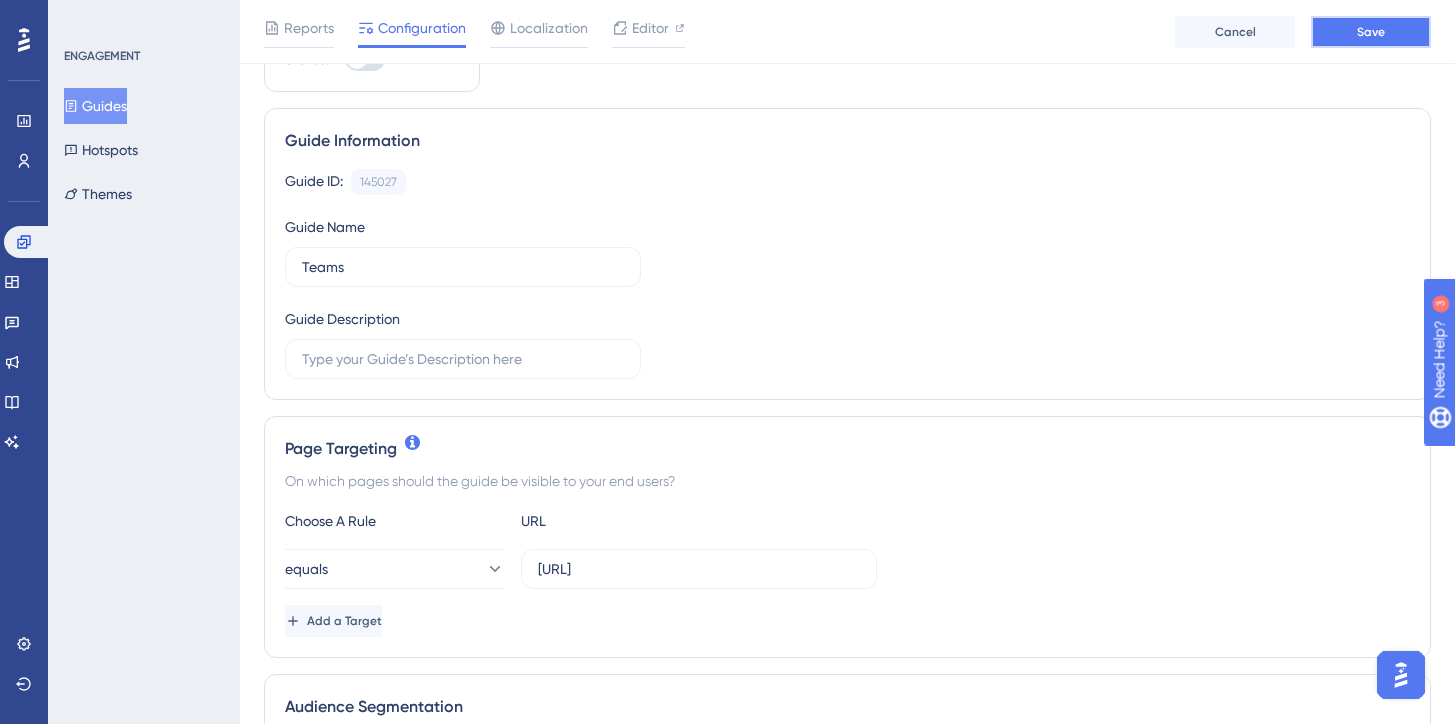 click on "Save" at bounding box center [1371, 32] 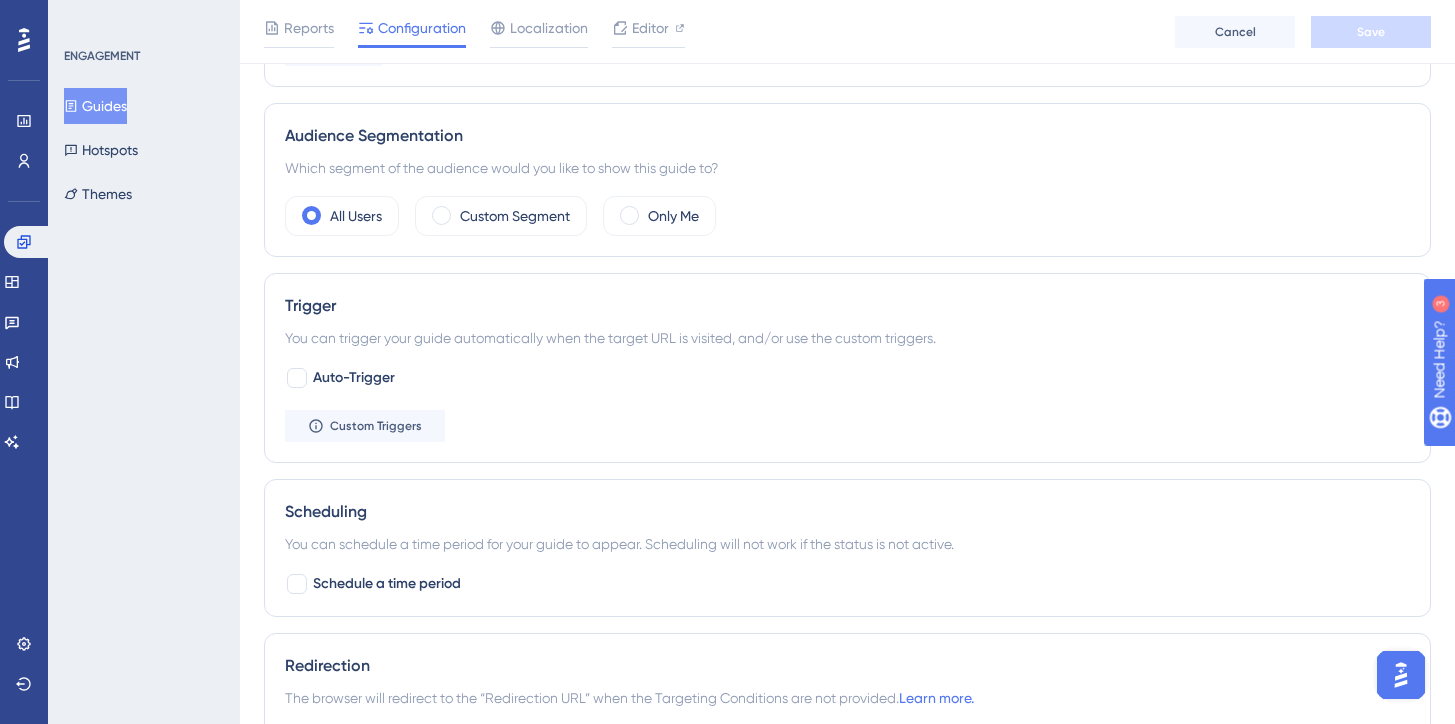 scroll, scrollTop: 671, scrollLeft: 0, axis: vertical 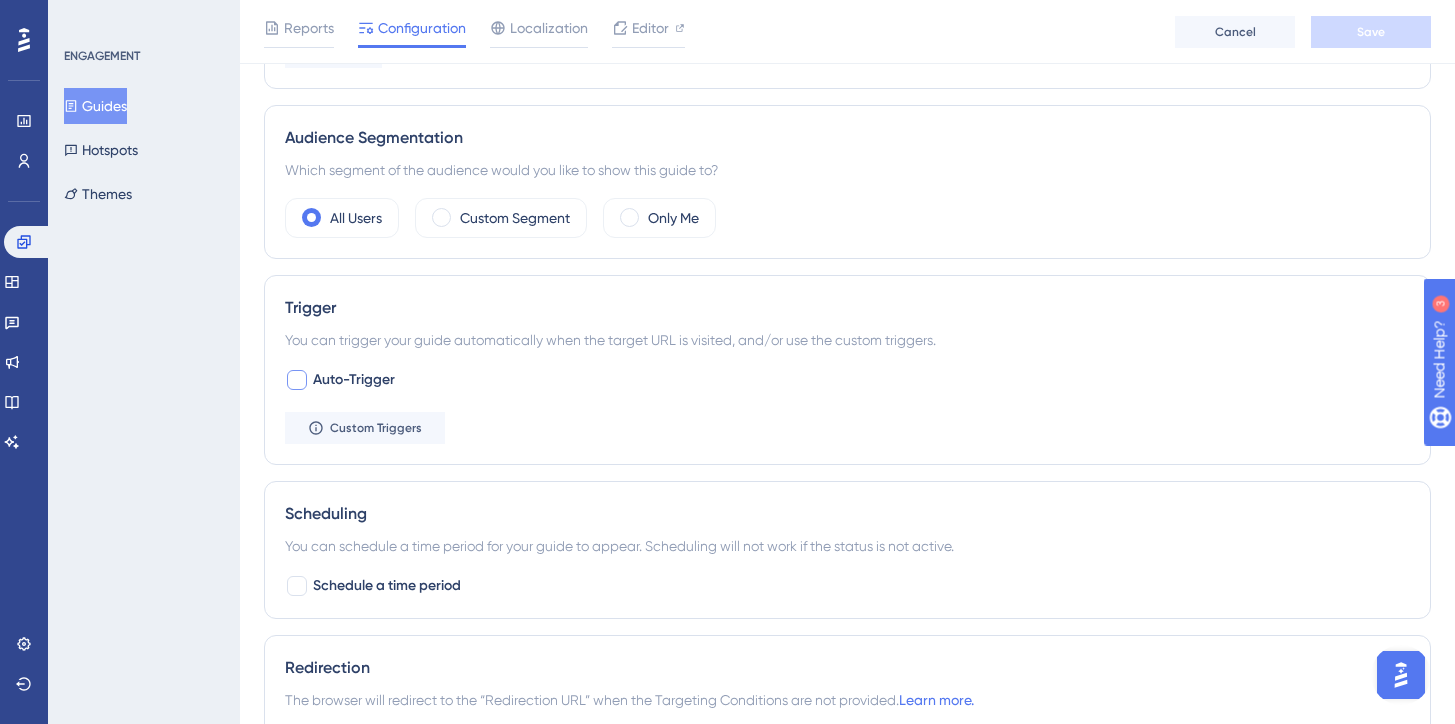 click at bounding box center [297, 380] 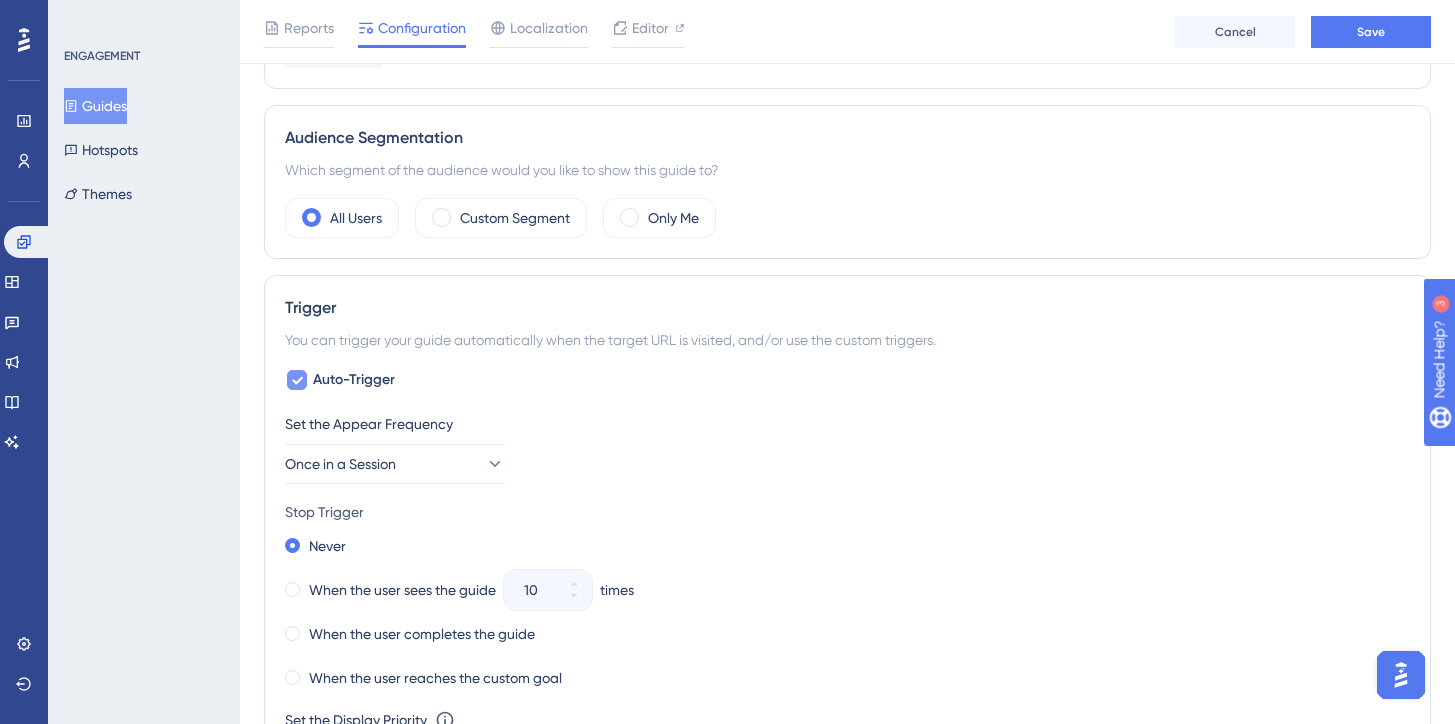 click at bounding box center [297, 380] 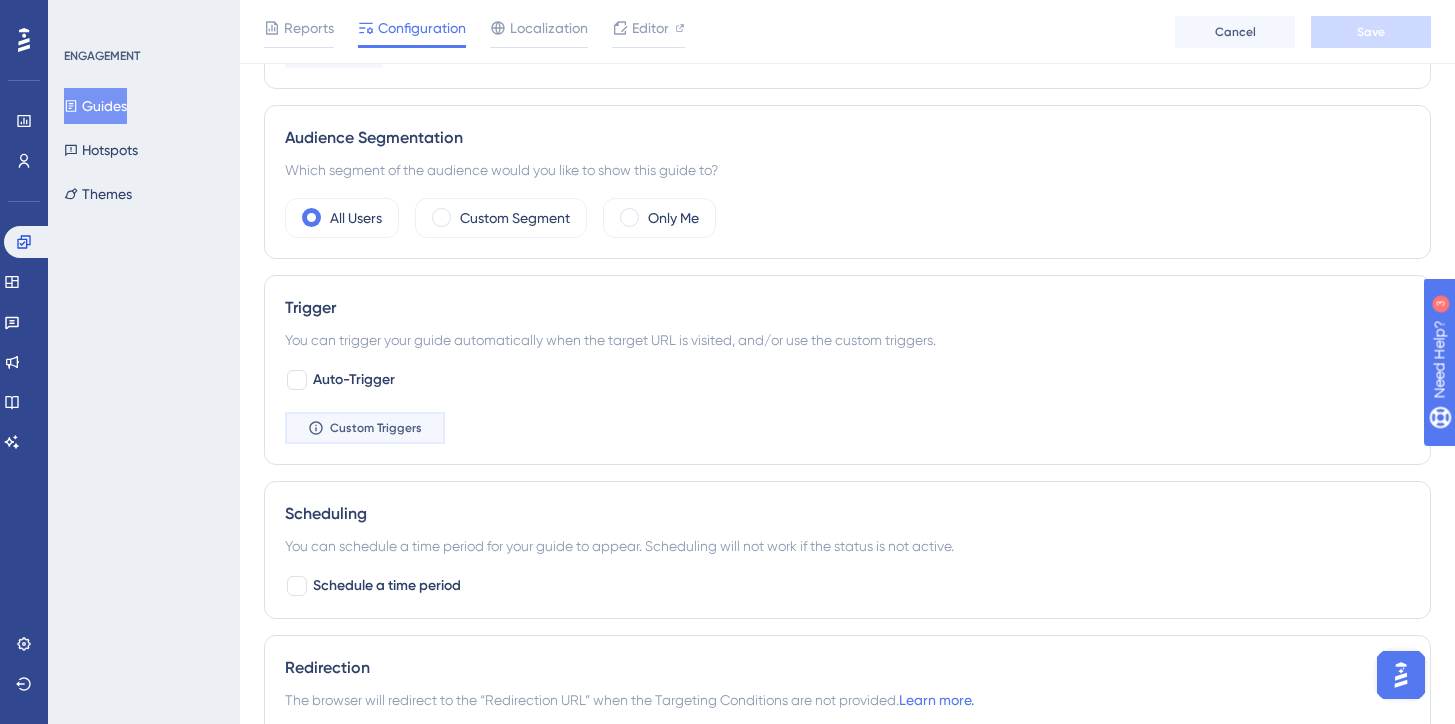 click on "Custom Triggers" at bounding box center (376, 428) 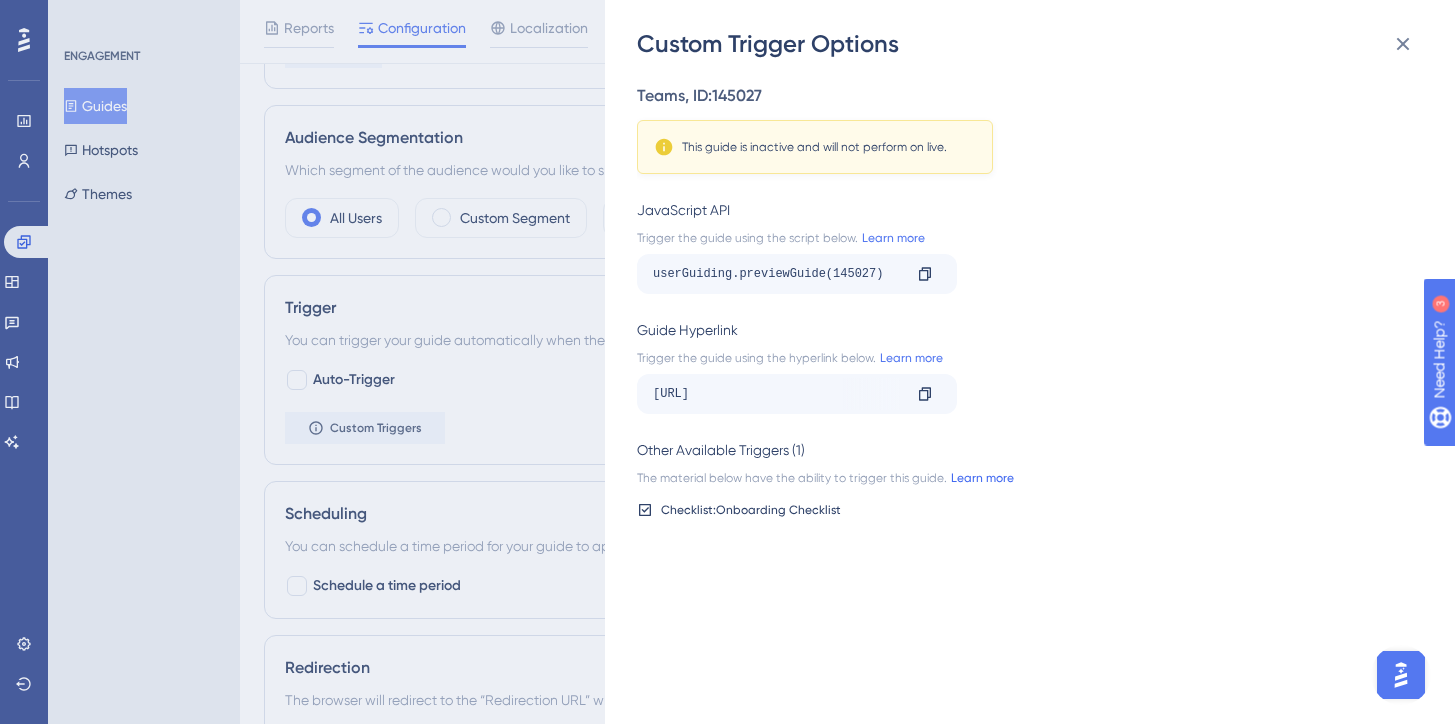 click on "Learn more" at bounding box center (980, 478) 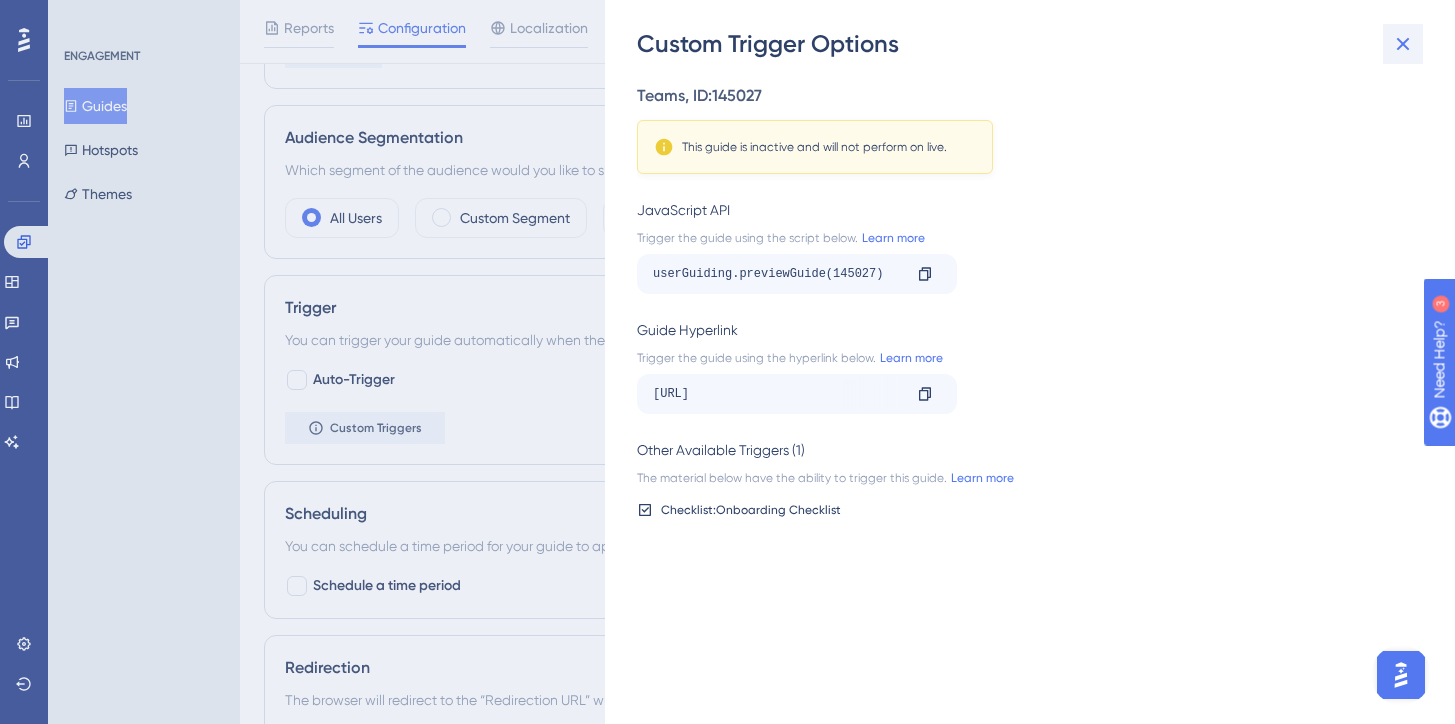 click 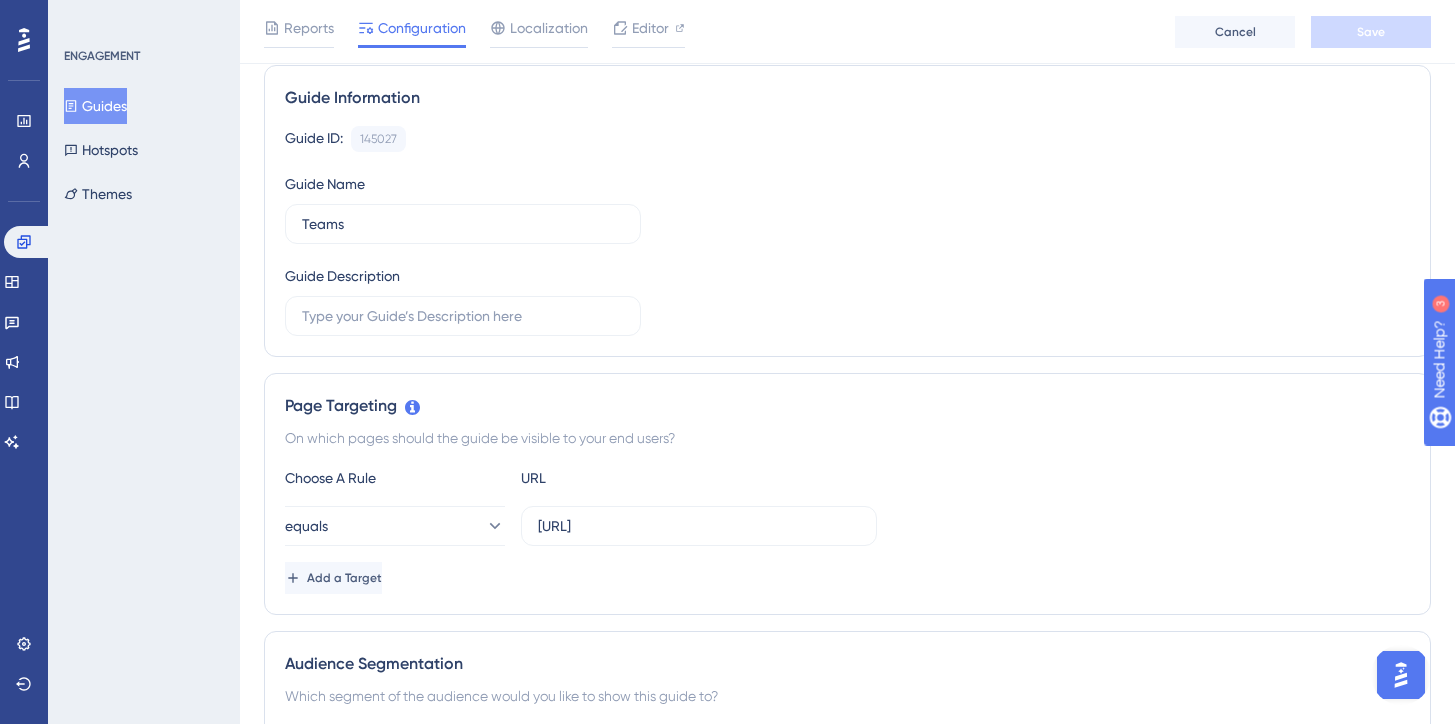 scroll, scrollTop: 0, scrollLeft: 0, axis: both 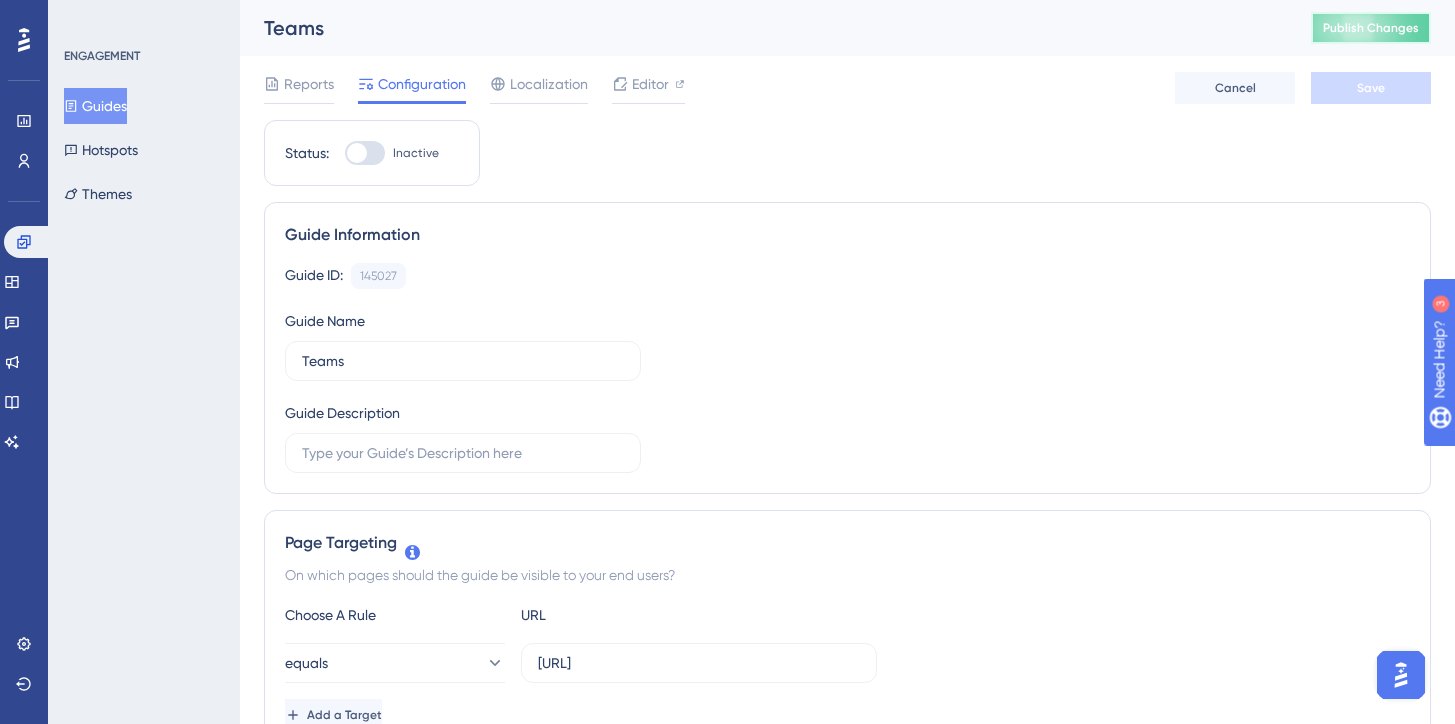 click on "Publish Changes" at bounding box center (1371, 28) 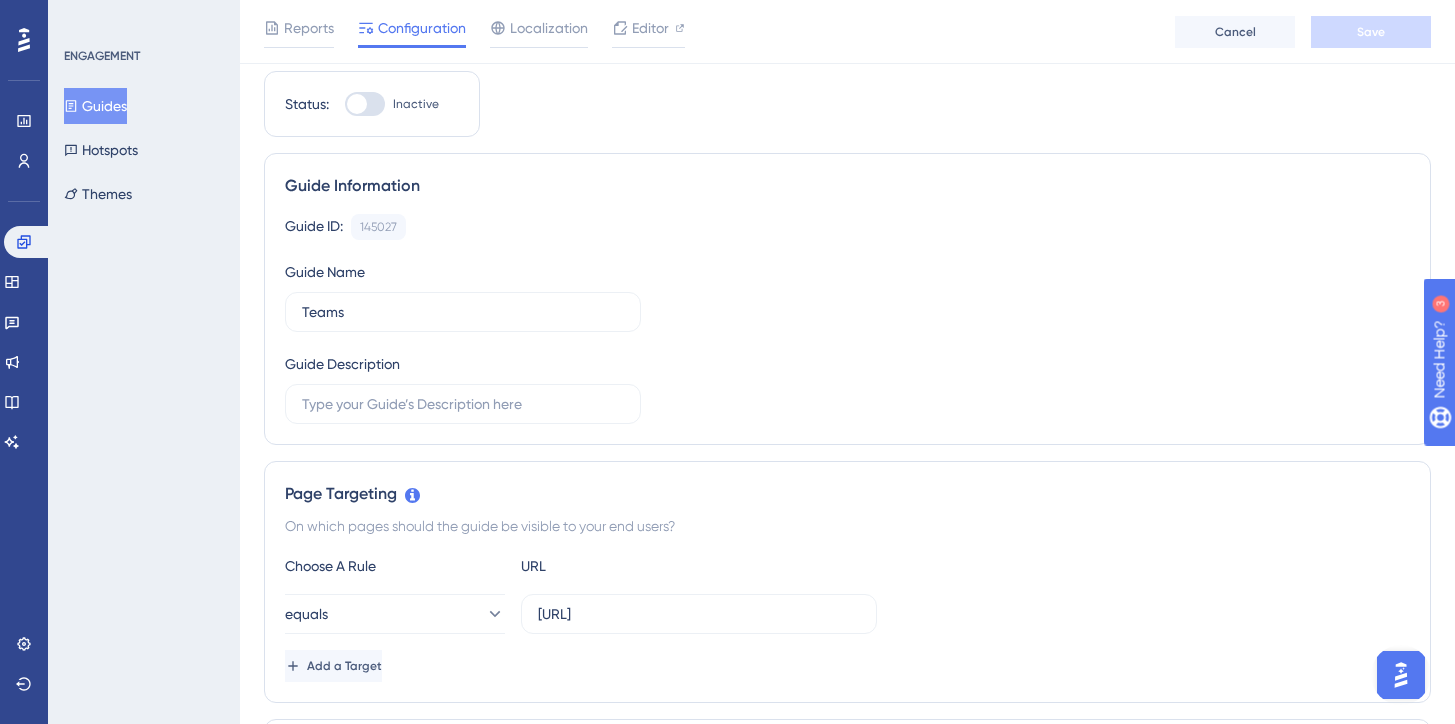 scroll, scrollTop: 0, scrollLeft: 0, axis: both 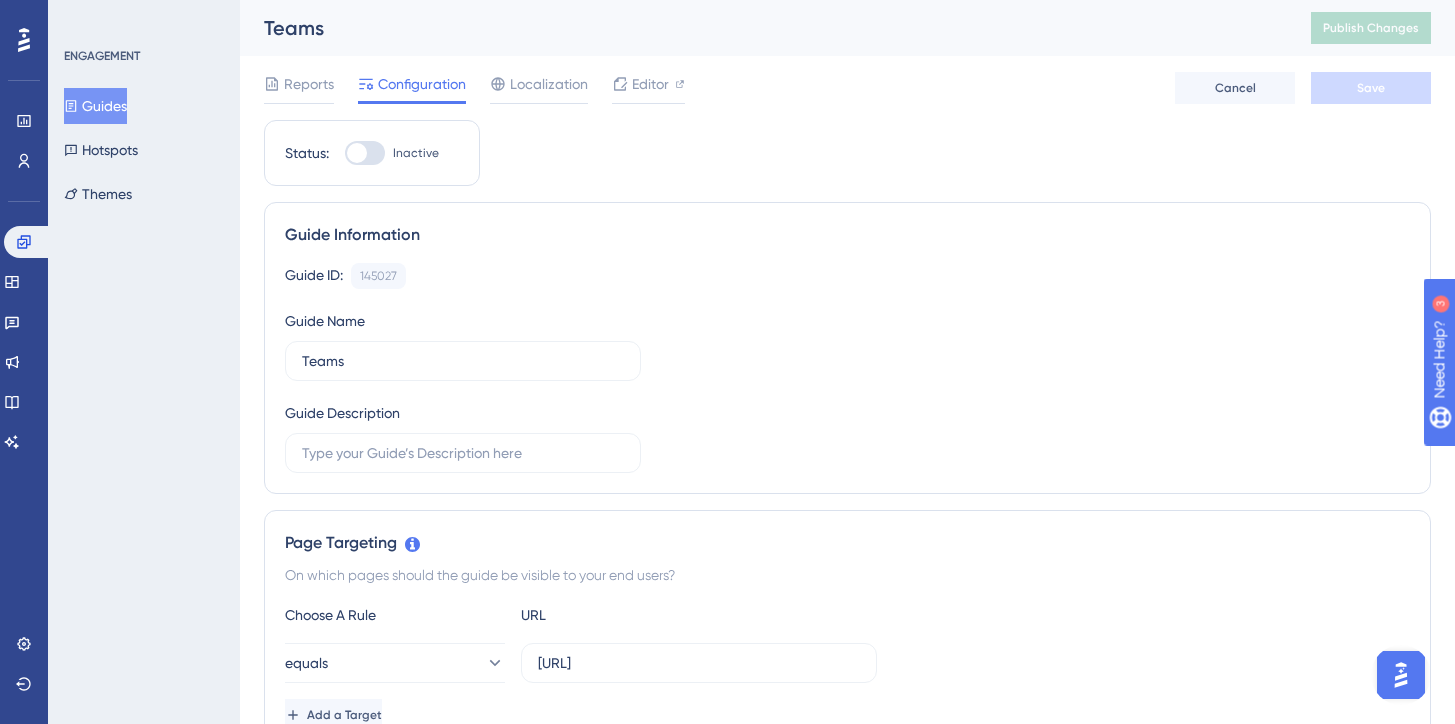 click 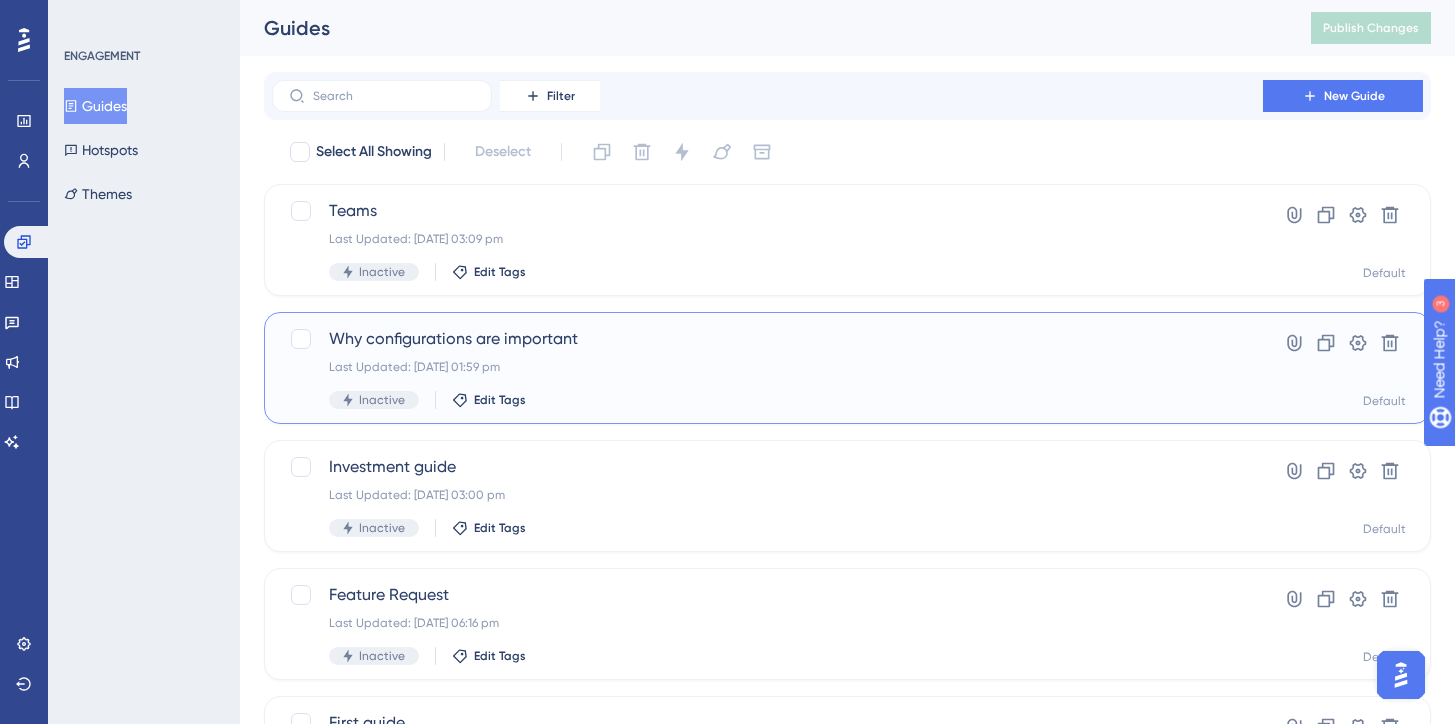 click on "Inactive Edit Tags" at bounding box center (767, 400) 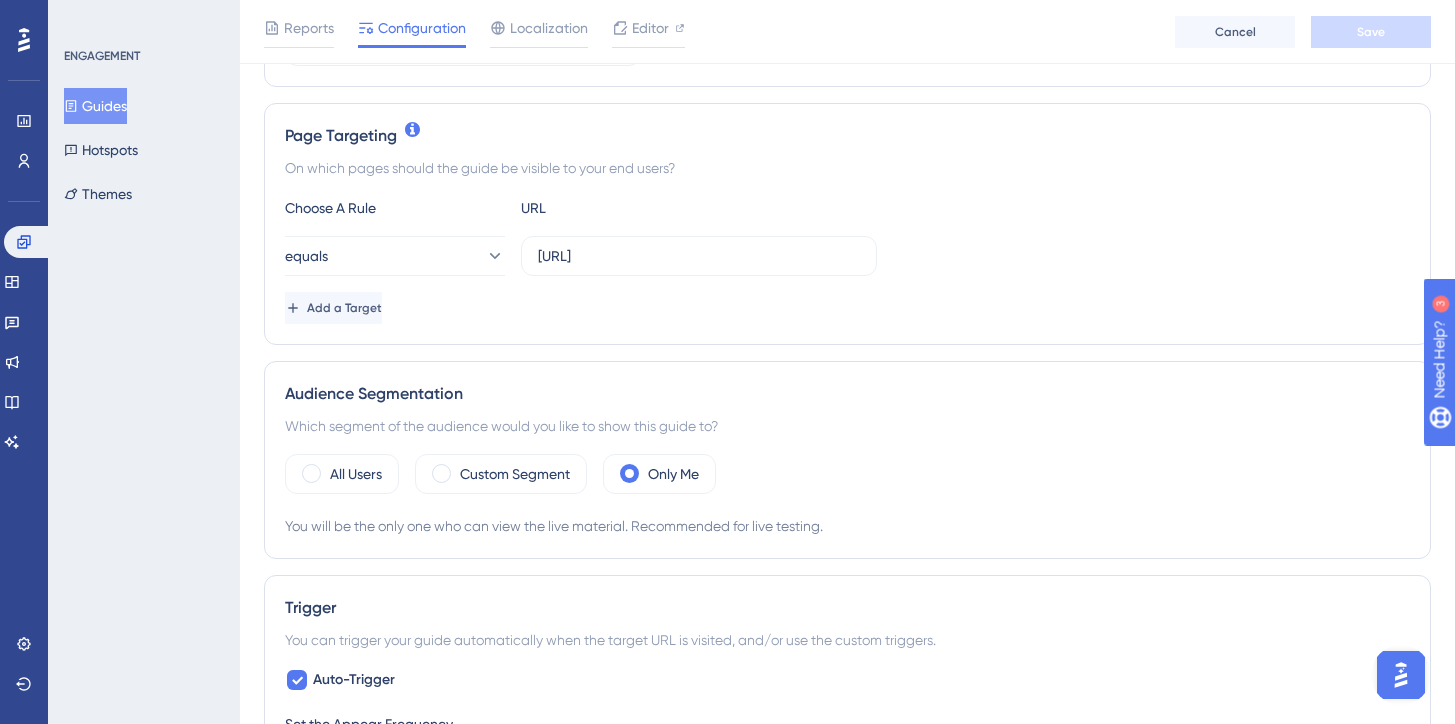 scroll, scrollTop: 444, scrollLeft: 0, axis: vertical 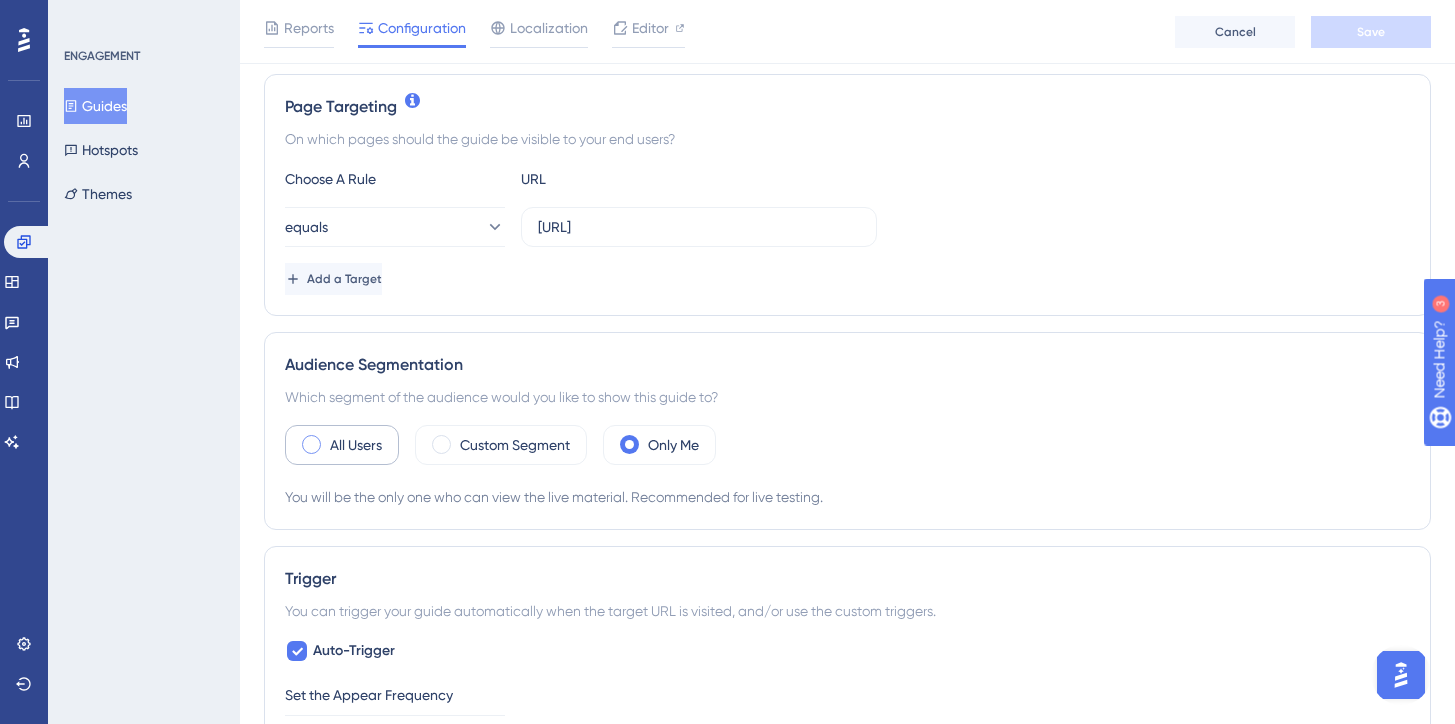 click on "All Users" at bounding box center (356, 445) 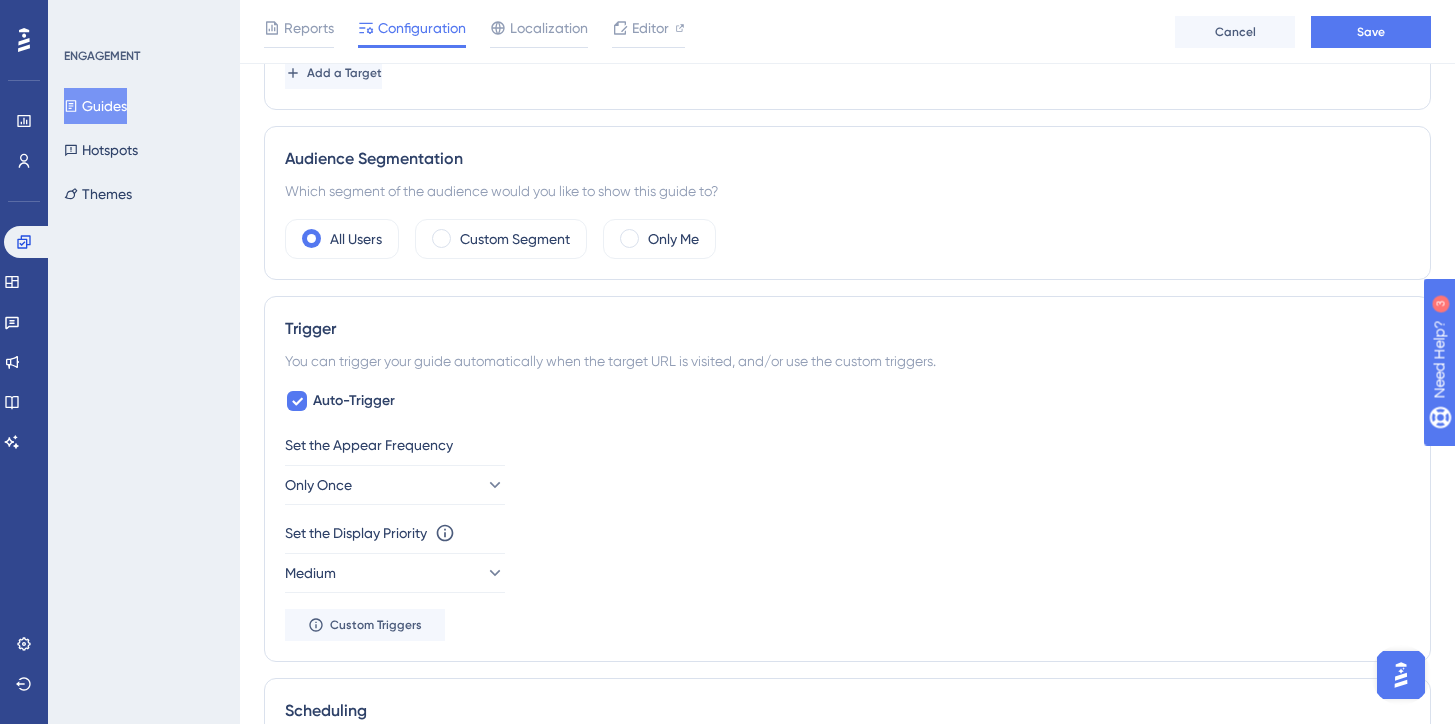 scroll, scrollTop: 814, scrollLeft: 0, axis: vertical 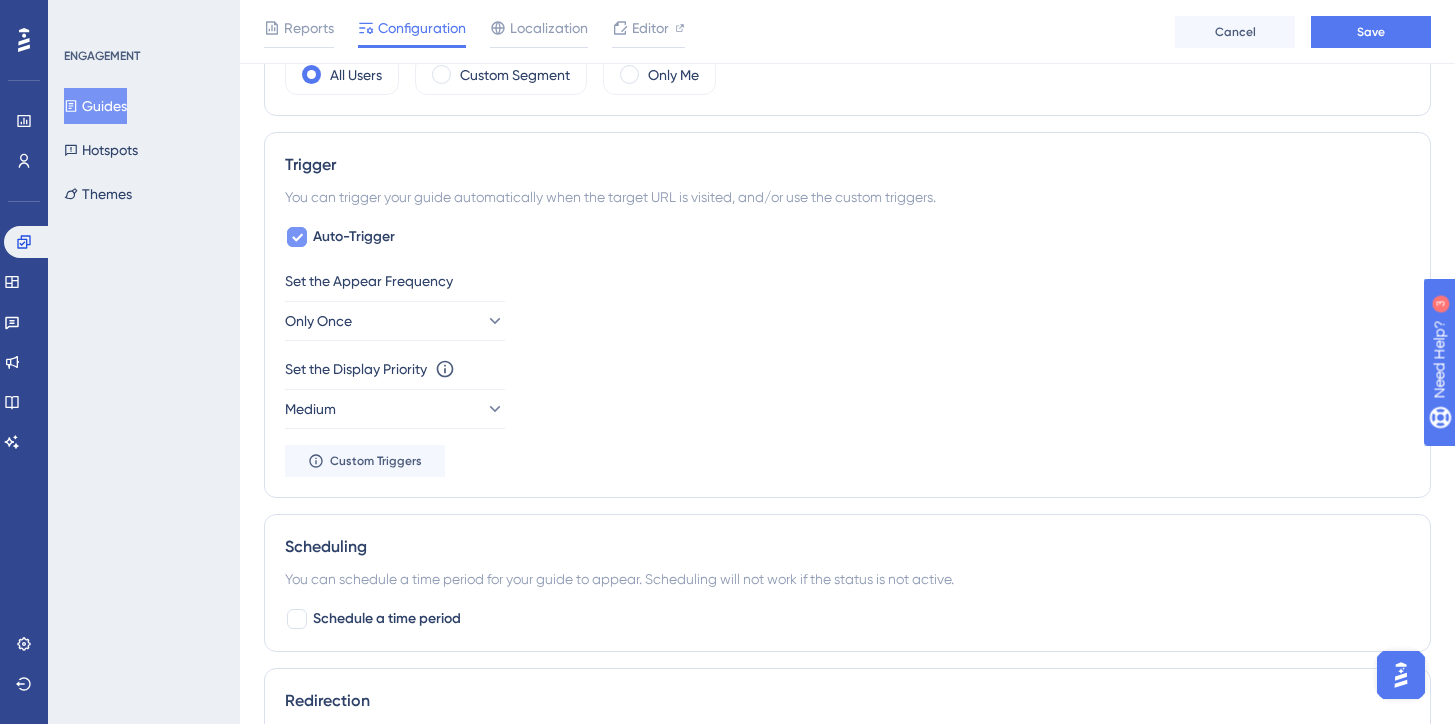 click on "Auto-Trigger" at bounding box center [354, 237] 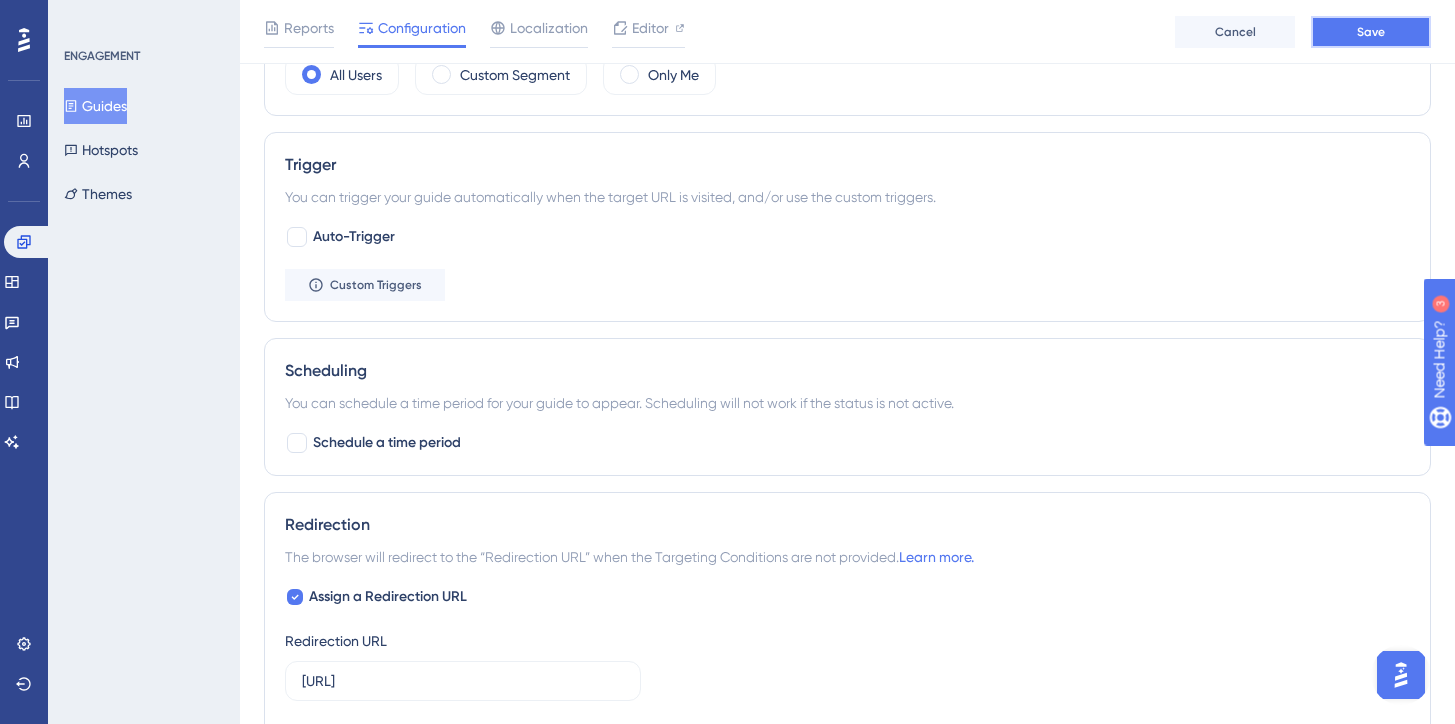 click on "Save" at bounding box center (1371, 32) 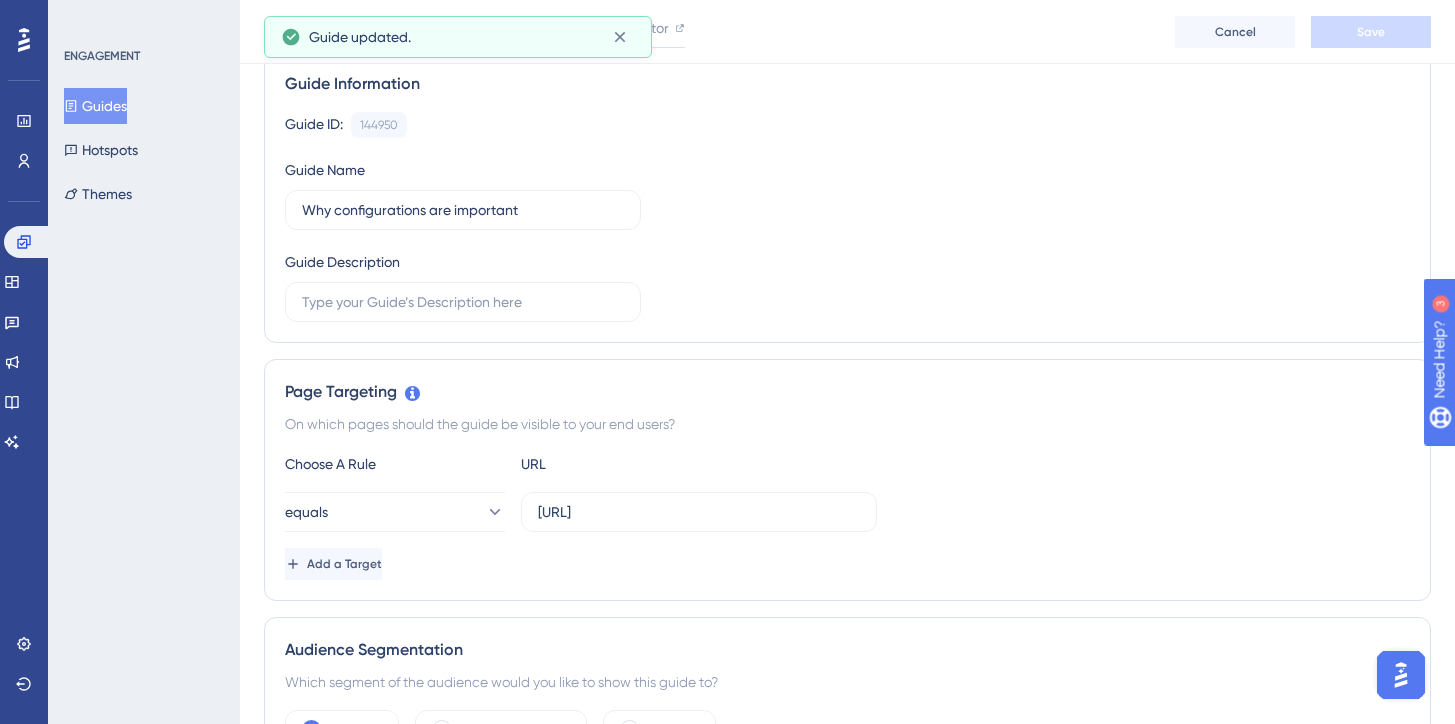 scroll, scrollTop: 0, scrollLeft: 0, axis: both 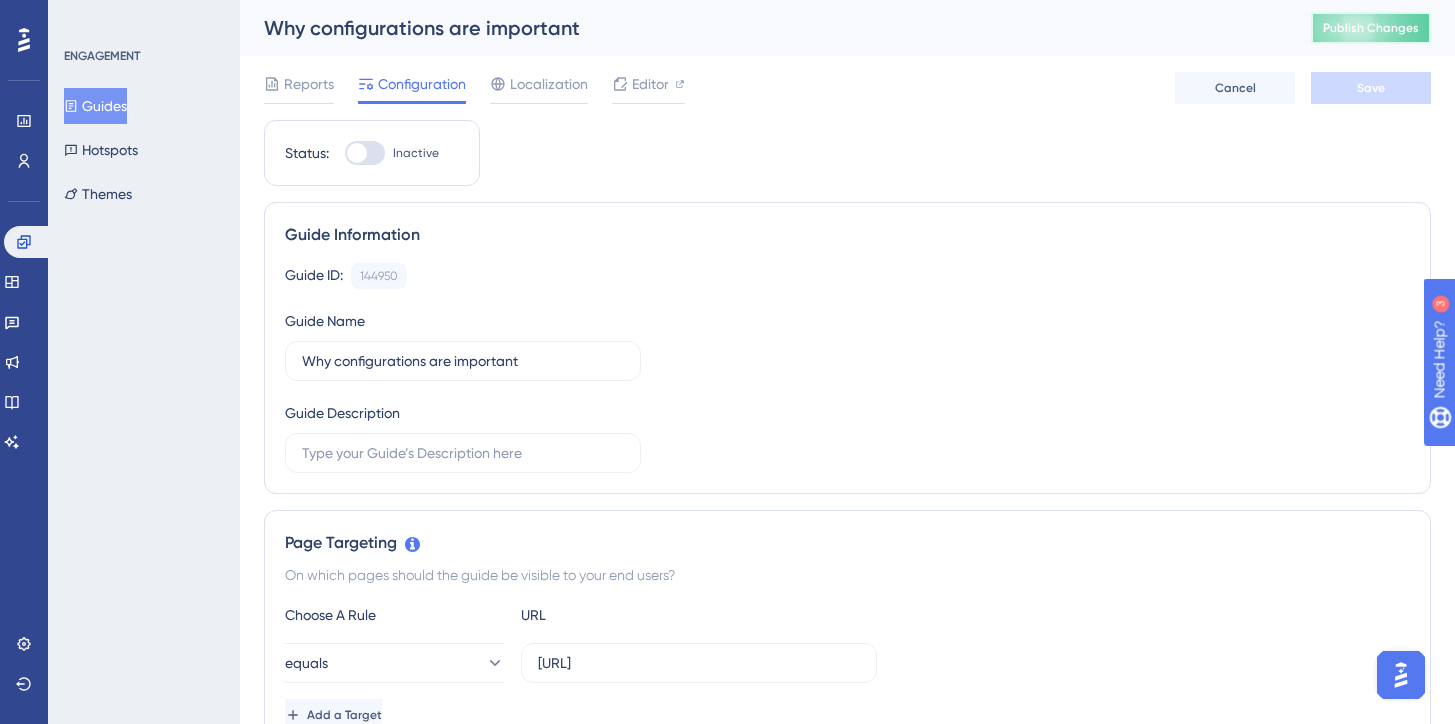 click on "Publish Changes" at bounding box center [1371, 28] 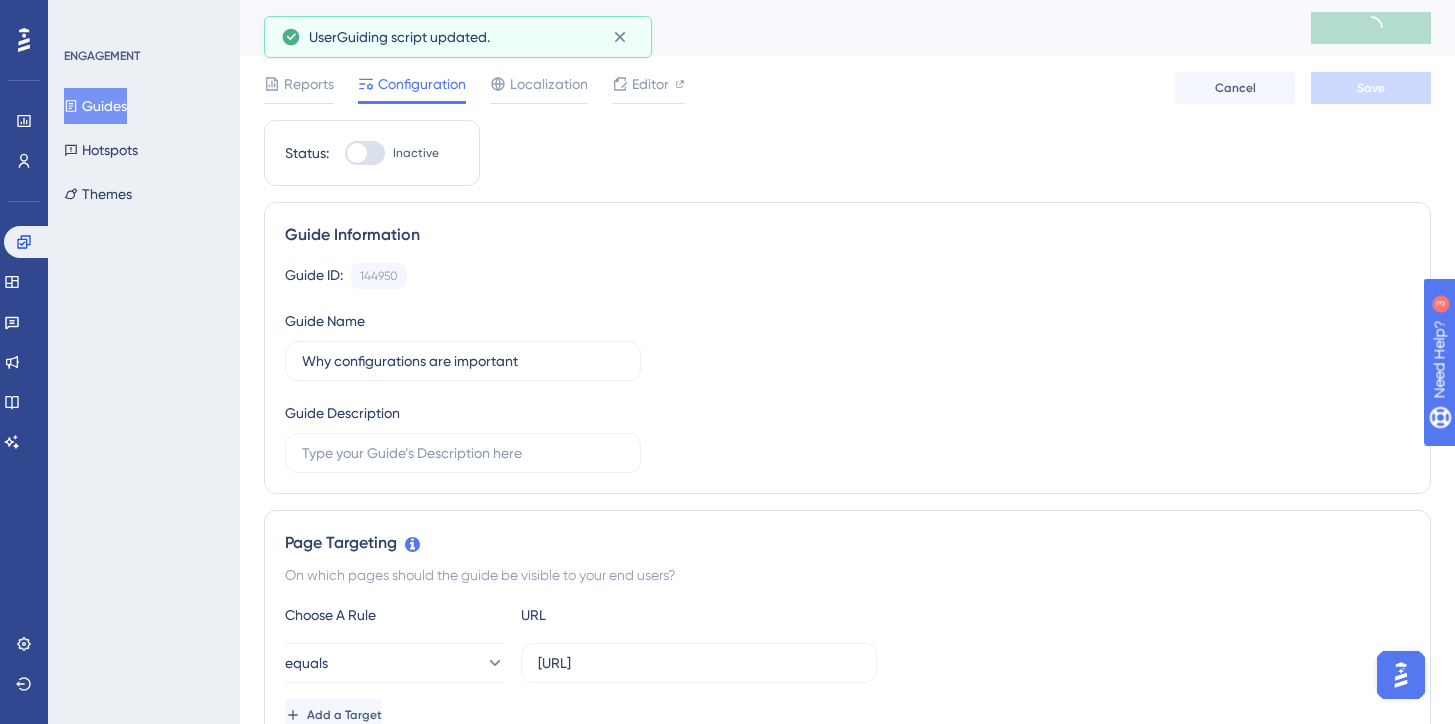 click on "Guides" at bounding box center [95, 106] 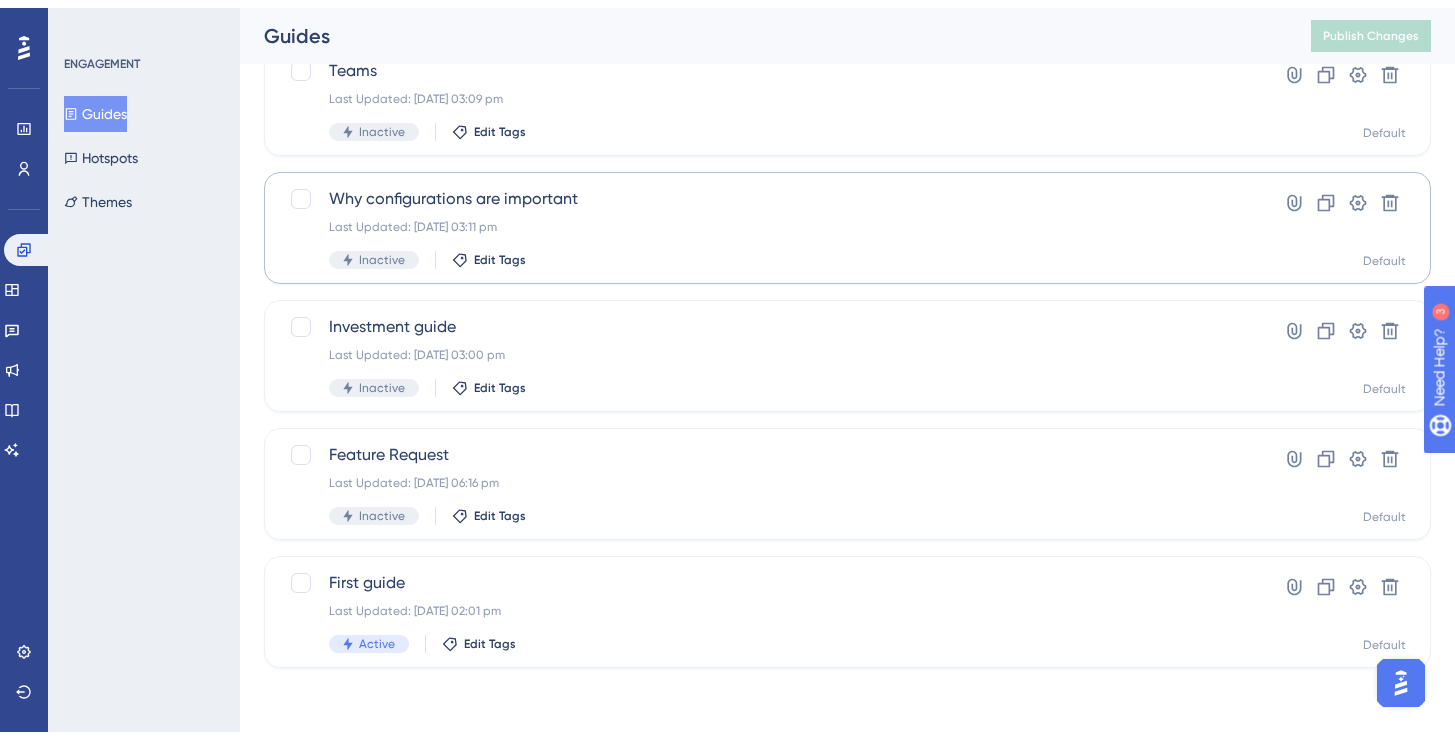 scroll, scrollTop: 133, scrollLeft: 0, axis: vertical 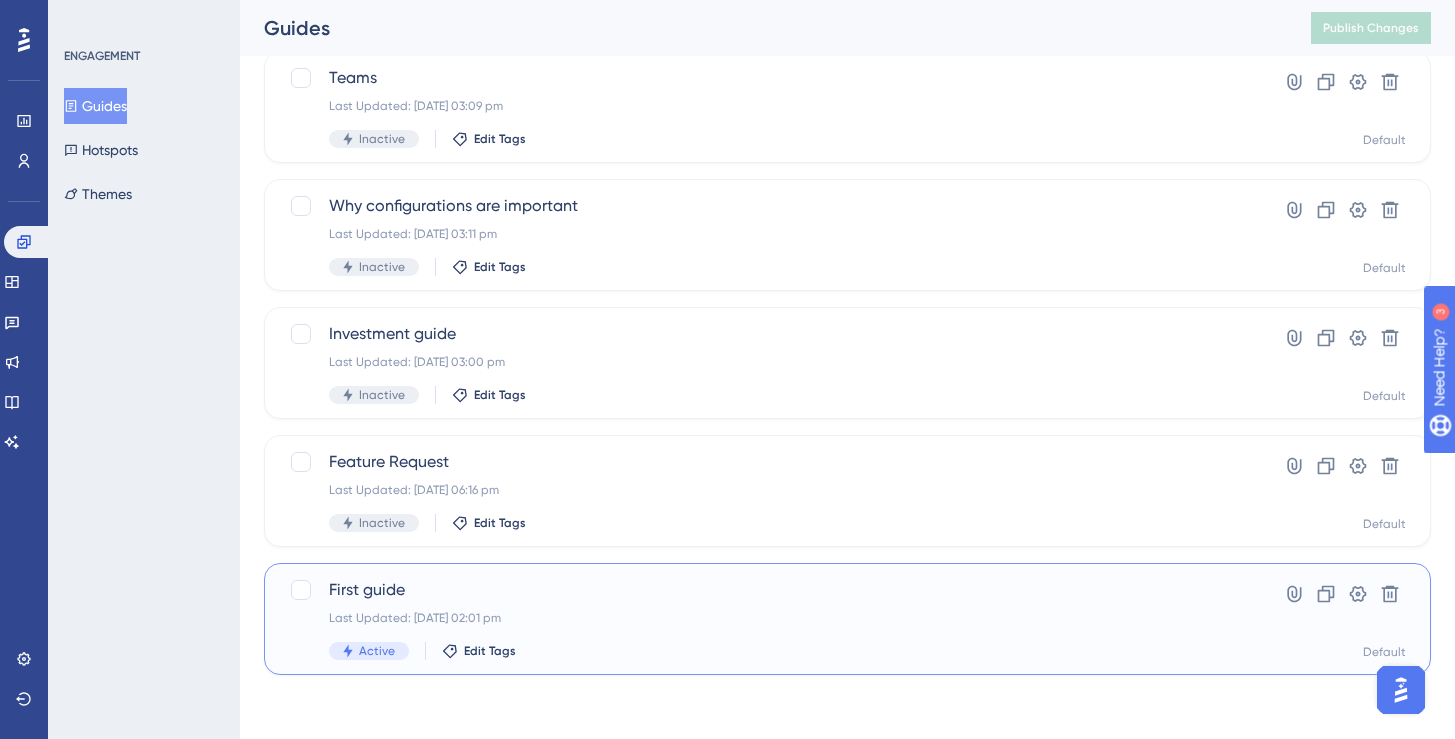 click on "First guide Last Updated: [DATE] 02:01 pm Active Edit Tags" at bounding box center [767, 619] 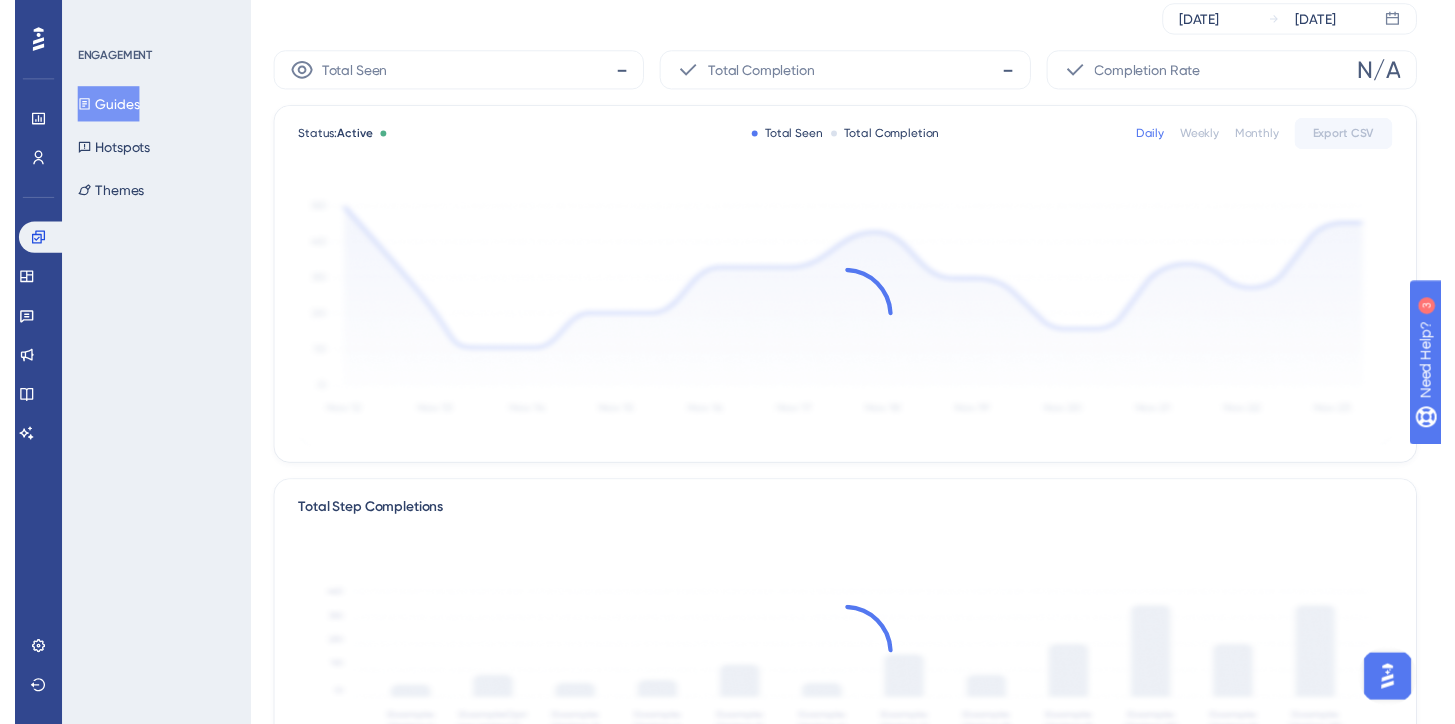 scroll, scrollTop: 0, scrollLeft: 0, axis: both 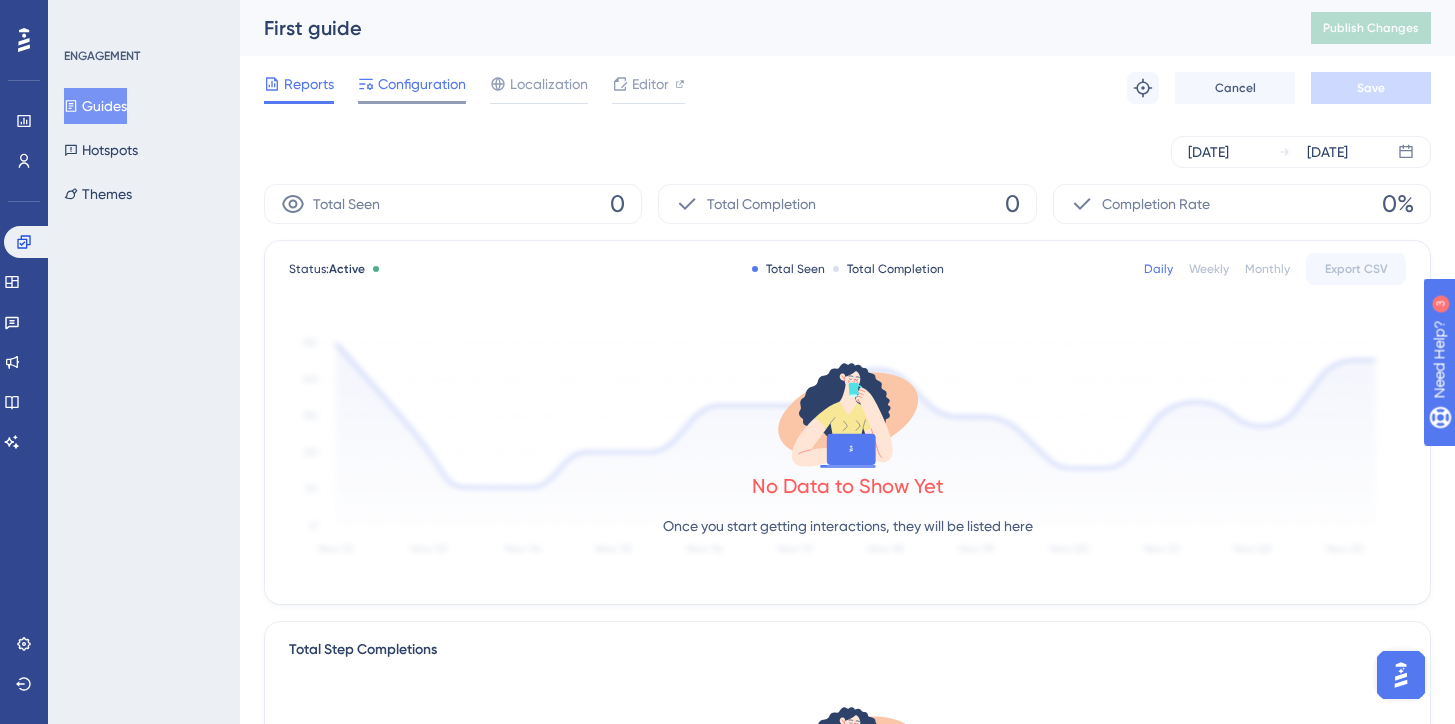 click on "Configuration" at bounding box center [422, 84] 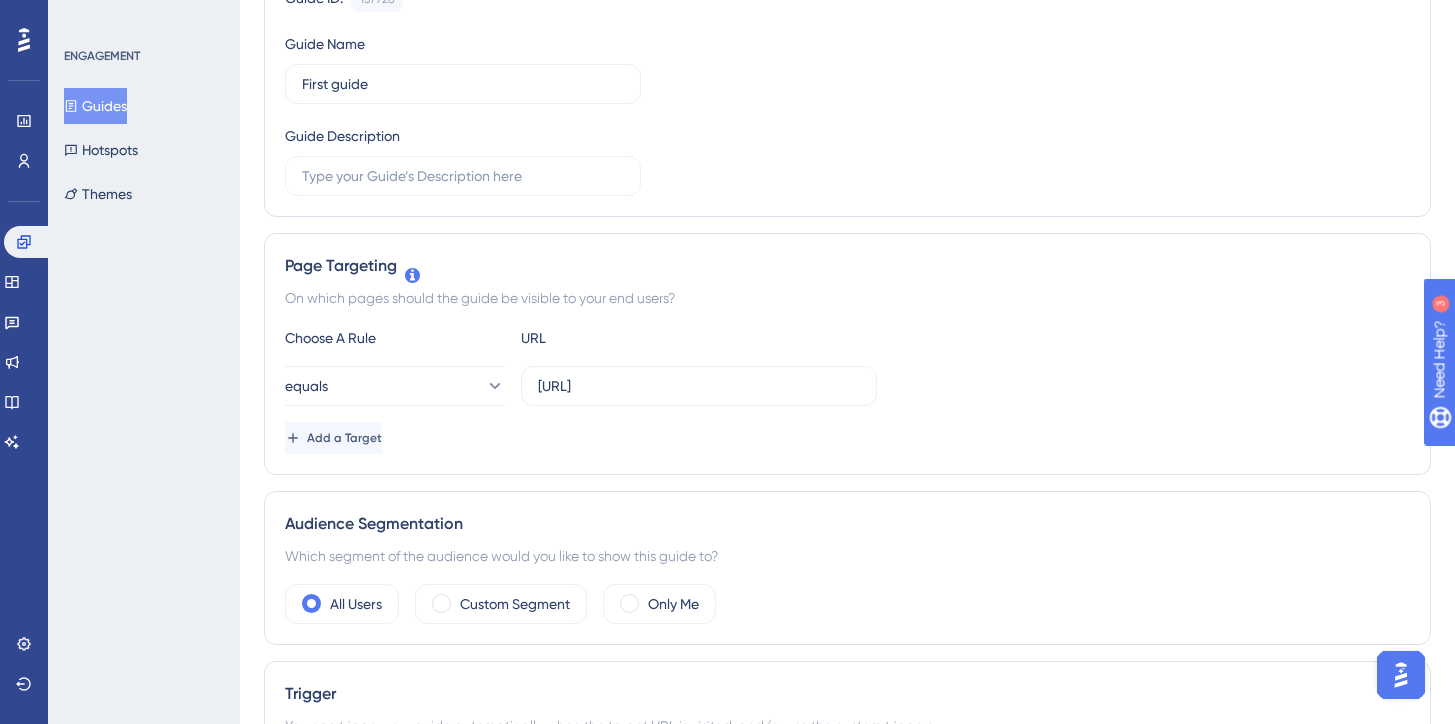 scroll, scrollTop: 0, scrollLeft: 0, axis: both 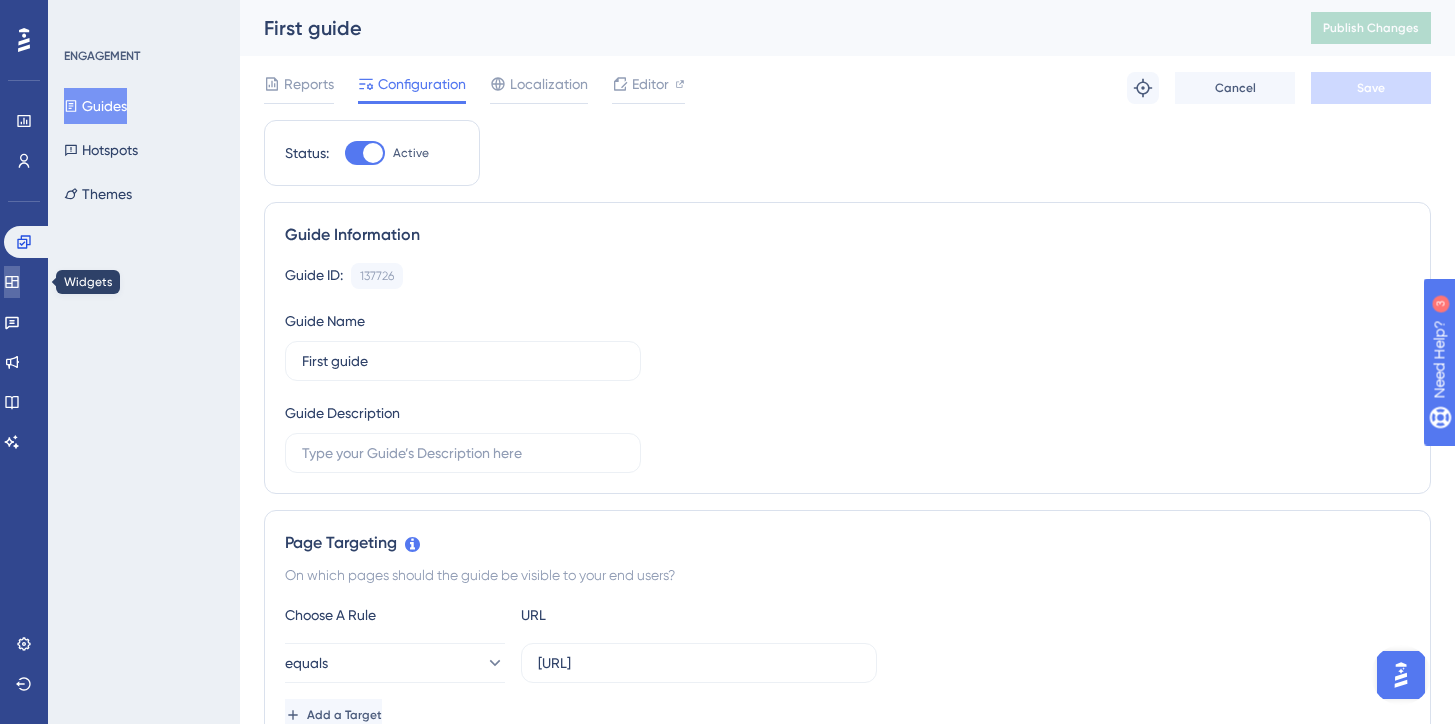 click 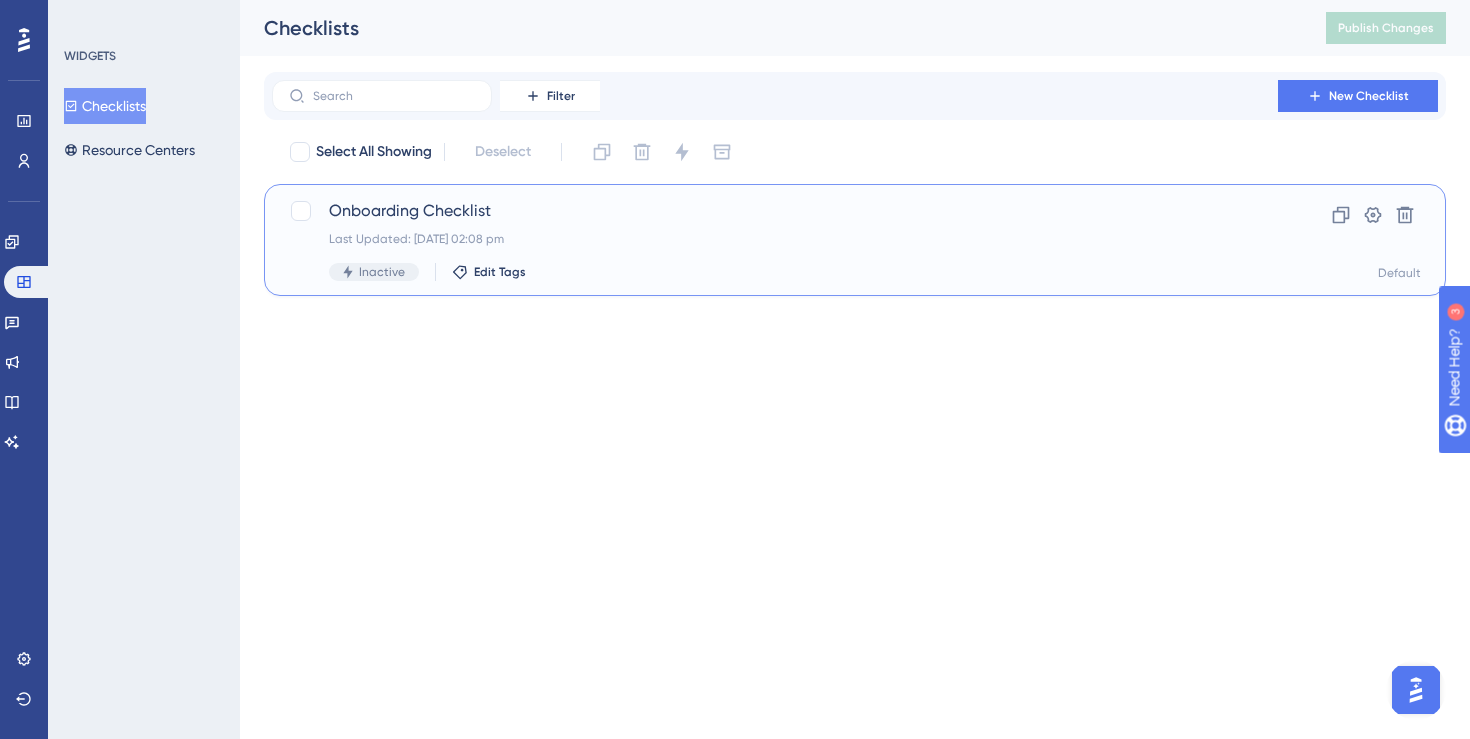 click on "Onboarding Checklist" at bounding box center [775, 211] 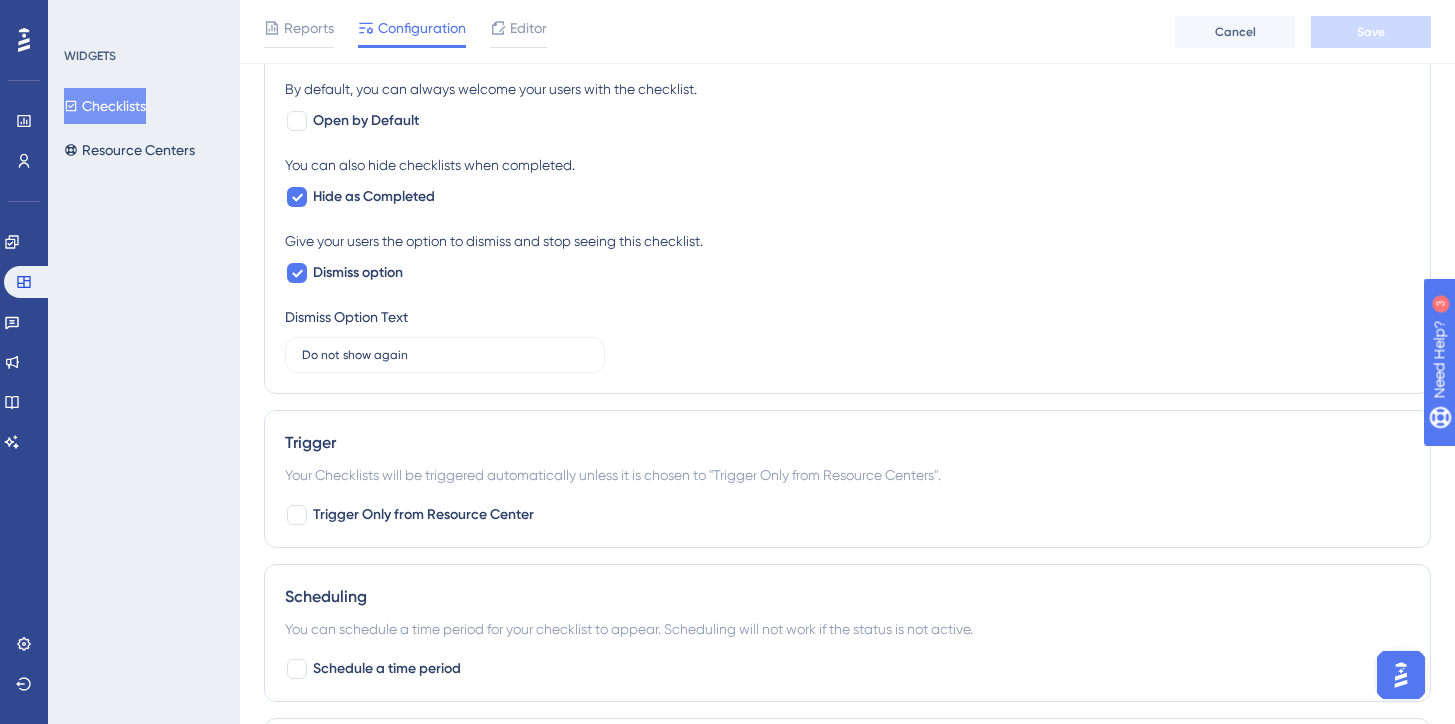 scroll, scrollTop: 1105, scrollLeft: 0, axis: vertical 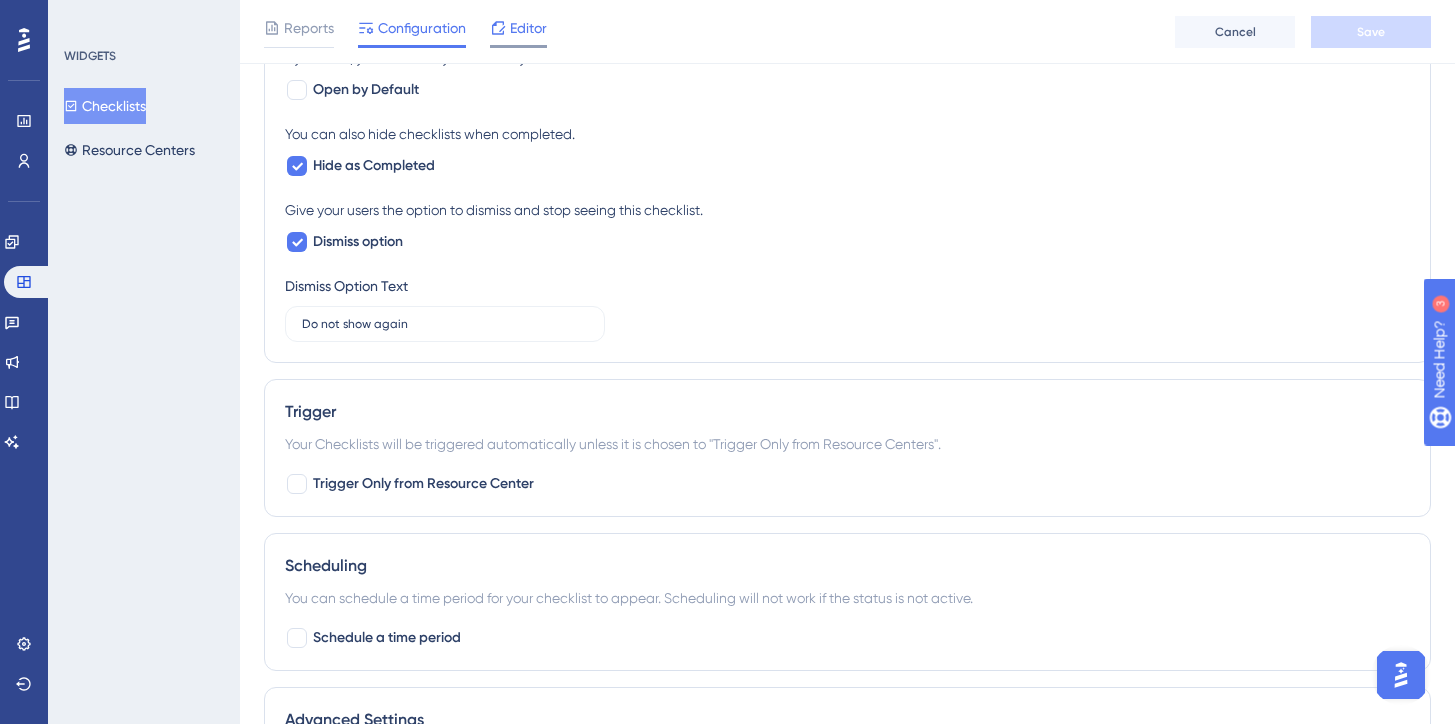click on "Editor" at bounding box center [528, 28] 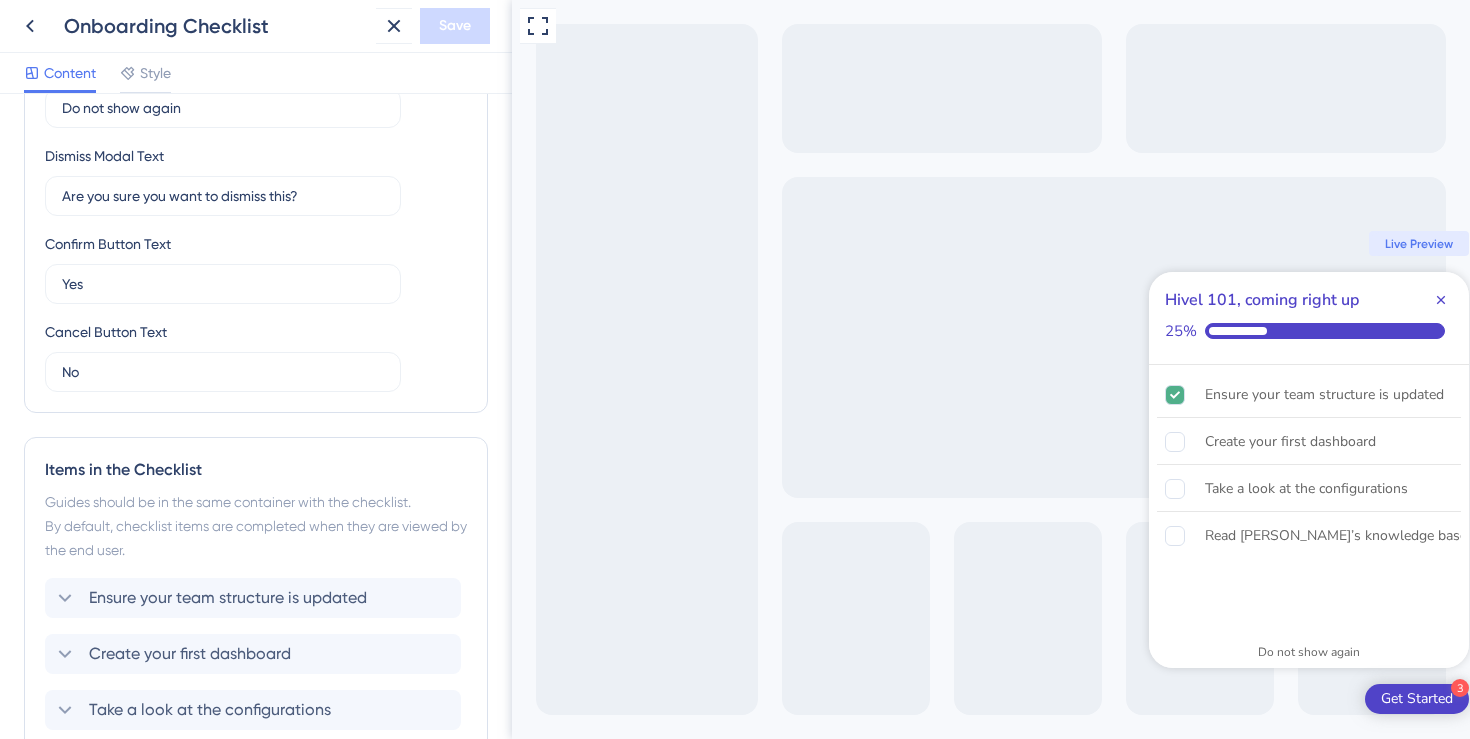 scroll, scrollTop: 0, scrollLeft: 0, axis: both 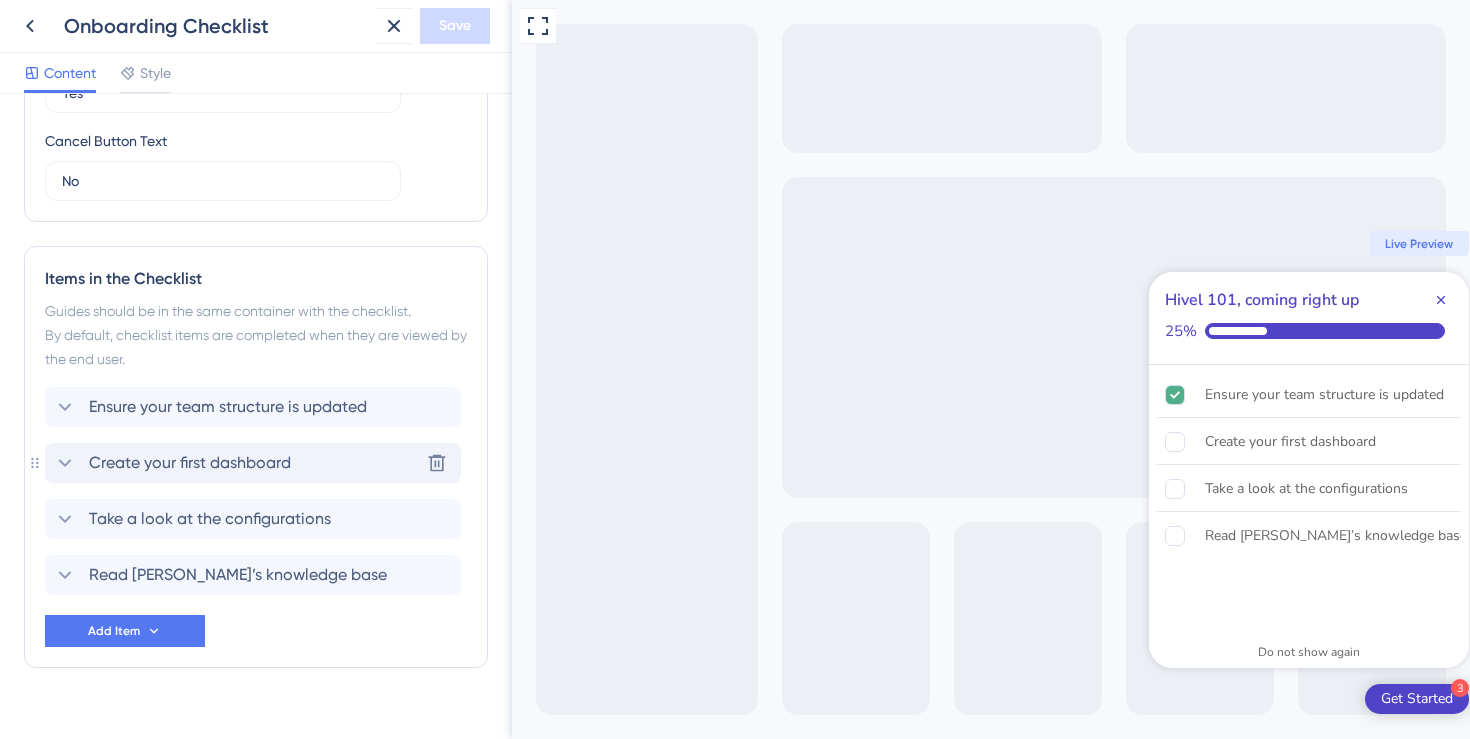 click on "Create your first dashboard" at bounding box center (190, 463) 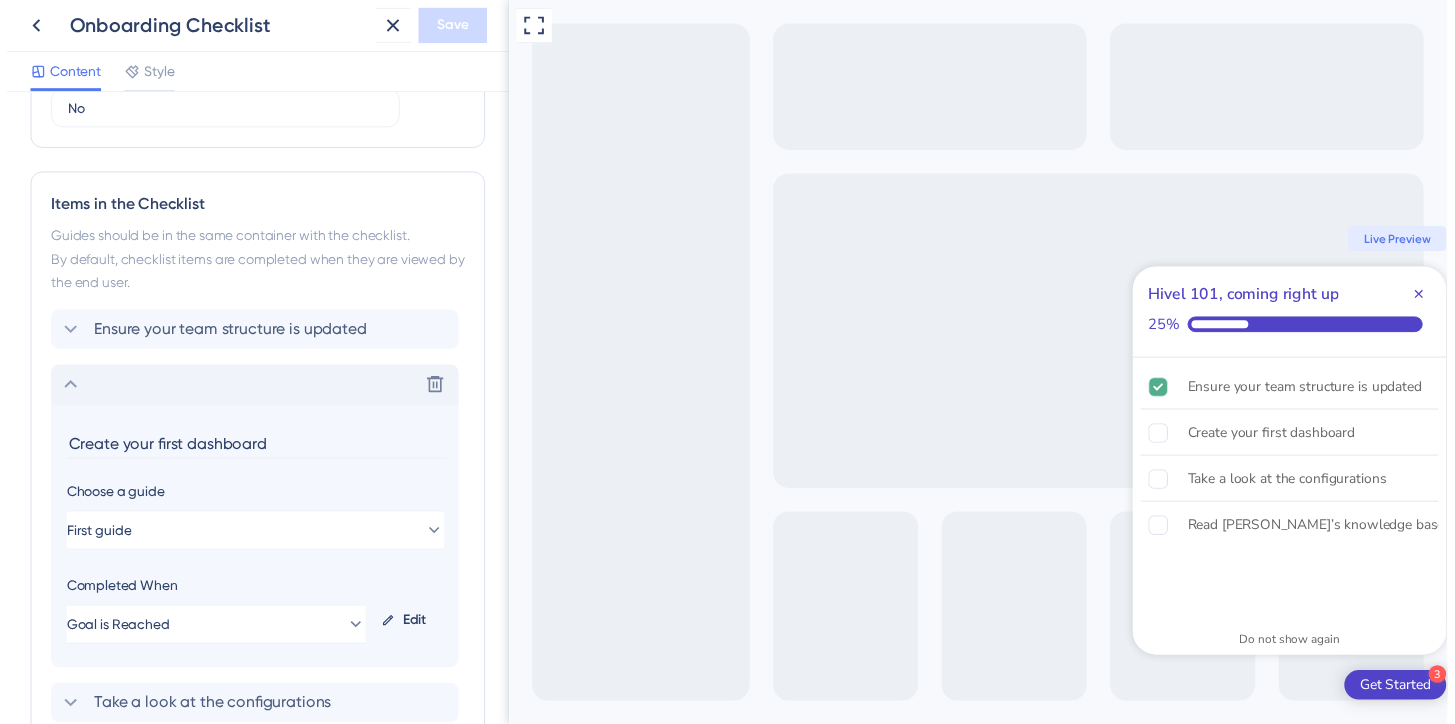 scroll, scrollTop: 945, scrollLeft: 0, axis: vertical 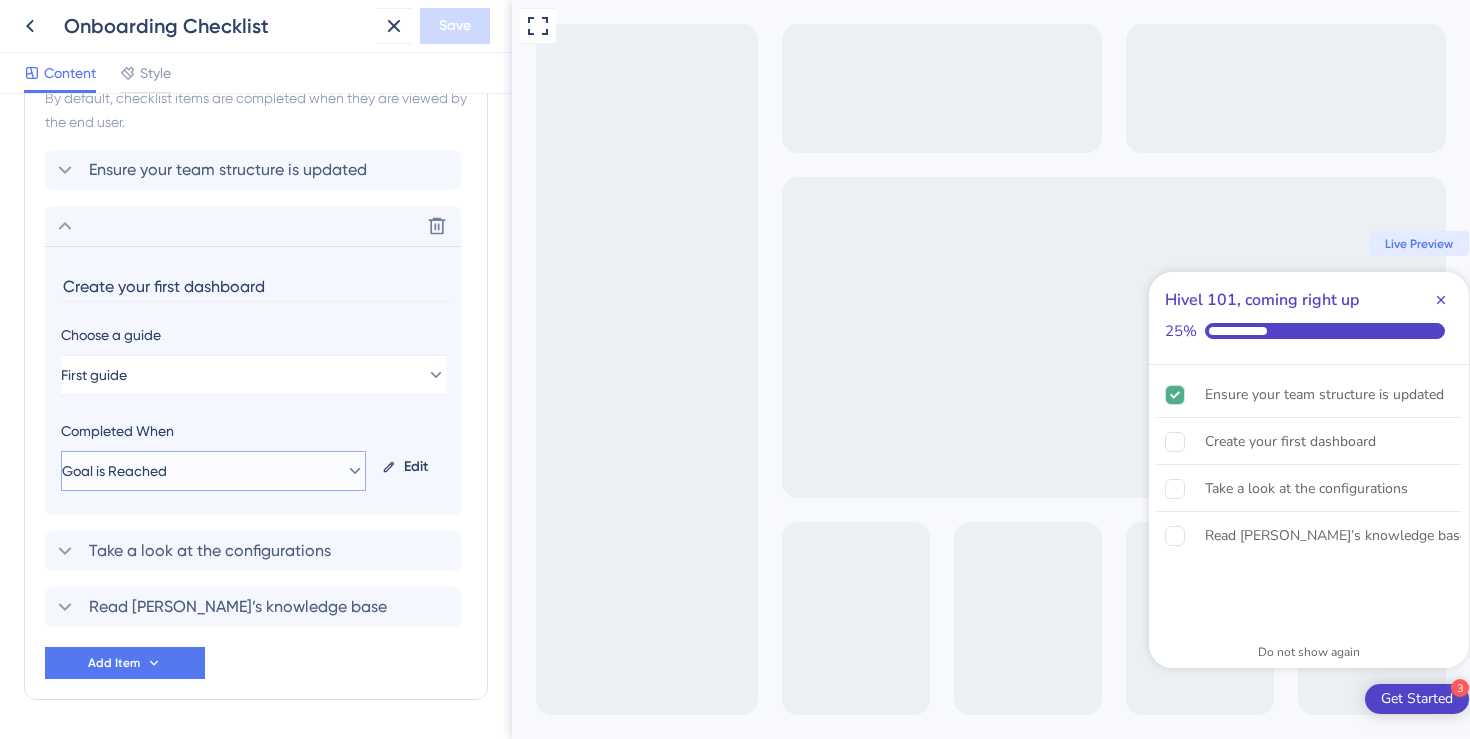 click 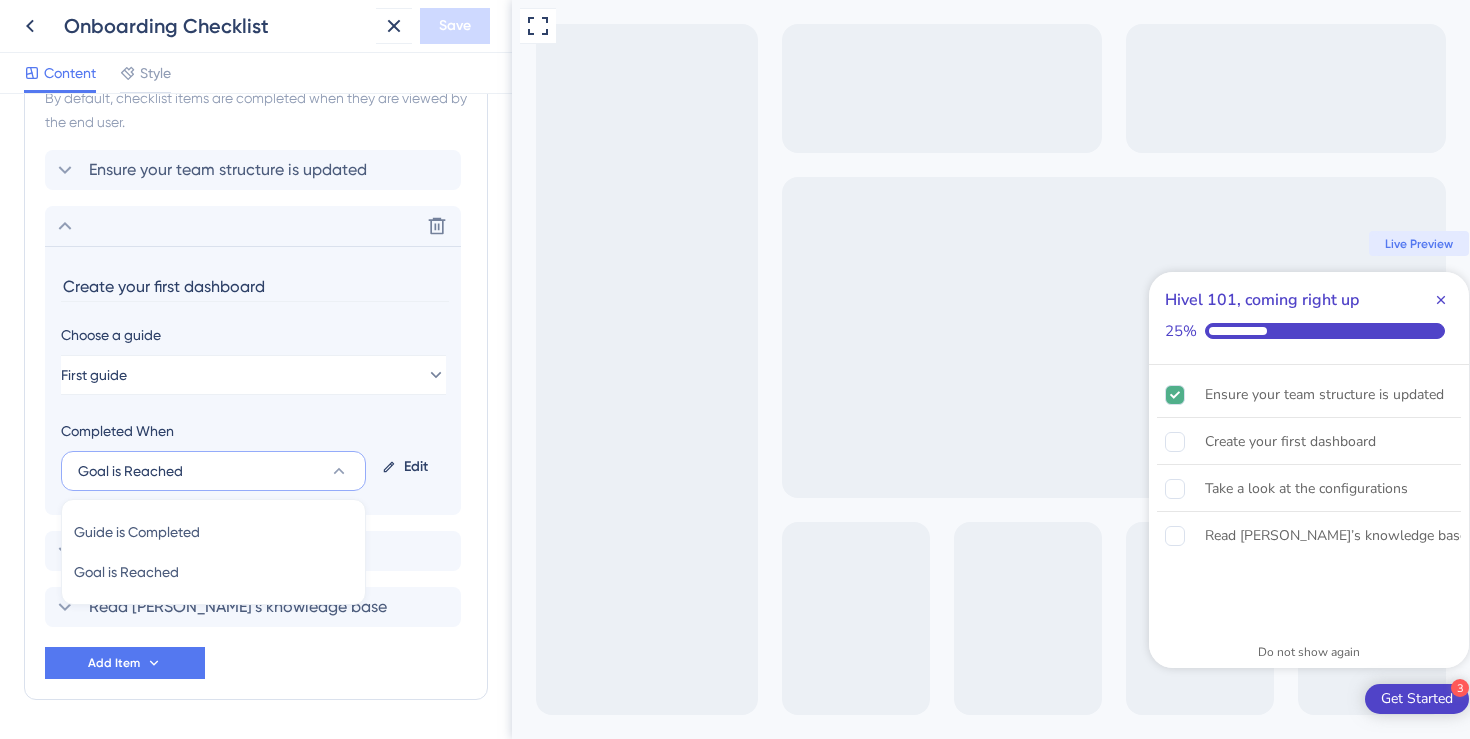 click on "Edit" at bounding box center [409, 467] 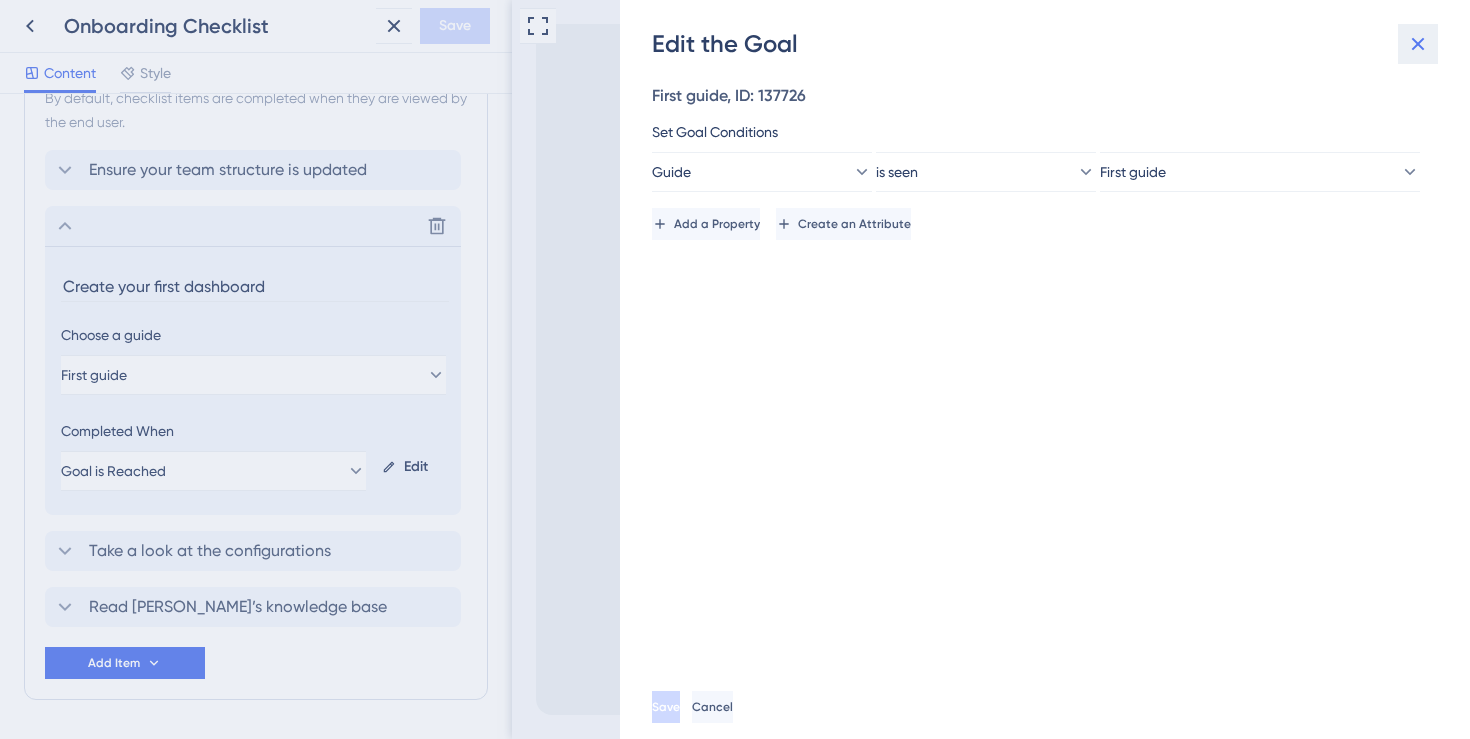 click 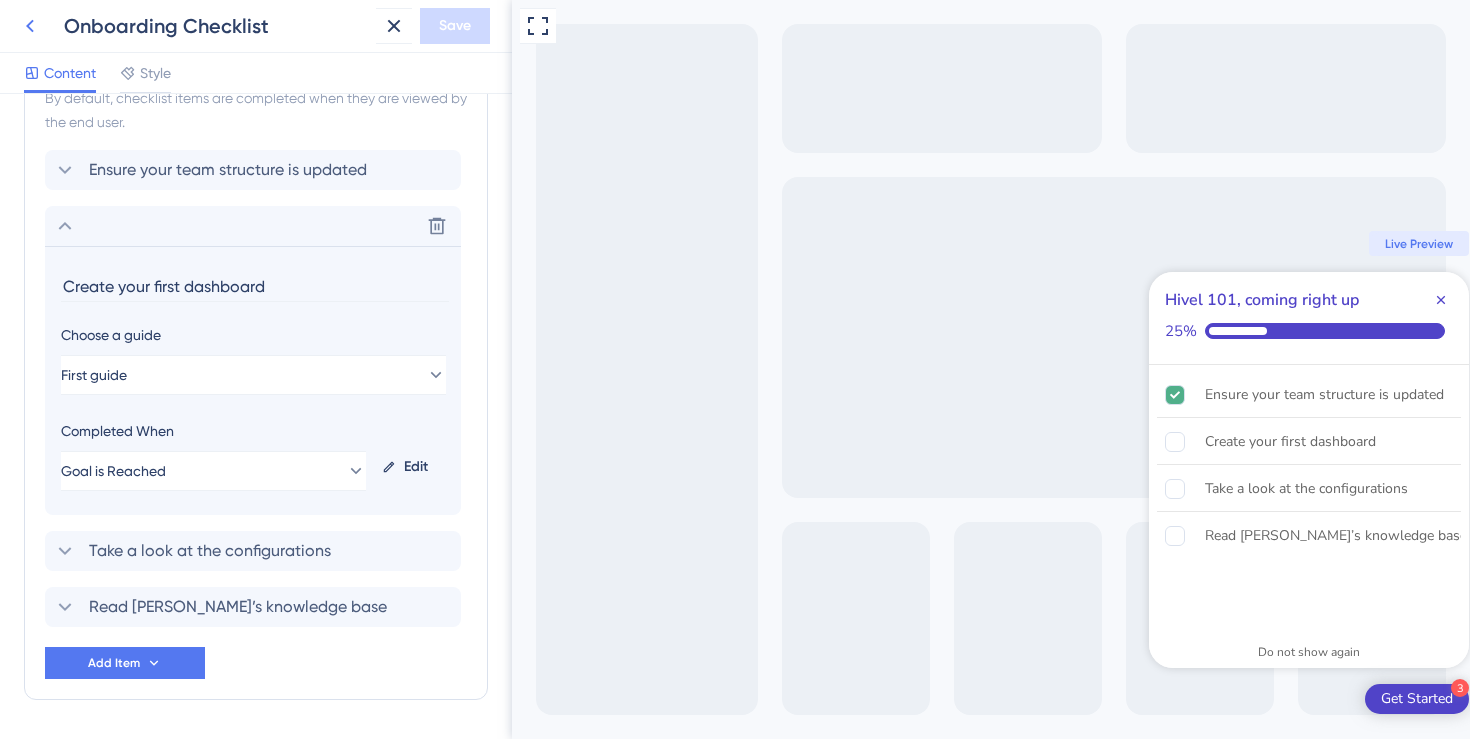 click 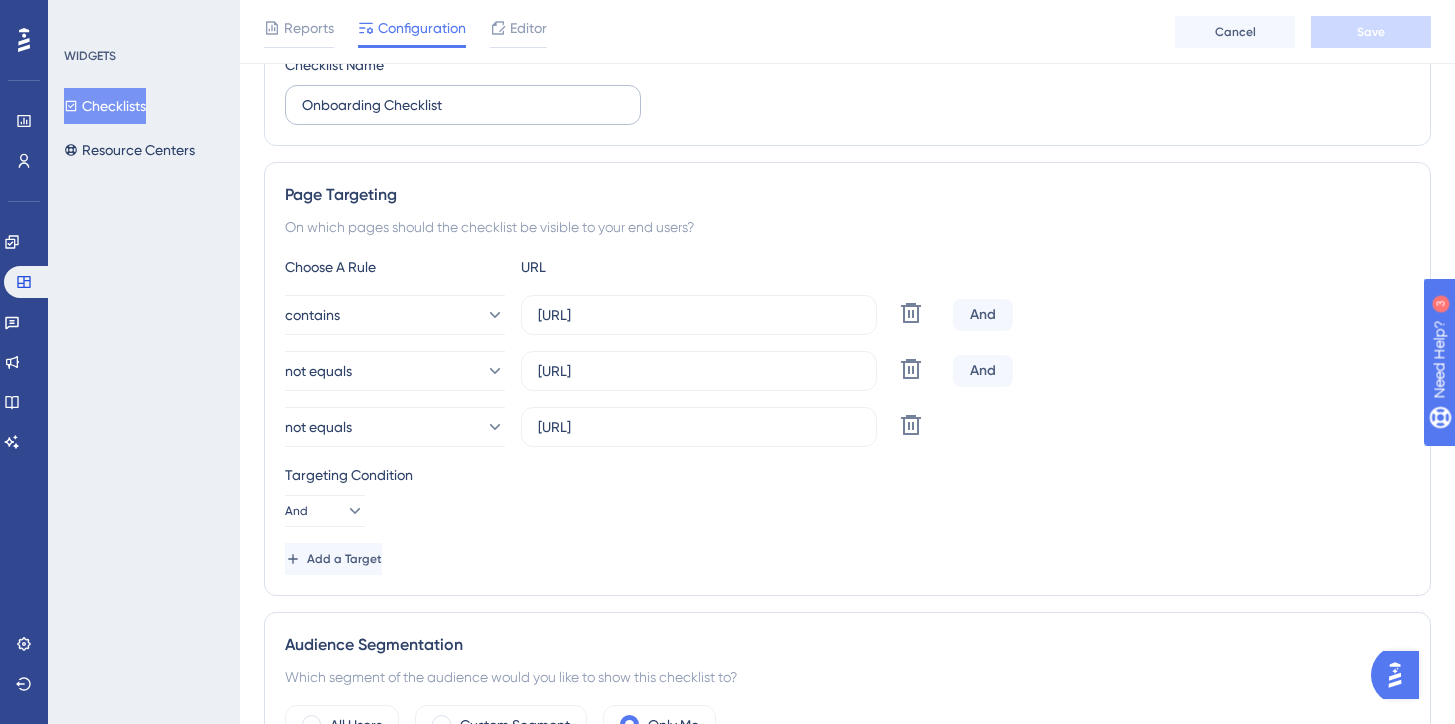 scroll, scrollTop: 268, scrollLeft: 0, axis: vertical 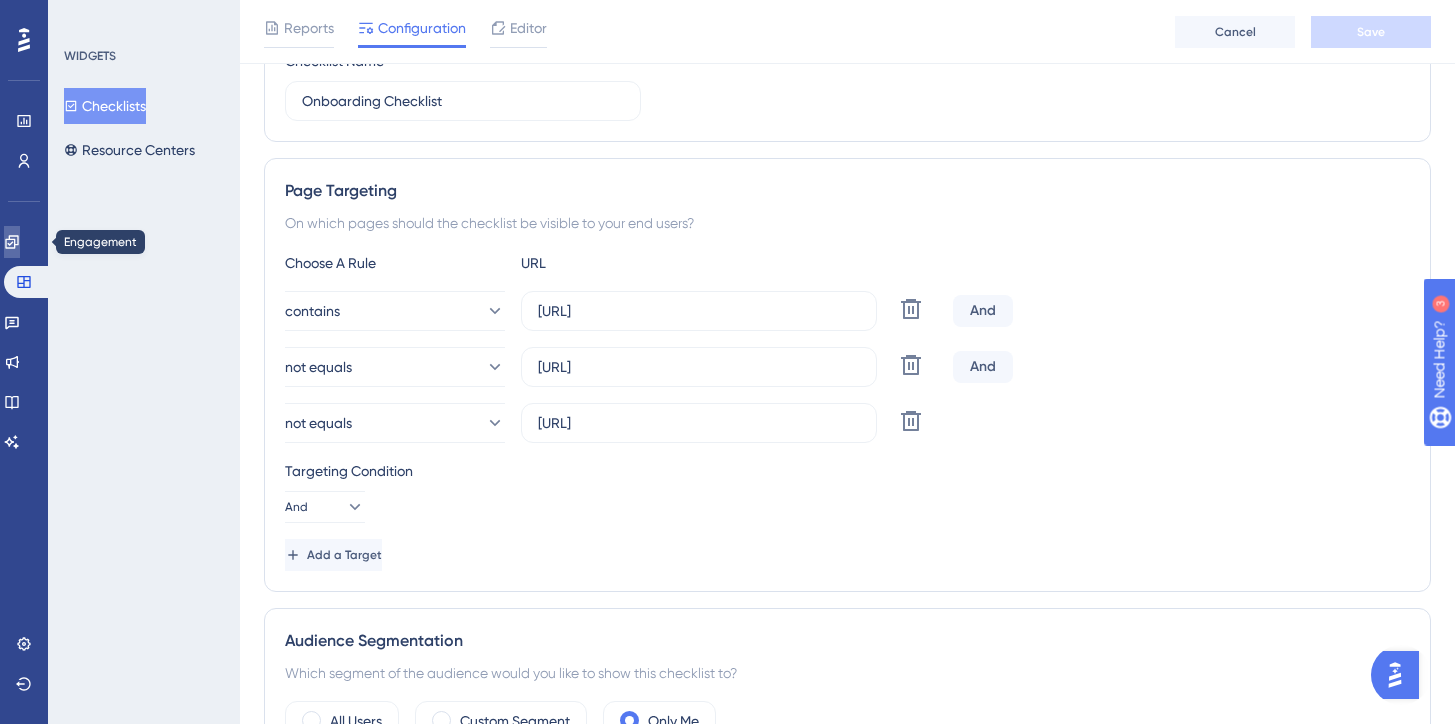 click at bounding box center [12, 242] 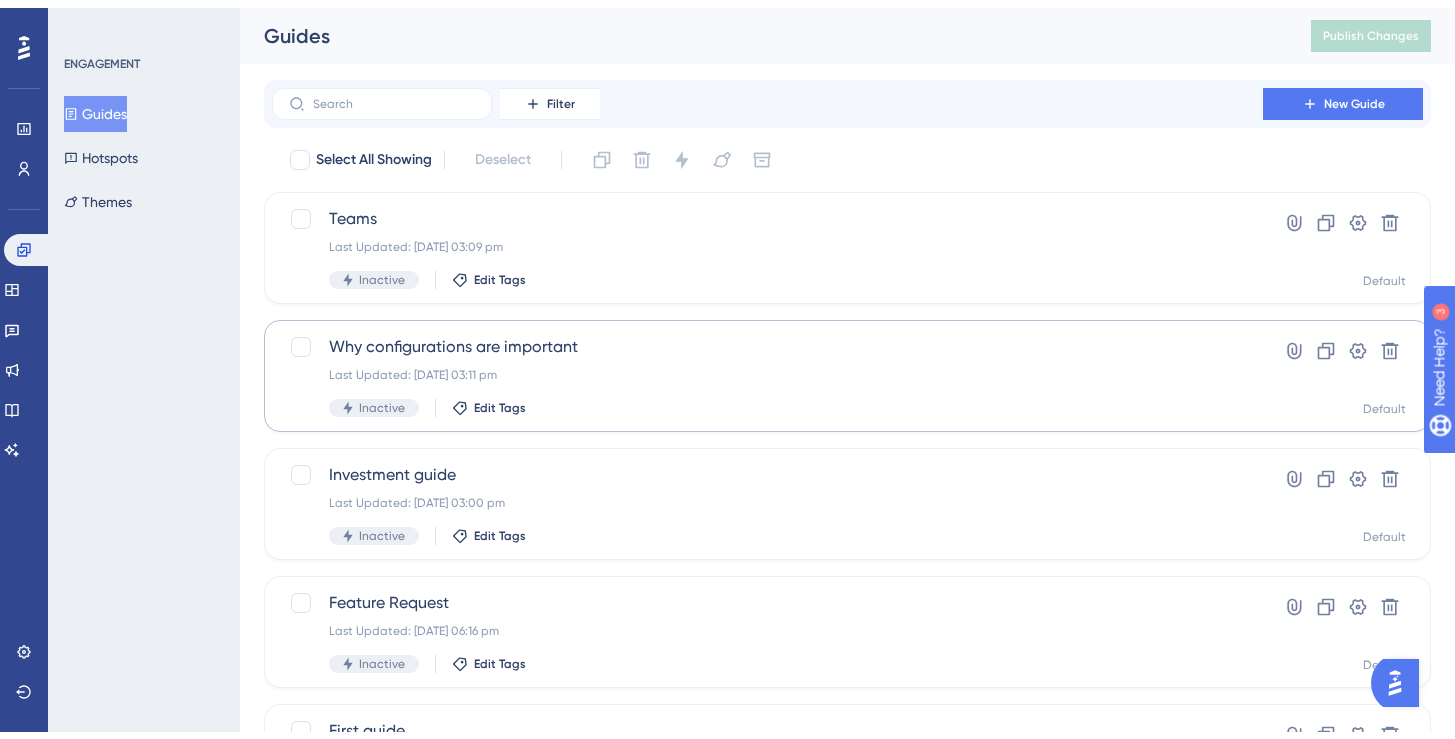 scroll, scrollTop: 133, scrollLeft: 0, axis: vertical 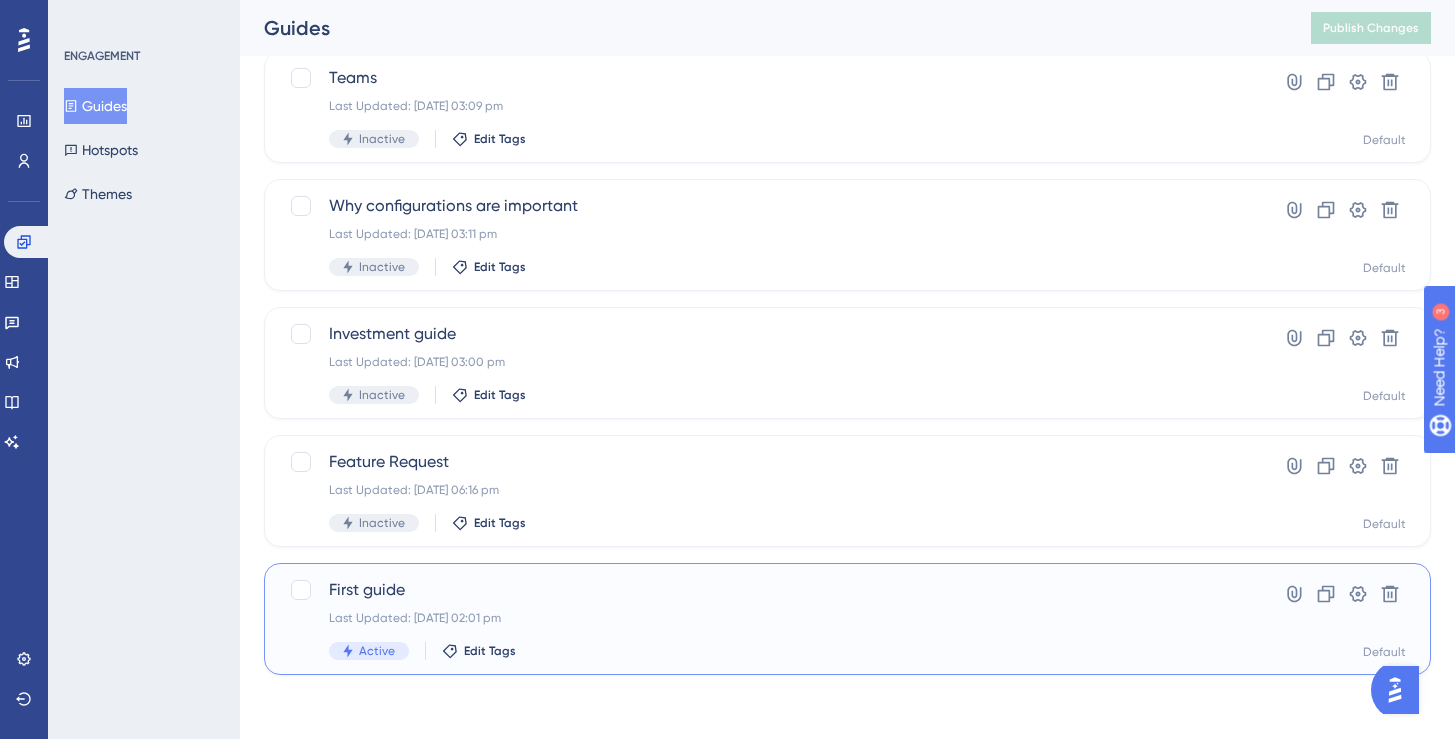 click on "Last Updated: [DATE] 02:01 pm" at bounding box center (767, 618) 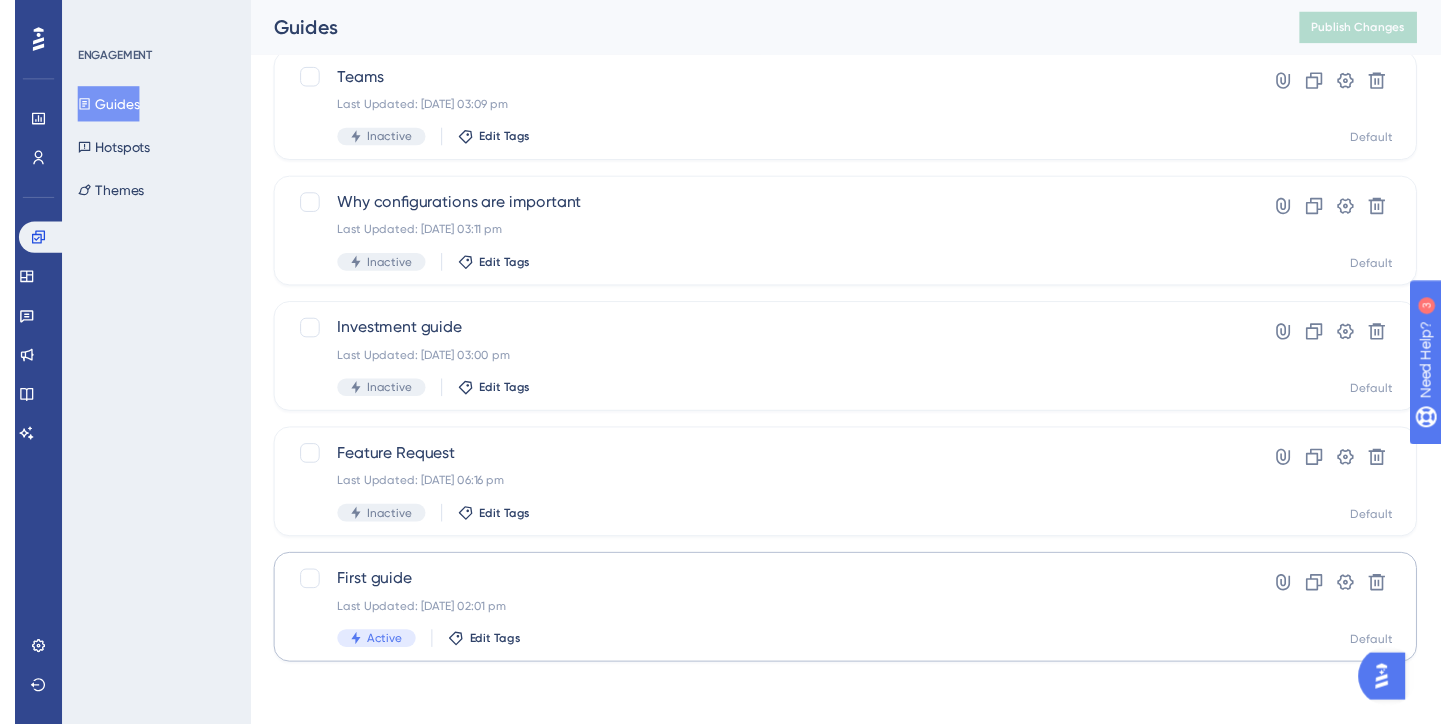 scroll, scrollTop: 0, scrollLeft: 0, axis: both 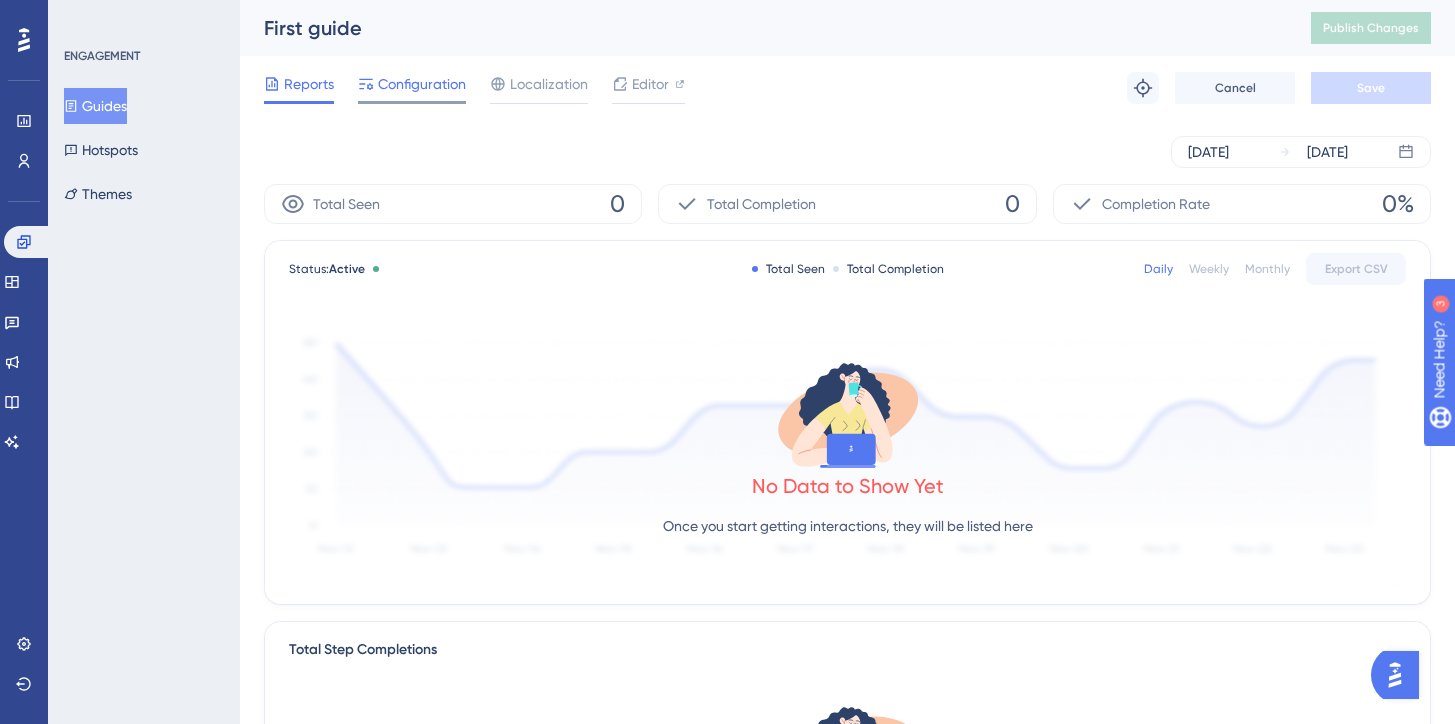 click on "Configuration" at bounding box center (412, 88) 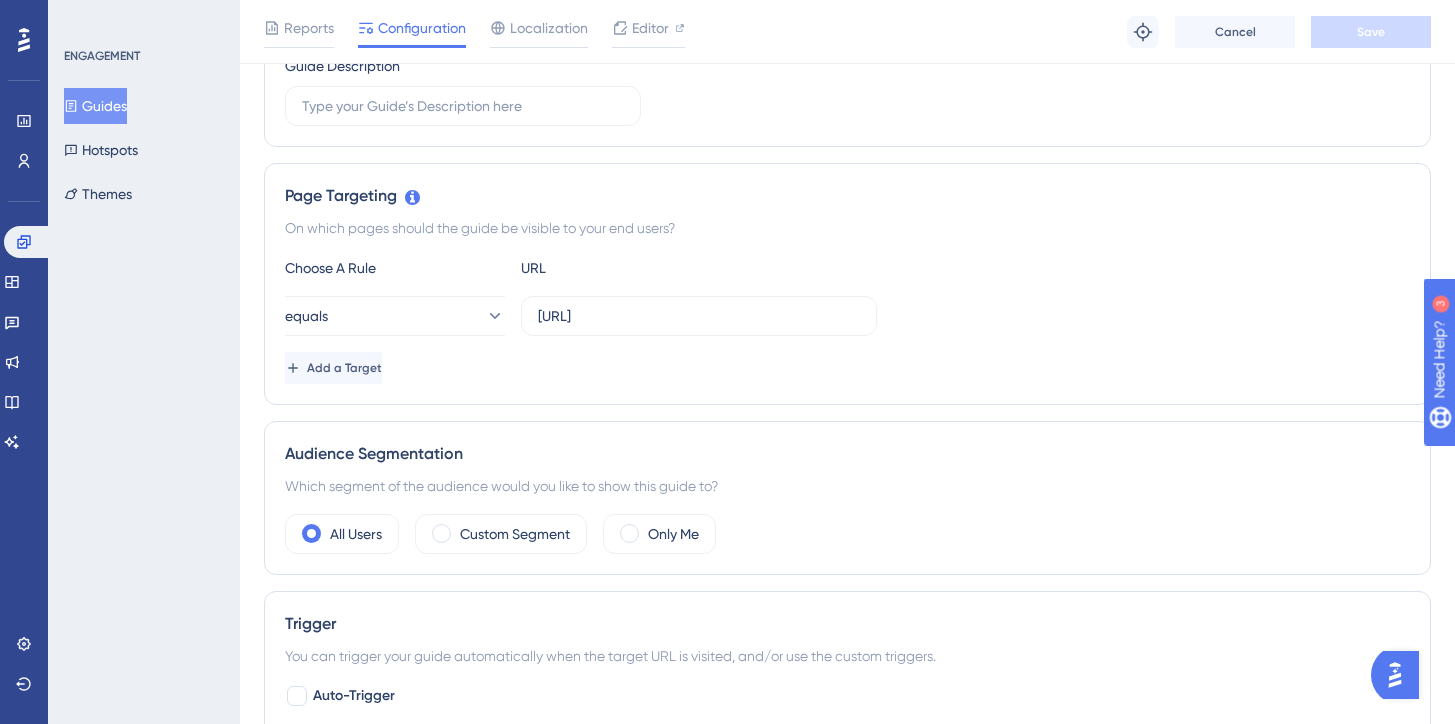 scroll, scrollTop: 760, scrollLeft: 0, axis: vertical 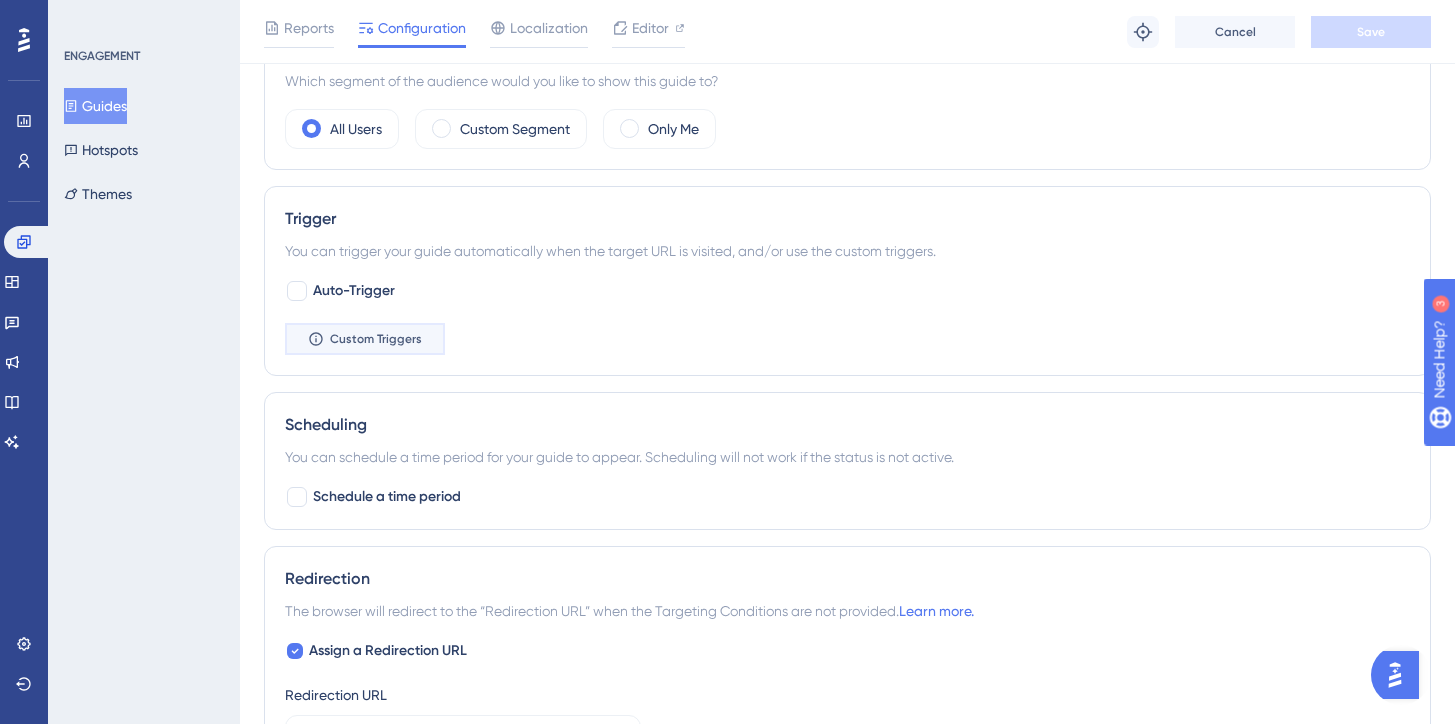 click on "Custom Triggers" at bounding box center (376, 339) 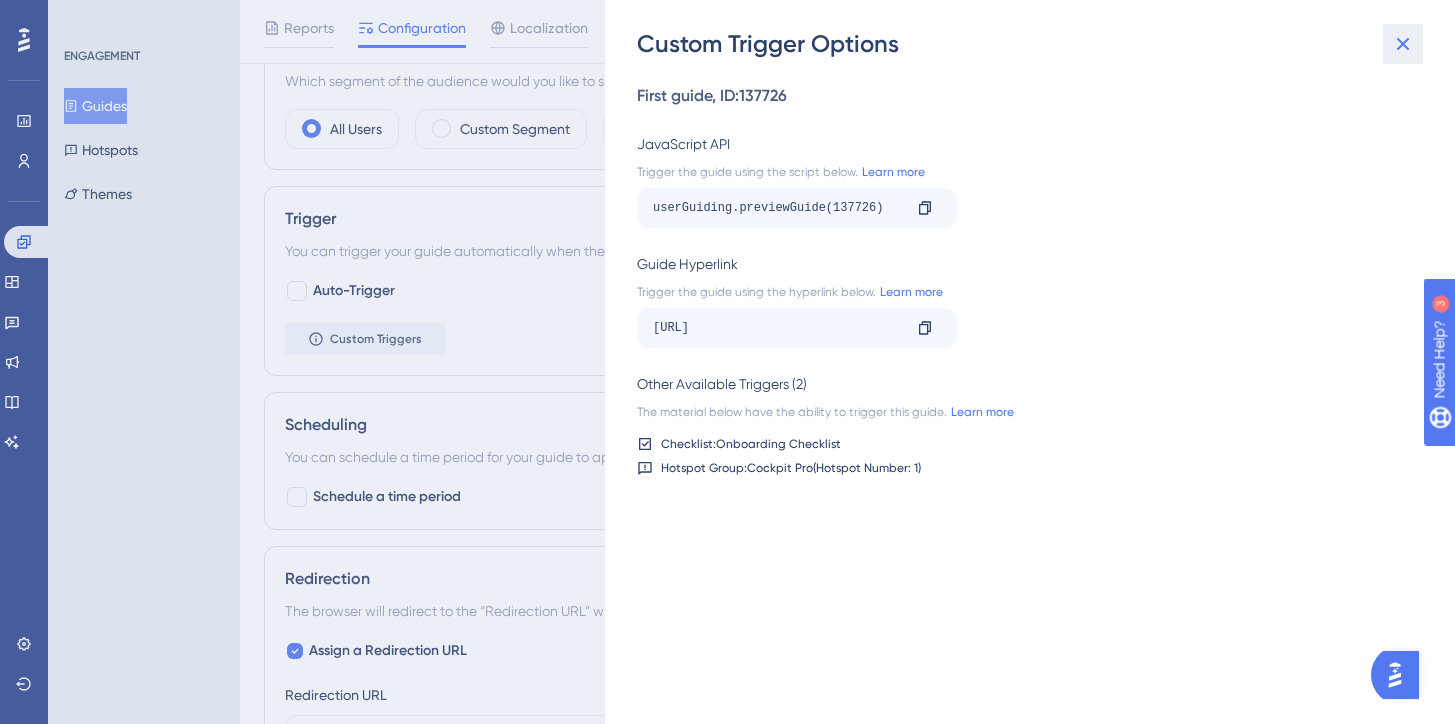 click at bounding box center [1403, 44] 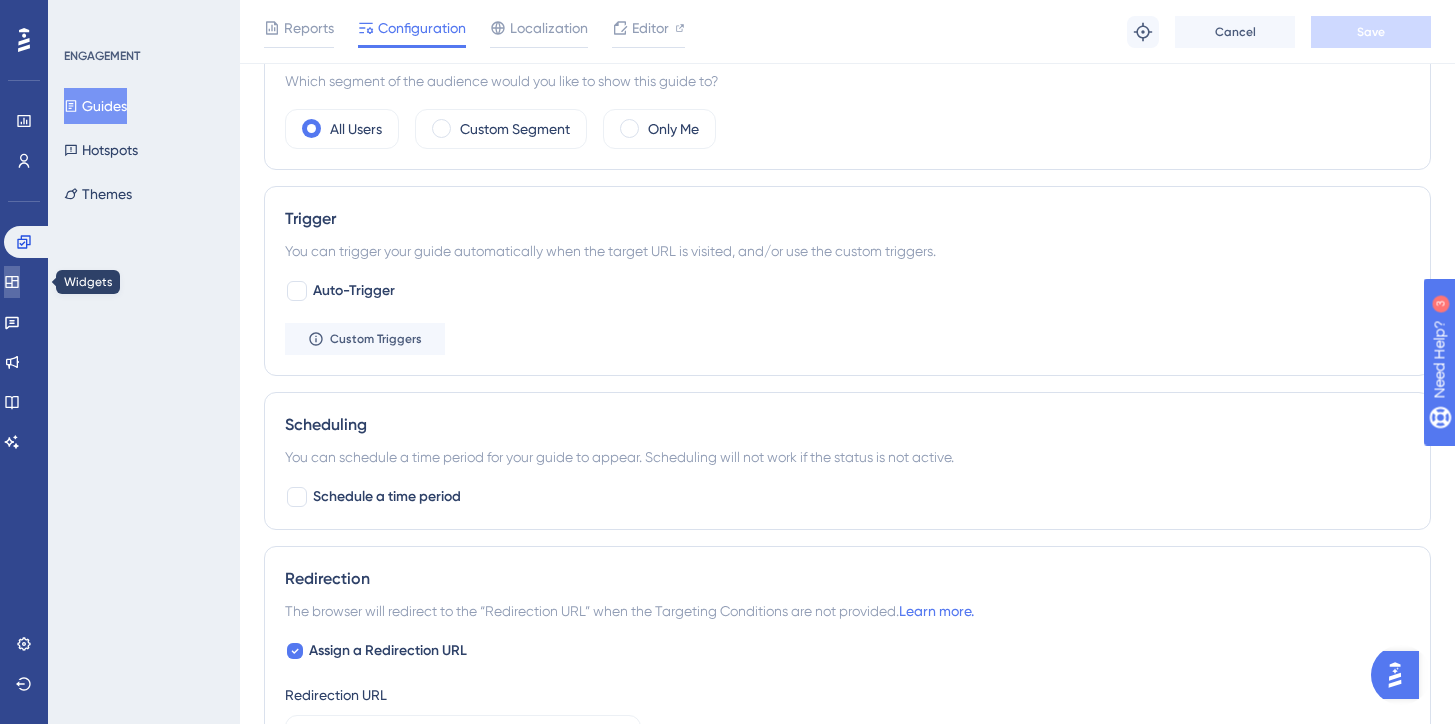 click at bounding box center [12, 282] 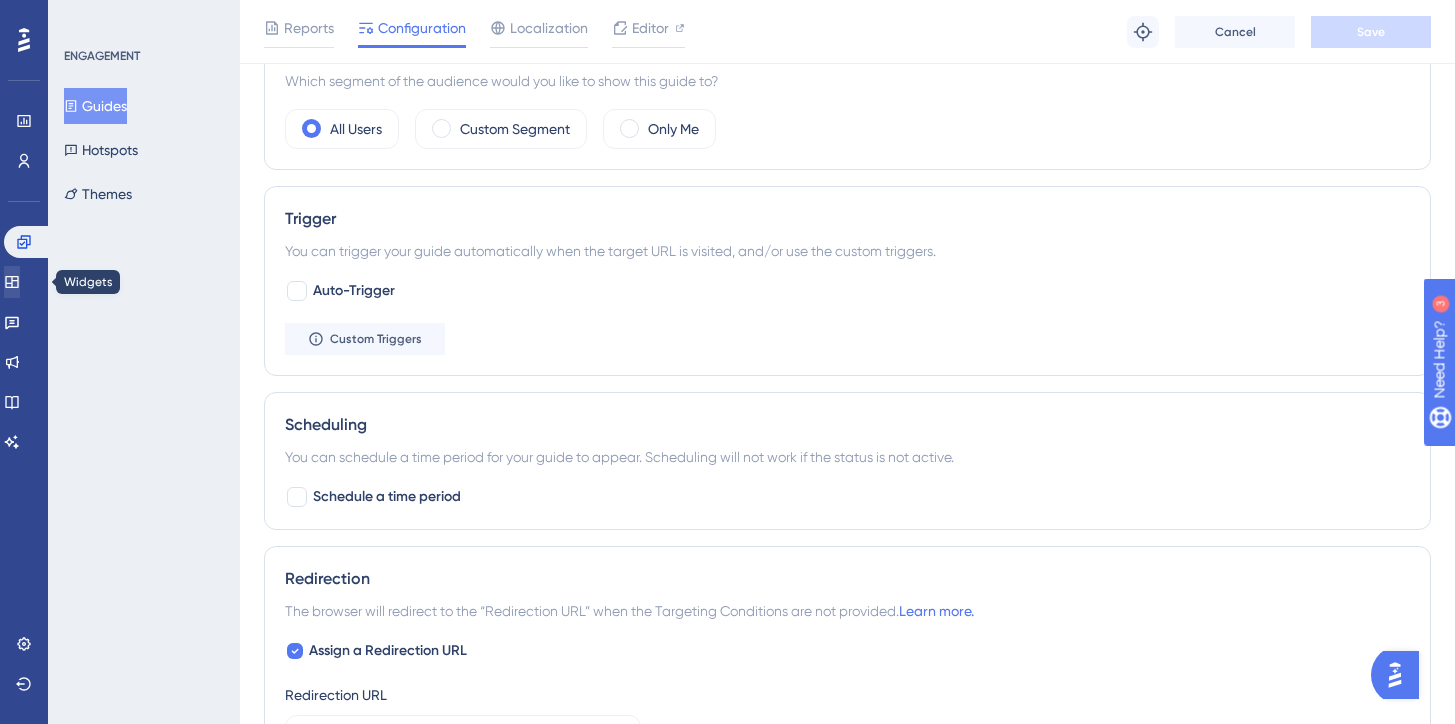 scroll, scrollTop: 0, scrollLeft: 0, axis: both 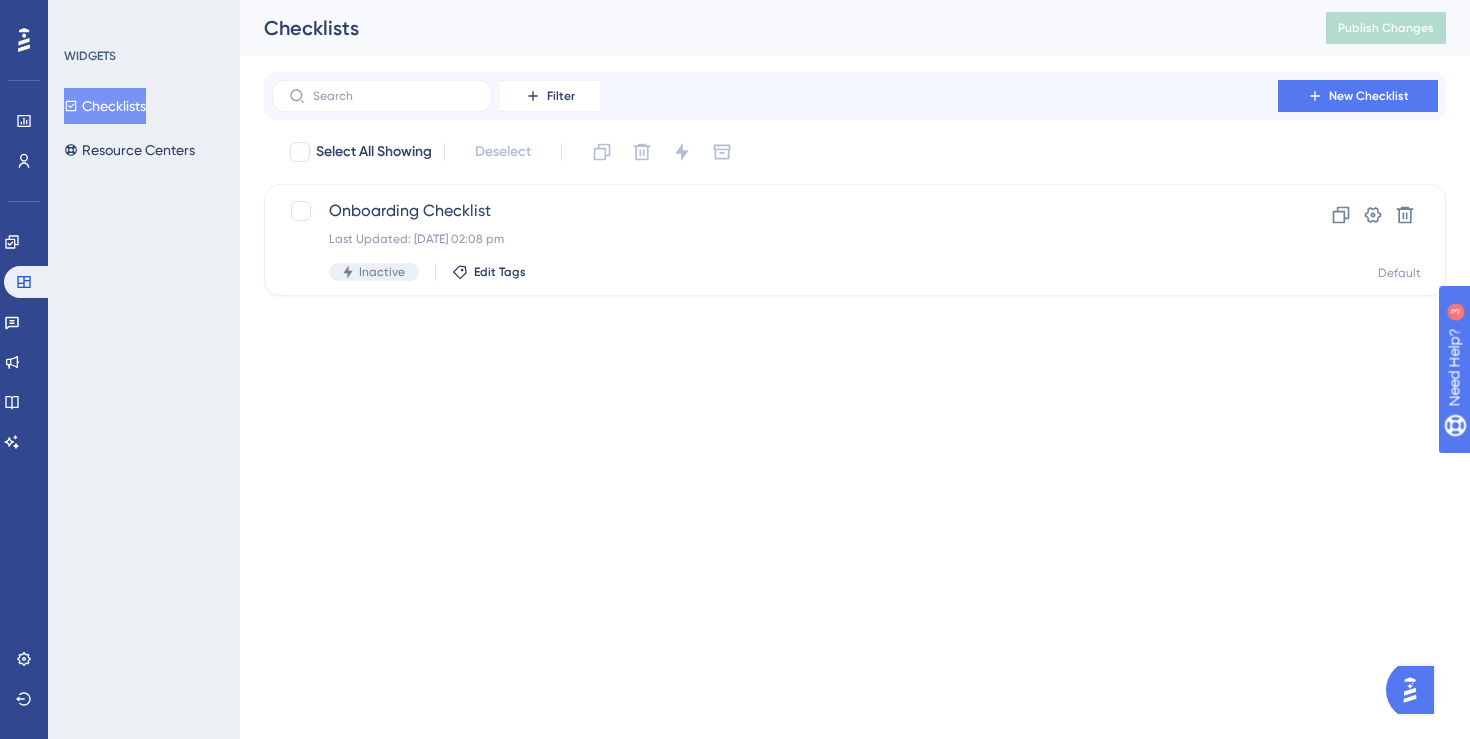 click on "Engagement Widgets Feedback Product Updates Knowledge Base AI Assistant" at bounding box center [24, 342] 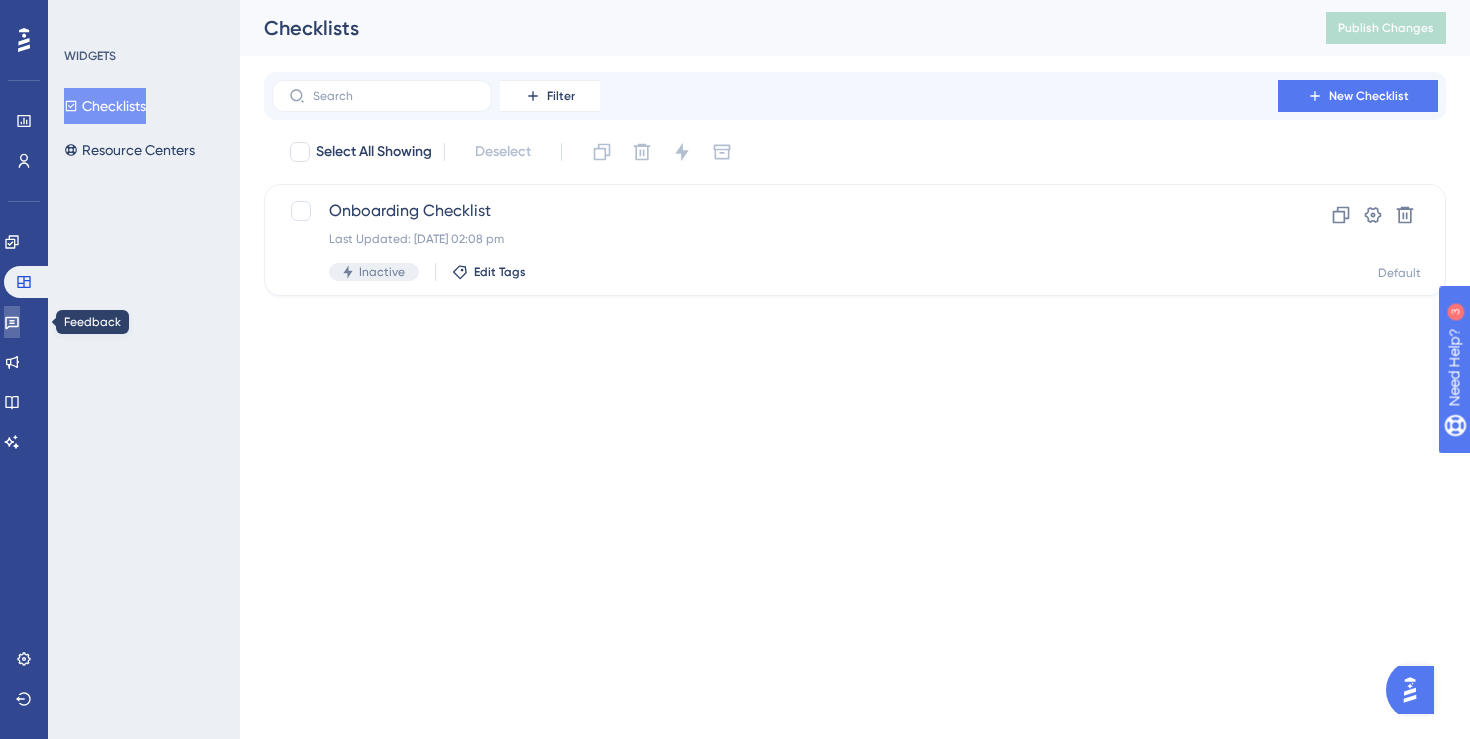 click at bounding box center [12, 322] 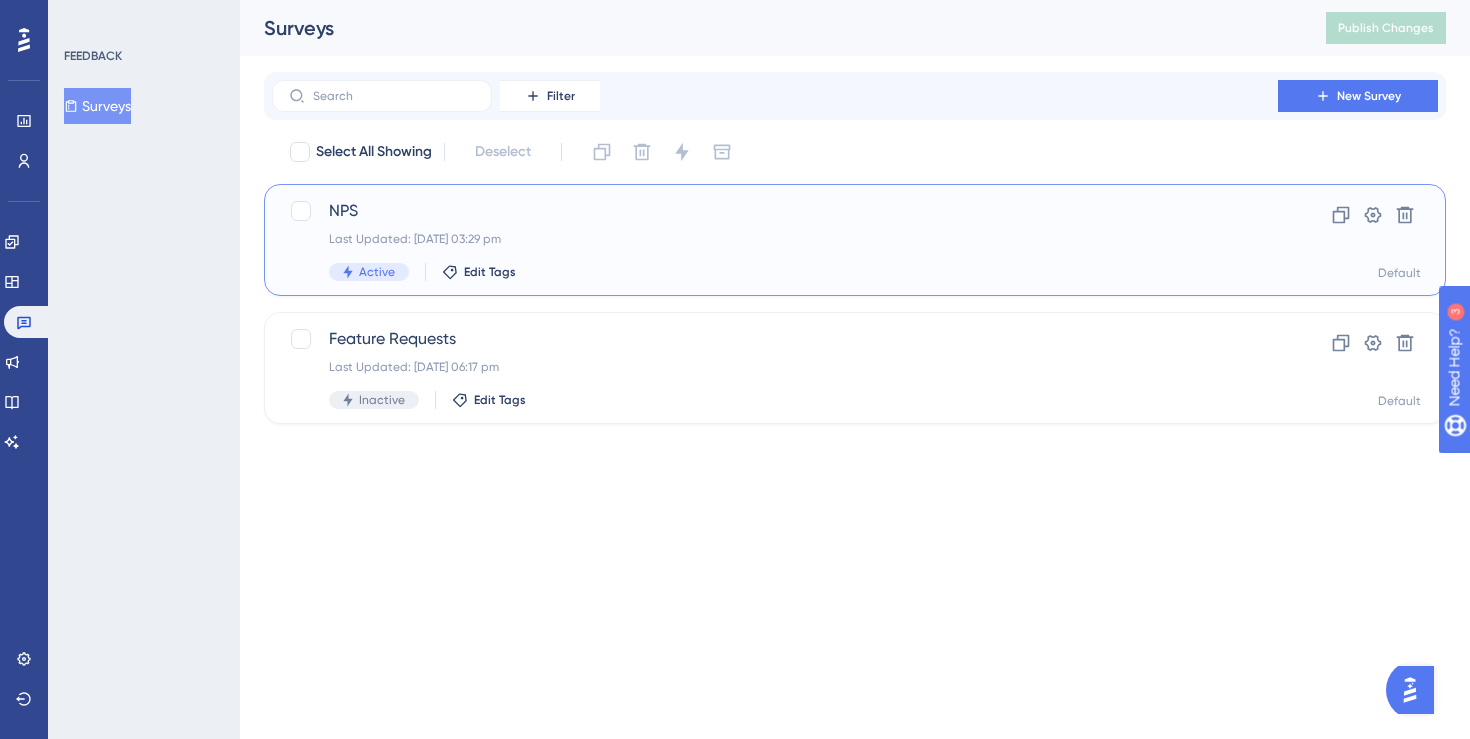 click on "Last Updated: [DATE] 03:29 pm" at bounding box center (775, 239) 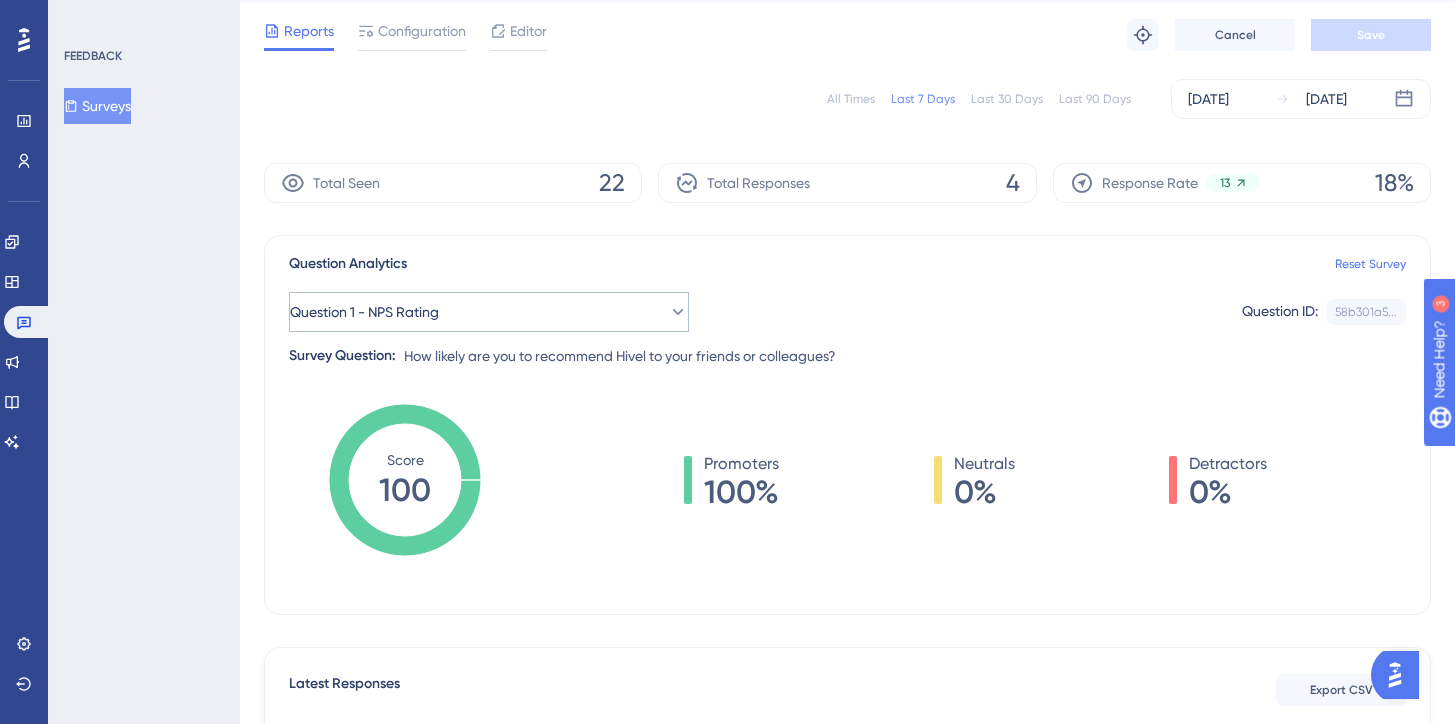 scroll, scrollTop: 0, scrollLeft: 0, axis: both 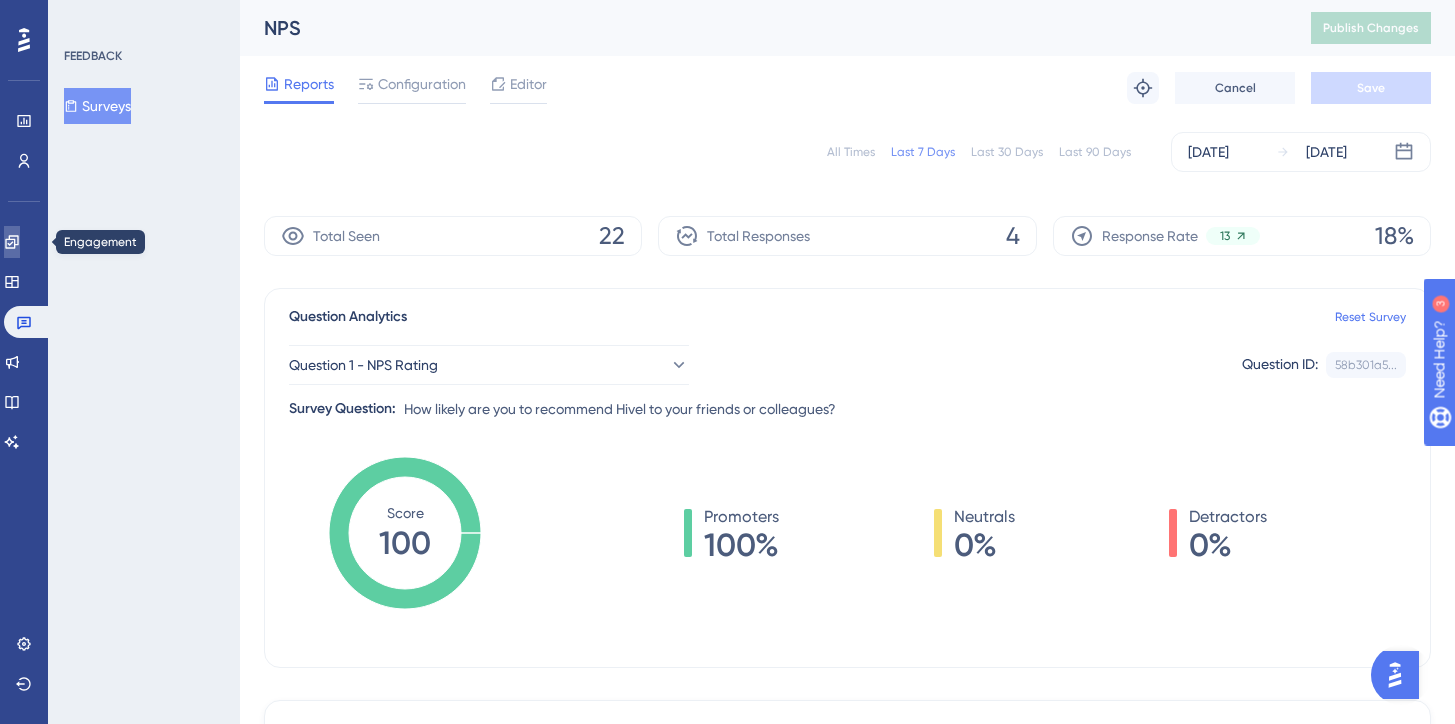 click at bounding box center [12, 242] 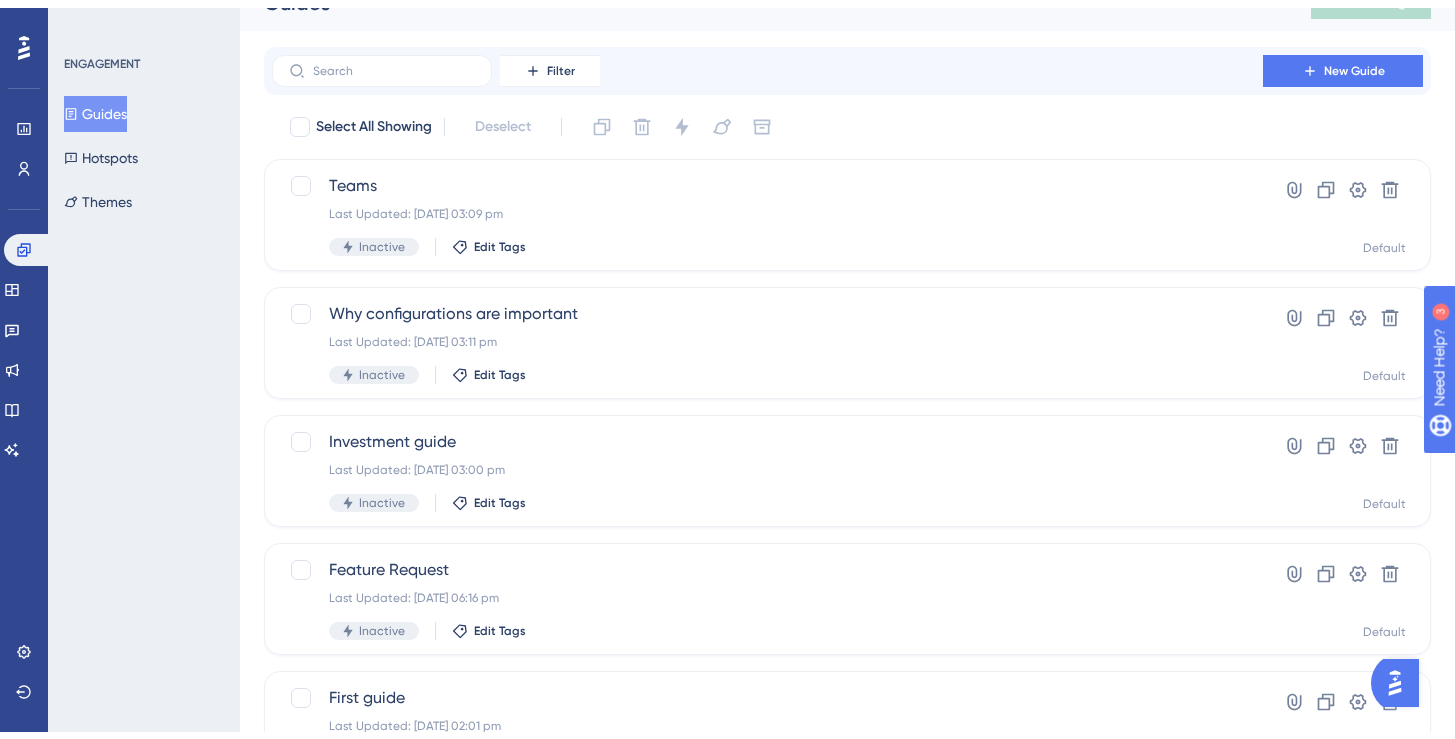 scroll, scrollTop: 133, scrollLeft: 0, axis: vertical 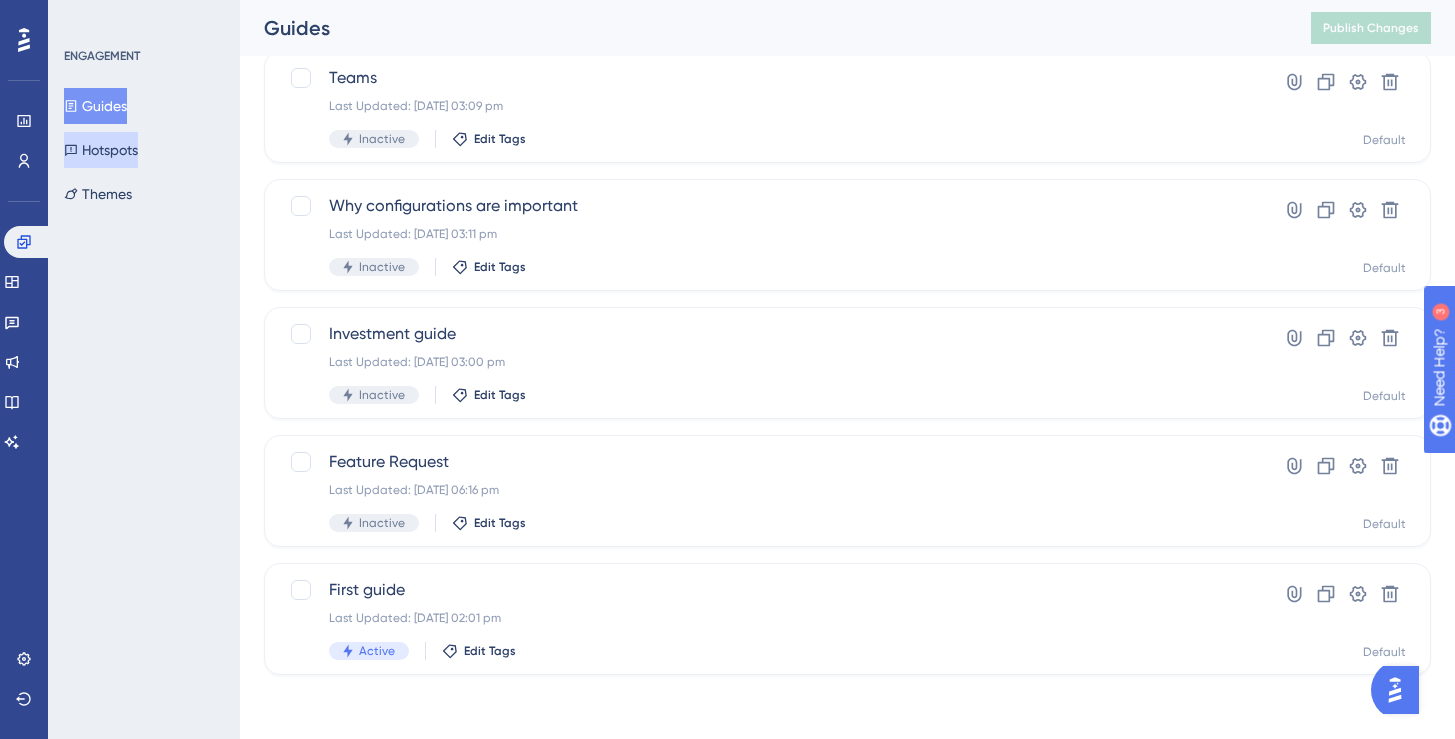click on "Hotspots" at bounding box center (101, 150) 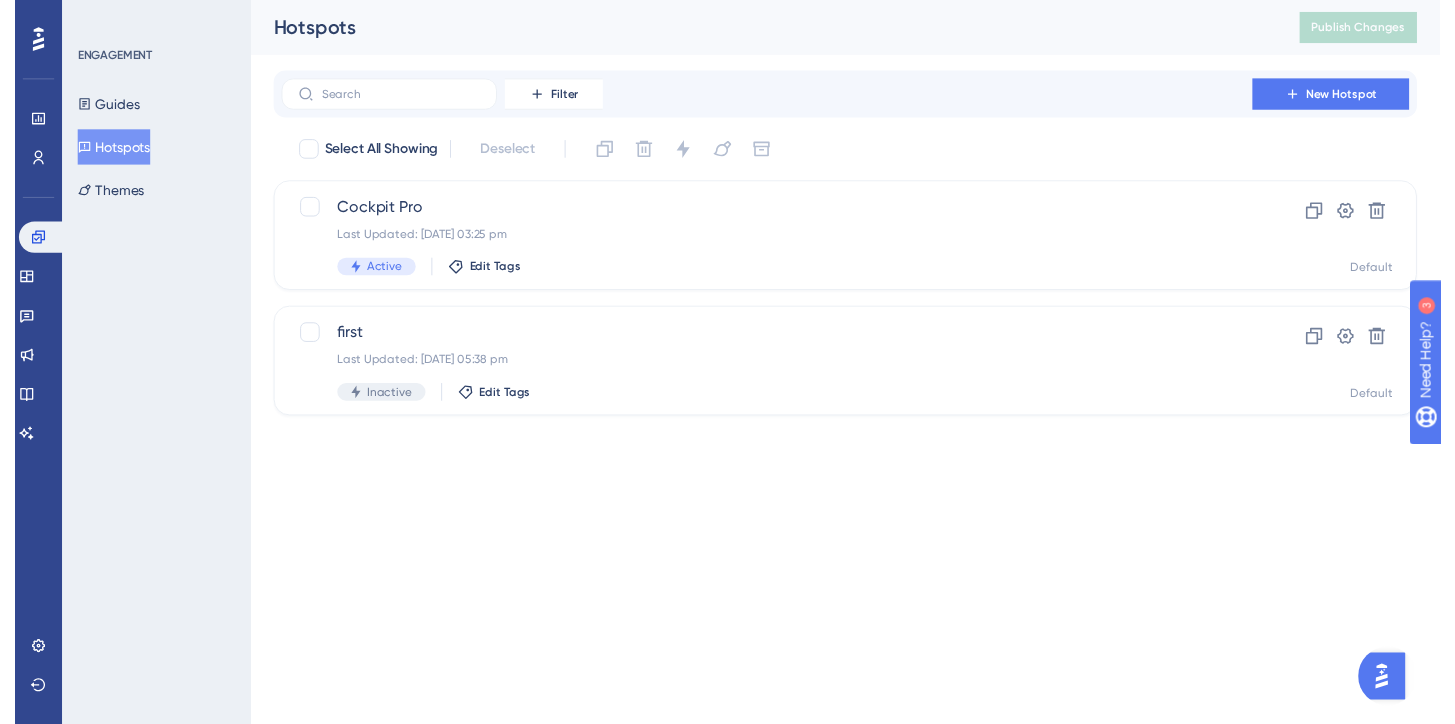 scroll, scrollTop: 0, scrollLeft: 0, axis: both 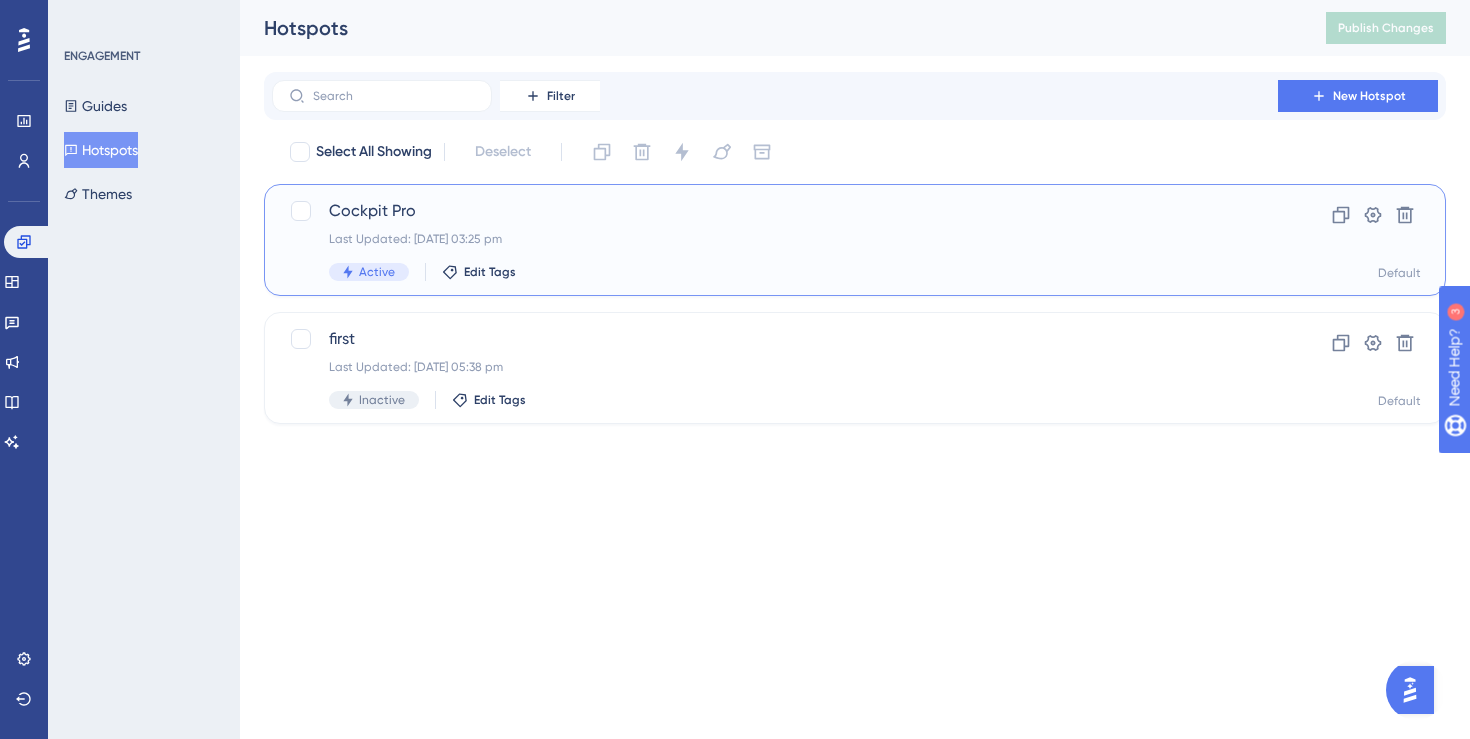click on "Cockpit Pro Last Updated: [DATE] 03:25 pm Active Edit Tags" at bounding box center [775, 240] 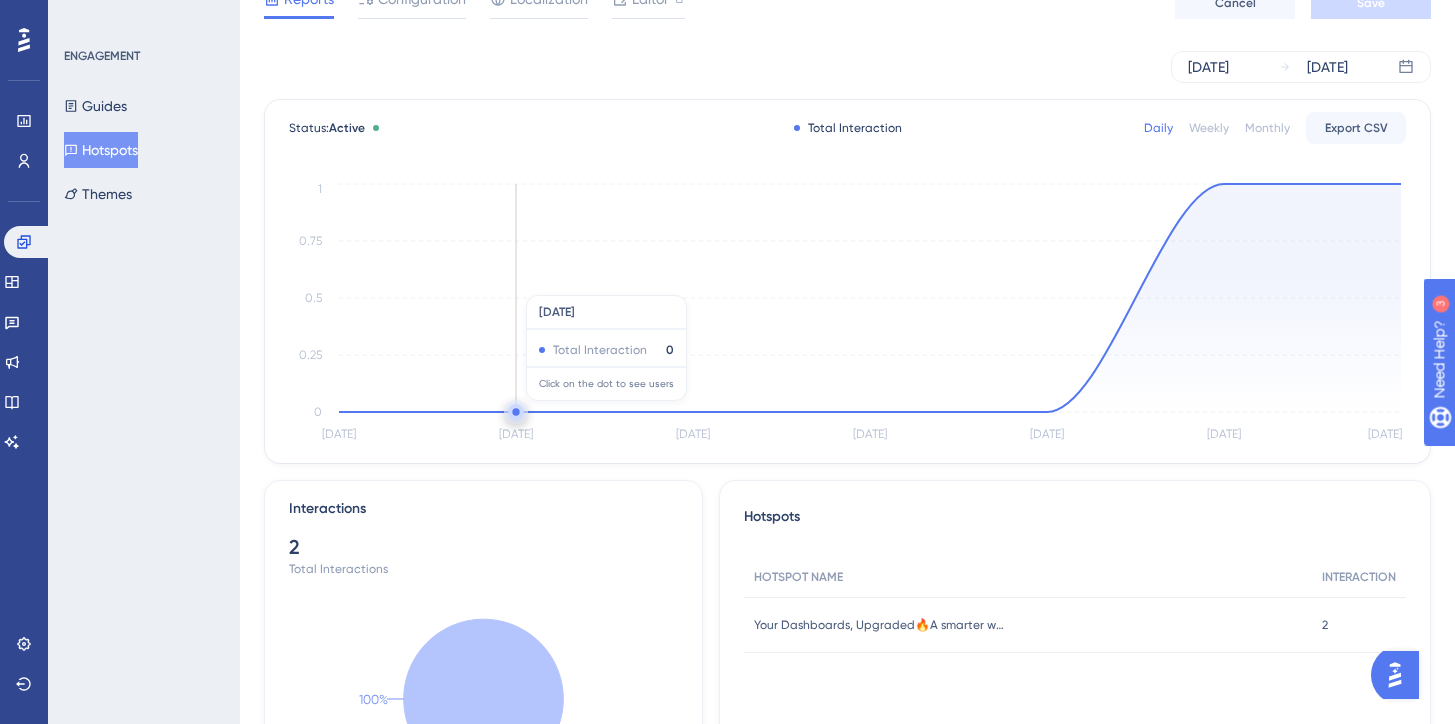 scroll, scrollTop: 0, scrollLeft: 0, axis: both 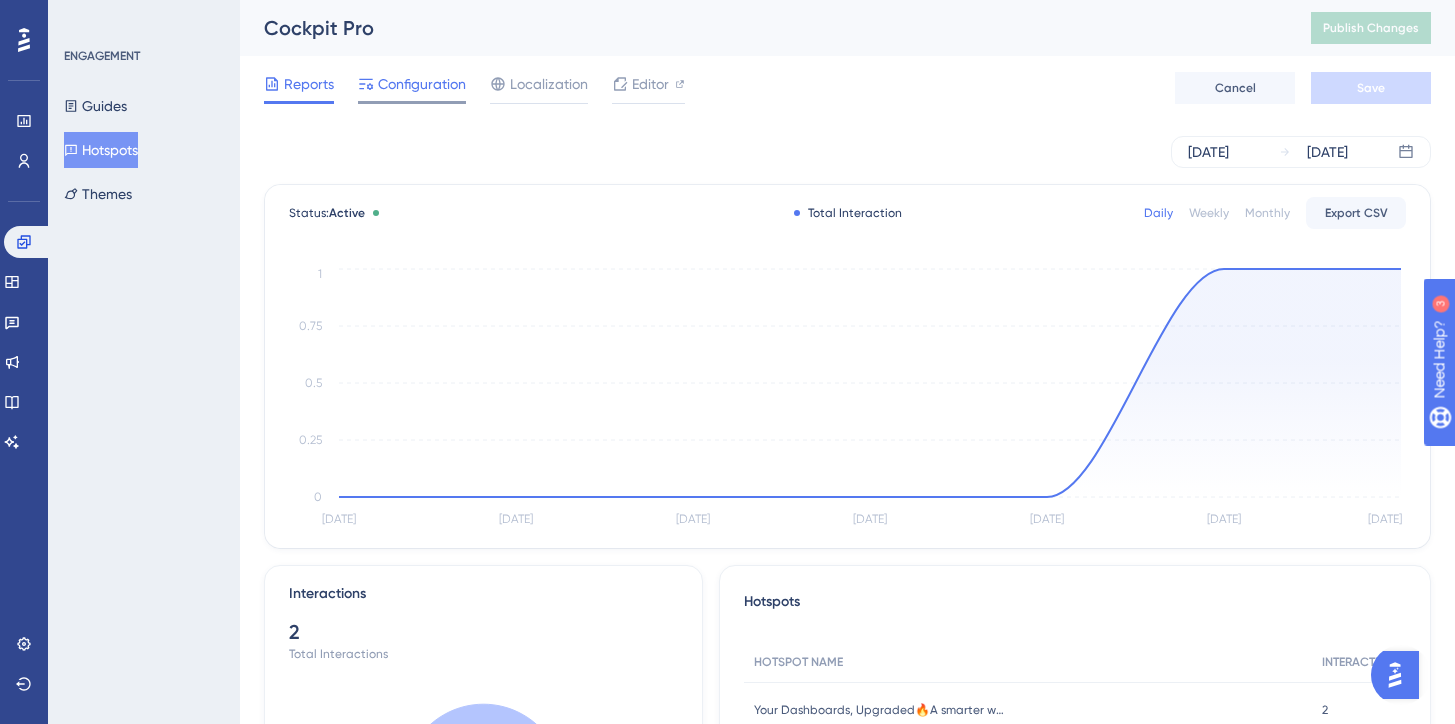 click on "Configuration" at bounding box center [422, 84] 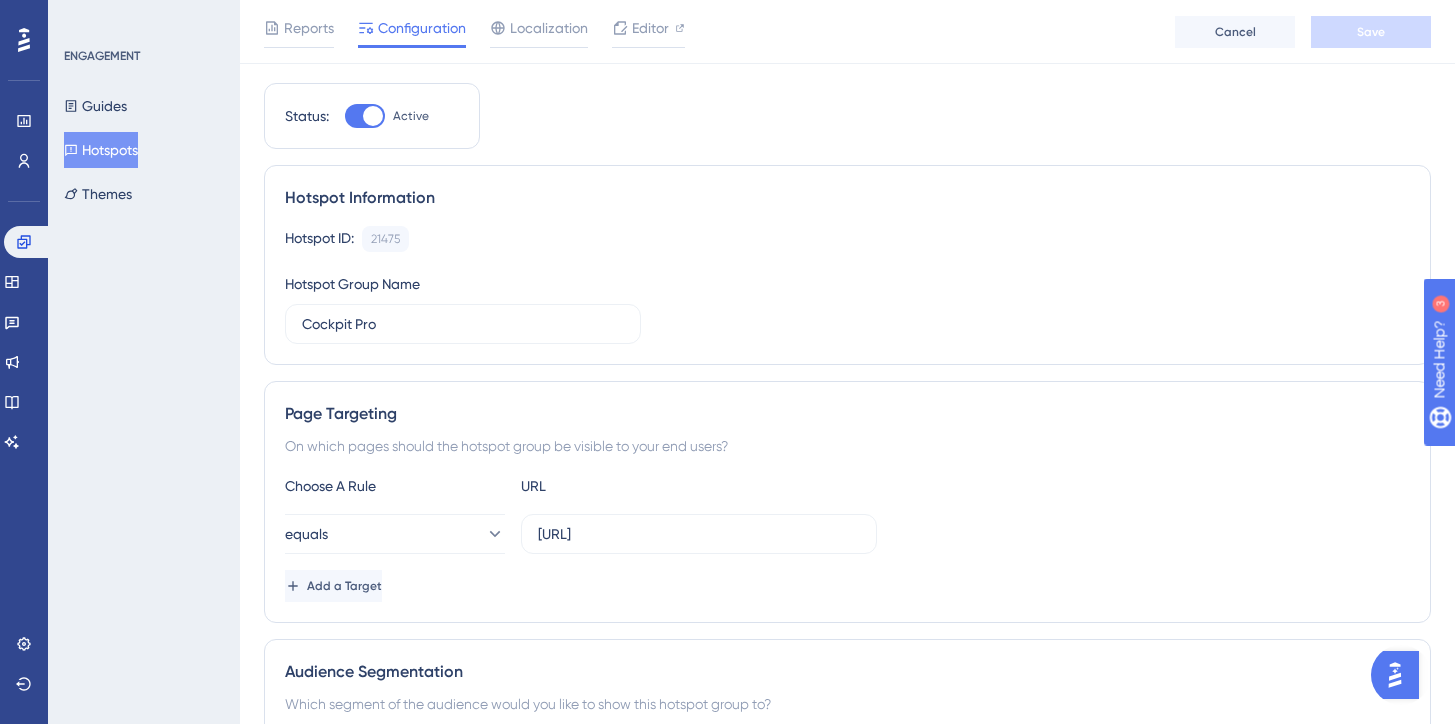 scroll, scrollTop: 0, scrollLeft: 0, axis: both 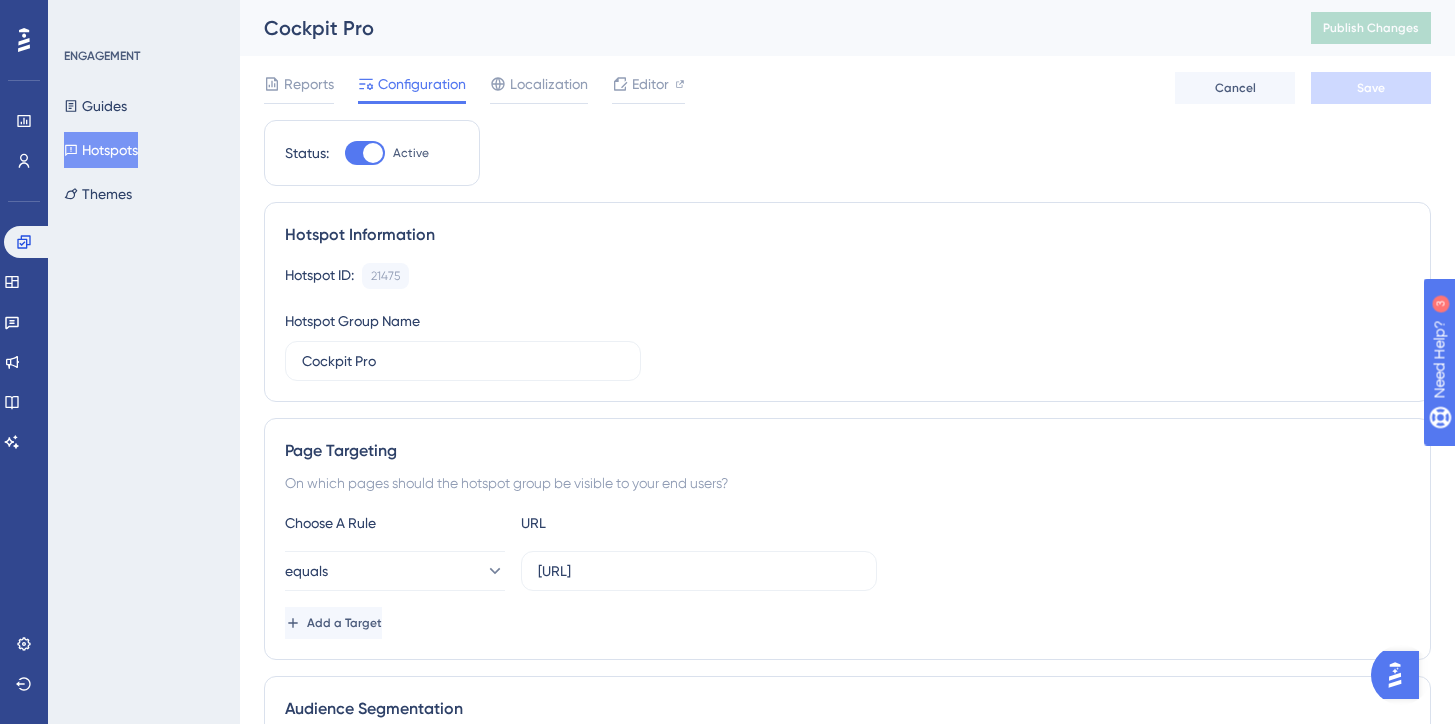 click at bounding box center (373, 153) 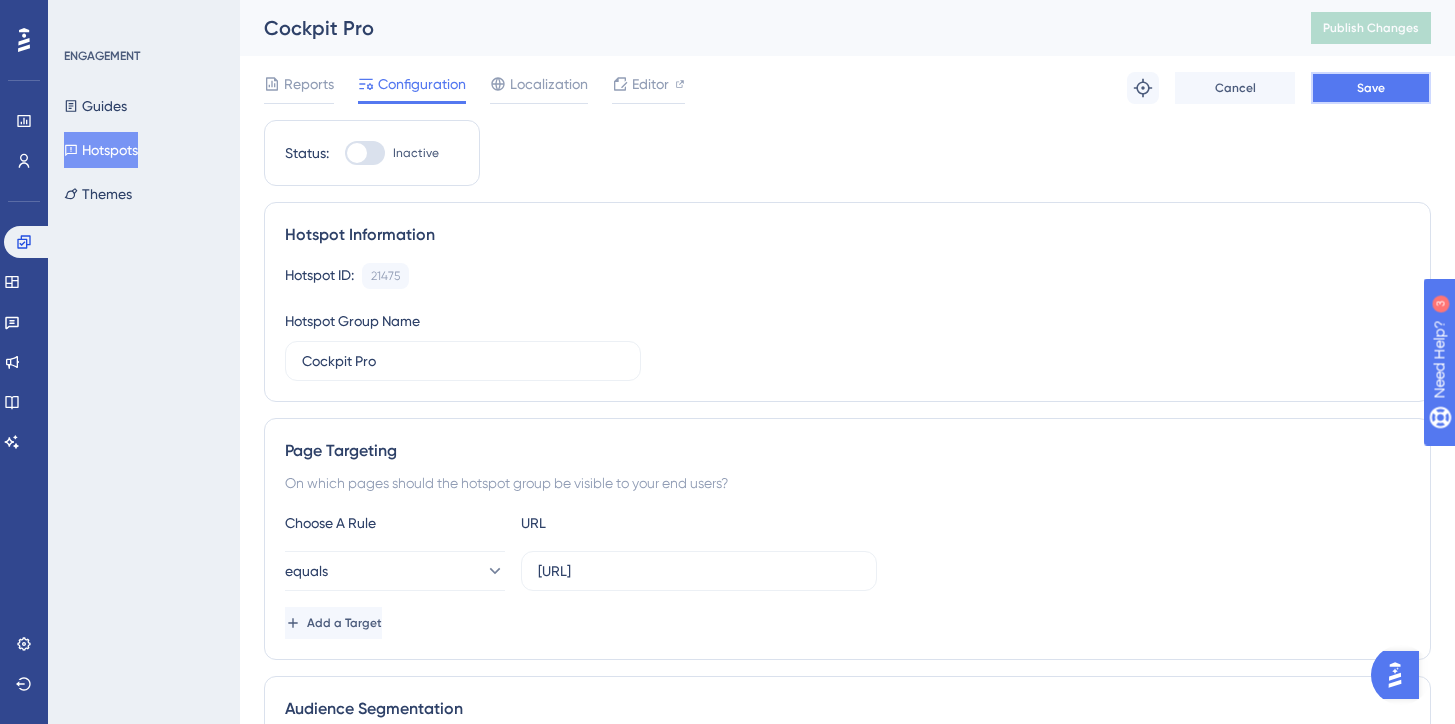 click on "Save" at bounding box center (1371, 88) 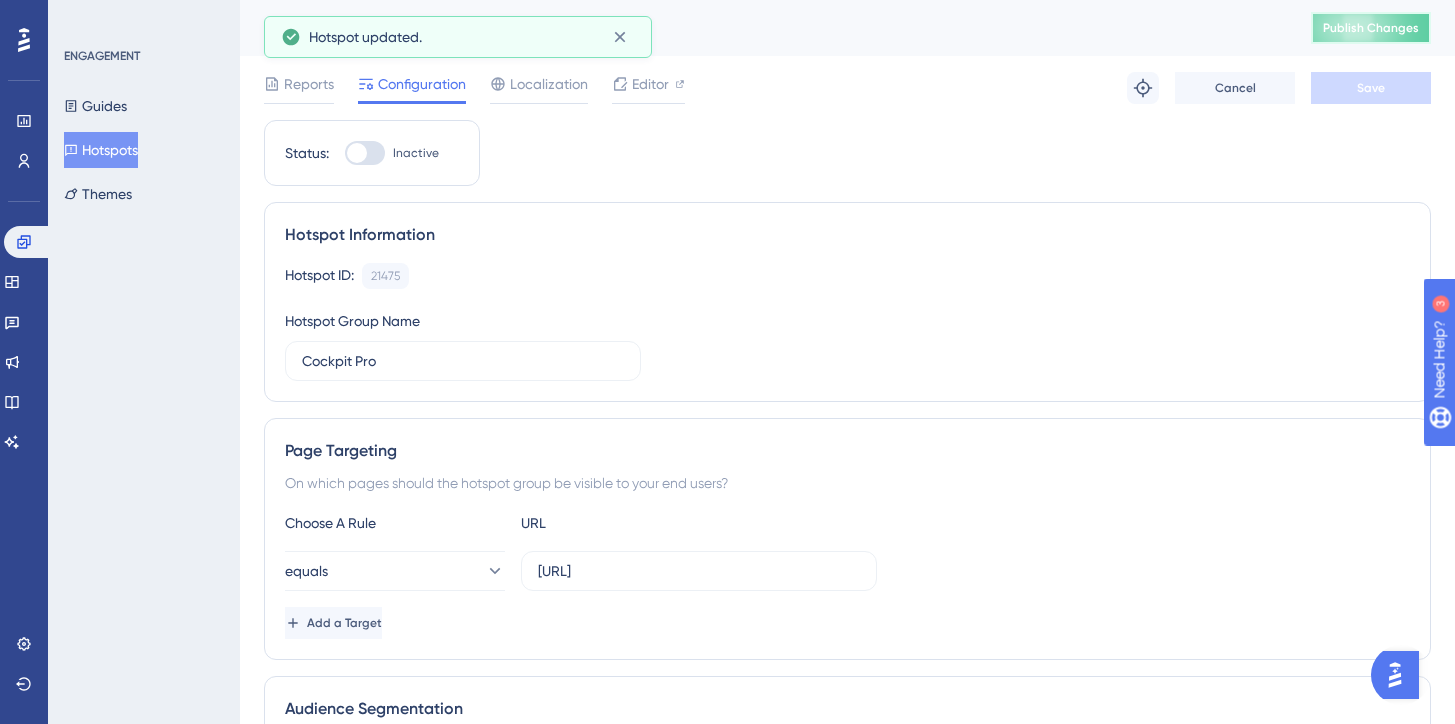 click on "Publish Changes" at bounding box center (1371, 28) 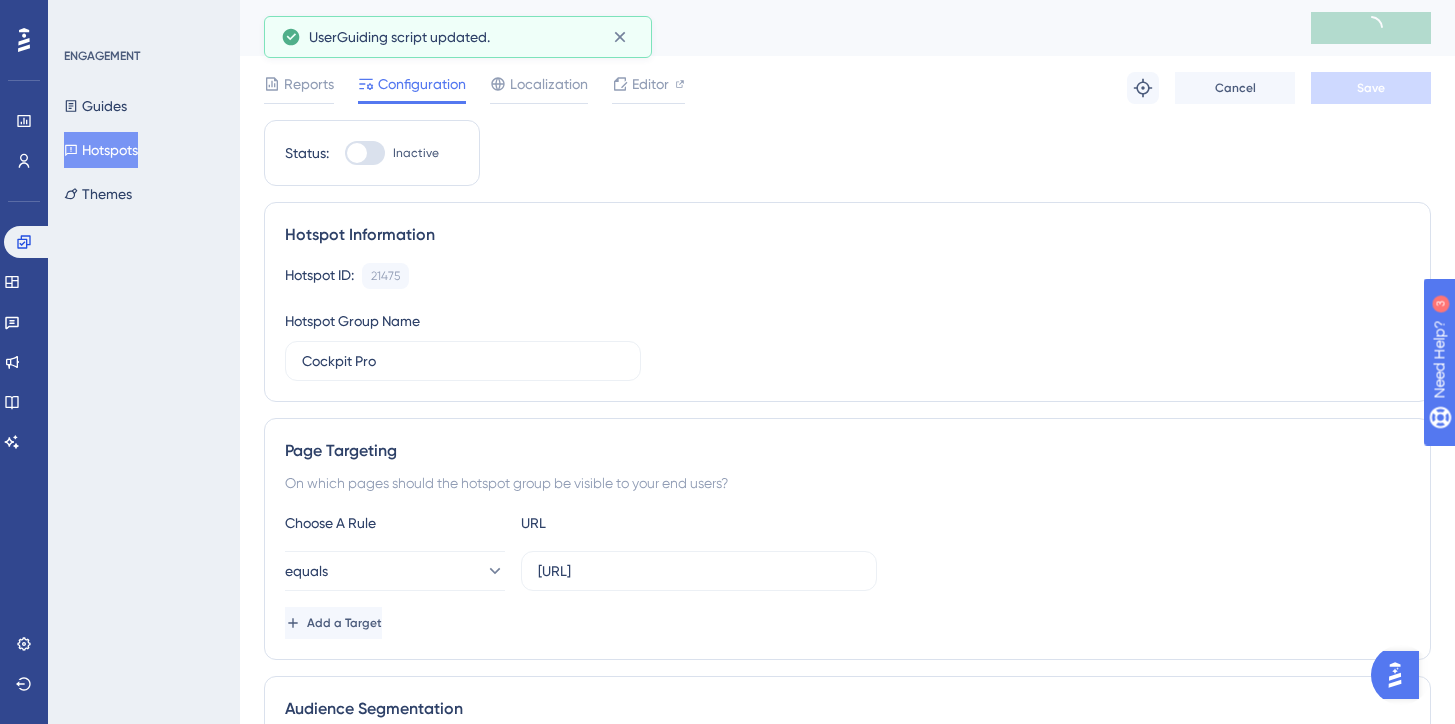 click 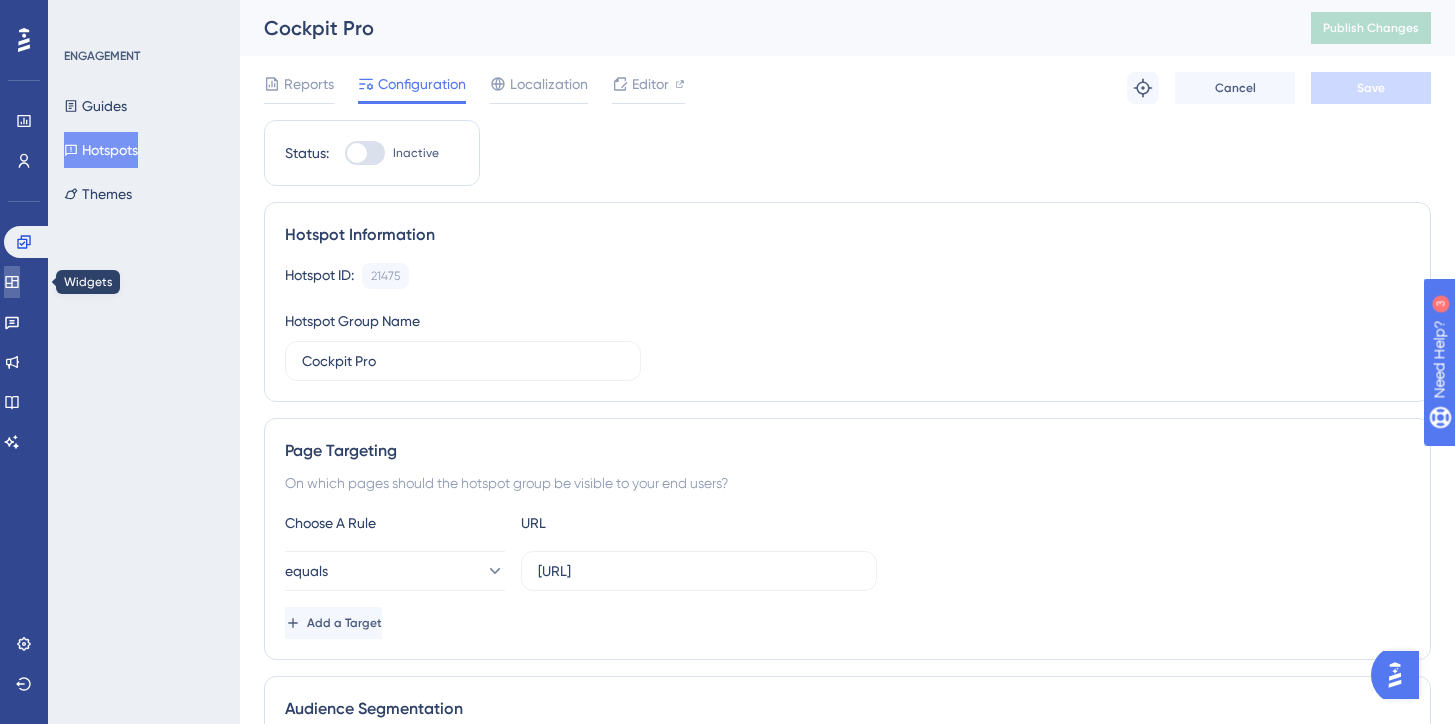 click 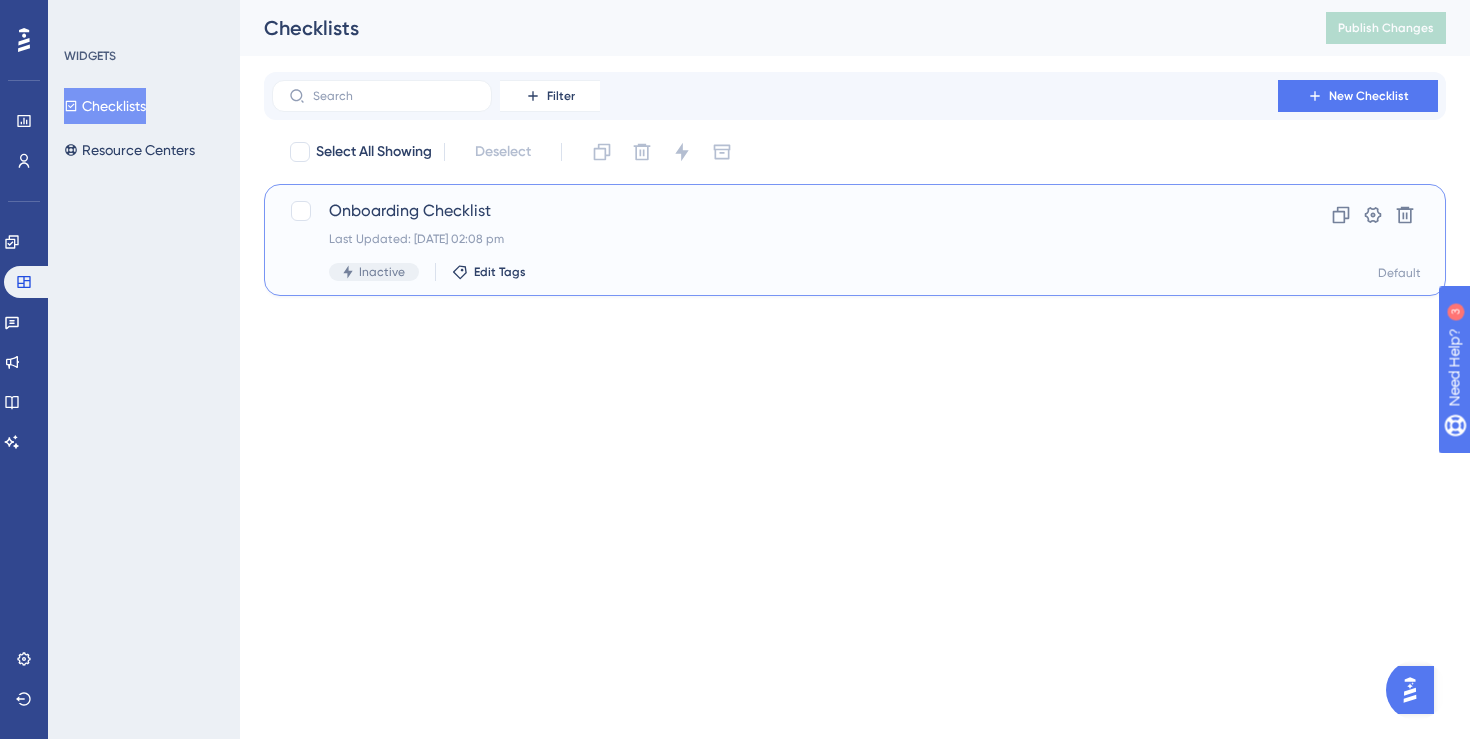 click on "Last Updated: [DATE] 02:08 pm" at bounding box center (775, 239) 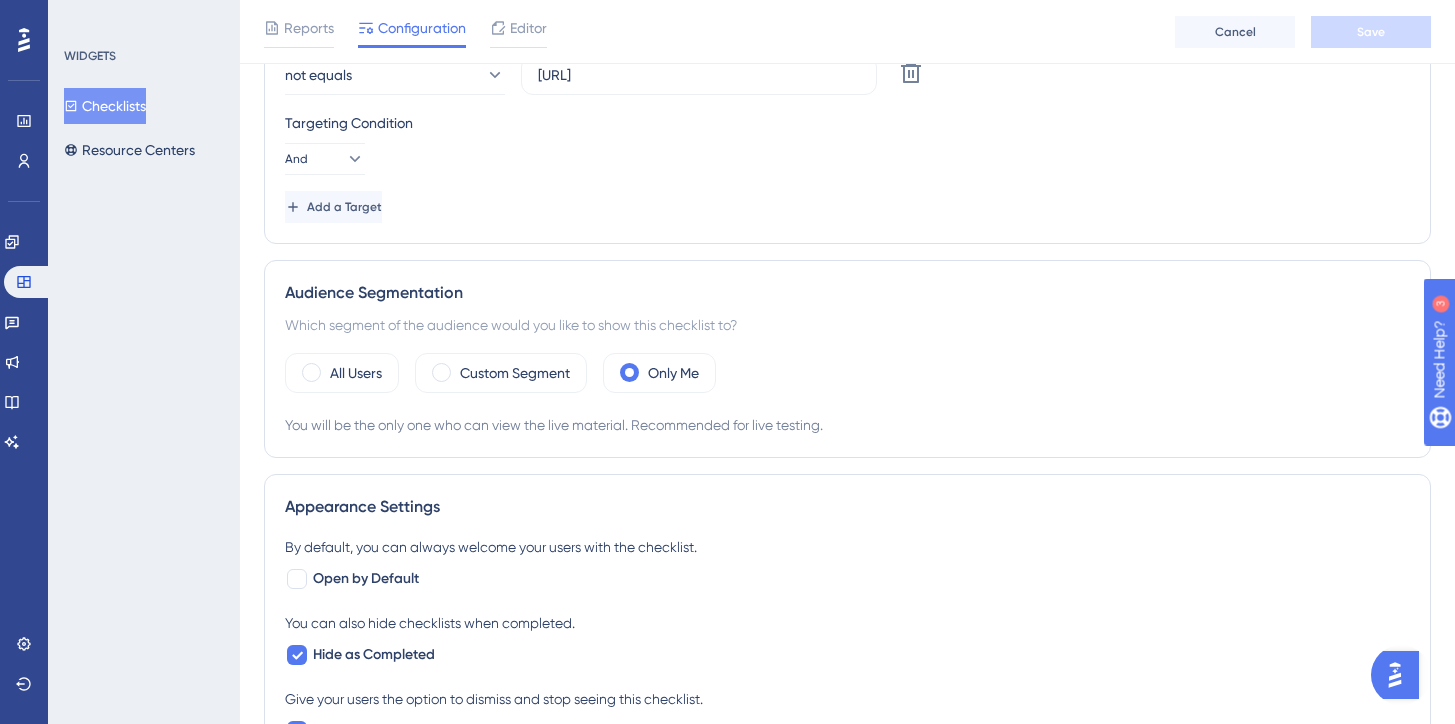 scroll, scrollTop: 690, scrollLeft: 0, axis: vertical 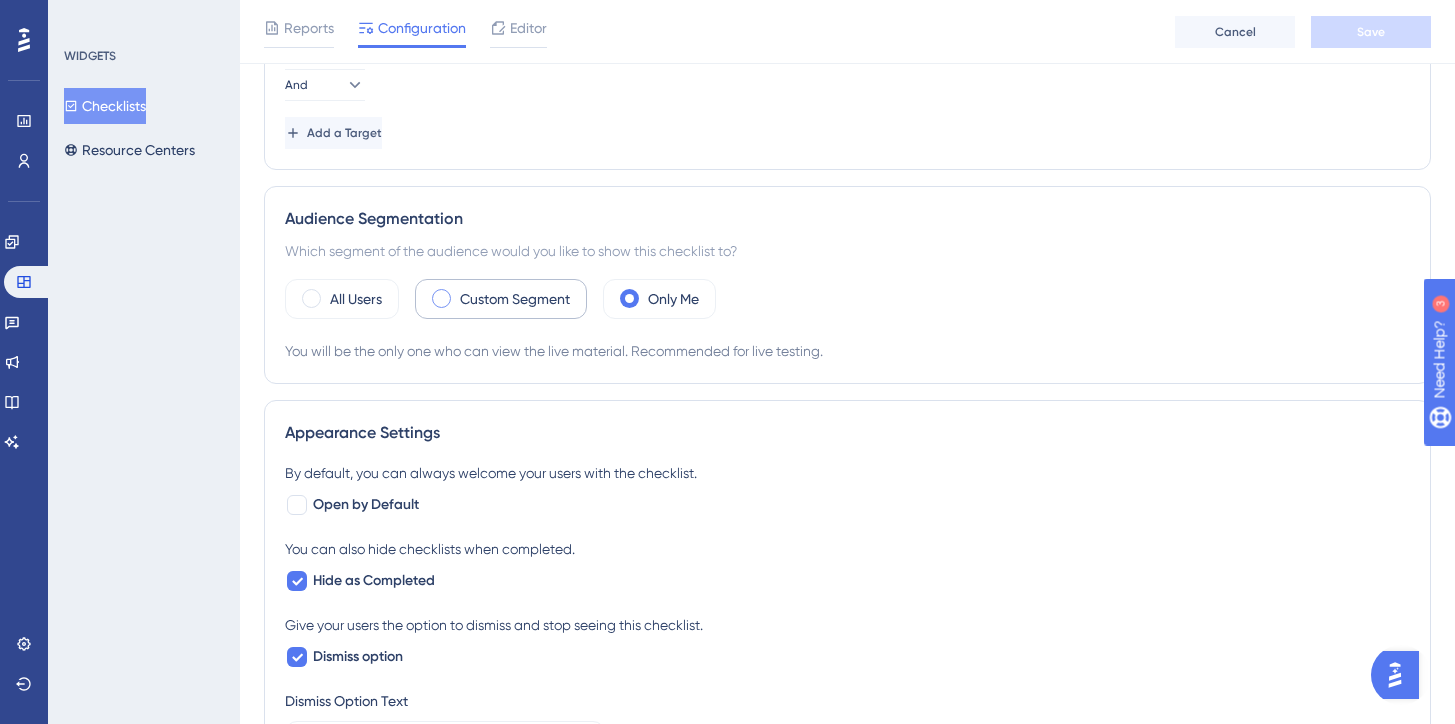 click at bounding box center (441, 298) 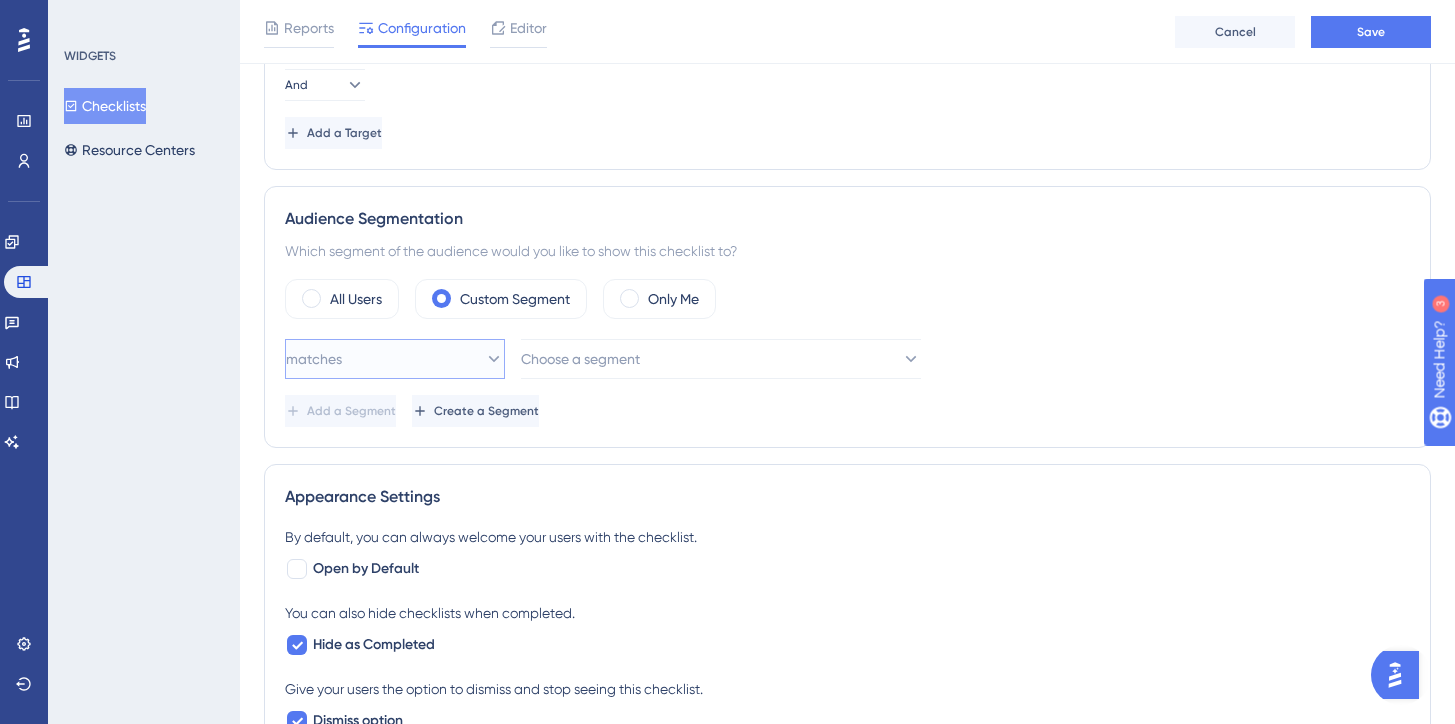 click on "matches" at bounding box center (395, 359) 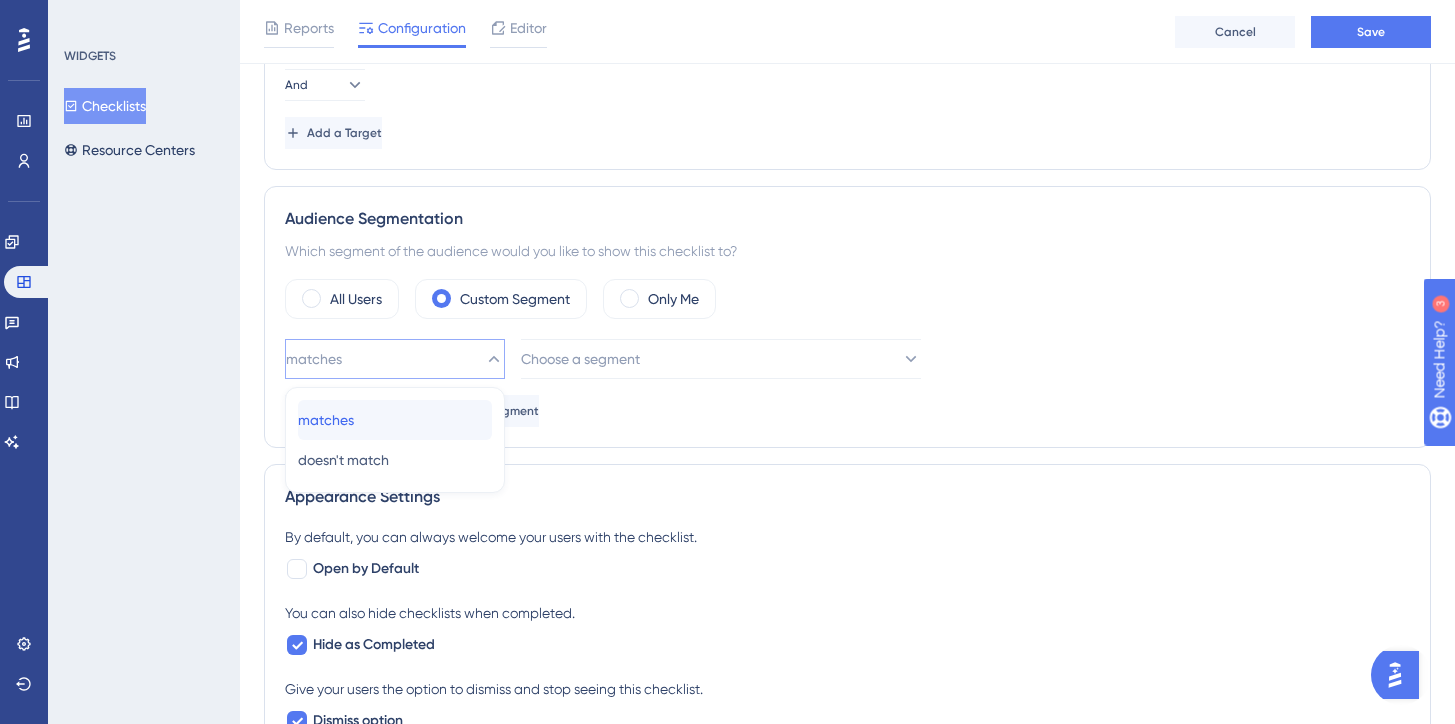 click on "matches matches" at bounding box center (395, 420) 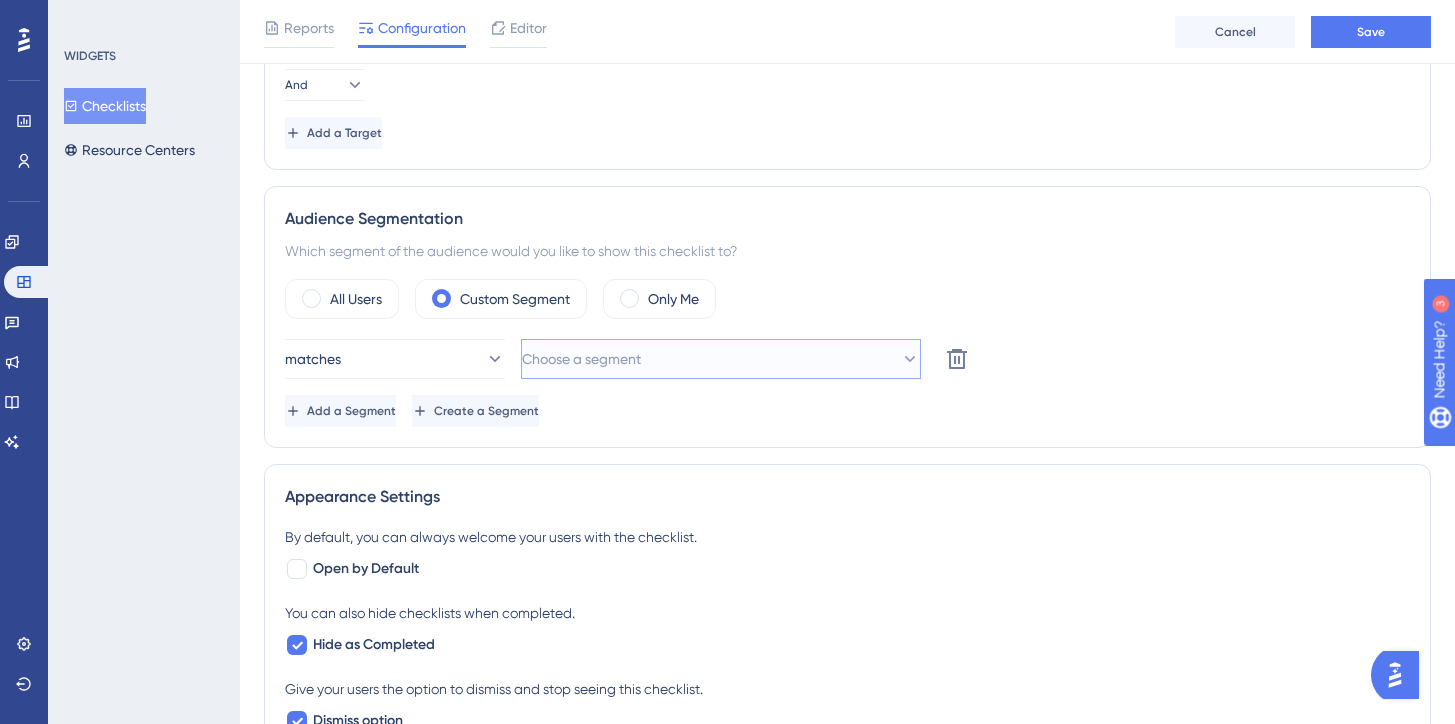 click on "Choose a segment" at bounding box center [721, 359] 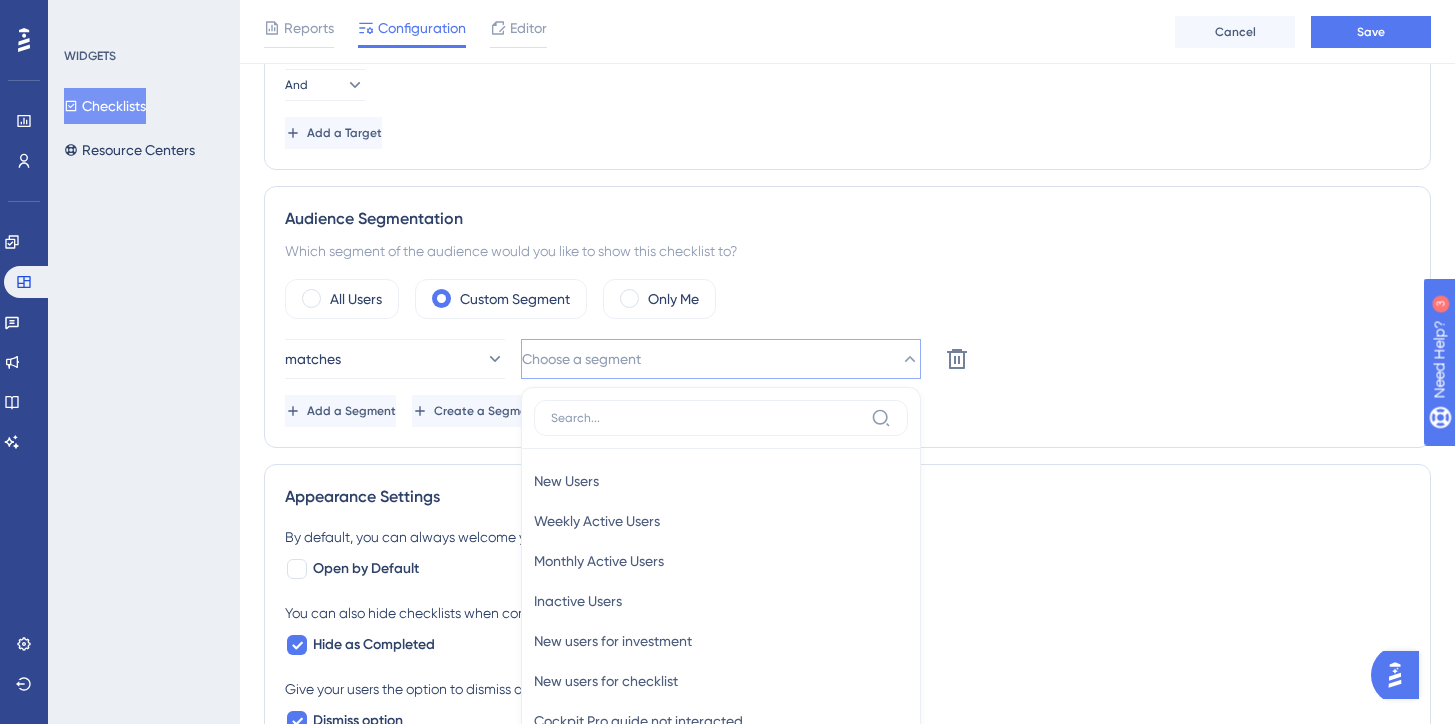 scroll, scrollTop: 916, scrollLeft: 0, axis: vertical 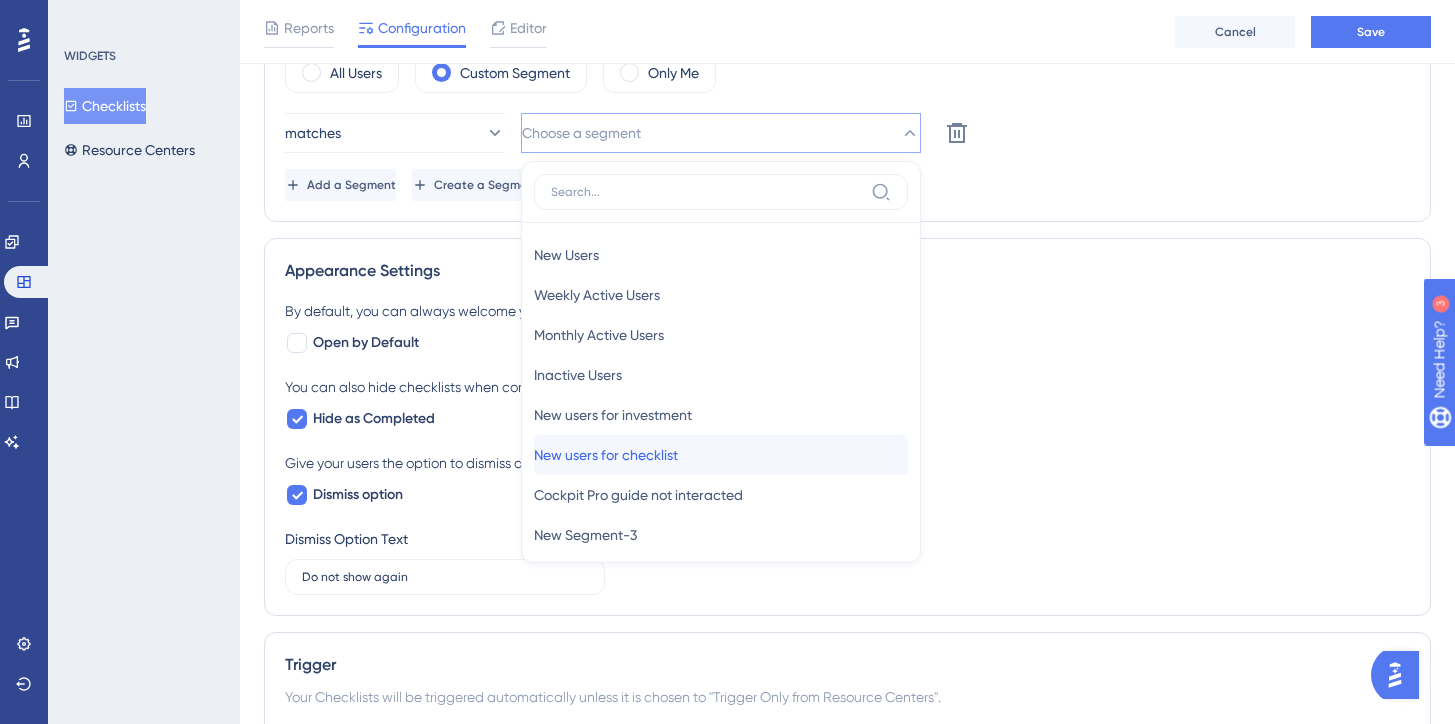 click on "New users for checklist New users for checklist" at bounding box center (721, 455) 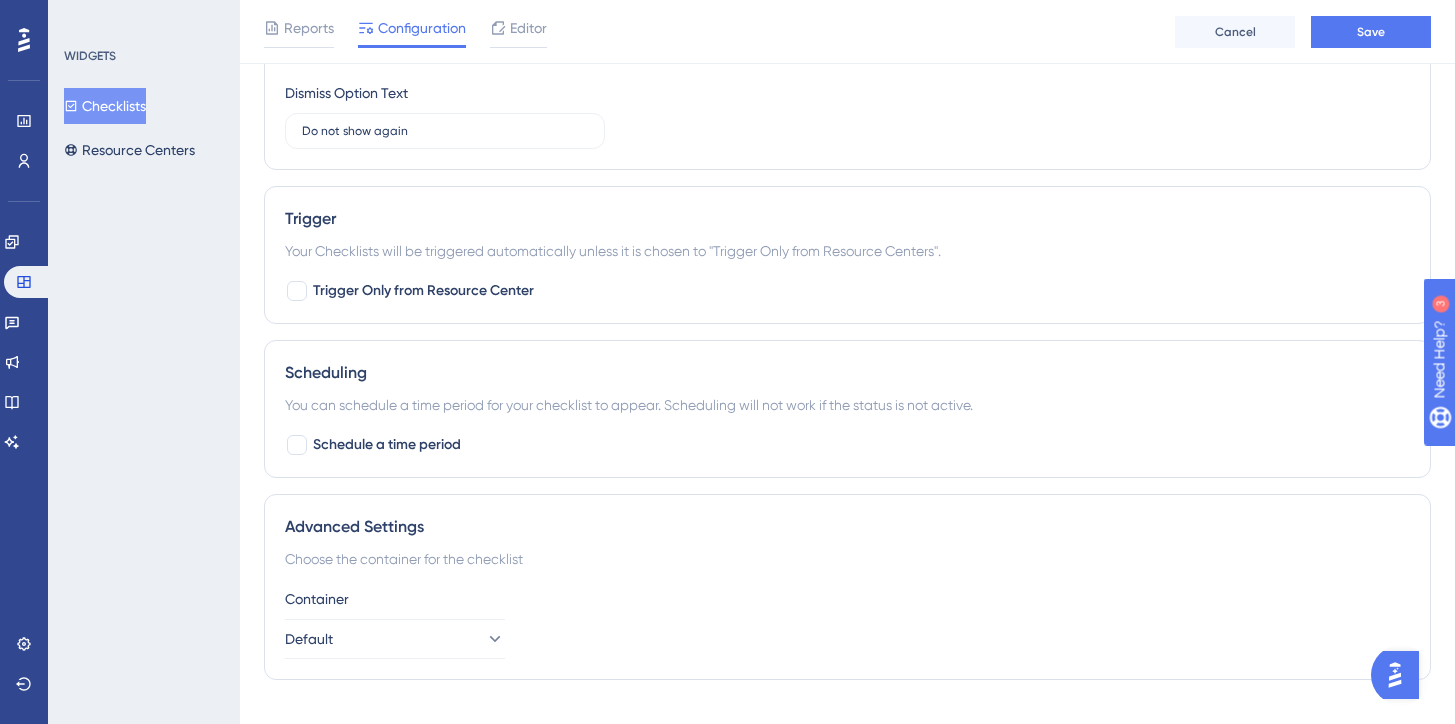 scroll, scrollTop: 1345, scrollLeft: 0, axis: vertical 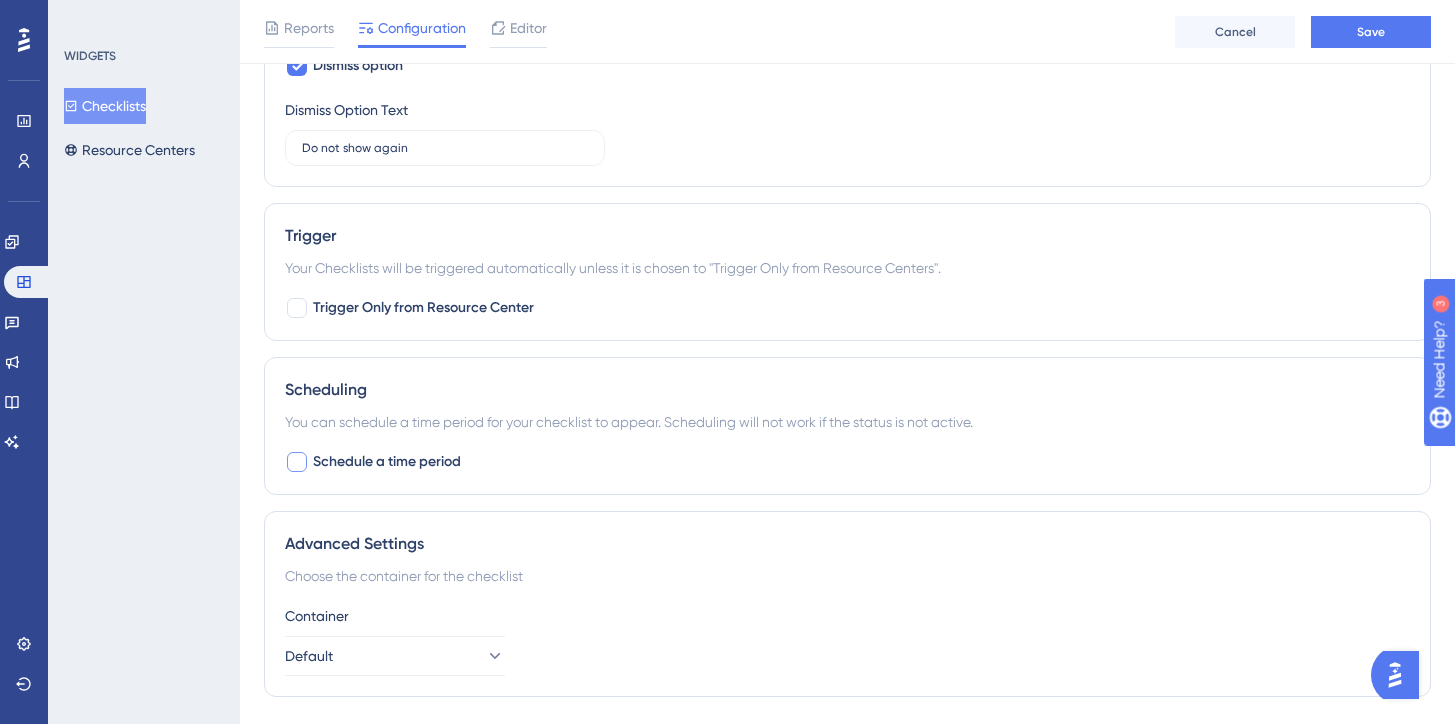 click on "Schedule a time period" at bounding box center (387, 462) 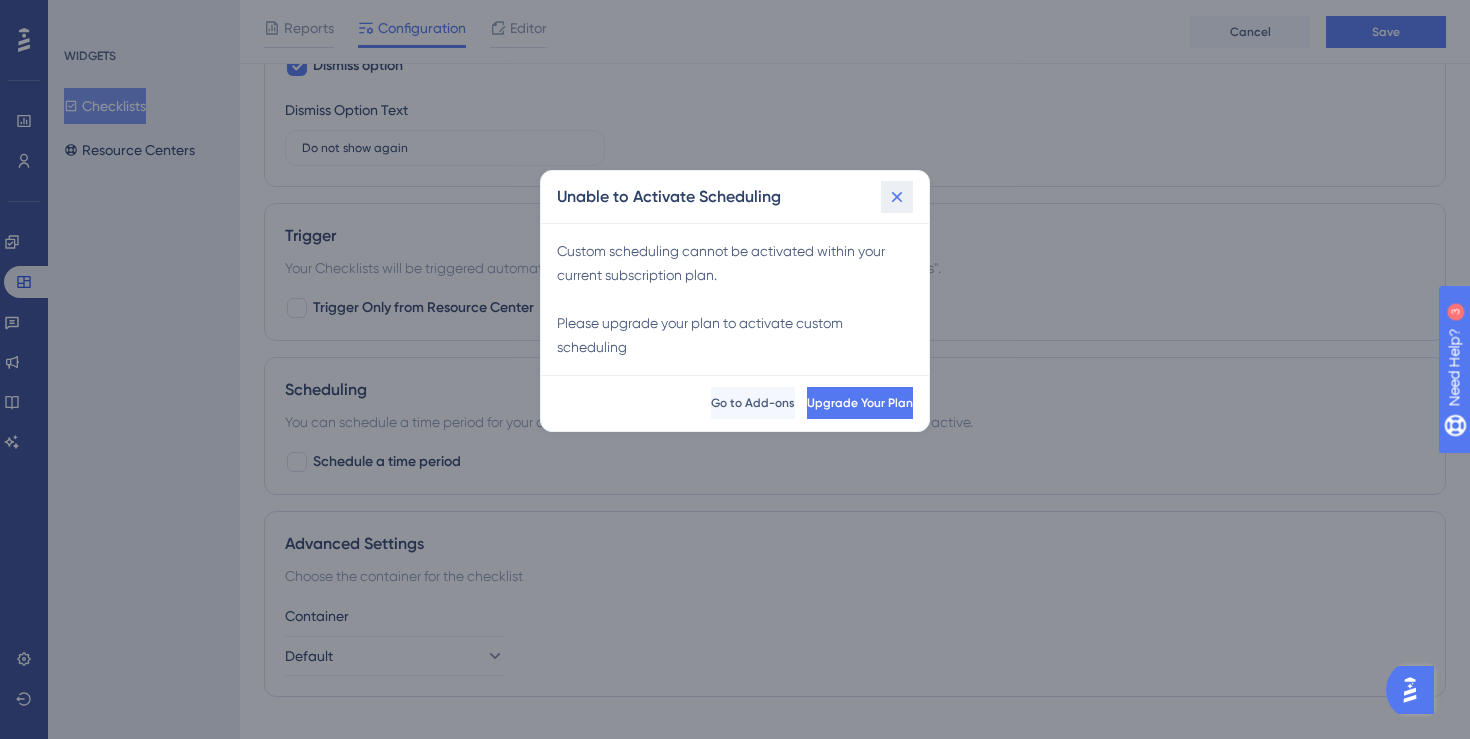 click 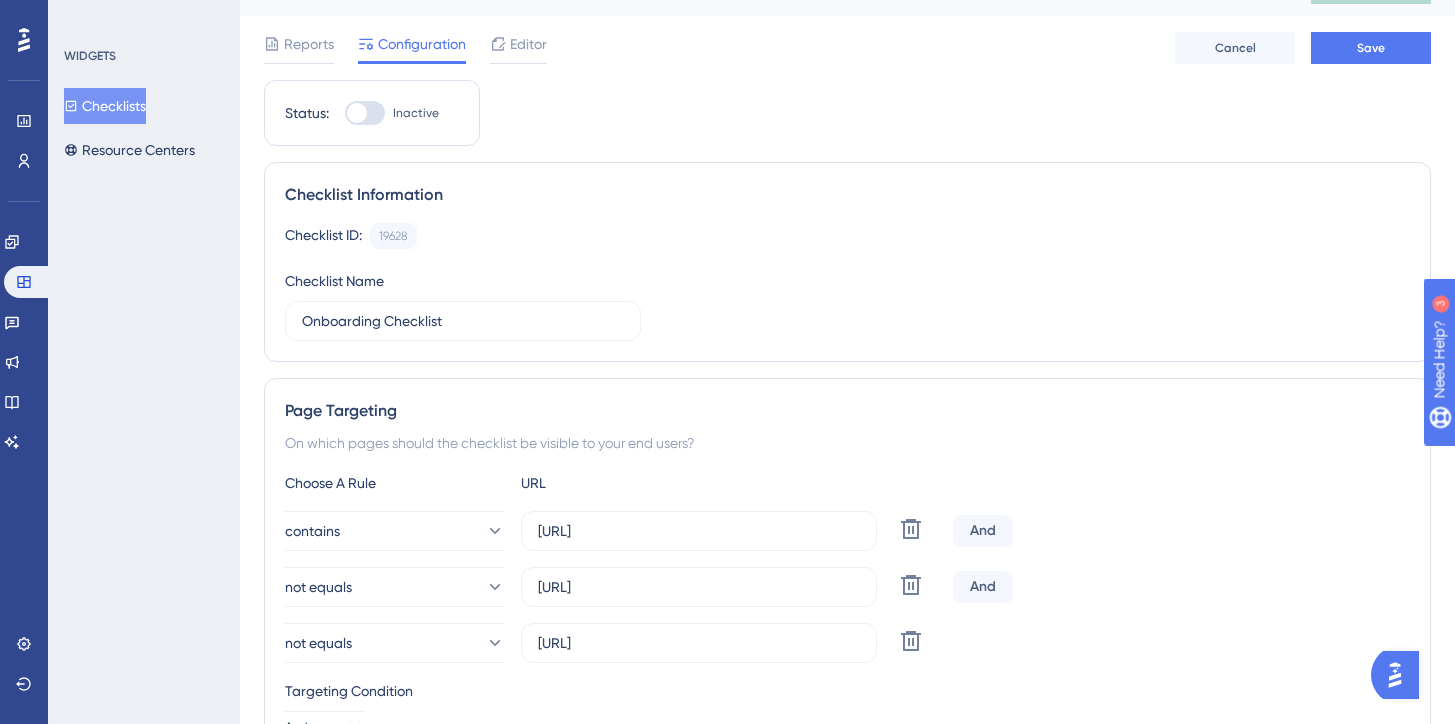 scroll, scrollTop: 0, scrollLeft: 0, axis: both 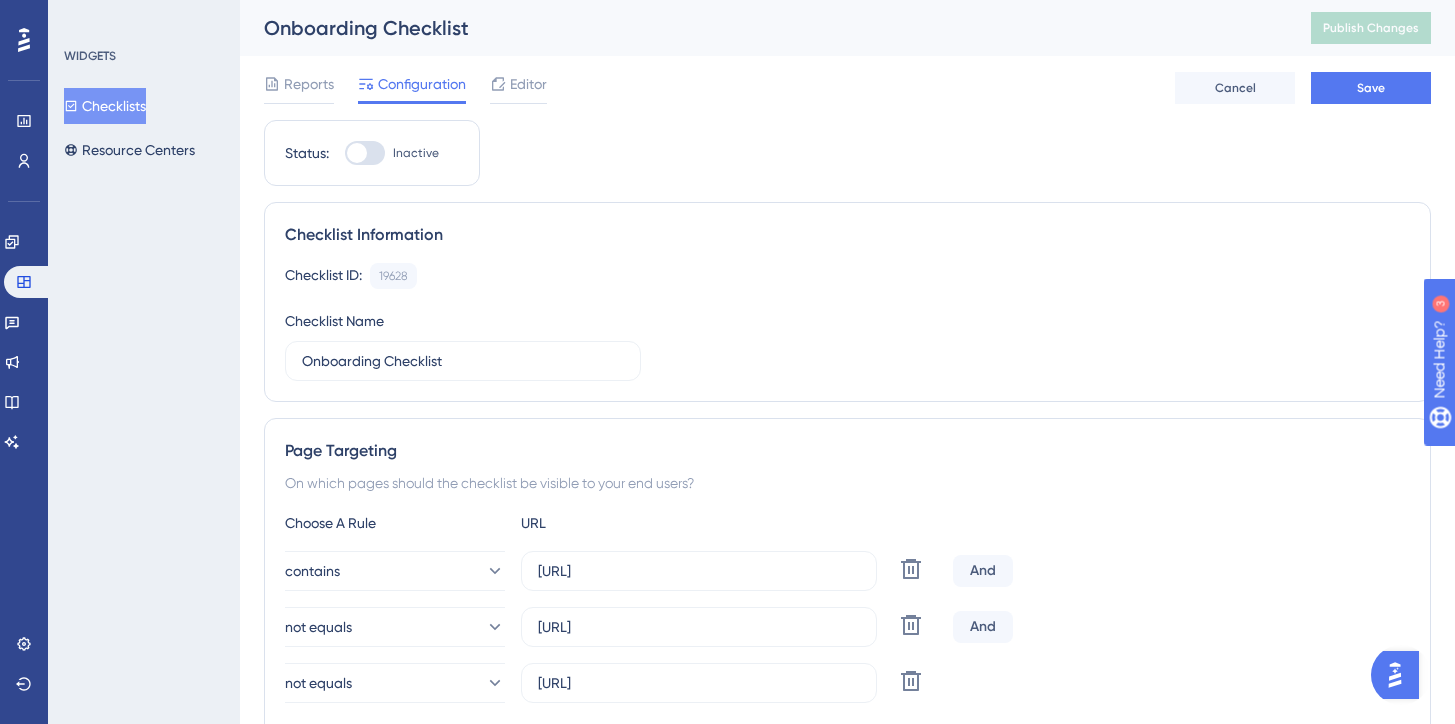 click on "Reports Configuration Editor Cancel Save" at bounding box center (847, 88) 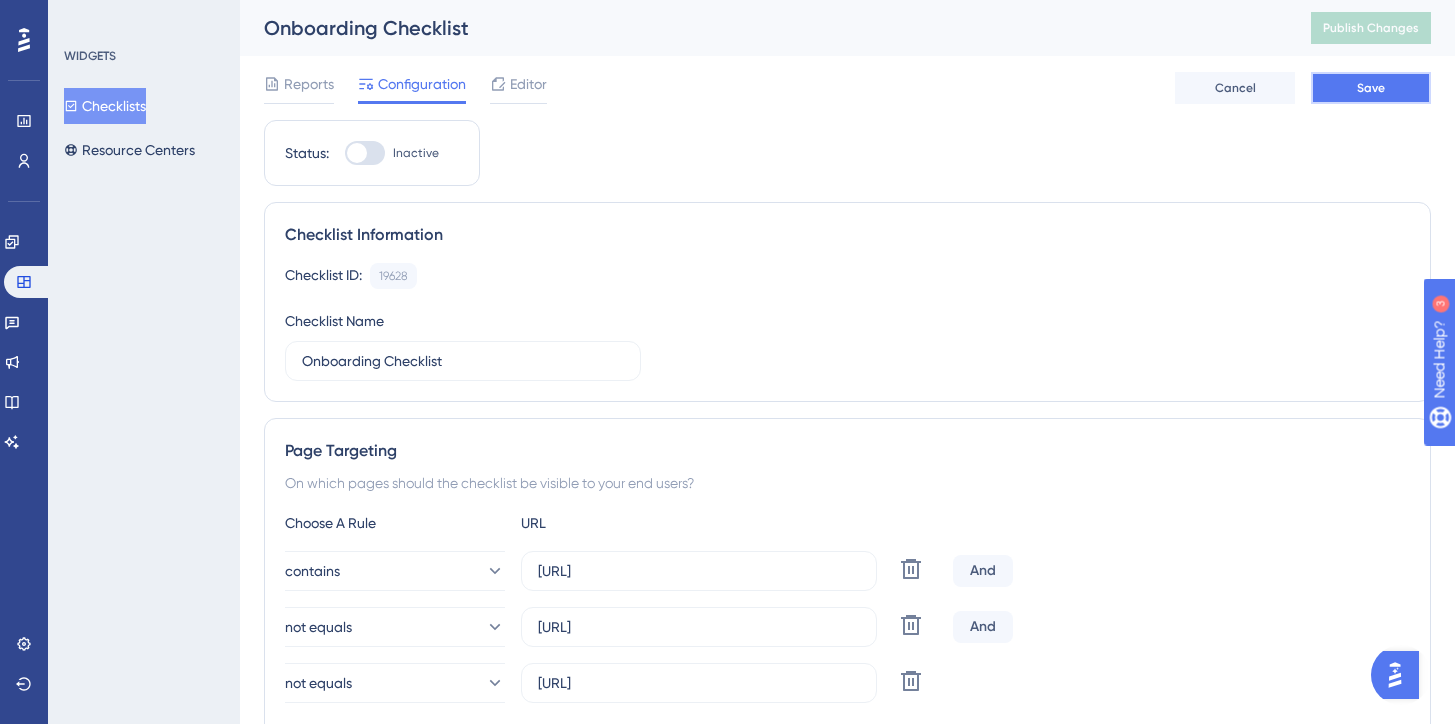 click on "Save" at bounding box center [1371, 88] 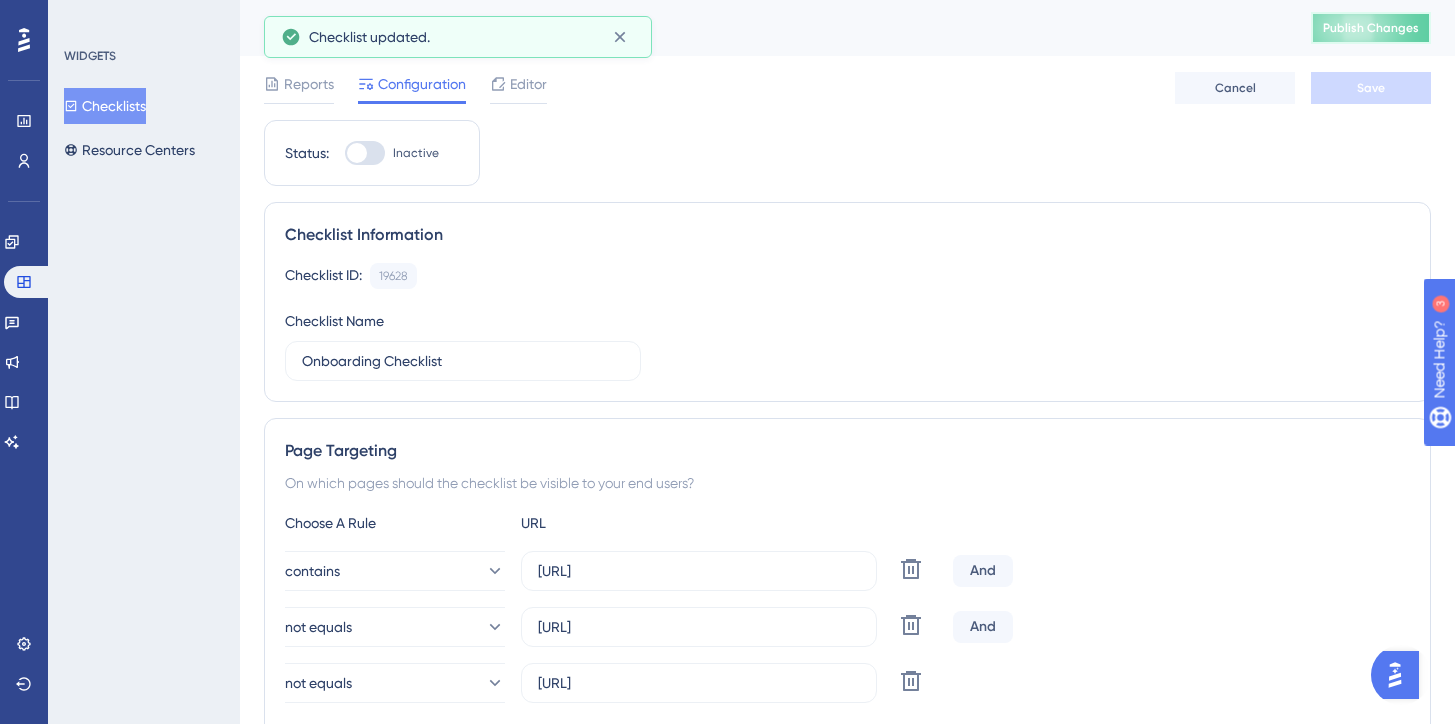 click on "Publish Changes" at bounding box center (1371, 28) 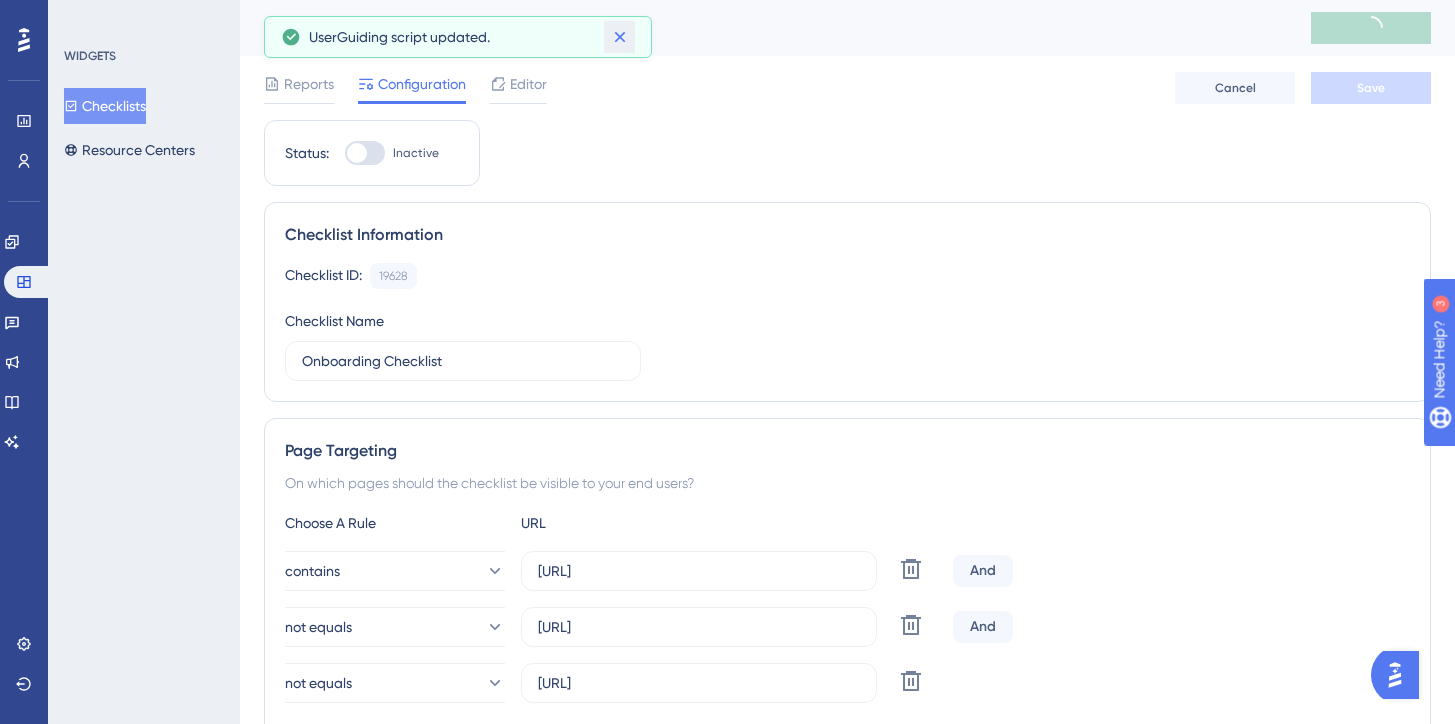 click 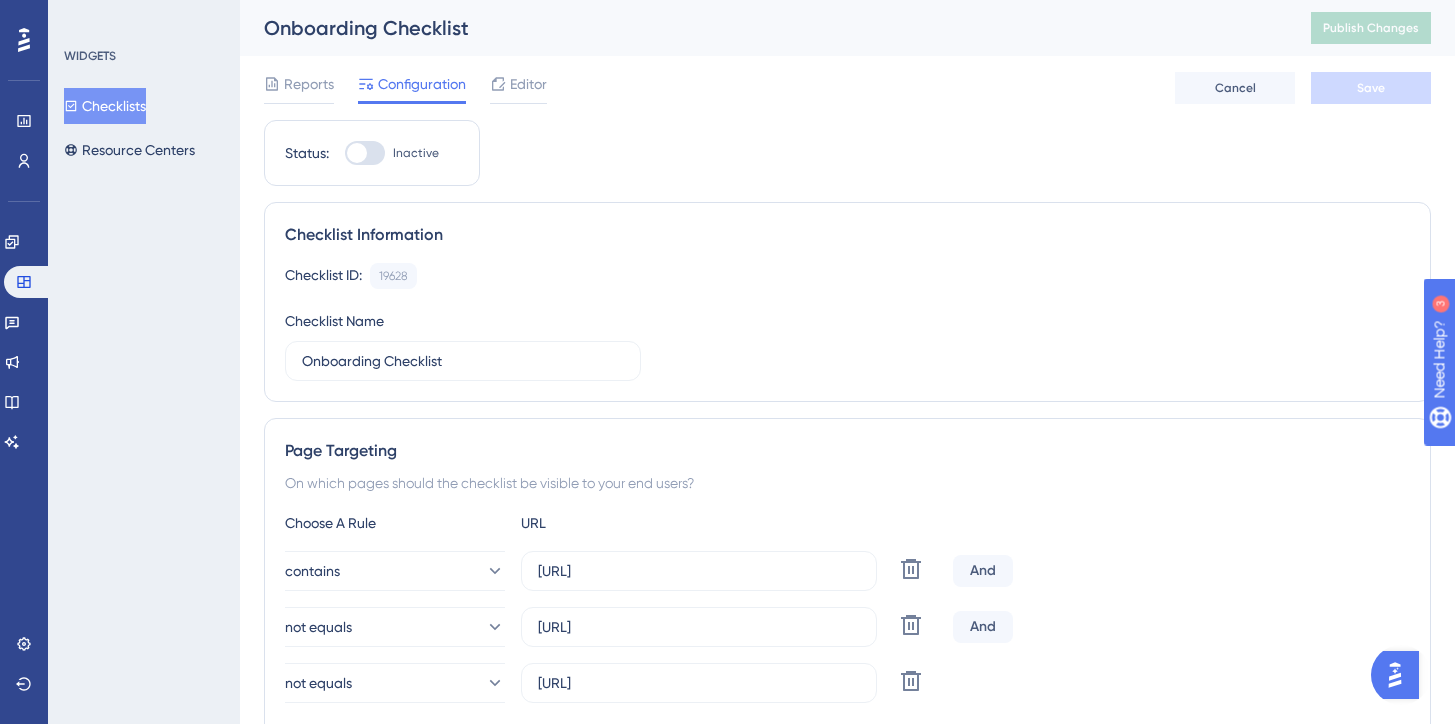 click on "Reports Configuration Editor" at bounding box center (405, 88) 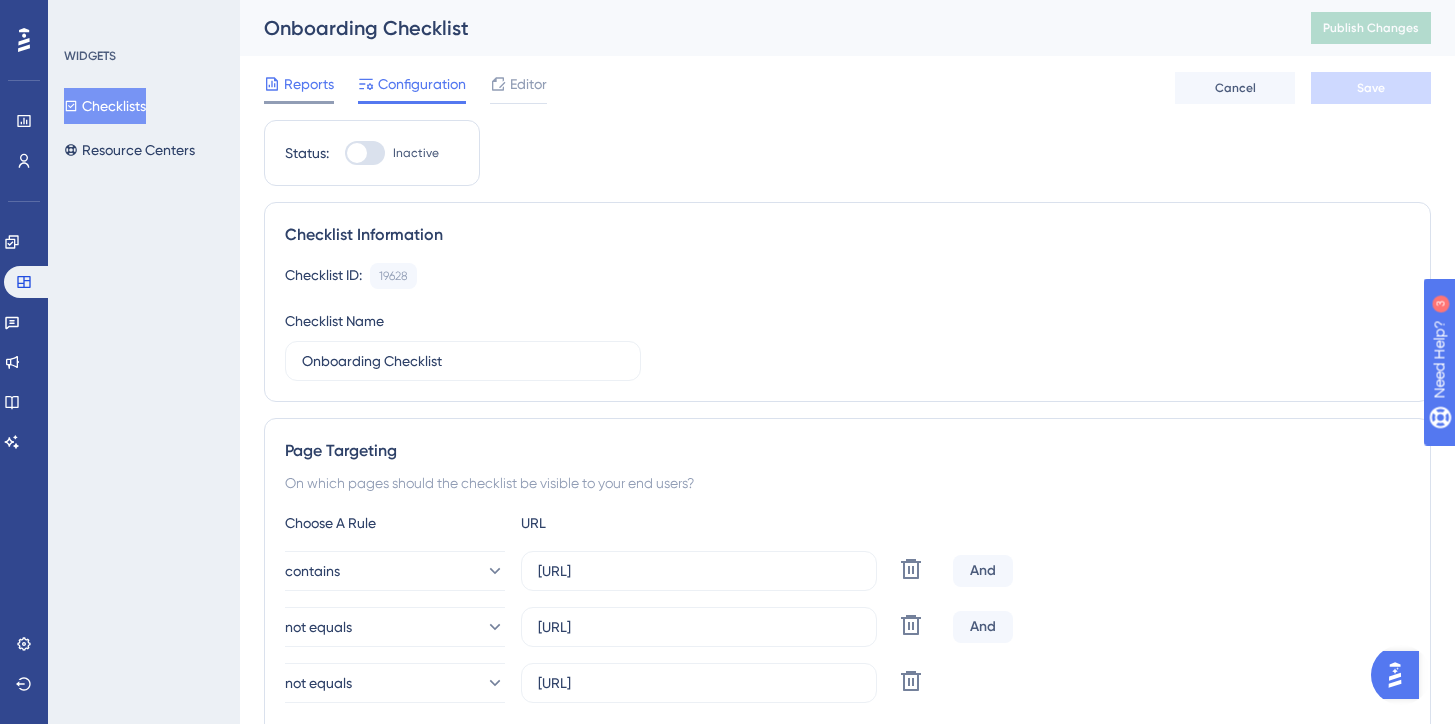 click on "Reports" at bounding box center (309, 84) 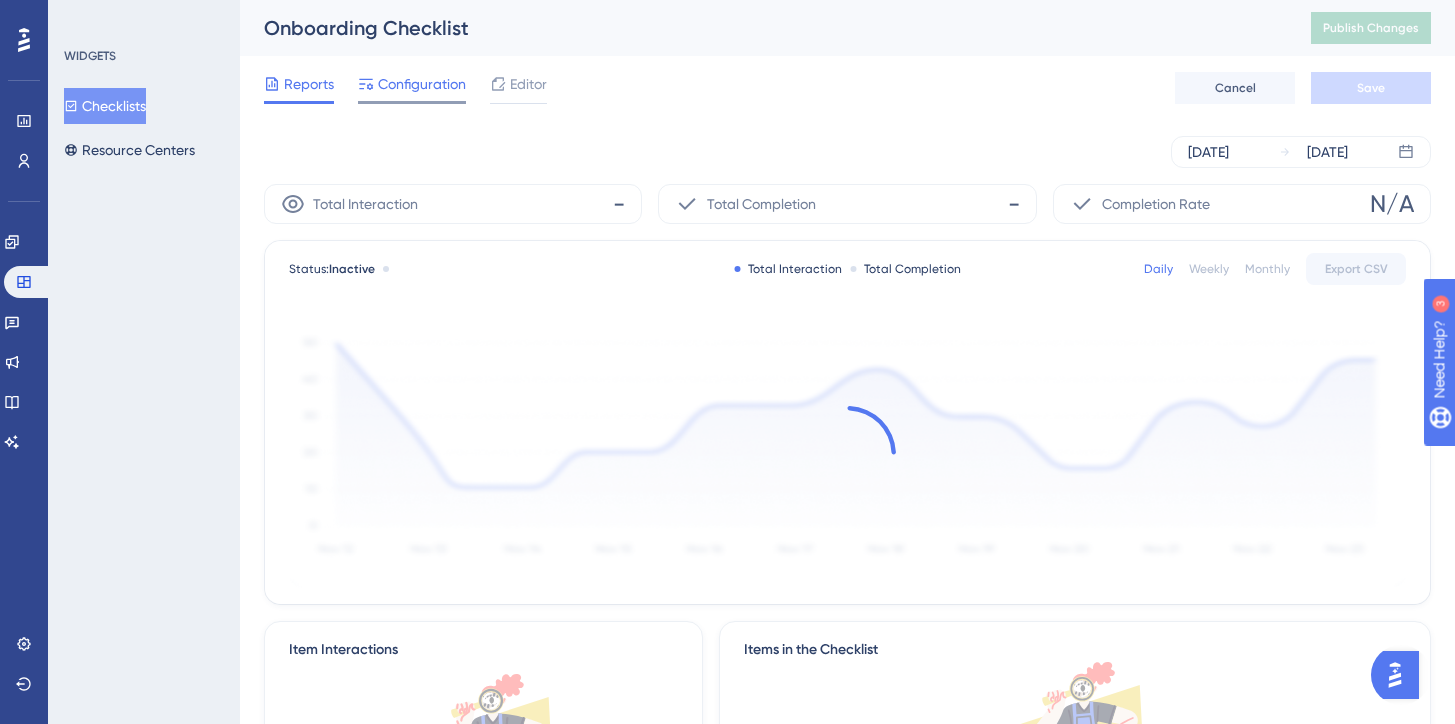 click on "Configuration" at bounding box center (422, 84) 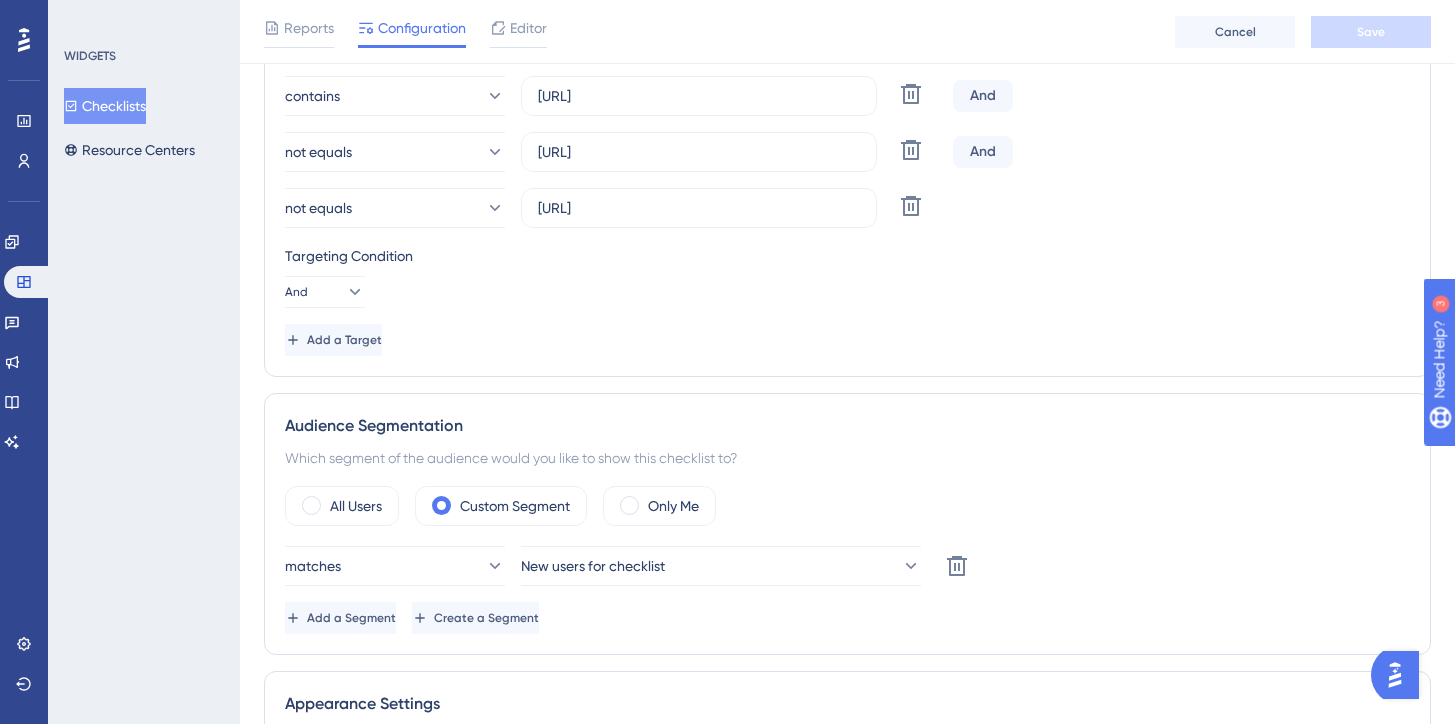 scroll, scrollTop: 451, scrollLeft: 0, axis: vertical 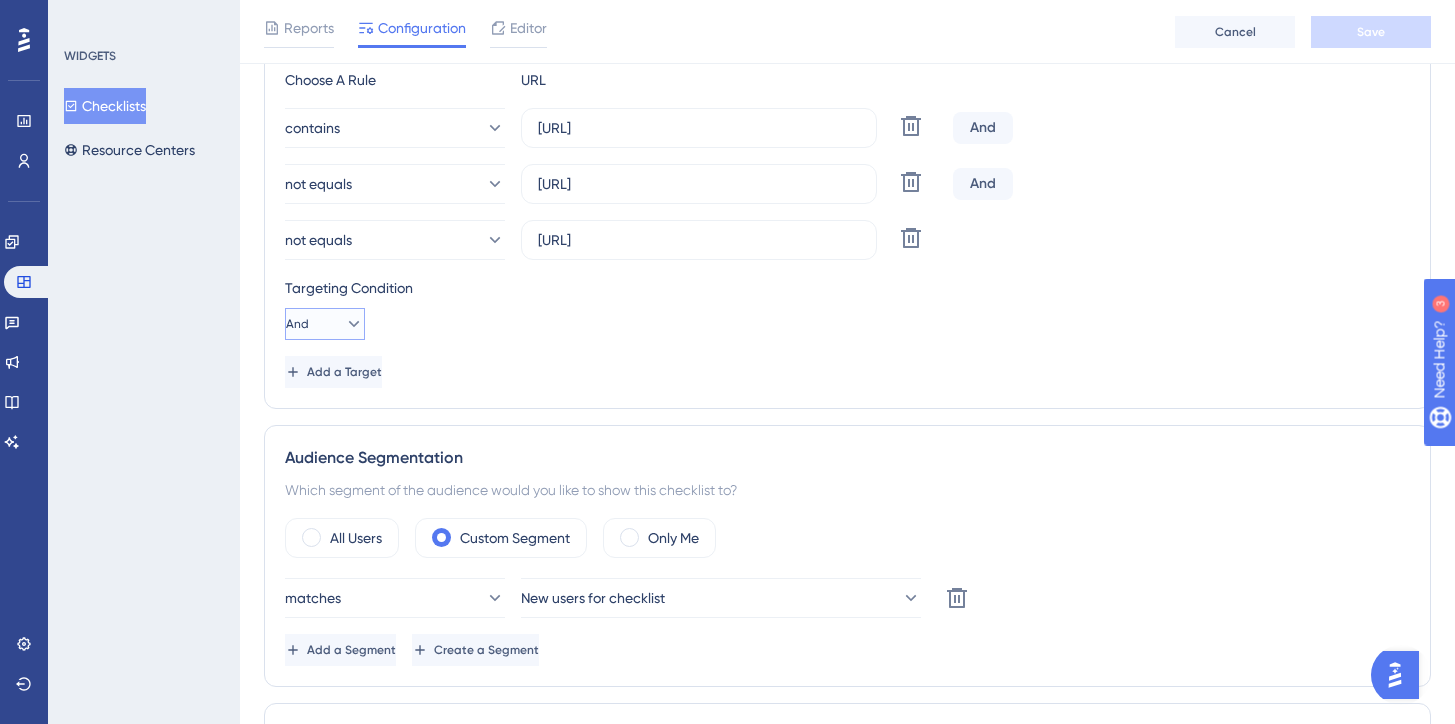 click on "And" at bounding box center (325, 324) 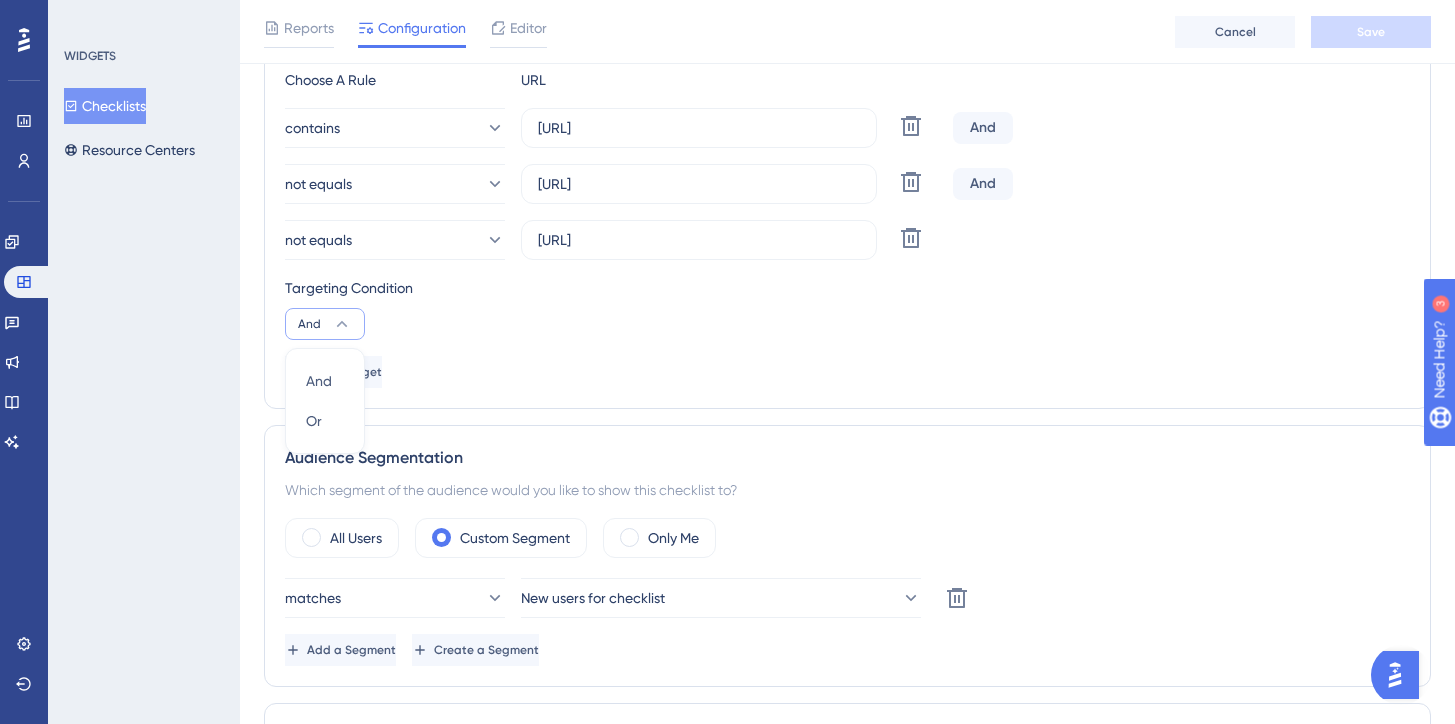 click on "Choose A Rule URL contains [URL] Delete And not equals [URL] Delete And not equals [URL] Delete Targeting Condition And And And Or Or Add a Target" at bounding box center [847, 228] 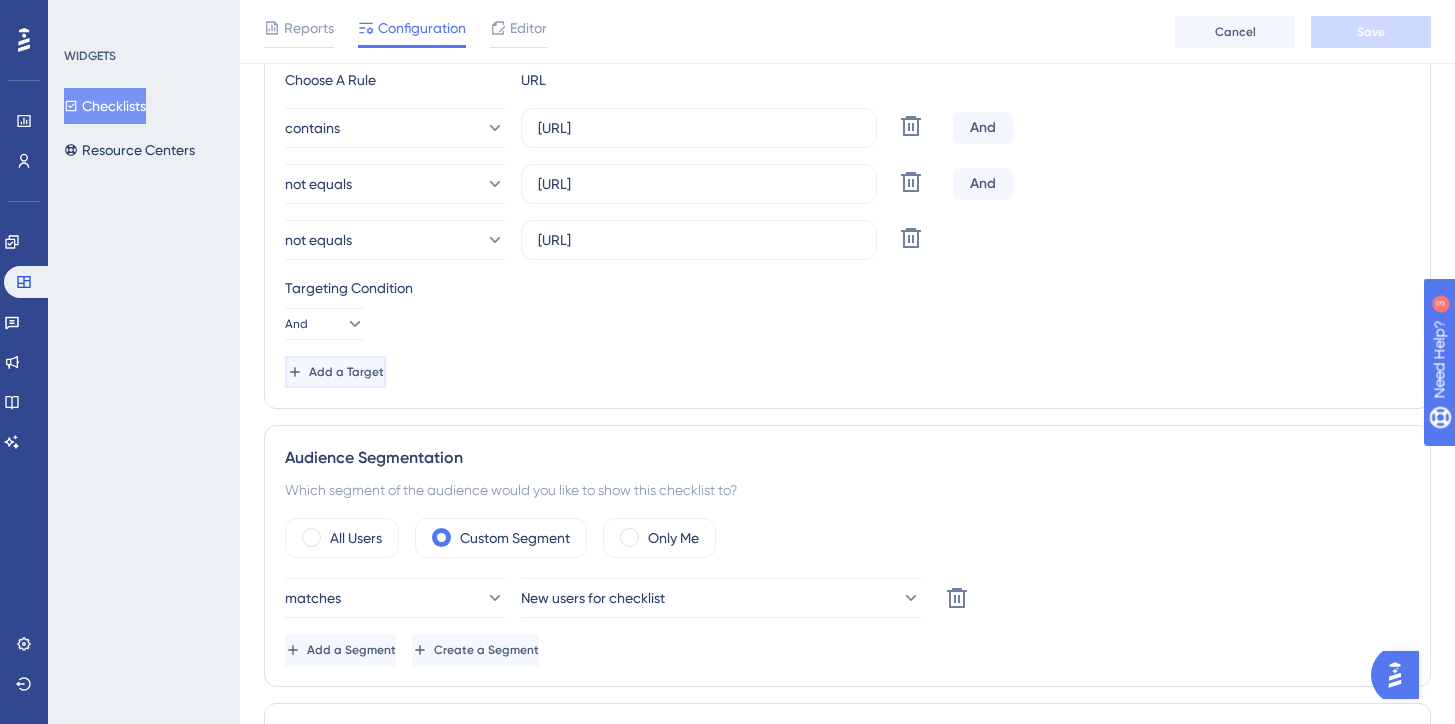 click on "Add a Target" at bounding box center (335, 372) 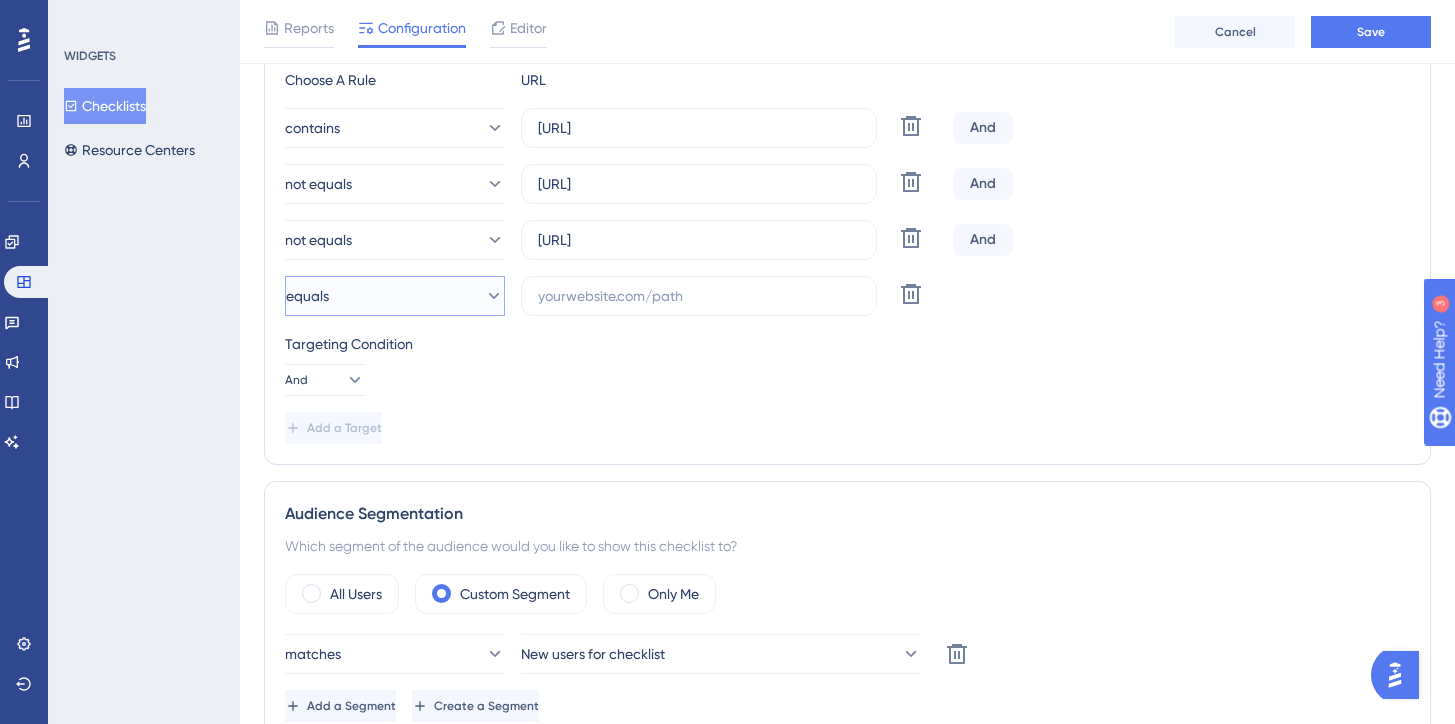 click on "equals" at bounding box center (395, 296) 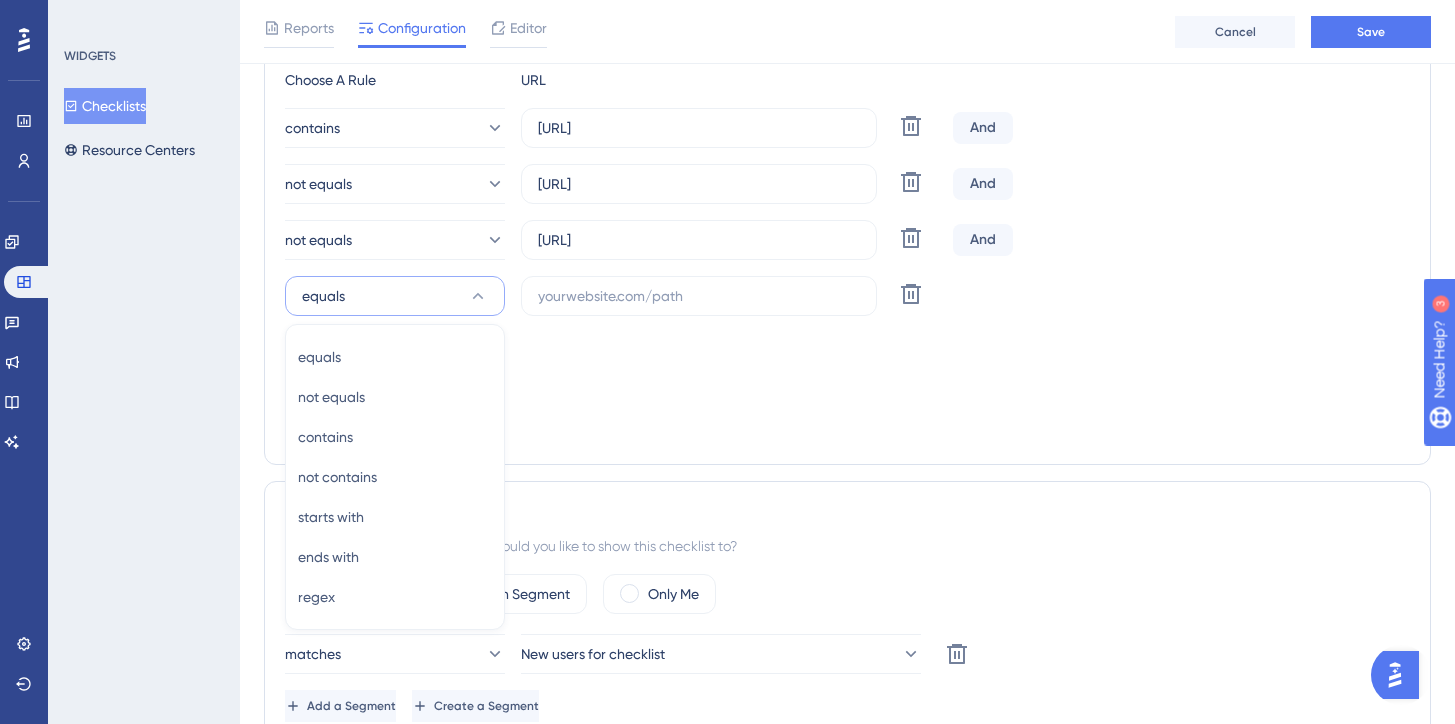 scroll, scrollTop: 563, scrollLeft: 0, axis: vertical 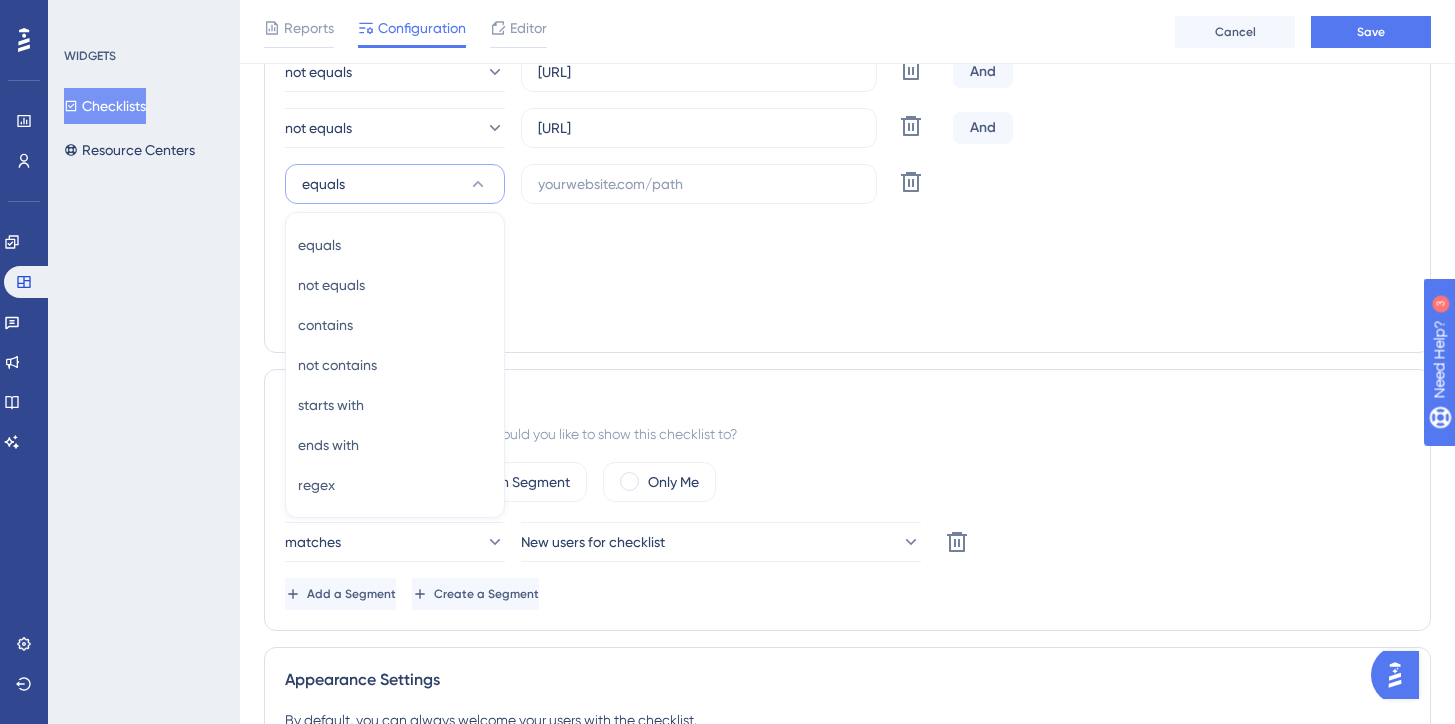 click on "Add a Target" at bounding box center [847, 316] 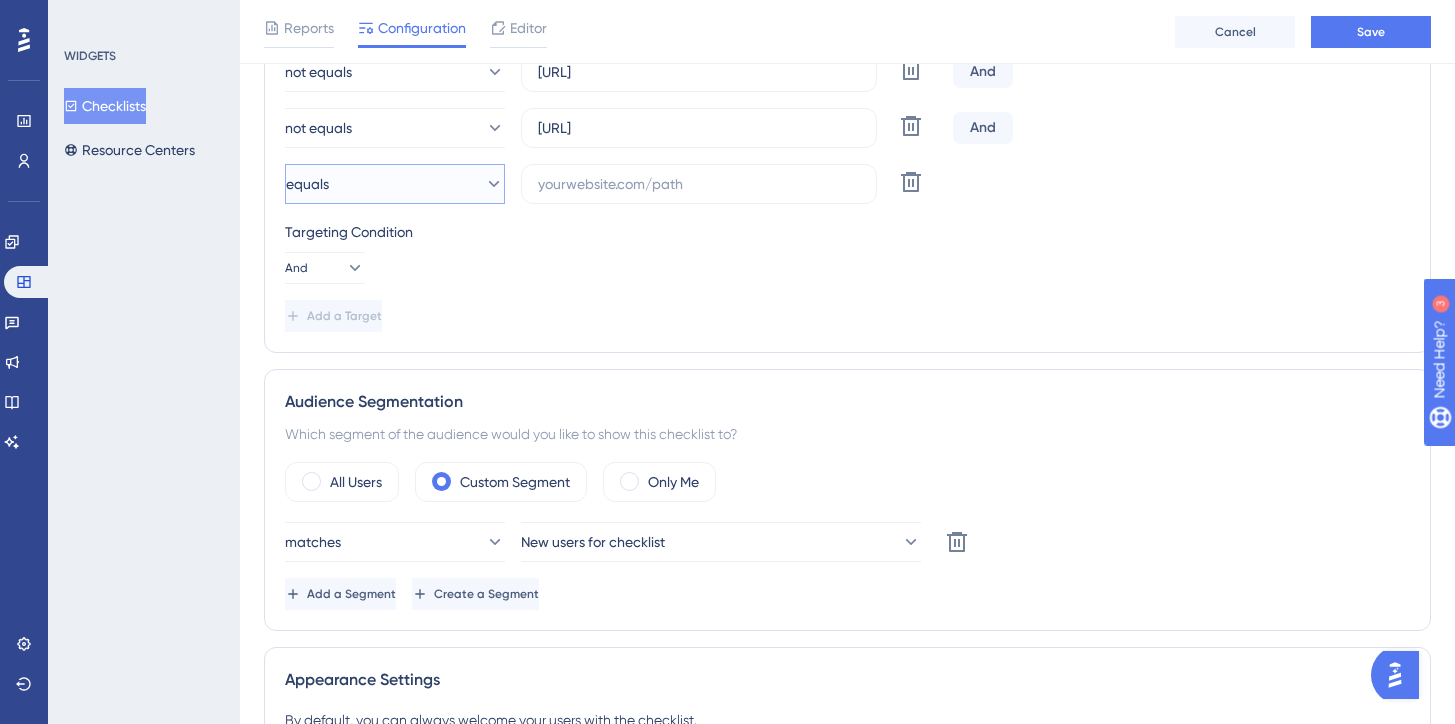 click on "equals" at bounding box center (395, 184) 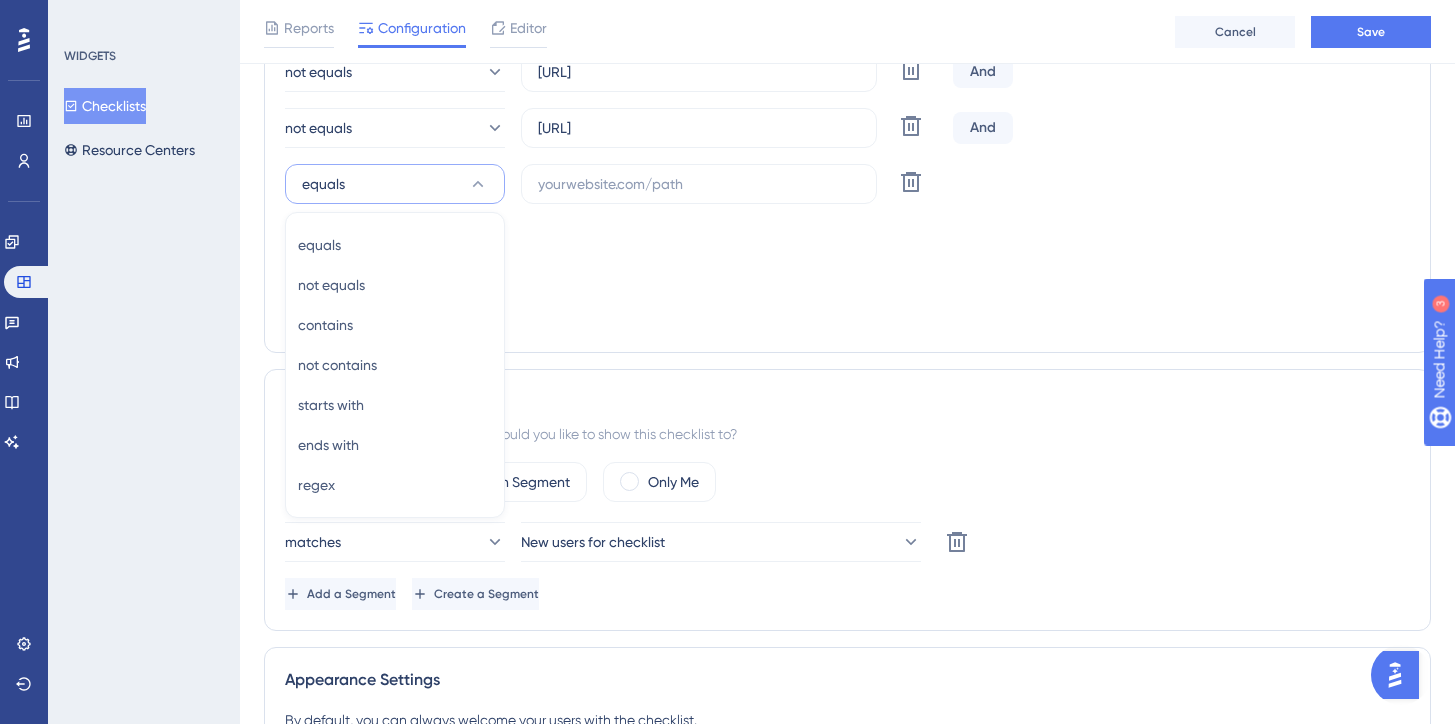 scroll, scrollTop: 566, scrollLeft: 0, axis: vertical 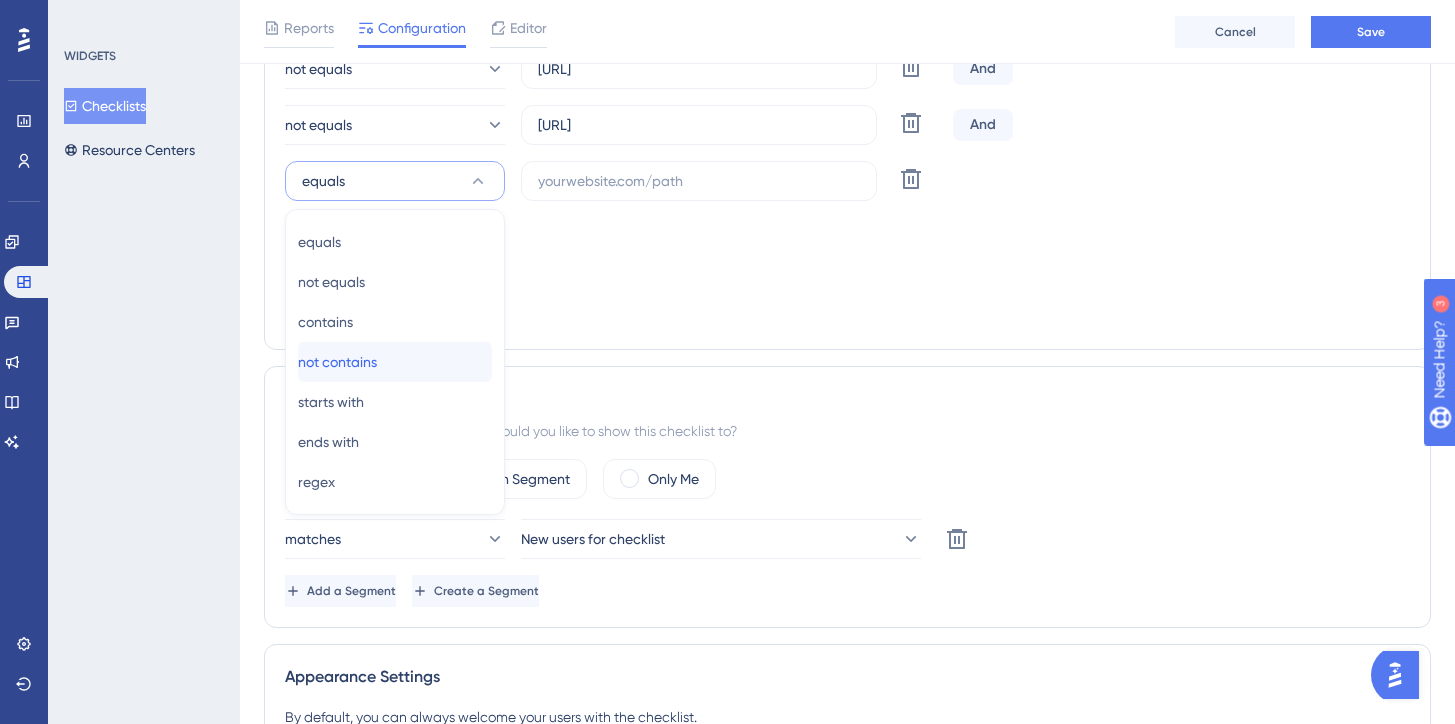 click on "not contains not contains" at bounding box center [395, 362] 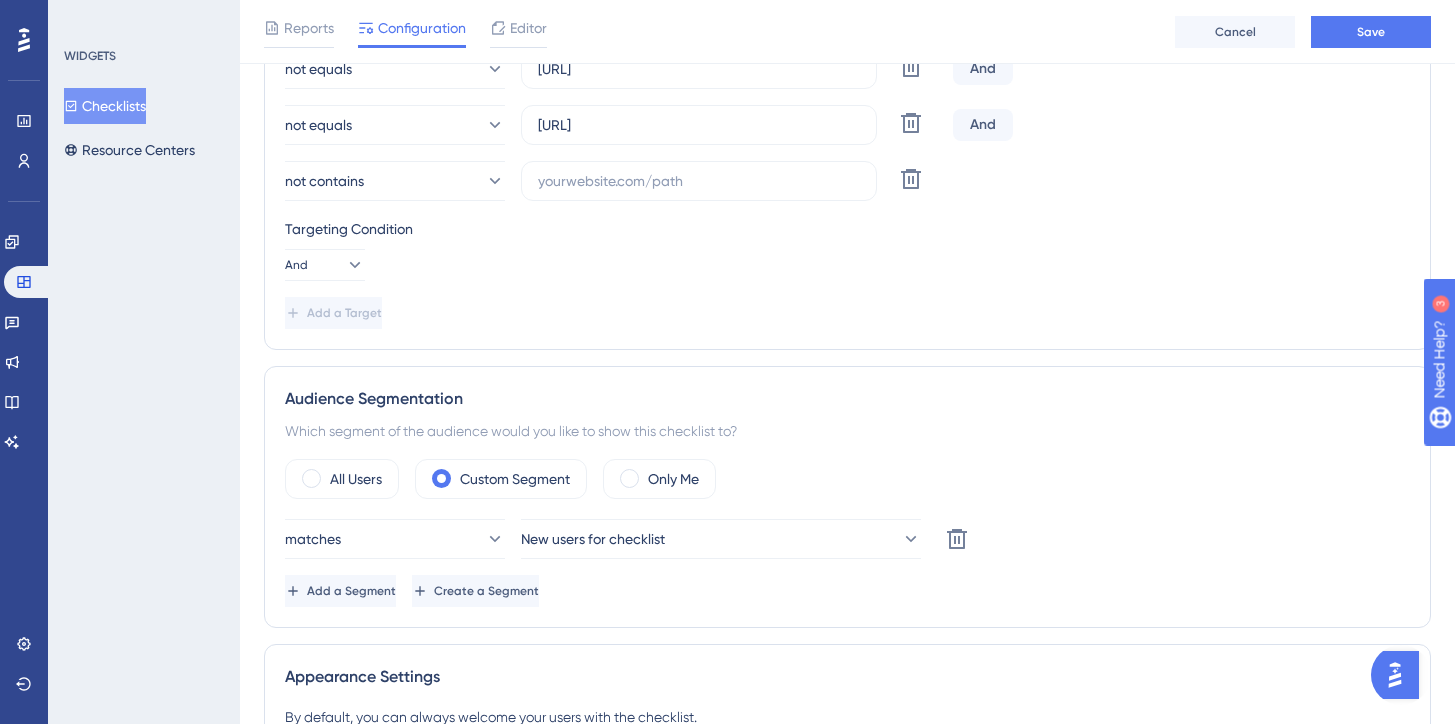 scroll, scrollTop: 491, scrollLeft: 0, axis: vertical 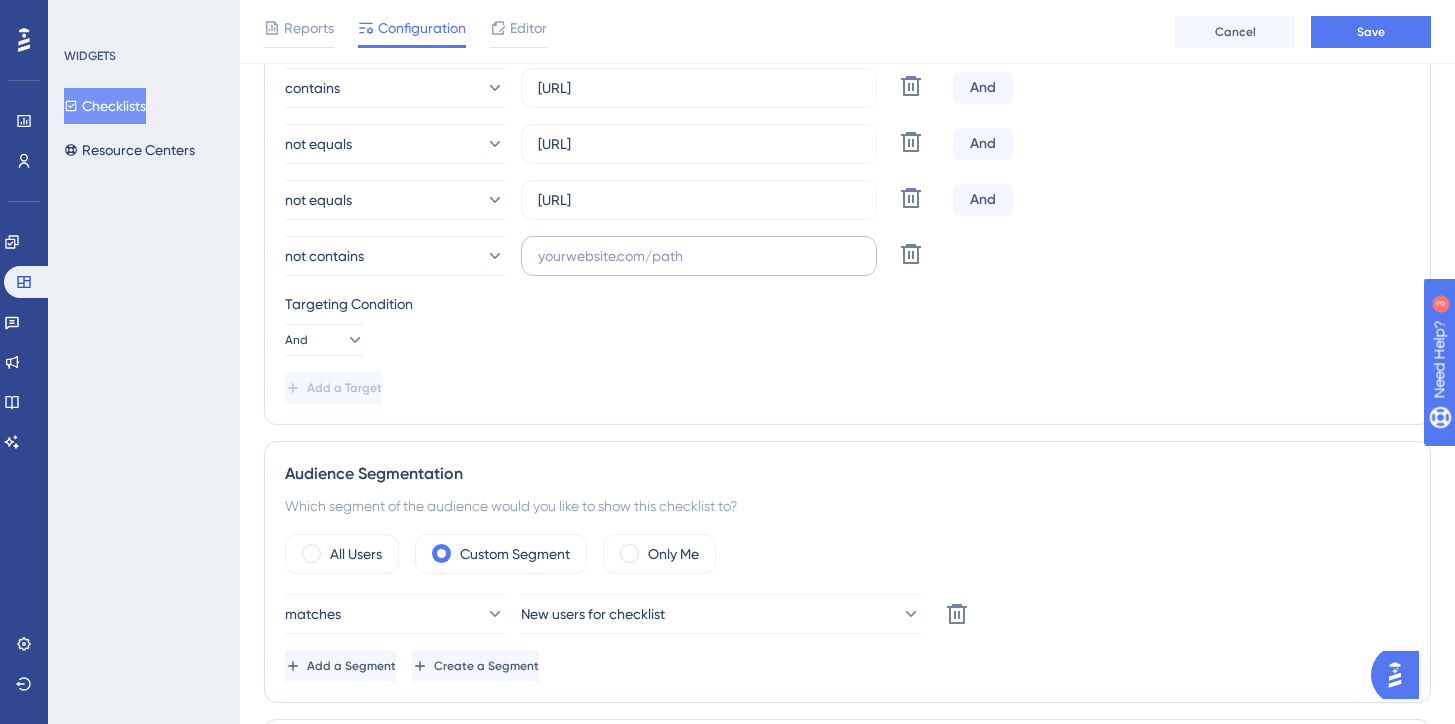 click at bounding box center [699, 256] 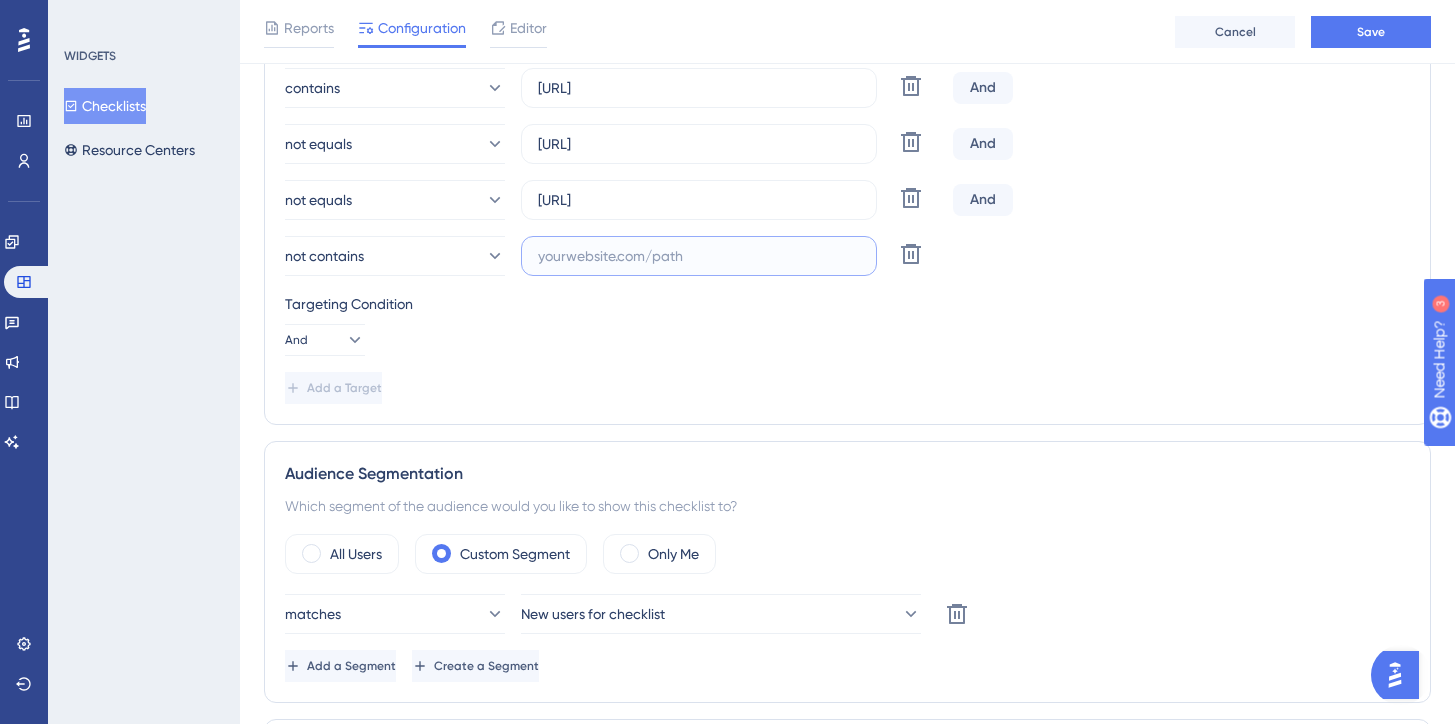 click at bounding box center (699, 256) 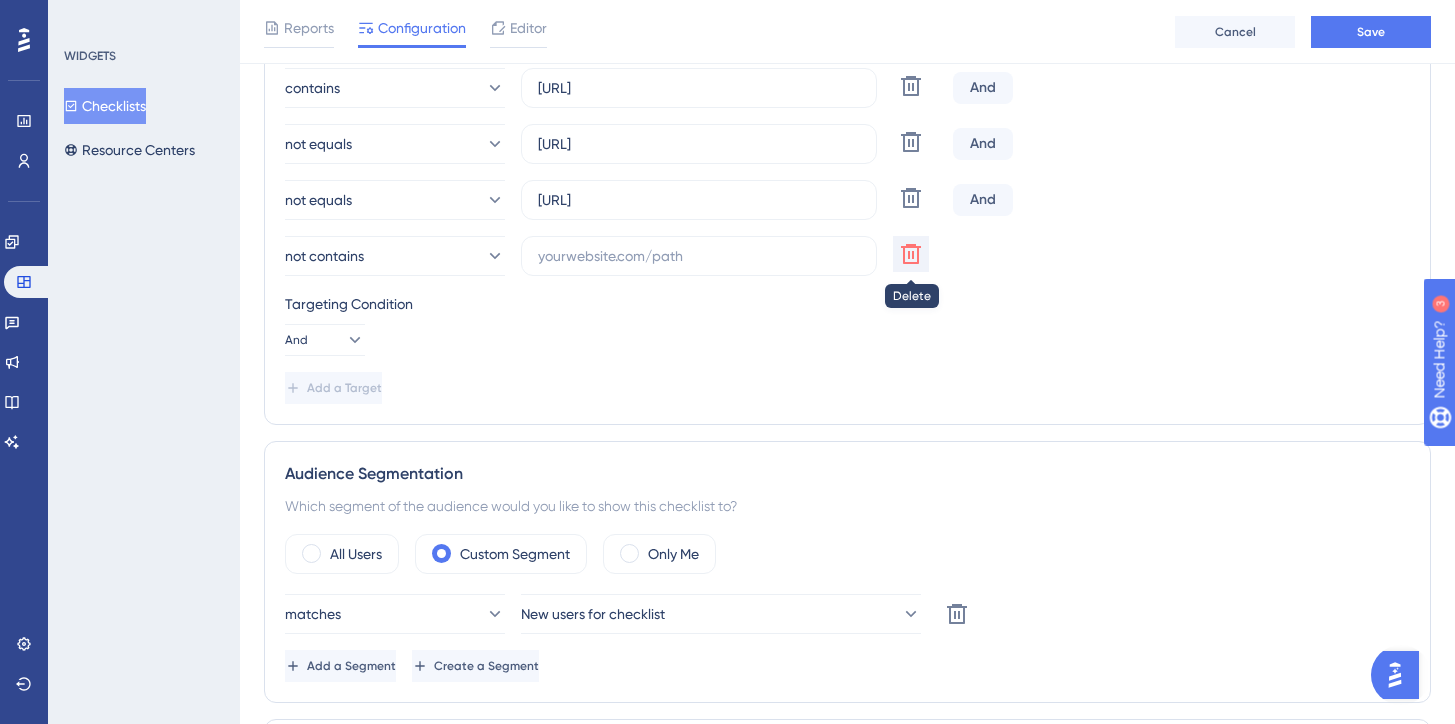click 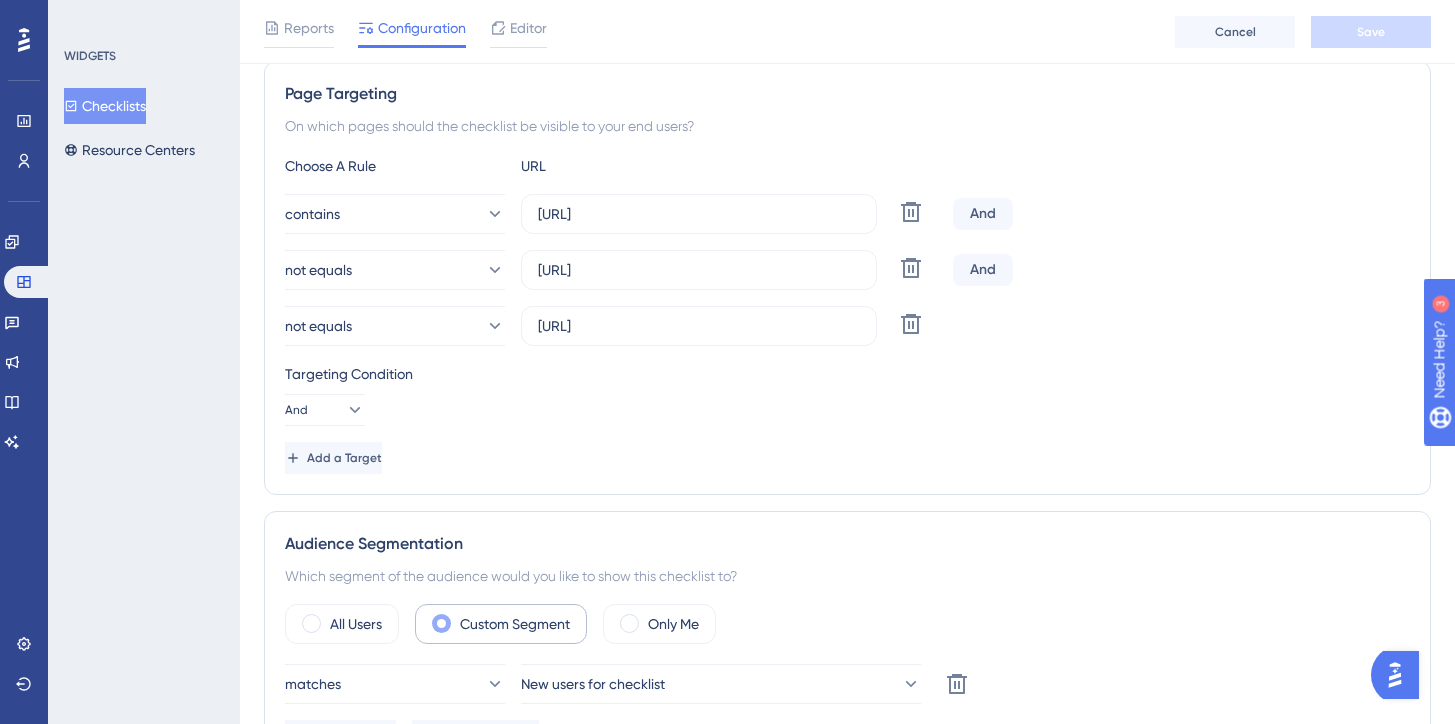 scroll, scrollTop: 0, scrollLeft: 0, axis: both 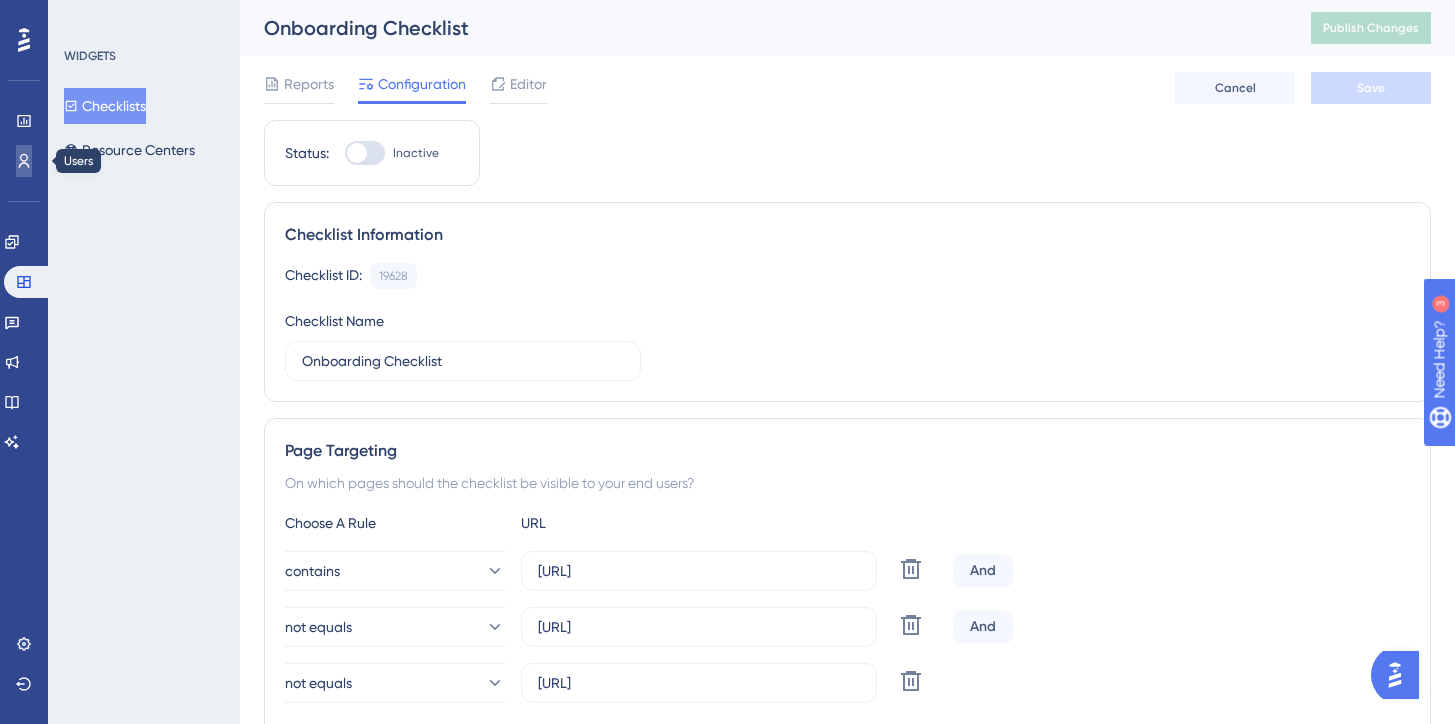 click 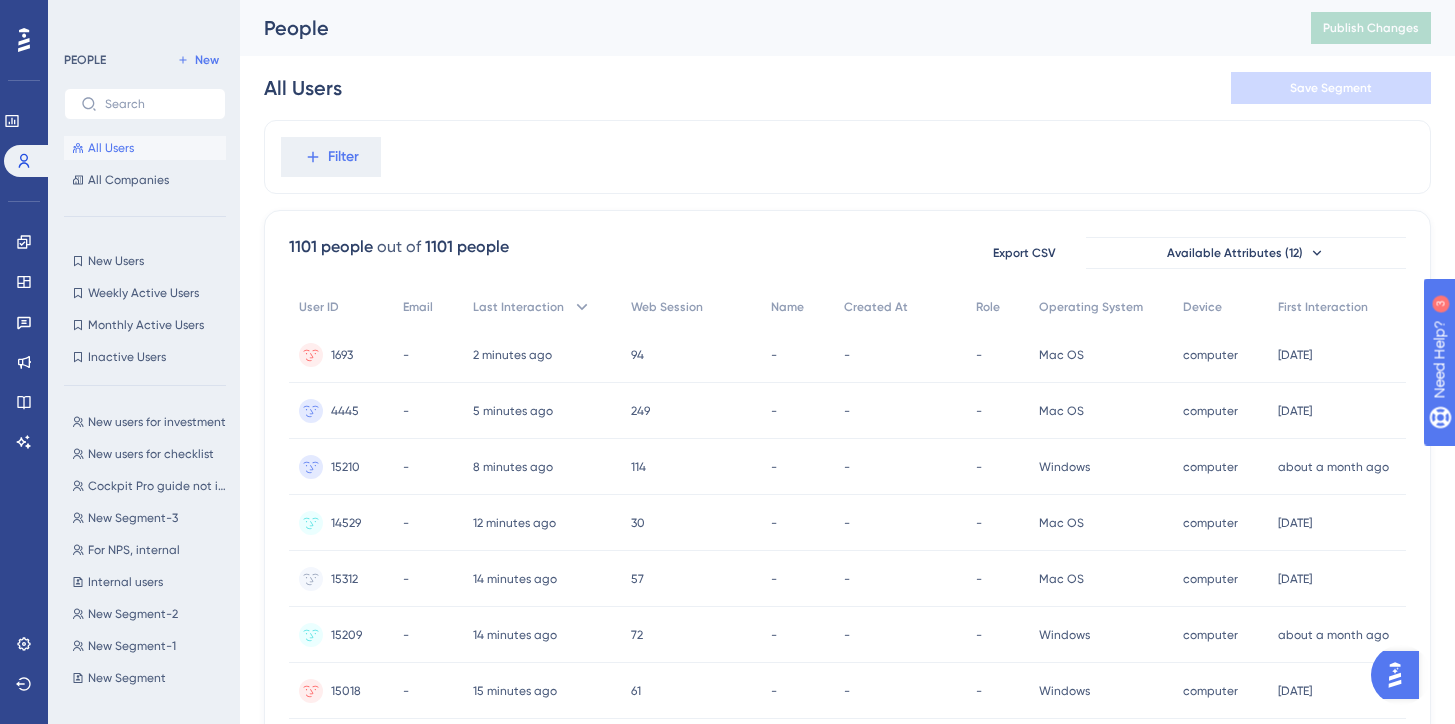 click on "New users for investment New users for investment New users for checklist New users for checklist Cockpit Pro guide not interacted Cockpit Pro guide not interacted New Segment-3 New Segment-3 For NPS, internal For NPS, internal Internal users Internal users New Segment-2 New Segment-2 New Segment-1 New Segment-1 New Segment New Segment" at bounding box center (151, 545) 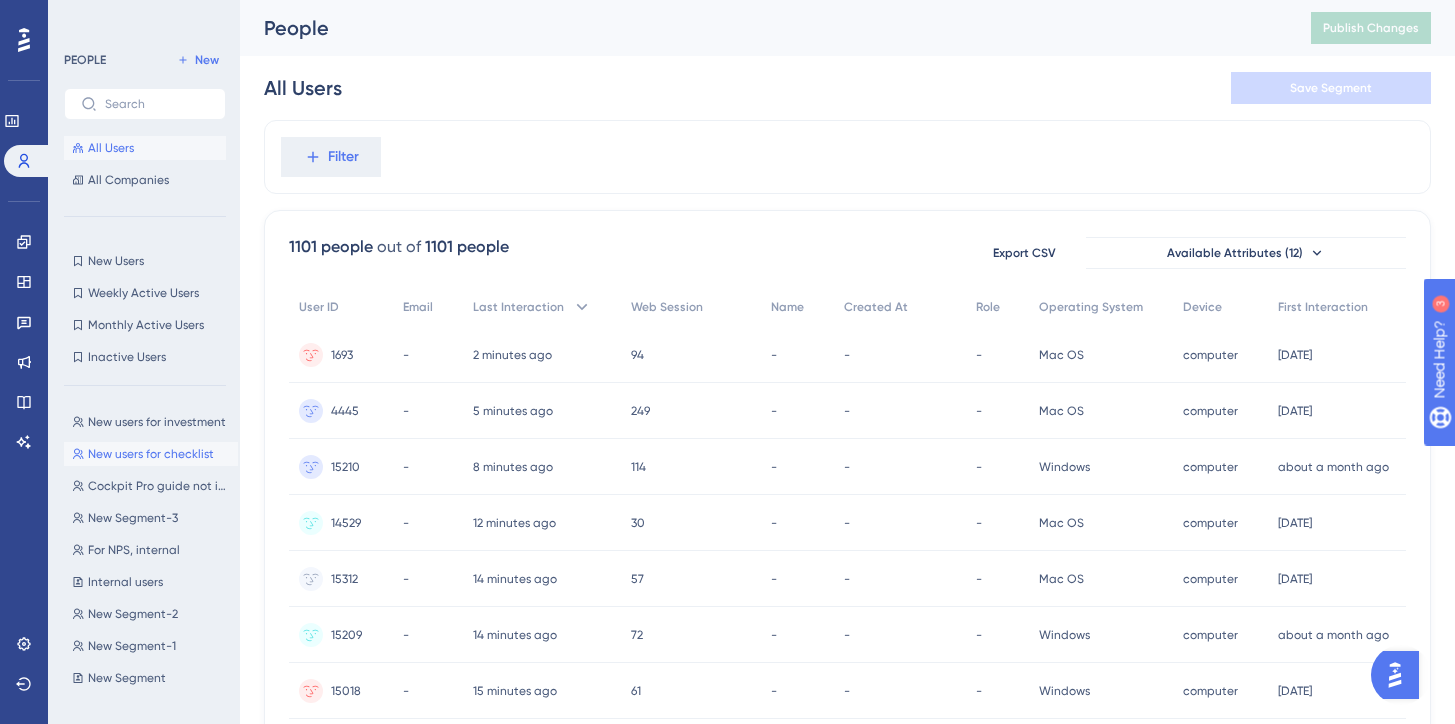 click on "New users for checklist New users for checklist" at bounding box center [151, 454] 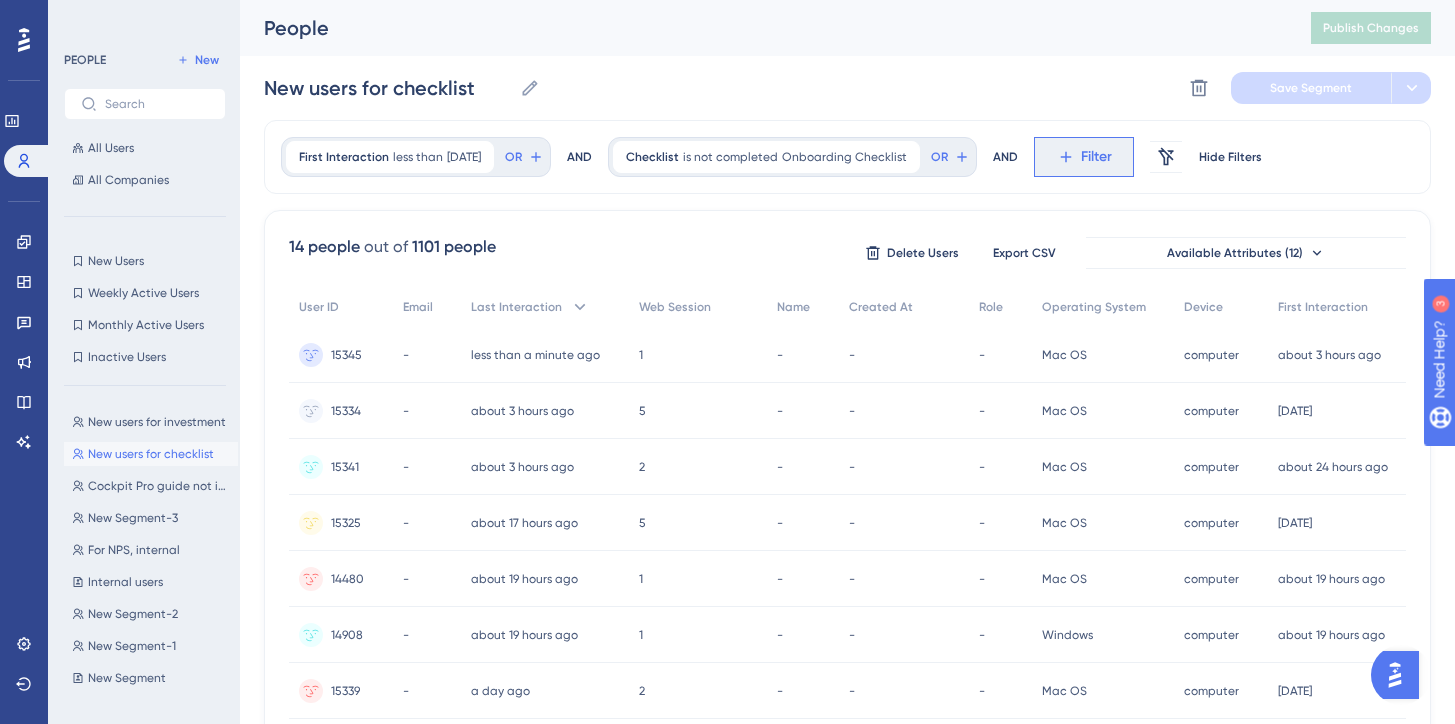 click 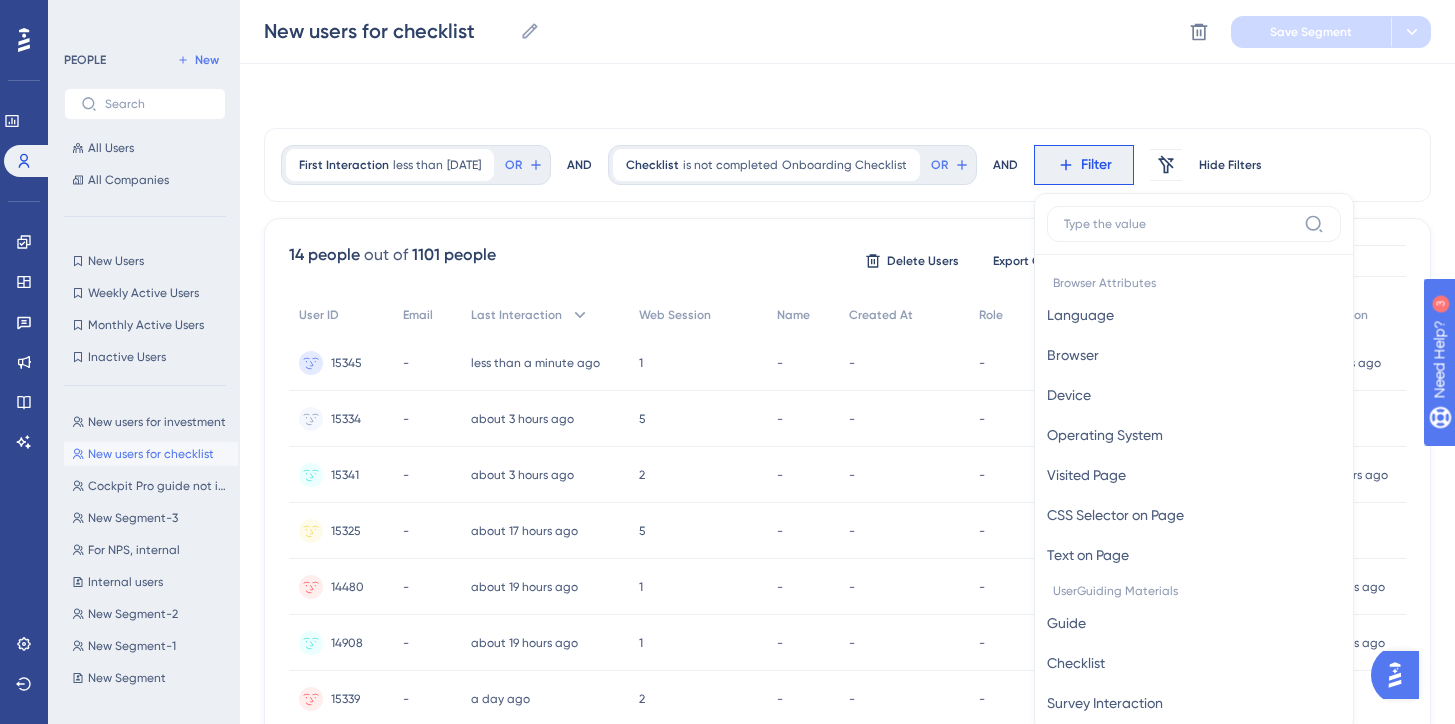 scroll, scrollTop: 93, scrollLeft: 0, axis: vertical 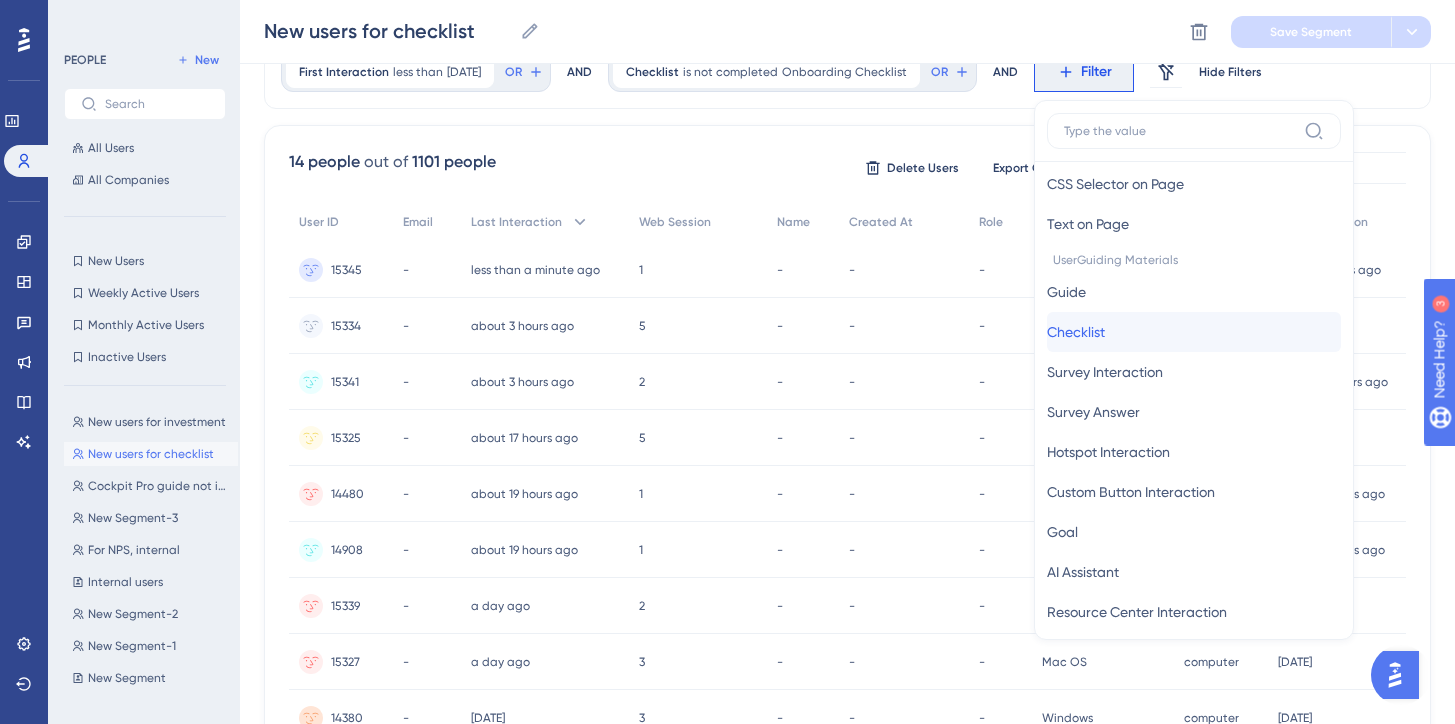 click on "Checklist Checklist" at bounding box center [1194, 332] 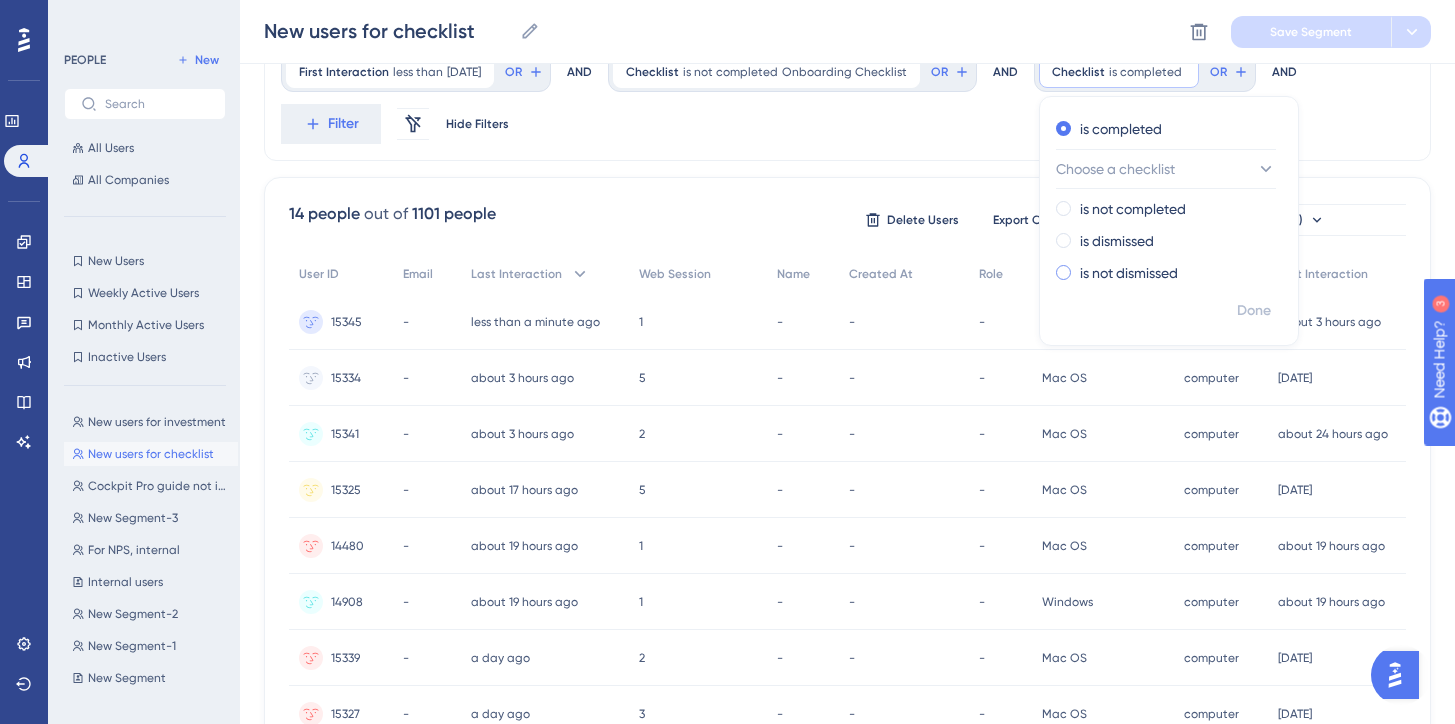 click on "is not dismissed" at bounding box center [1129, 273] 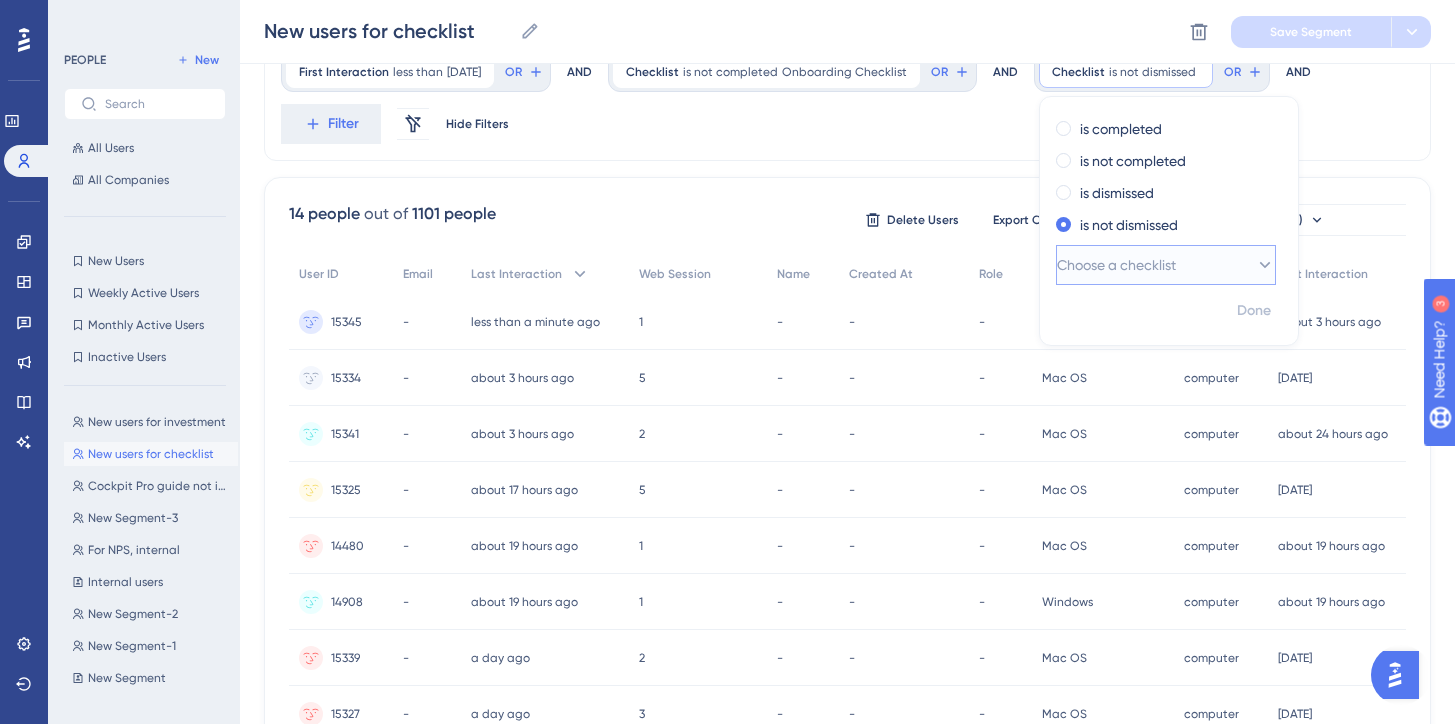 click on "Choose a checklist" at bounding box center (1116, 265) 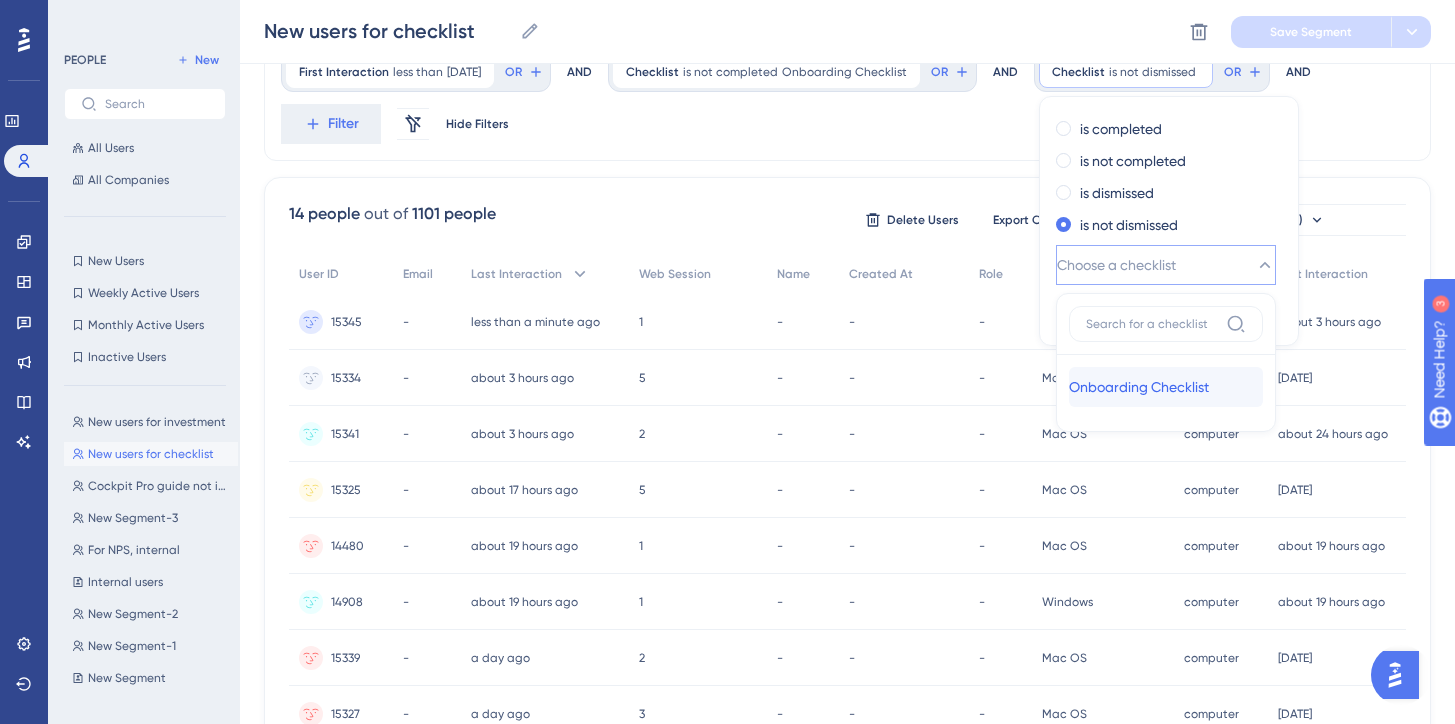 click on "Onboarding Checklist" at bounding box center (1139, 387) 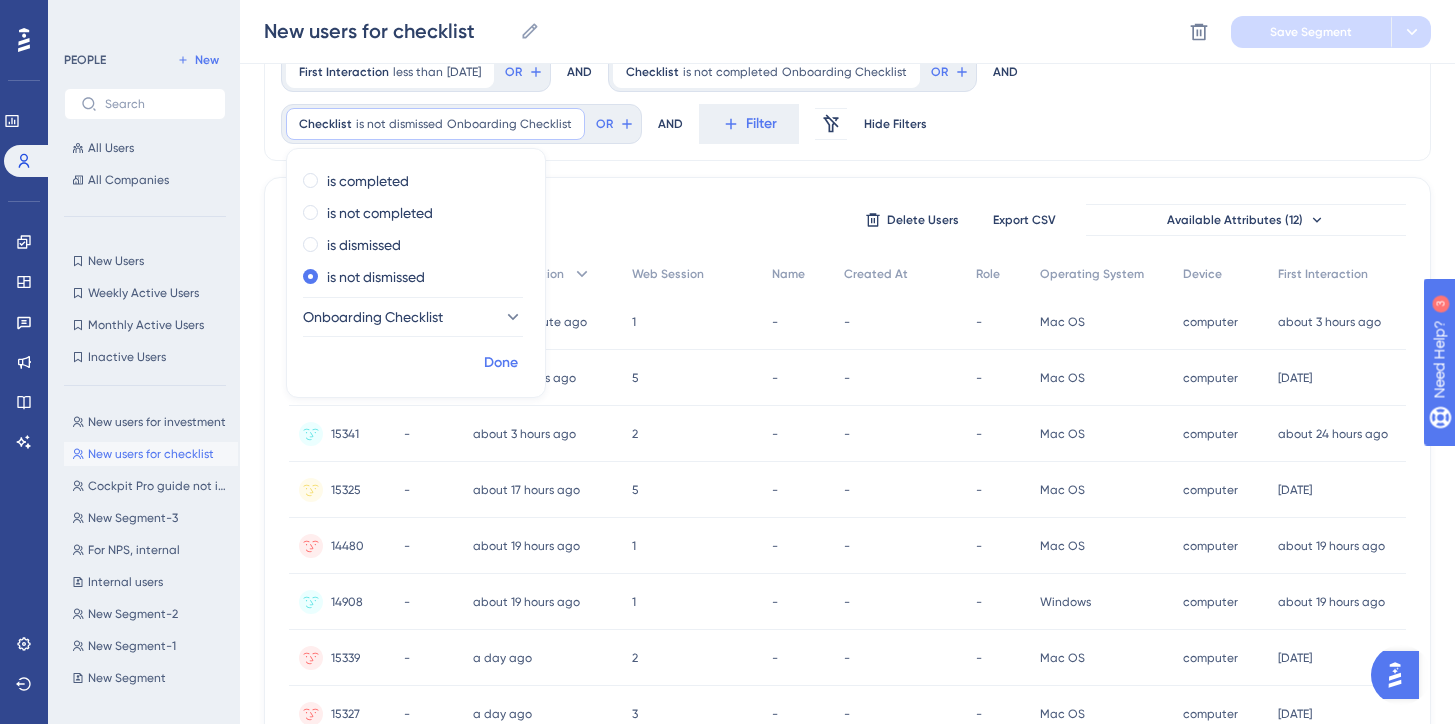 click on "Done" at bounding box center (501, 363) 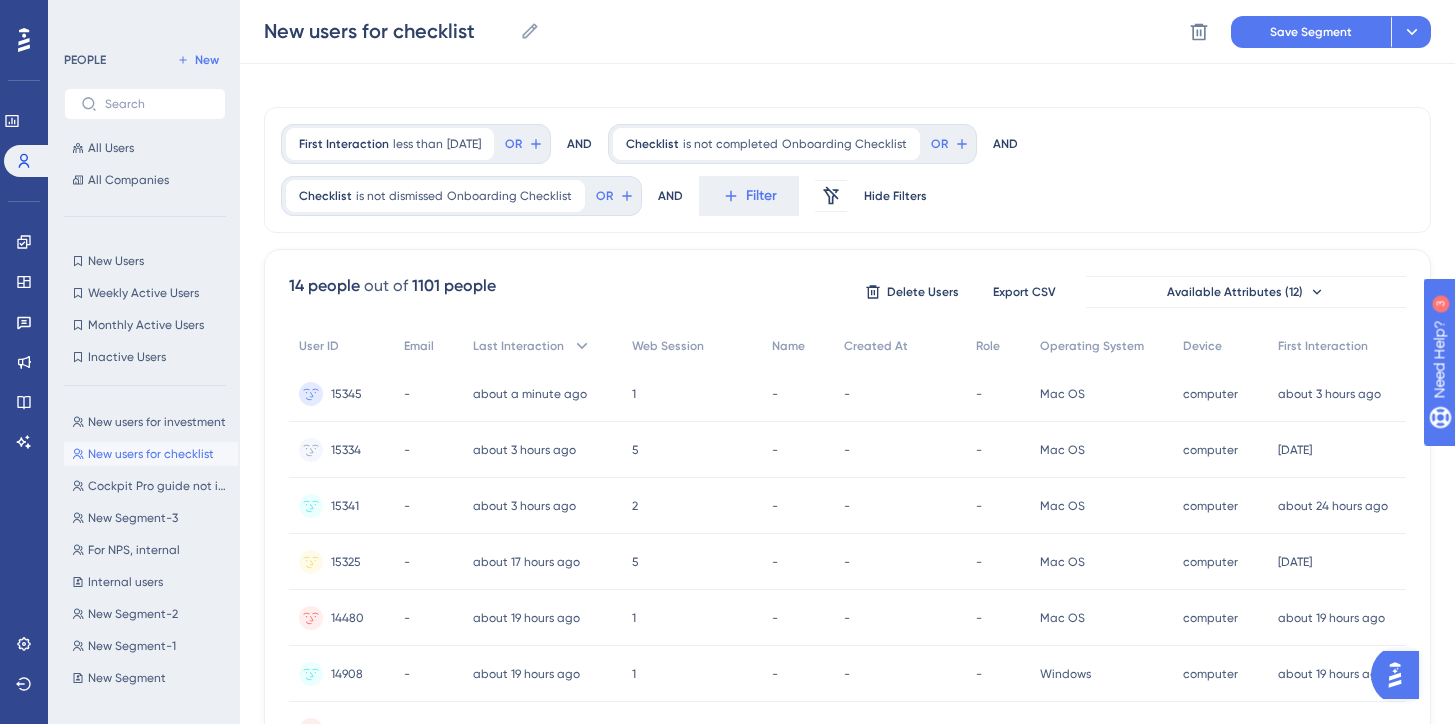 scroll, scrollTop: 0, scrollLeft: 0, axis: both 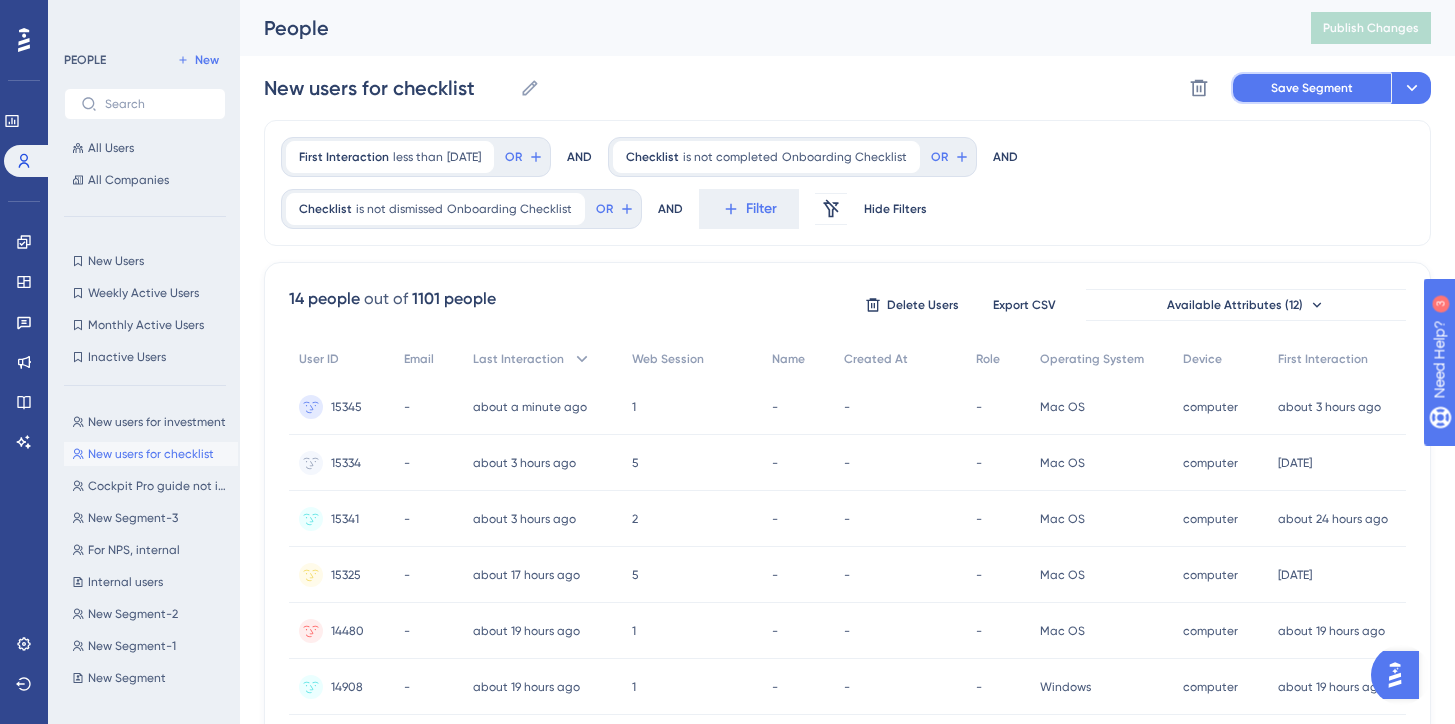 click on "Save Segment" at bounding box center (1311, 88) 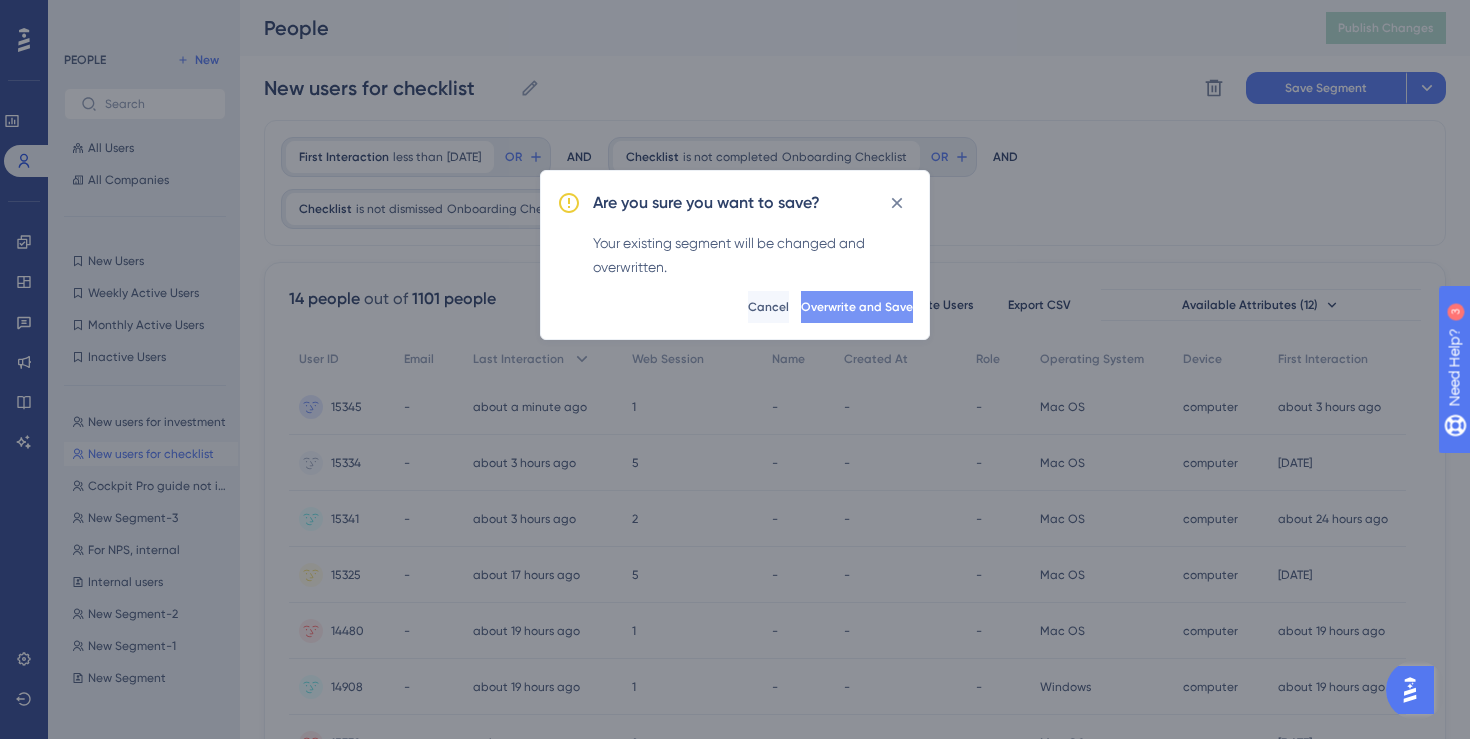 click on "Overwrite and Save" at bounding box center (857, 307) 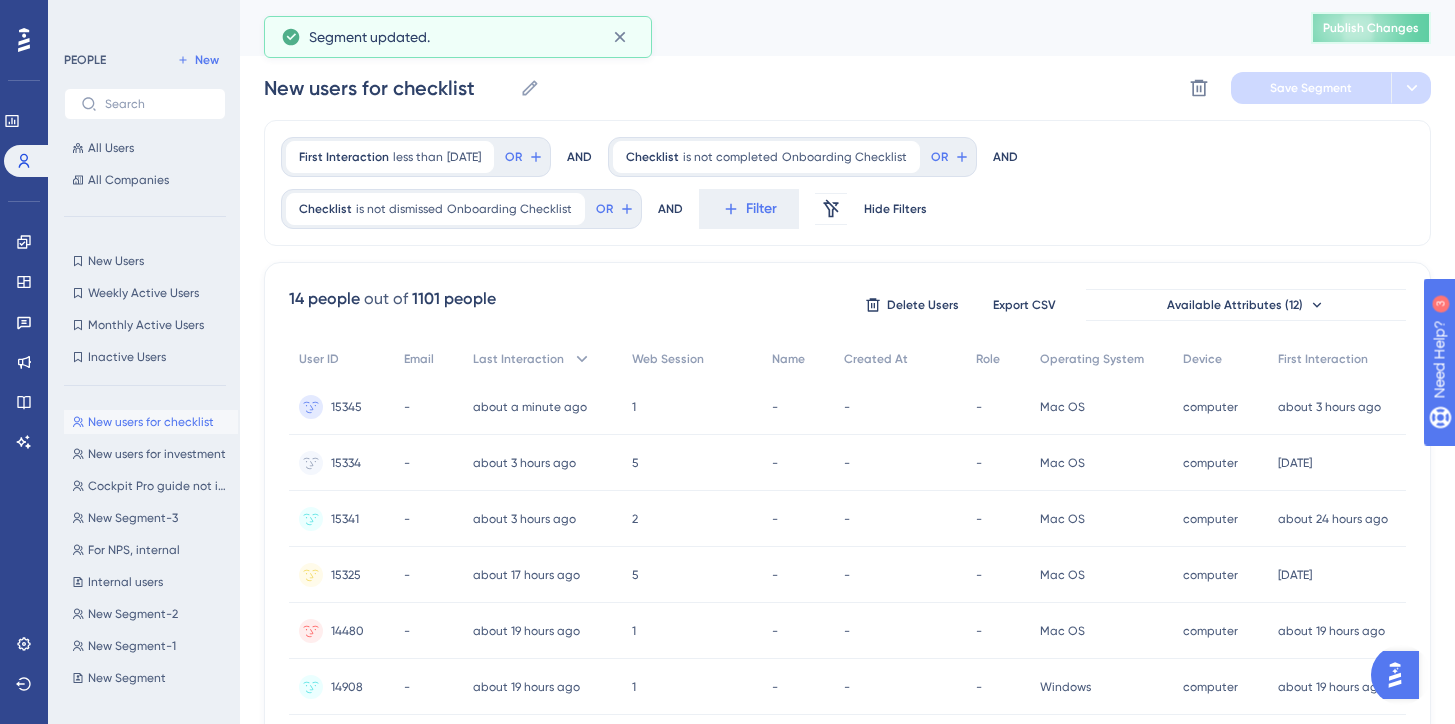 click on "Publish Changes" at bounding box center (1371, 28) 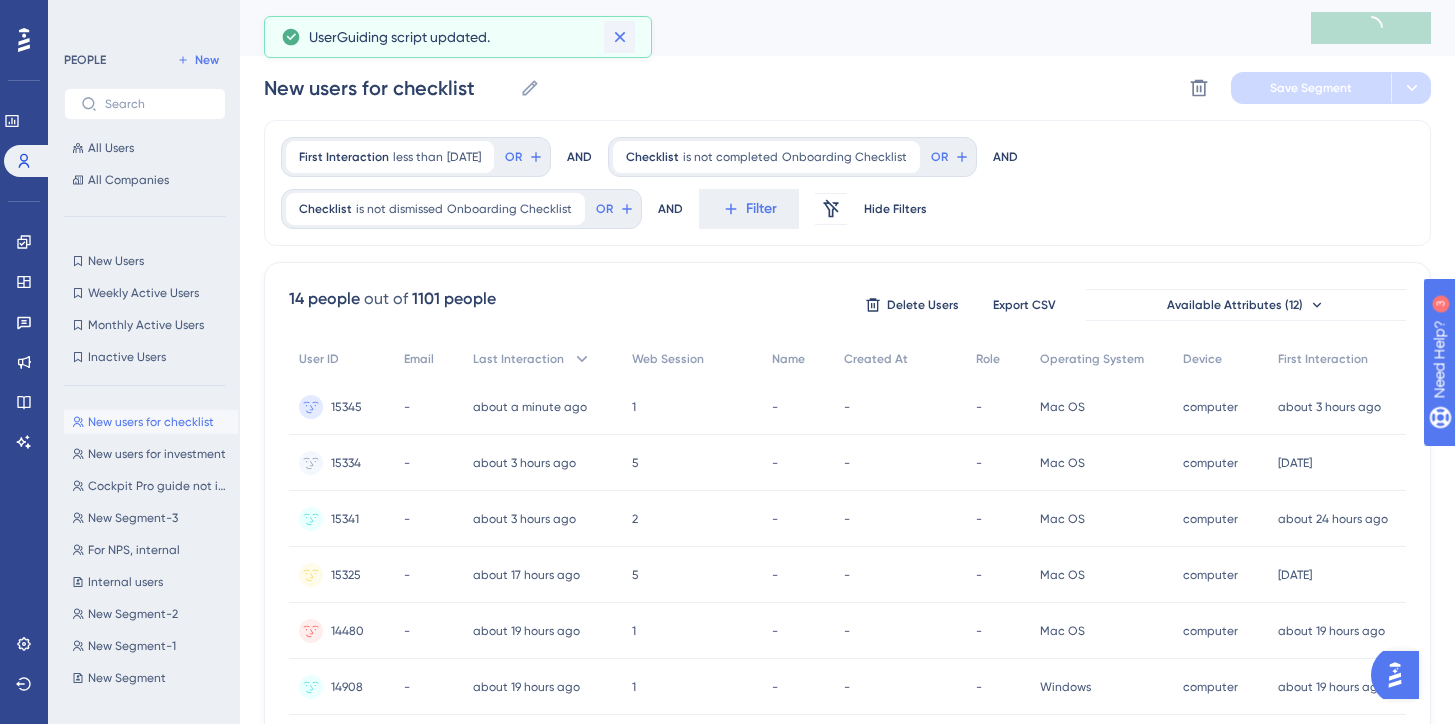 click 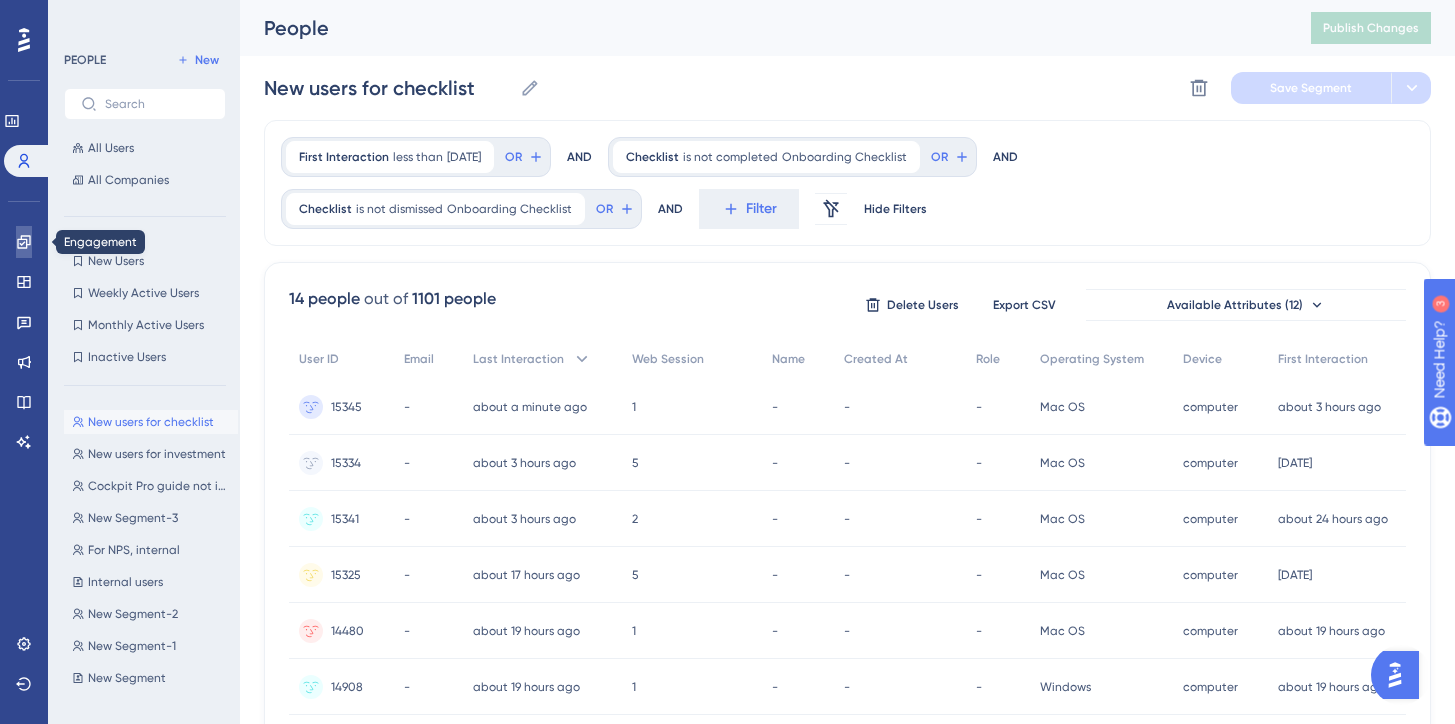 click at bounding box center (24, 242) 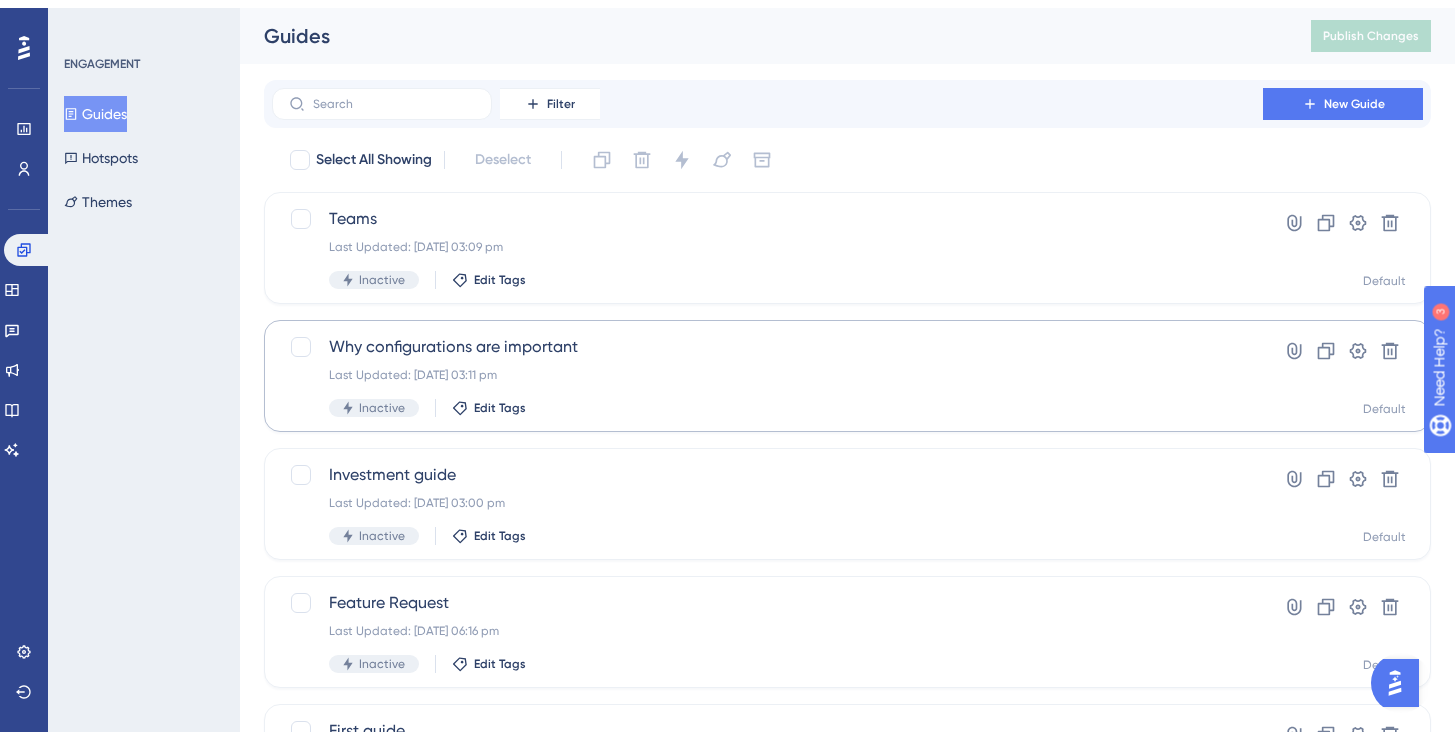 scroll, scrollTop: 133, scrollLeft: 0, axis: vertical 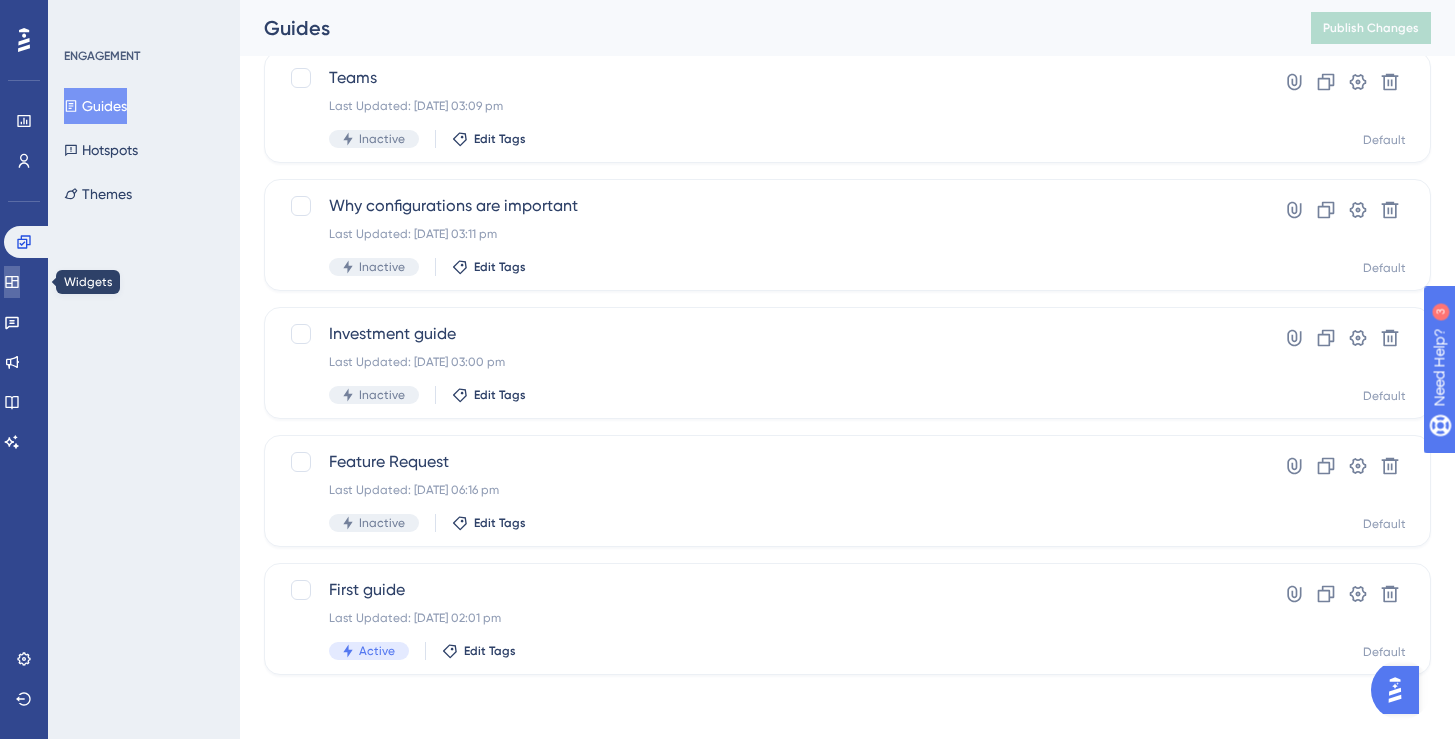 click at bounding box center [12, 282] 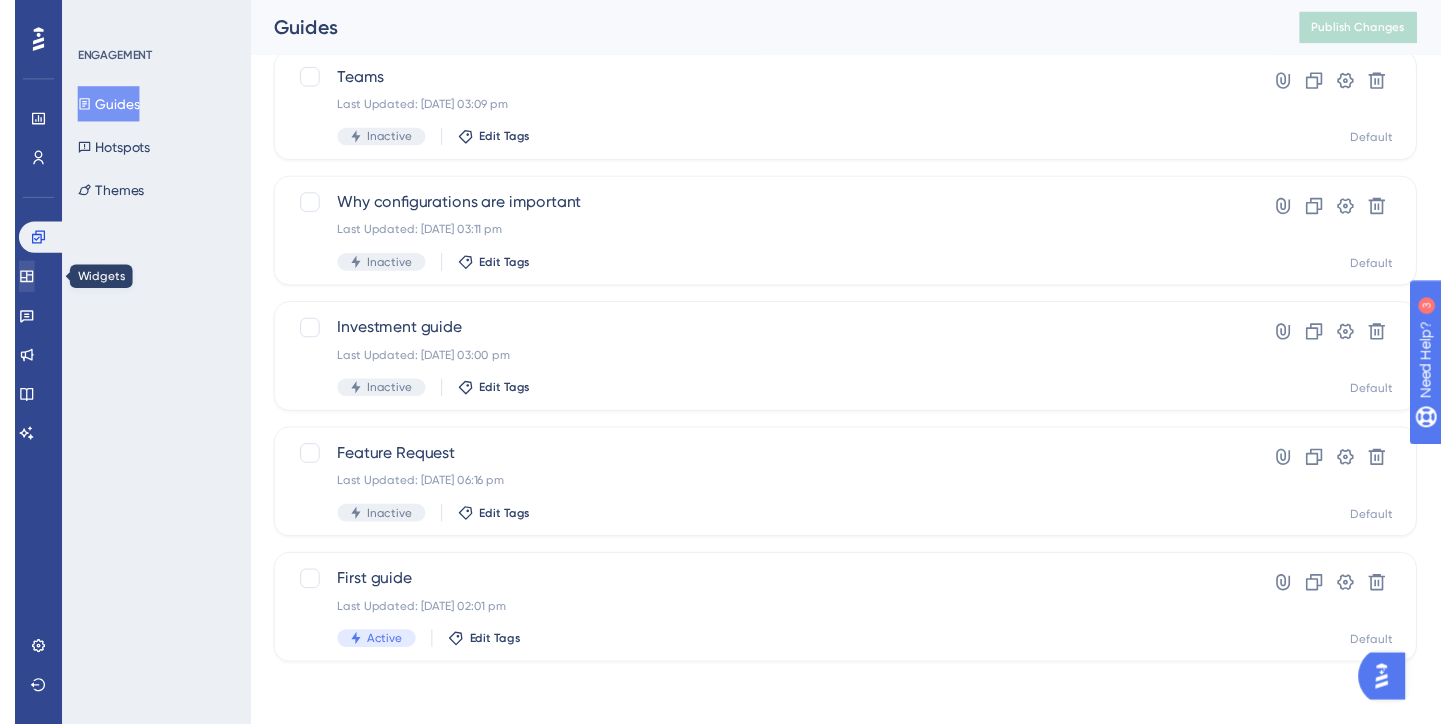 scroll, scrollTop: 0, scrollLeft: 0, axis: both 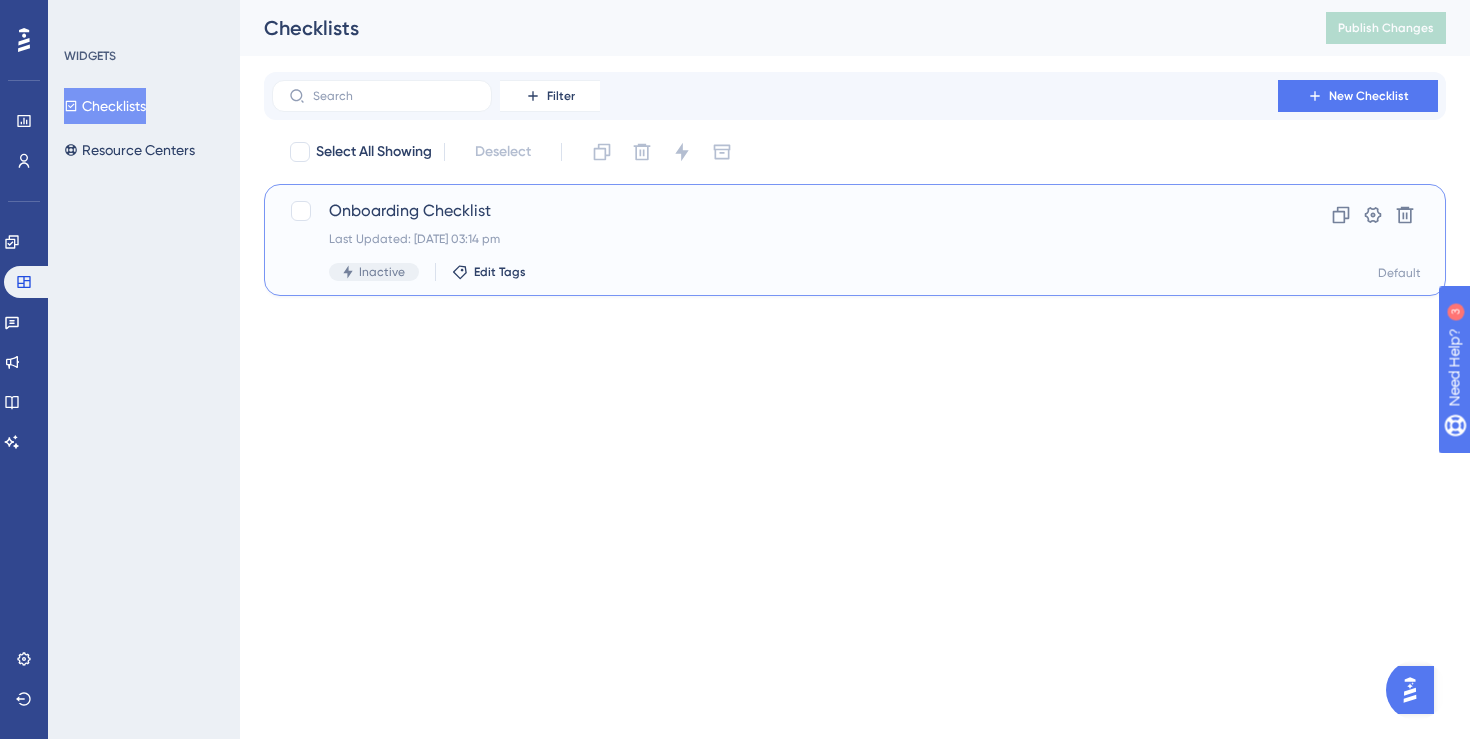 click on "Last Updated: [DATE] 03:14 pm" at bounding box center [775, 239] 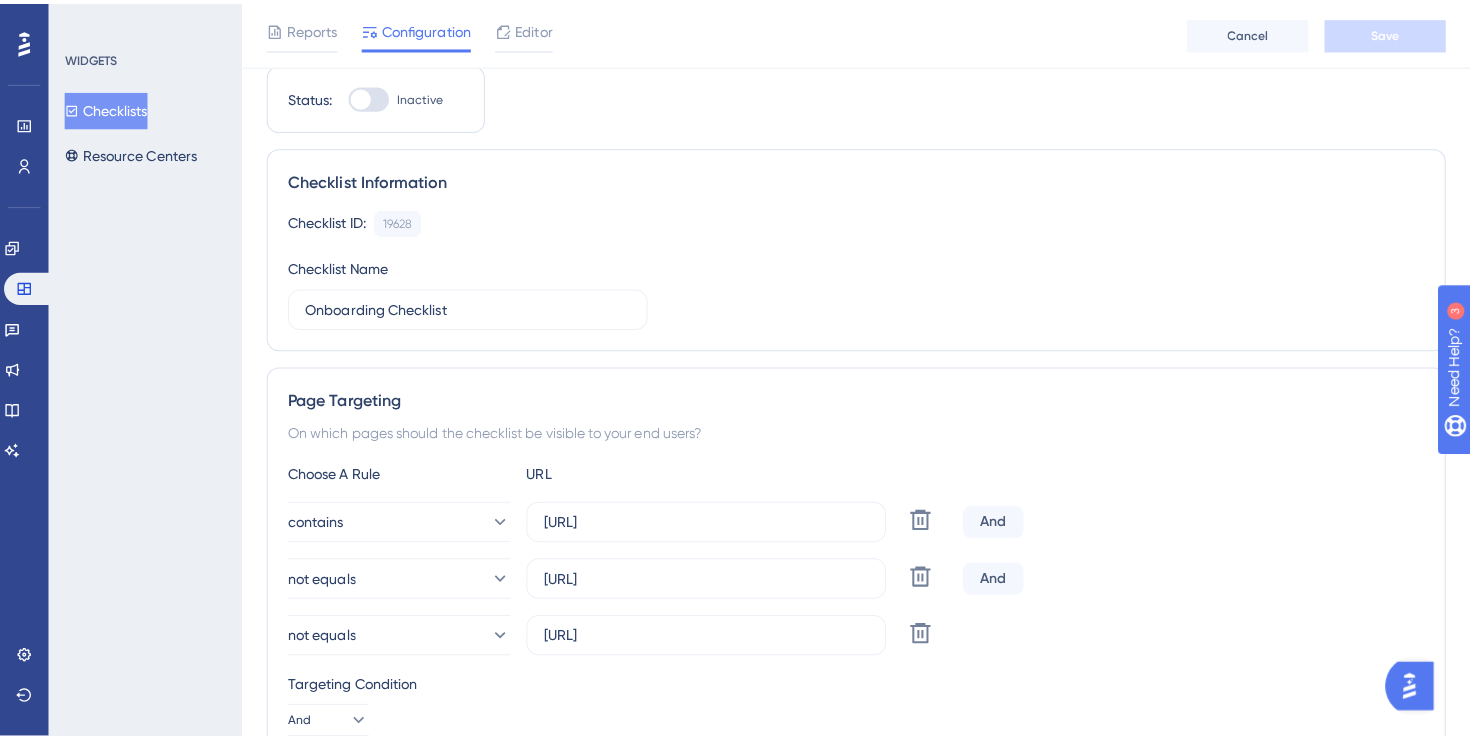 scroll, scrollTop: 0, scrollLeft: 0, axis: both 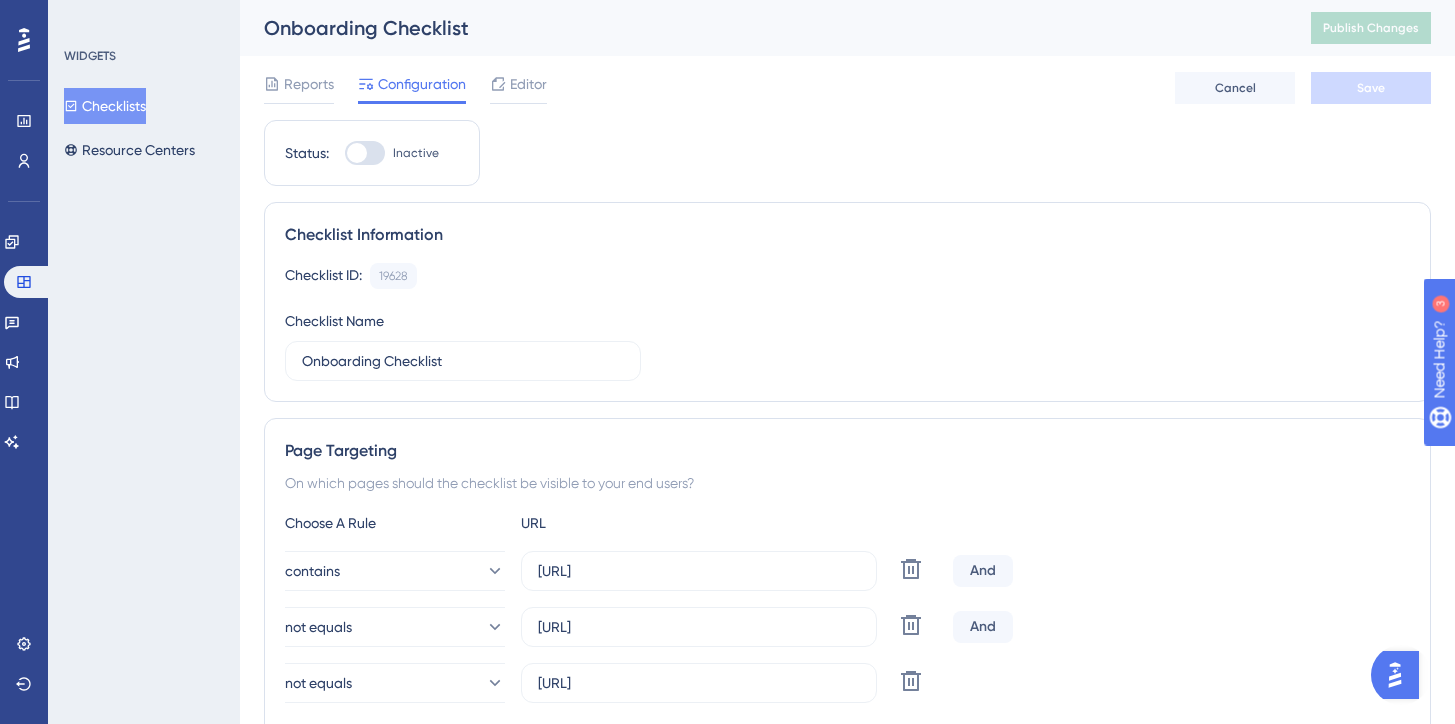 click on "Reports Configuration Editor Cancel Save" at bounding box center [847, 88] 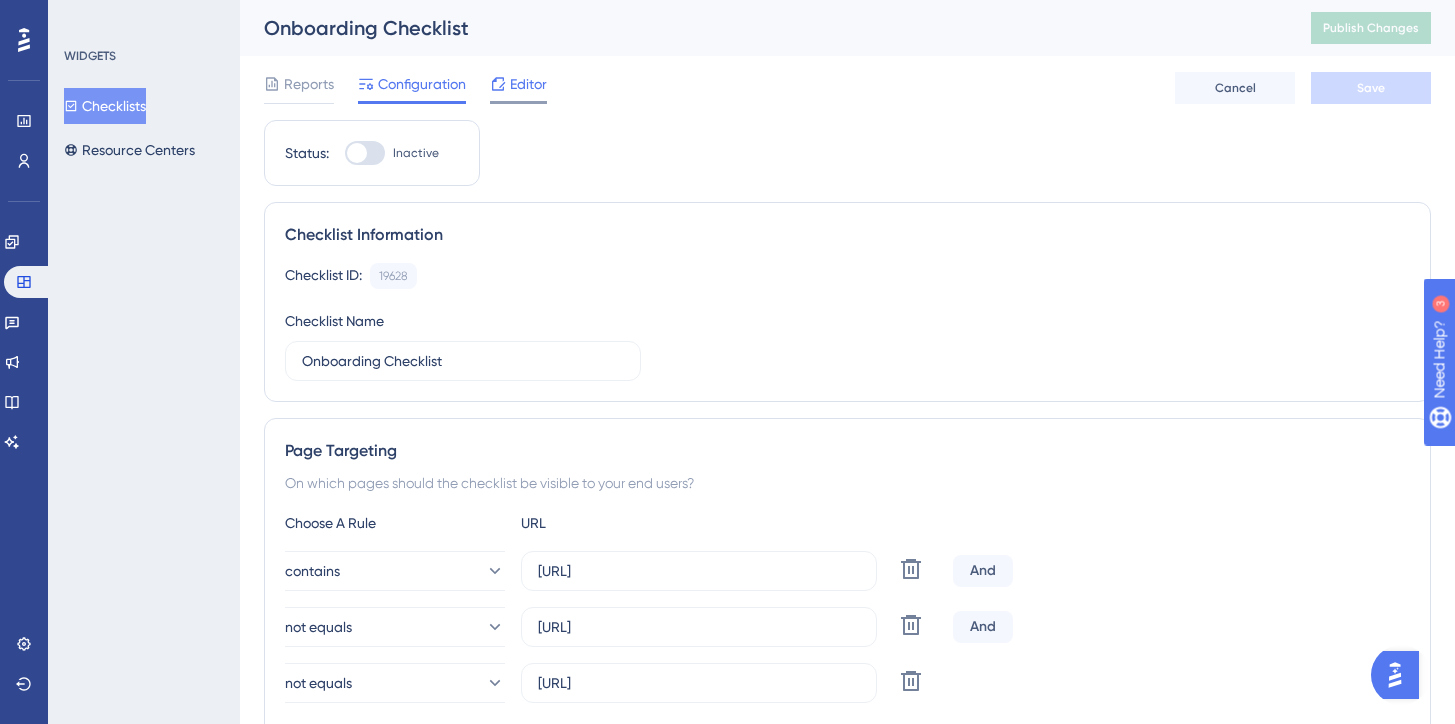 click at bounding box center (518, 102) 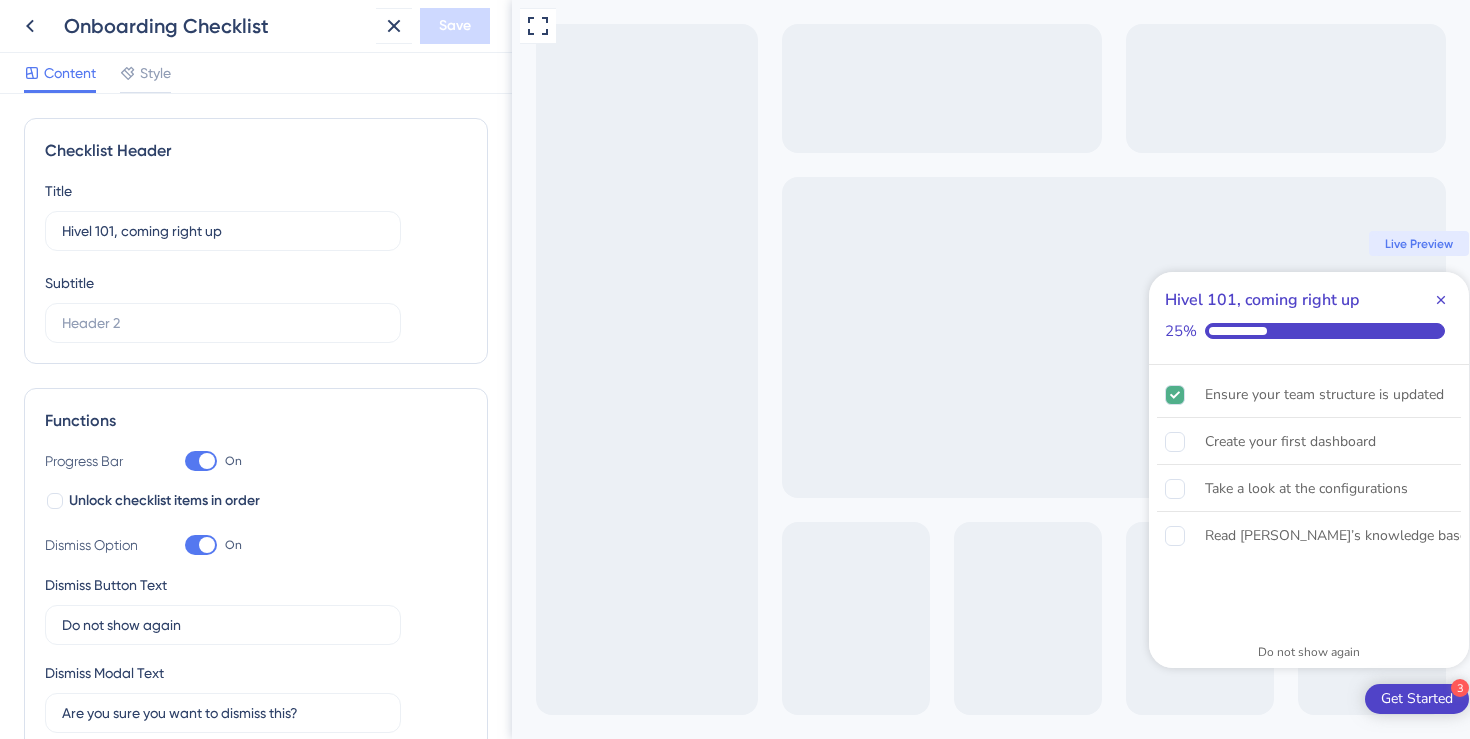 scroll, scrollTop: 0, scrollLeft: 0, axis: both 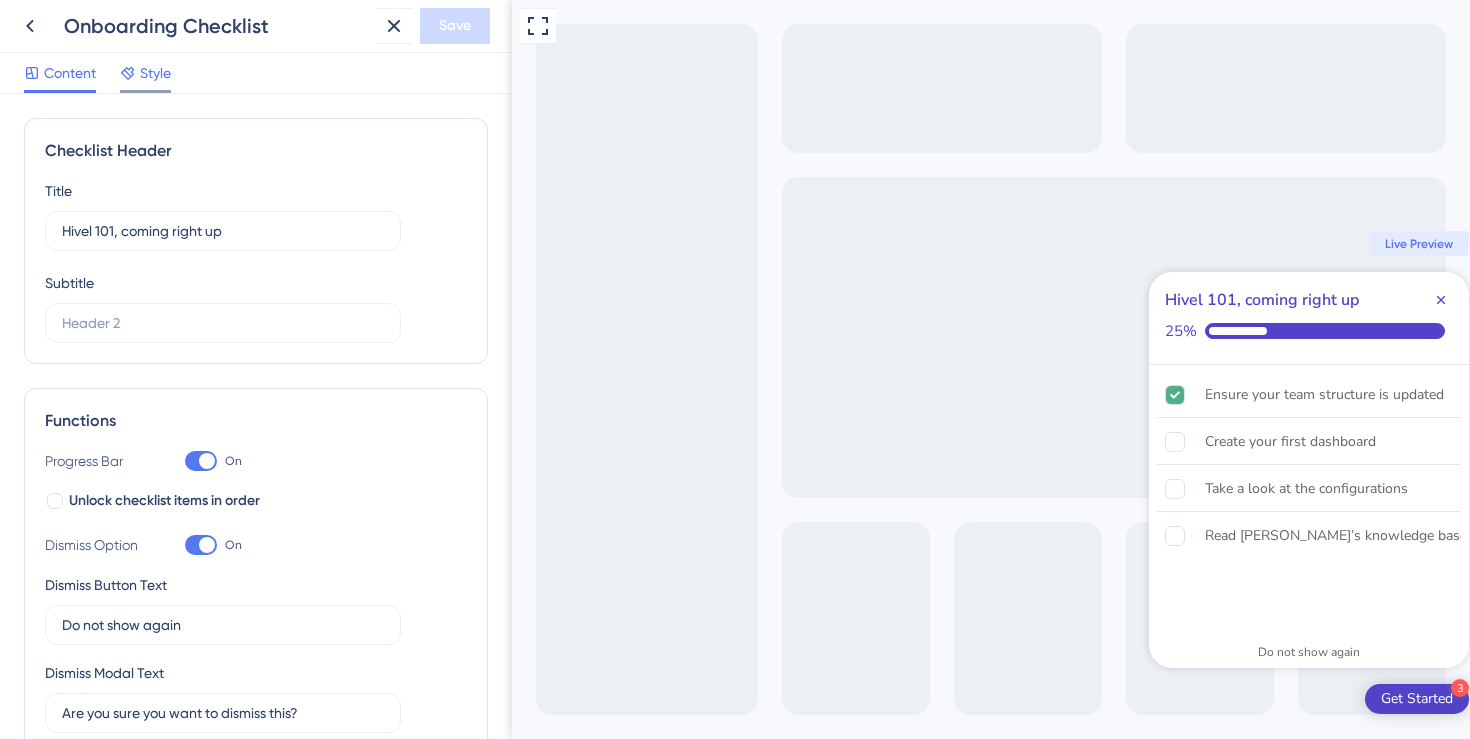 click on "Style" at bounding box center (155, 73) 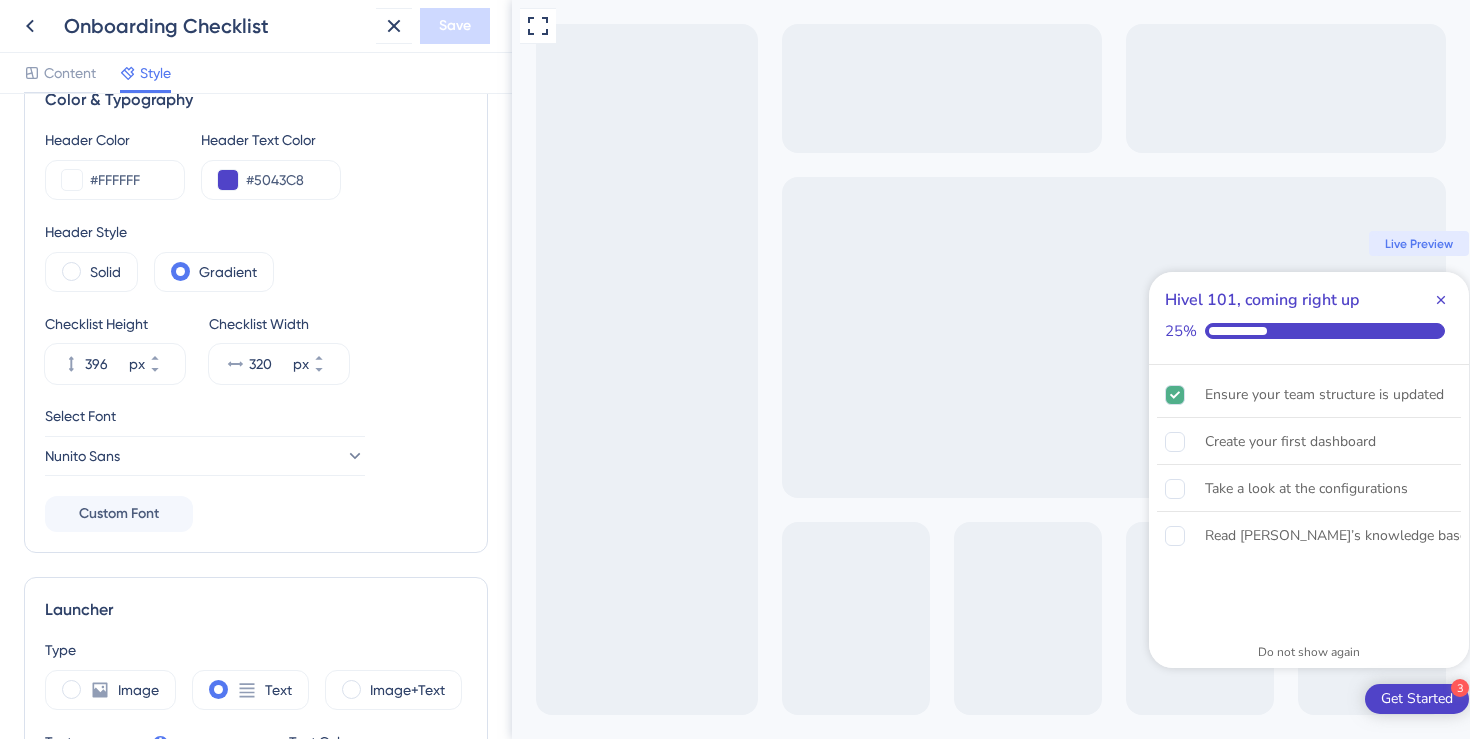 scroll, scrollTop: 54, scrollLeft: 0, axis: vertical 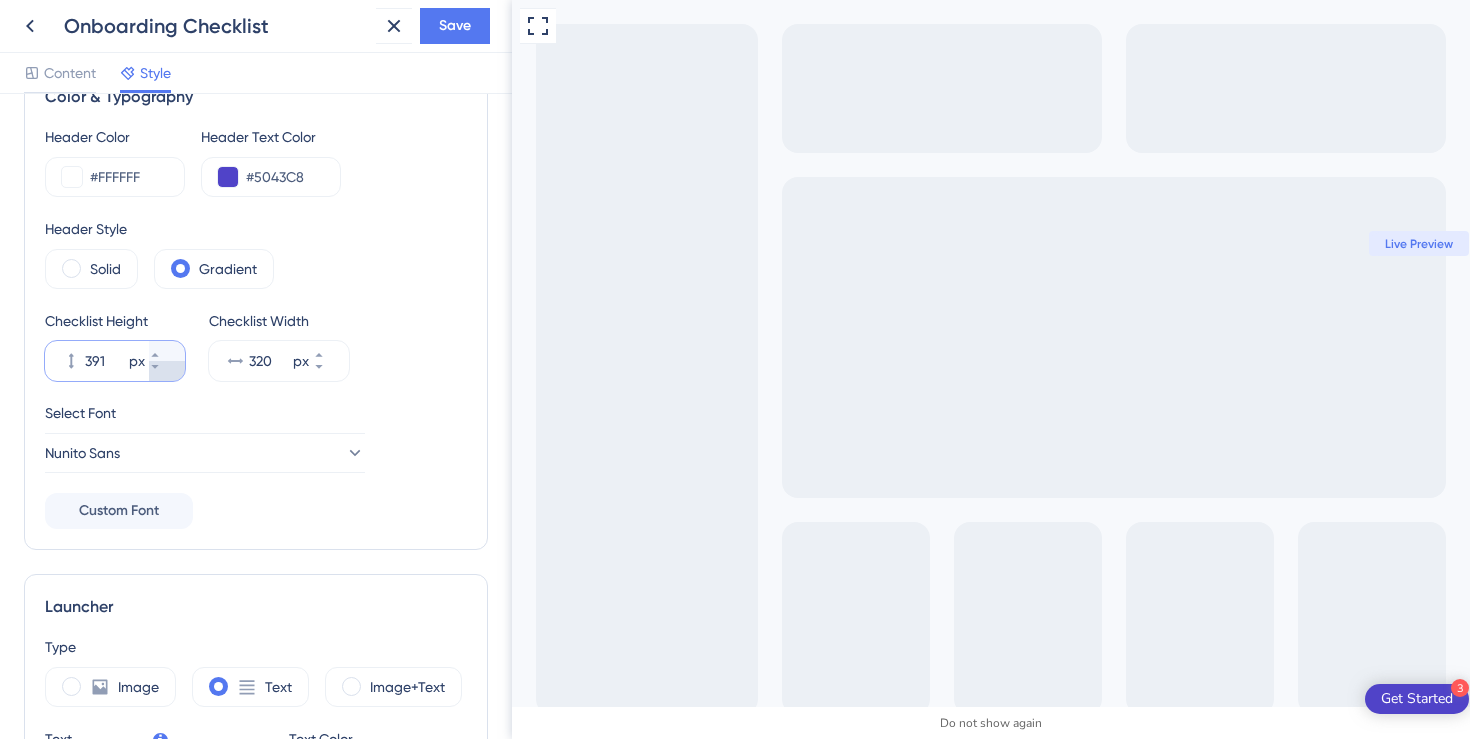 click on "391 px" at bounding box center [167, 371] 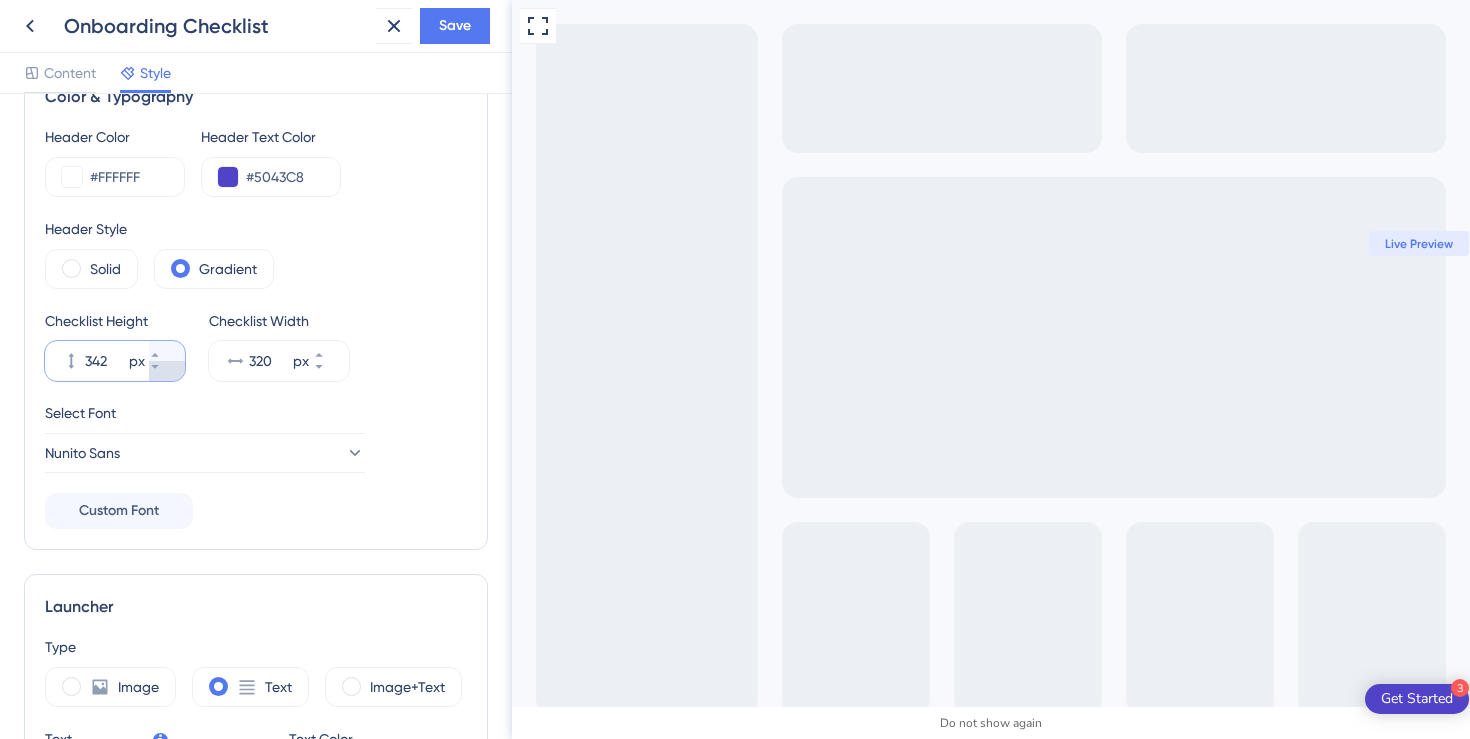 click on "342 px" at bounding box center (167, 371) 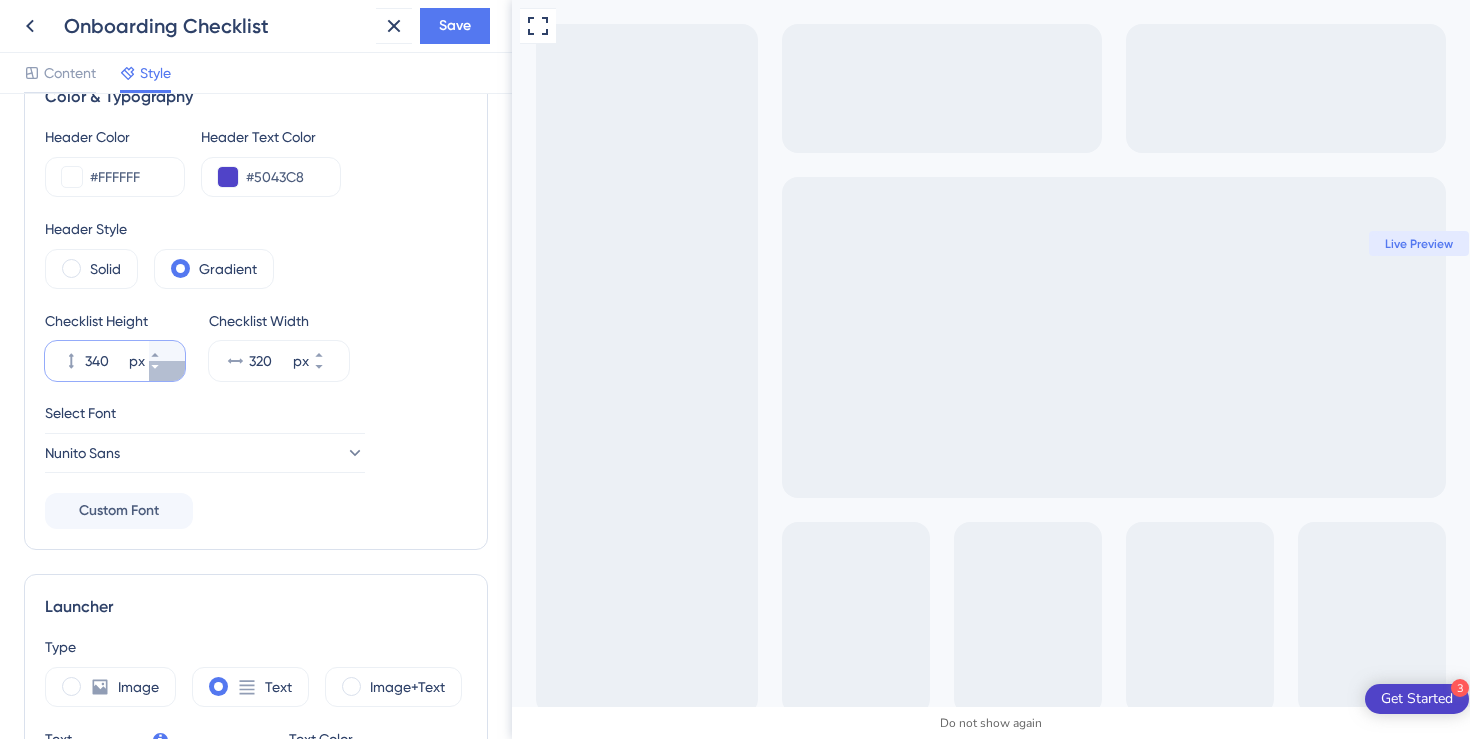 click on "340 px" at bounding box center (167, 371) 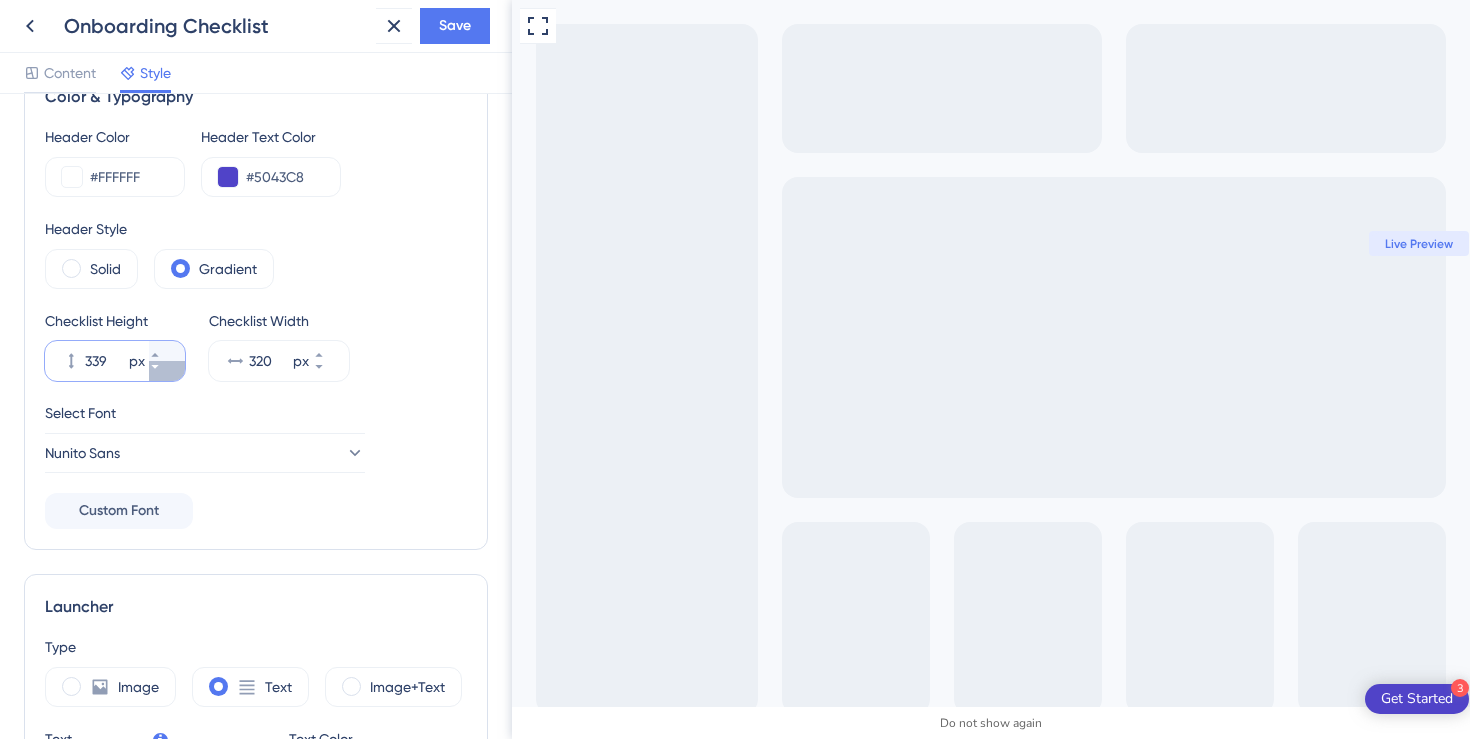 click on "339 px" at bounding box center (167, 371) 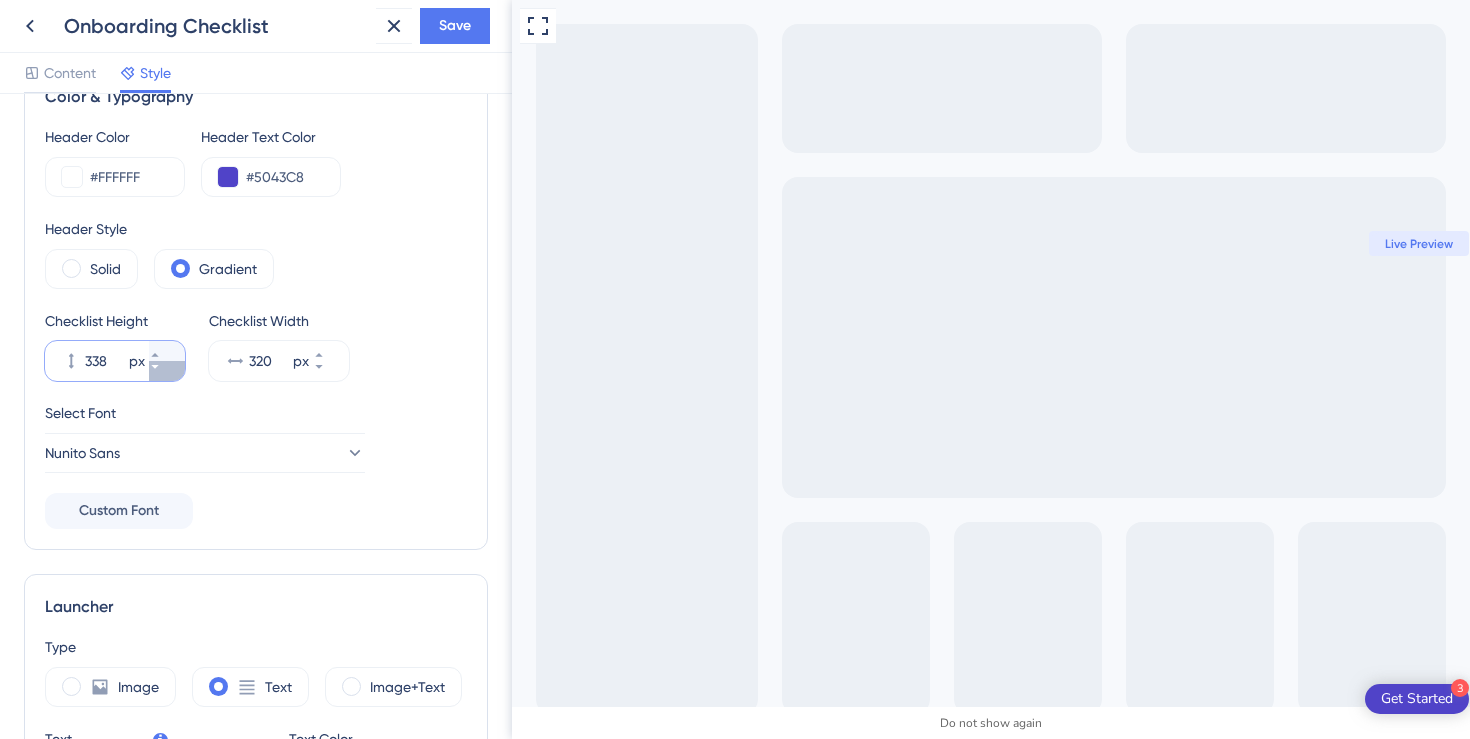 click on "338 px" at bounding box center [167, 371] 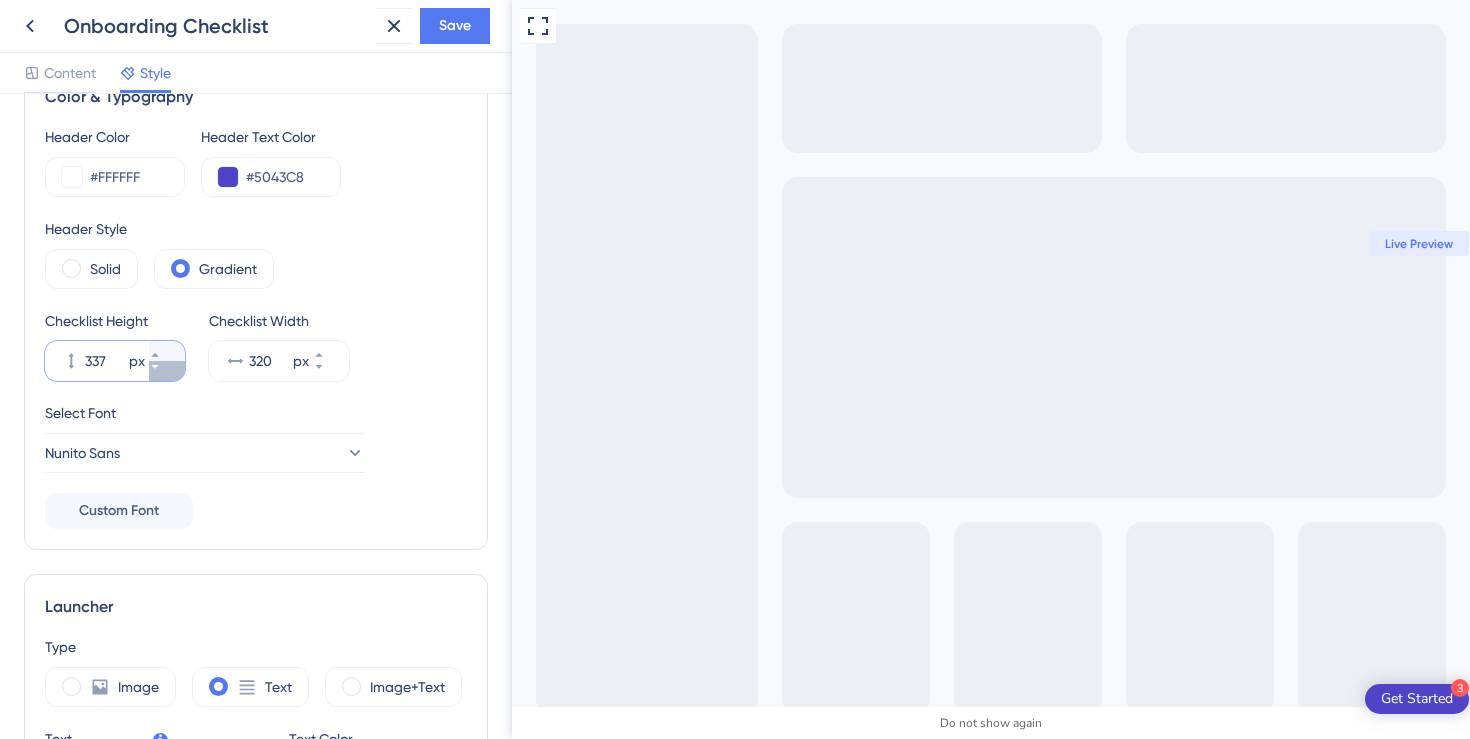 click on "337 px" at bounding box center [167, 371] 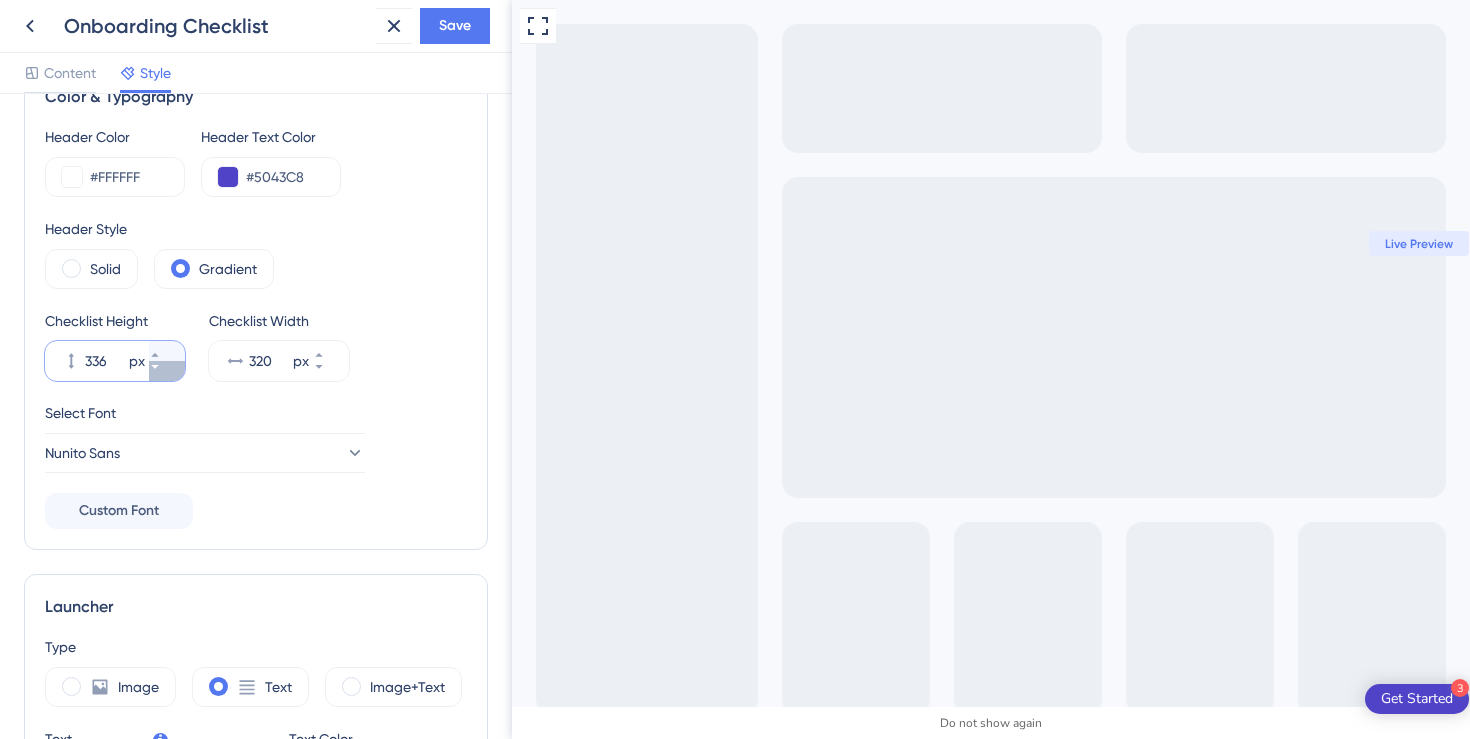 click on "336 px" at bounding box center (167, 371) 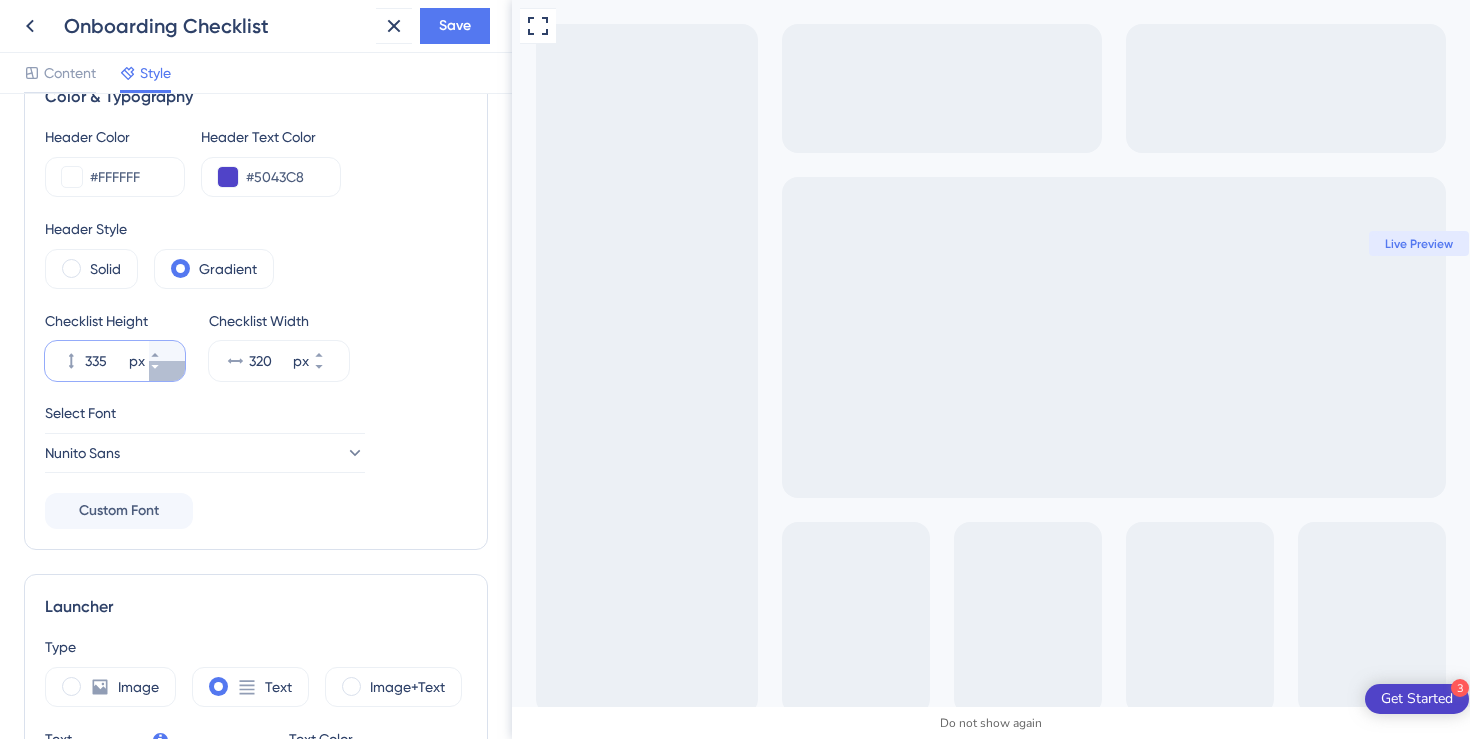 click on "335 px" at bounding box center (167, 371) 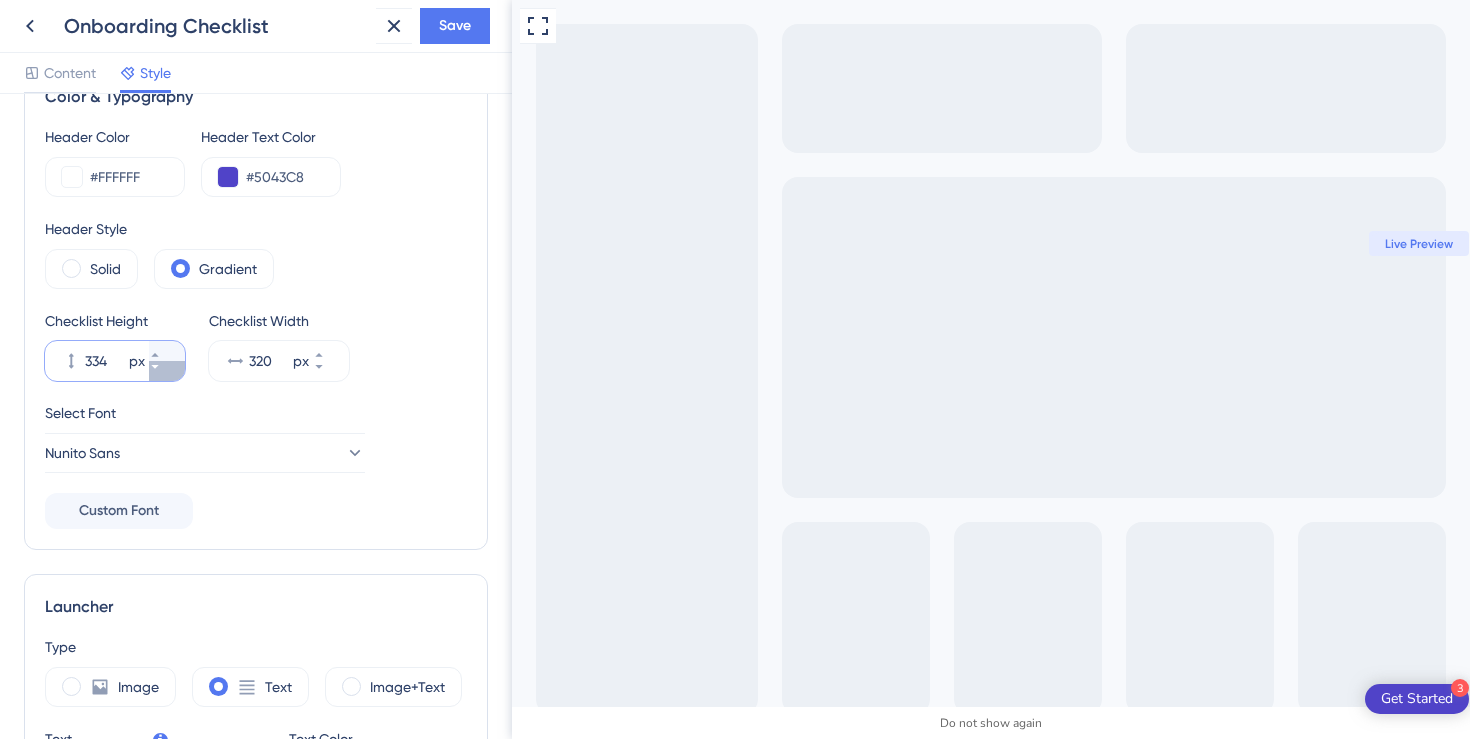 click on "334 px" at bounding box center (167, 371) 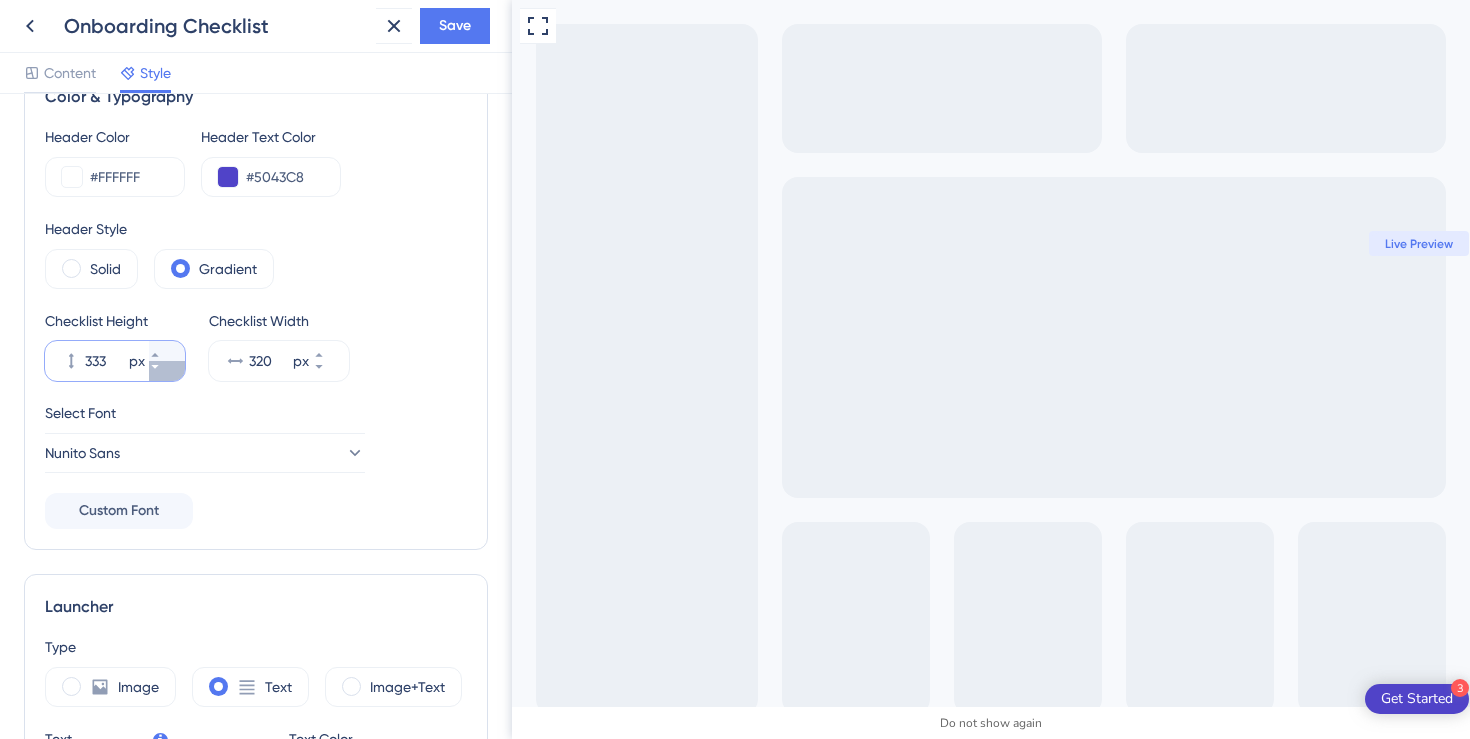 click on "333 px" at bounding box center [167, 371] 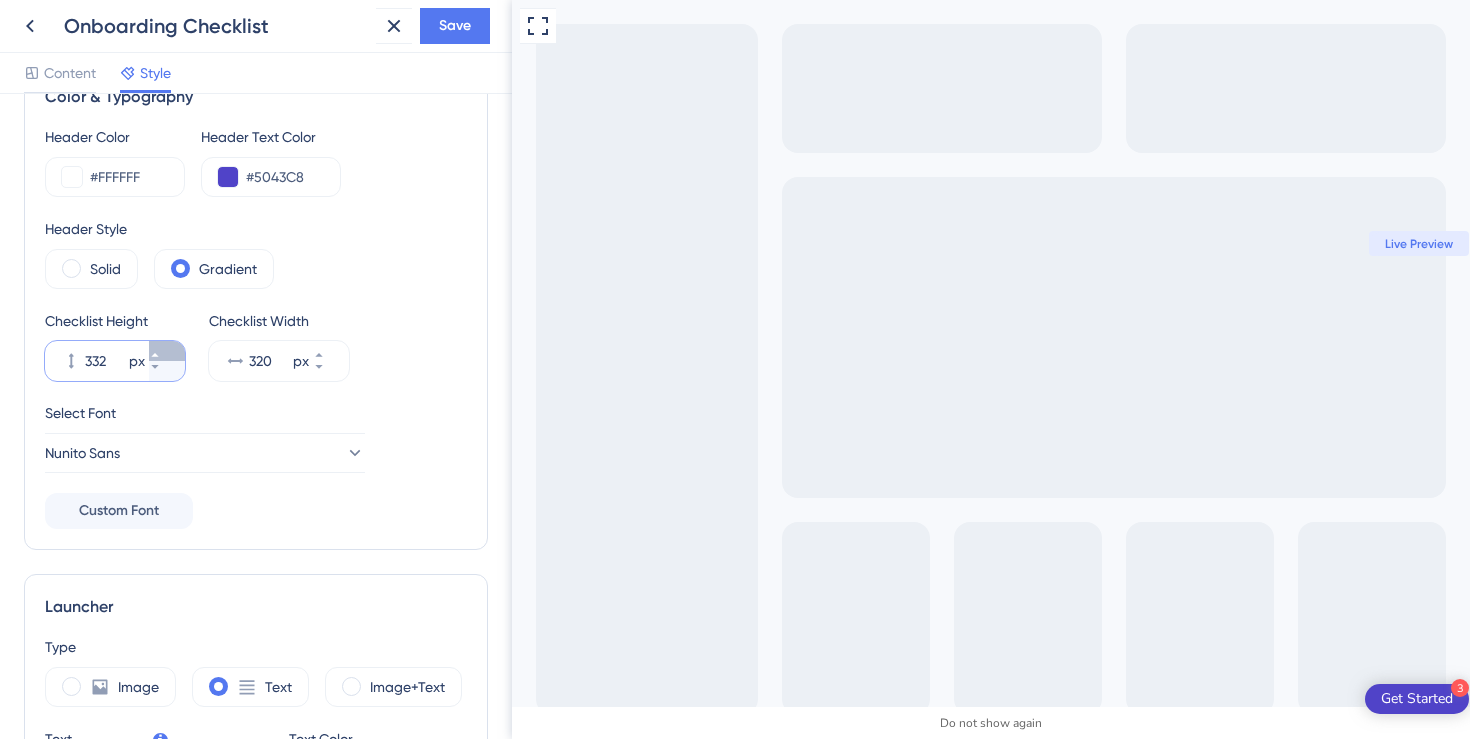 click on "332 px" at bounding box center (167, 351) 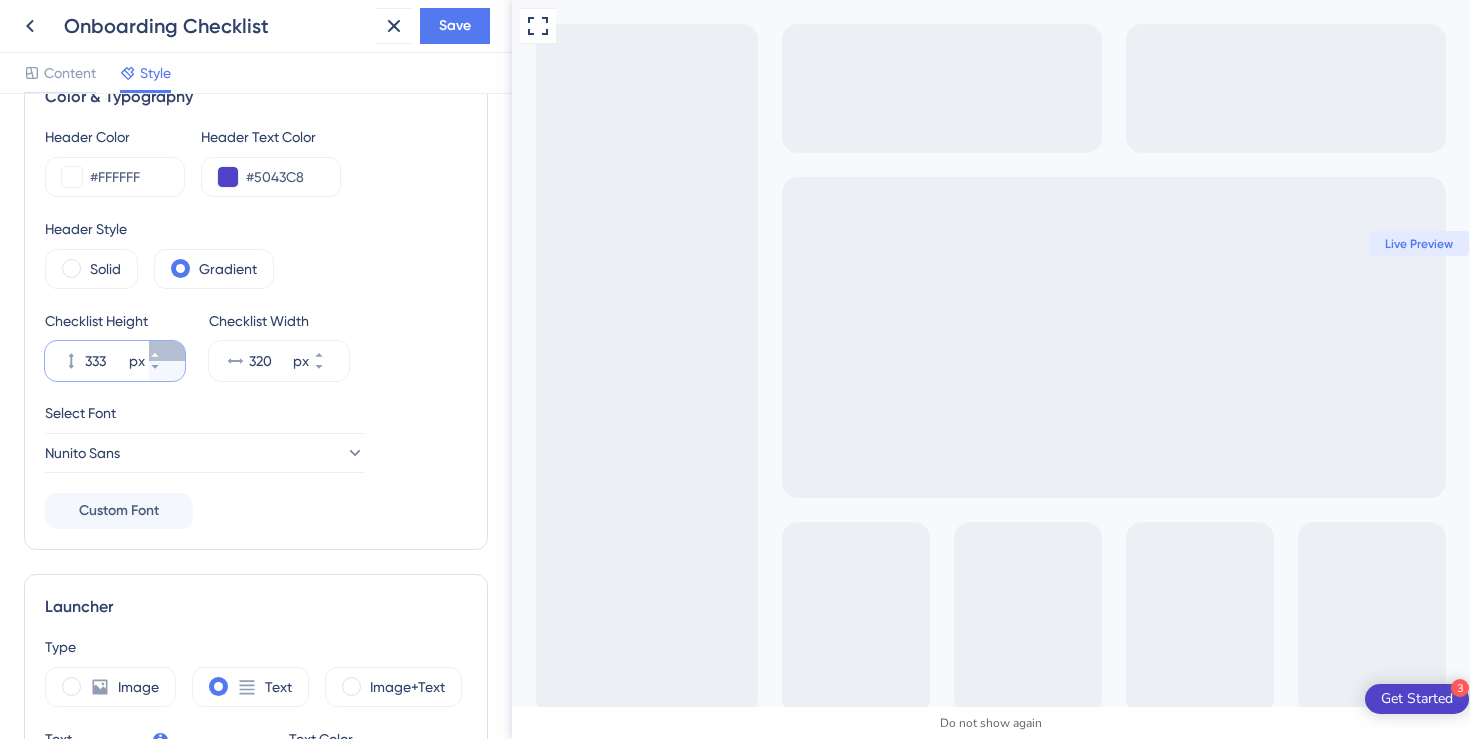 click on "333 px" at bounding box center (167, 351) 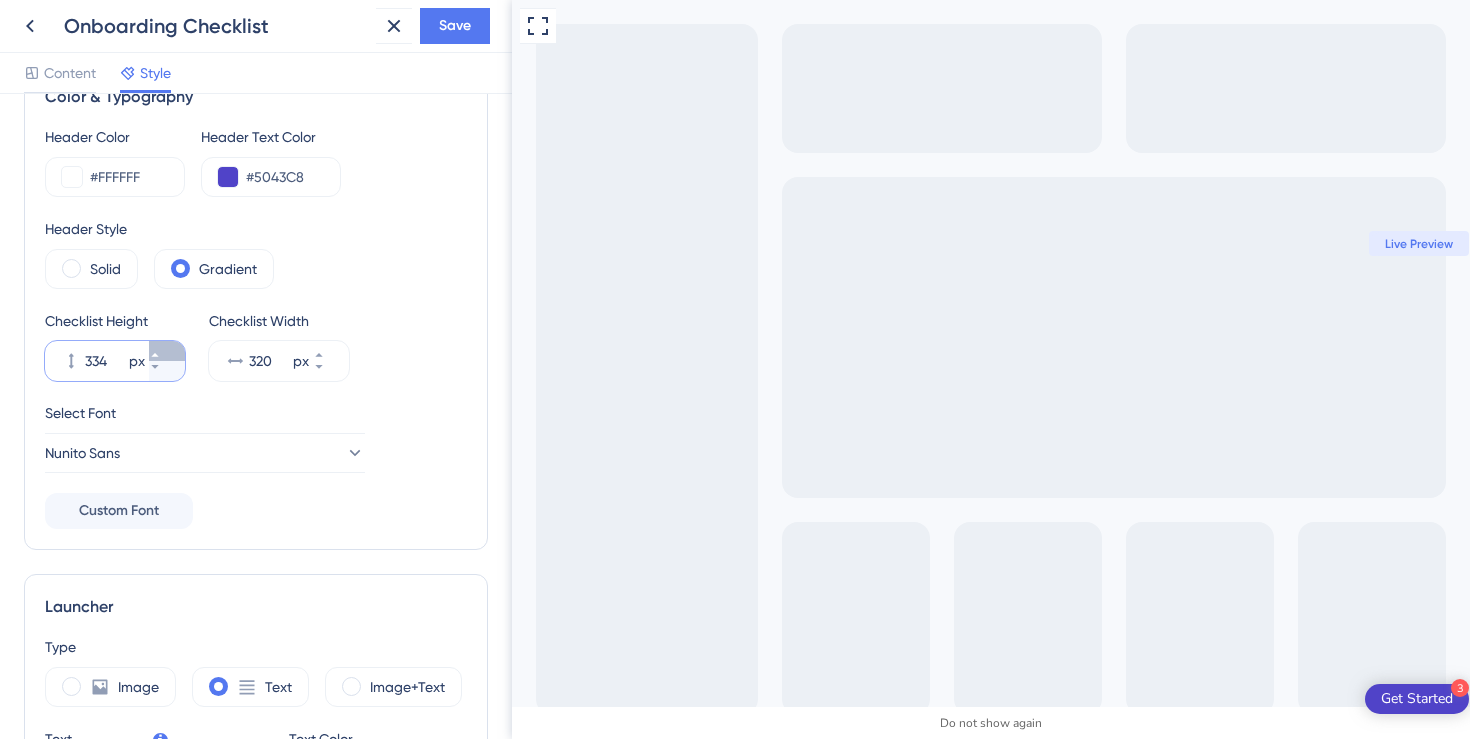 click on "334 px" at bounding box center [167, 351] 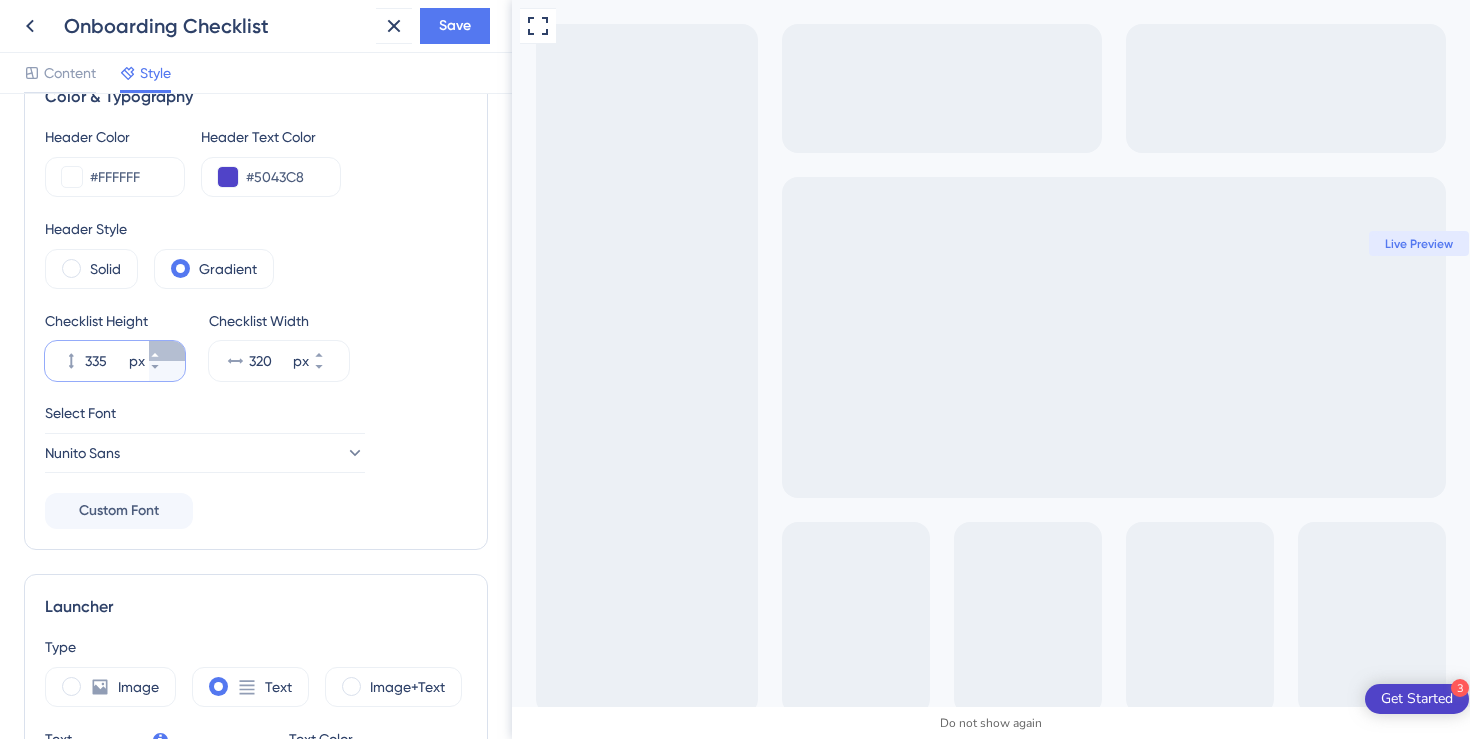 click on "335 px" at bounding box center (167, 351) 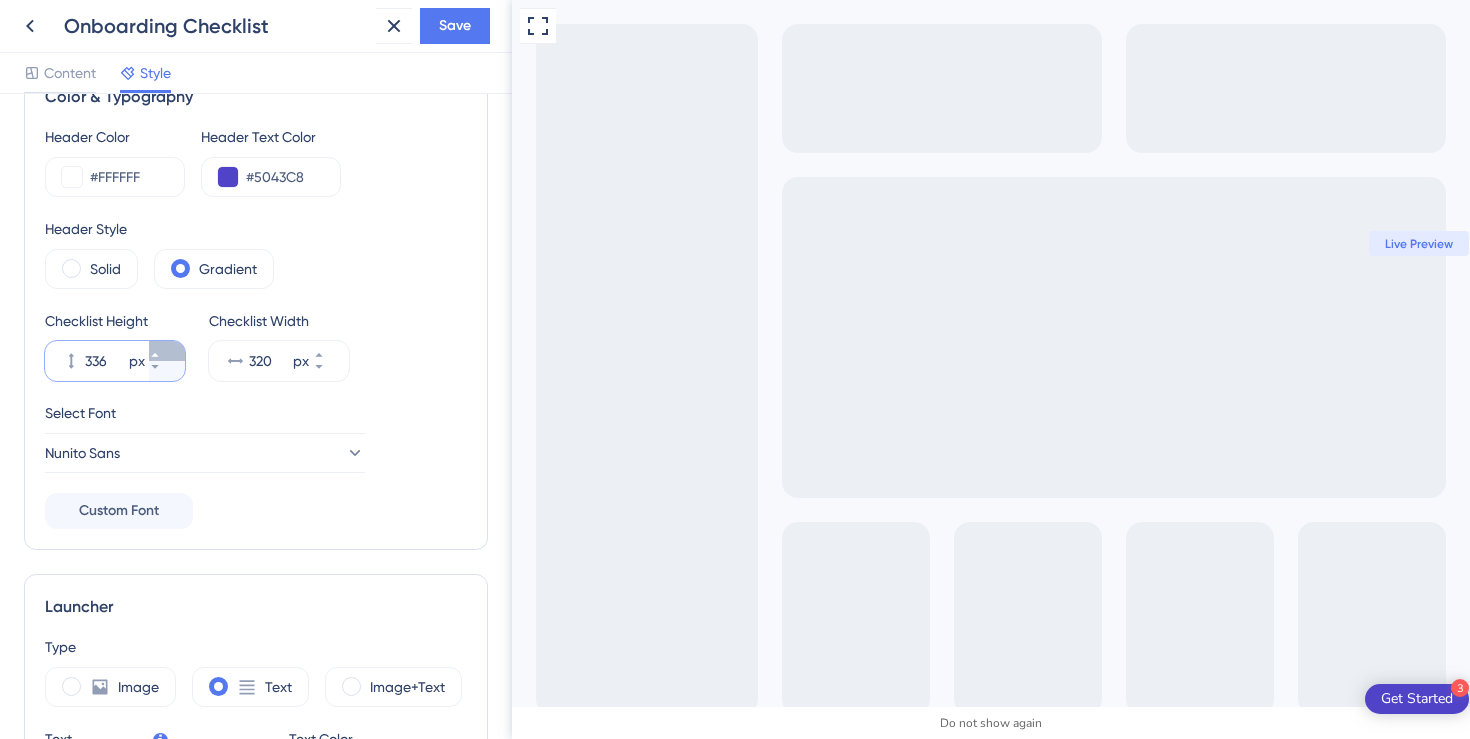 click on "336 px" at bounding box center (167, 351) 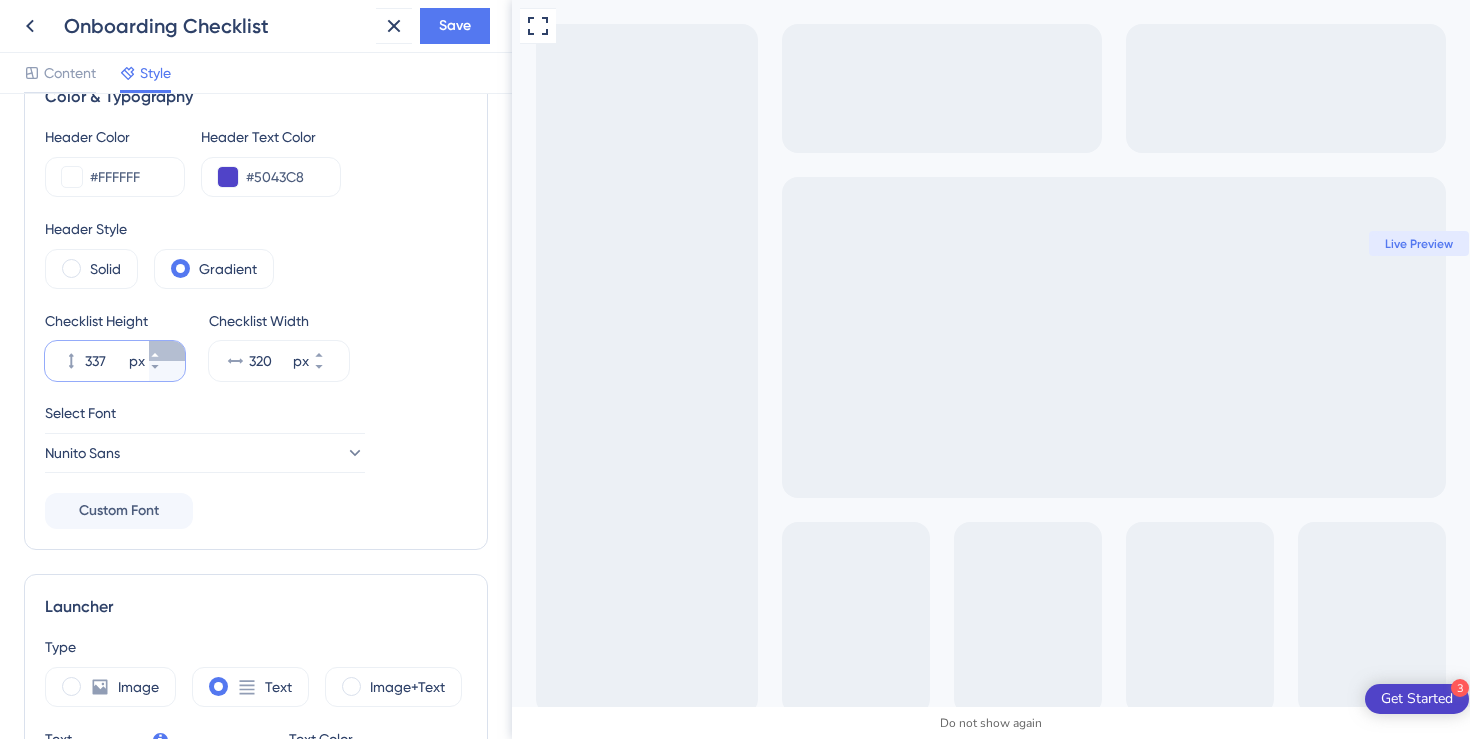 click on "337 px" at bounding box center [167, 351] 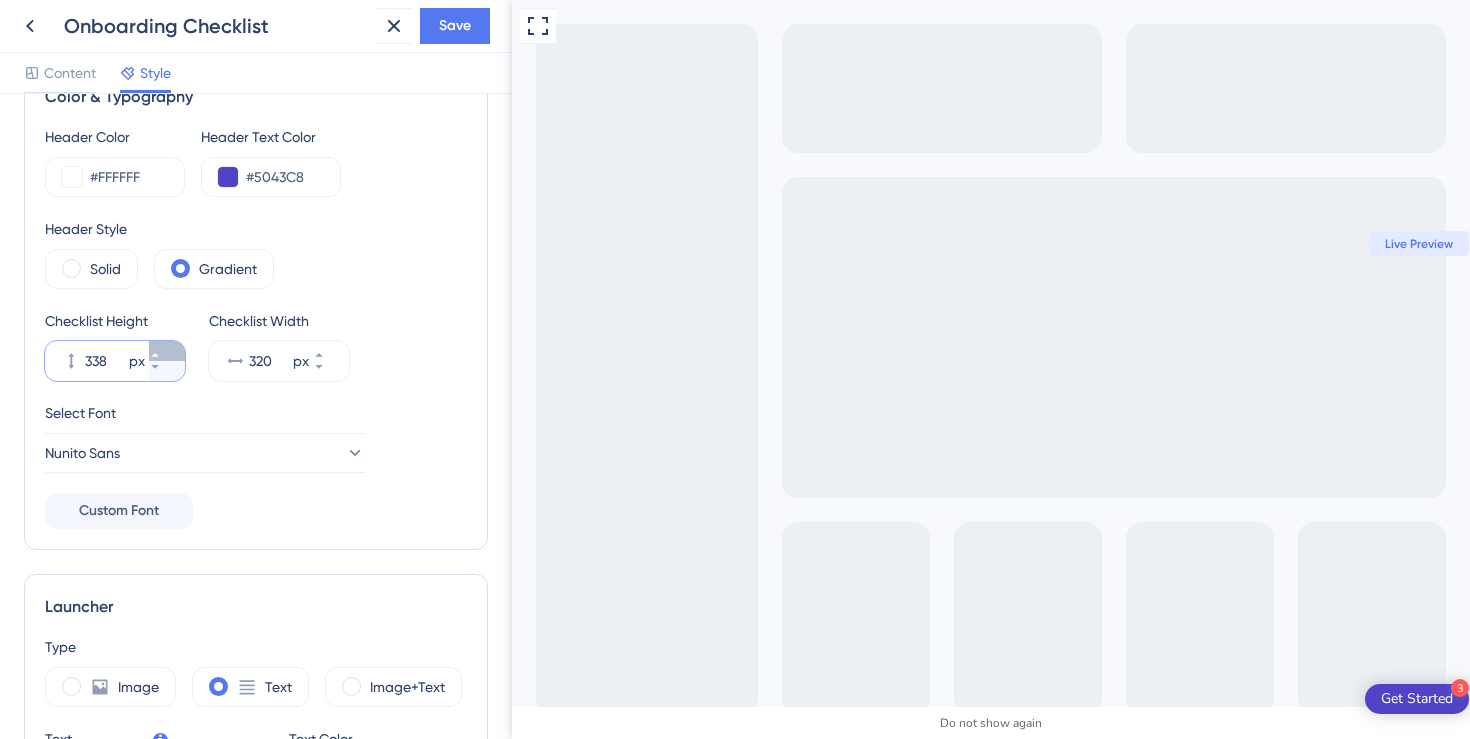 click on "338 px" at bounding box center [167, 351] 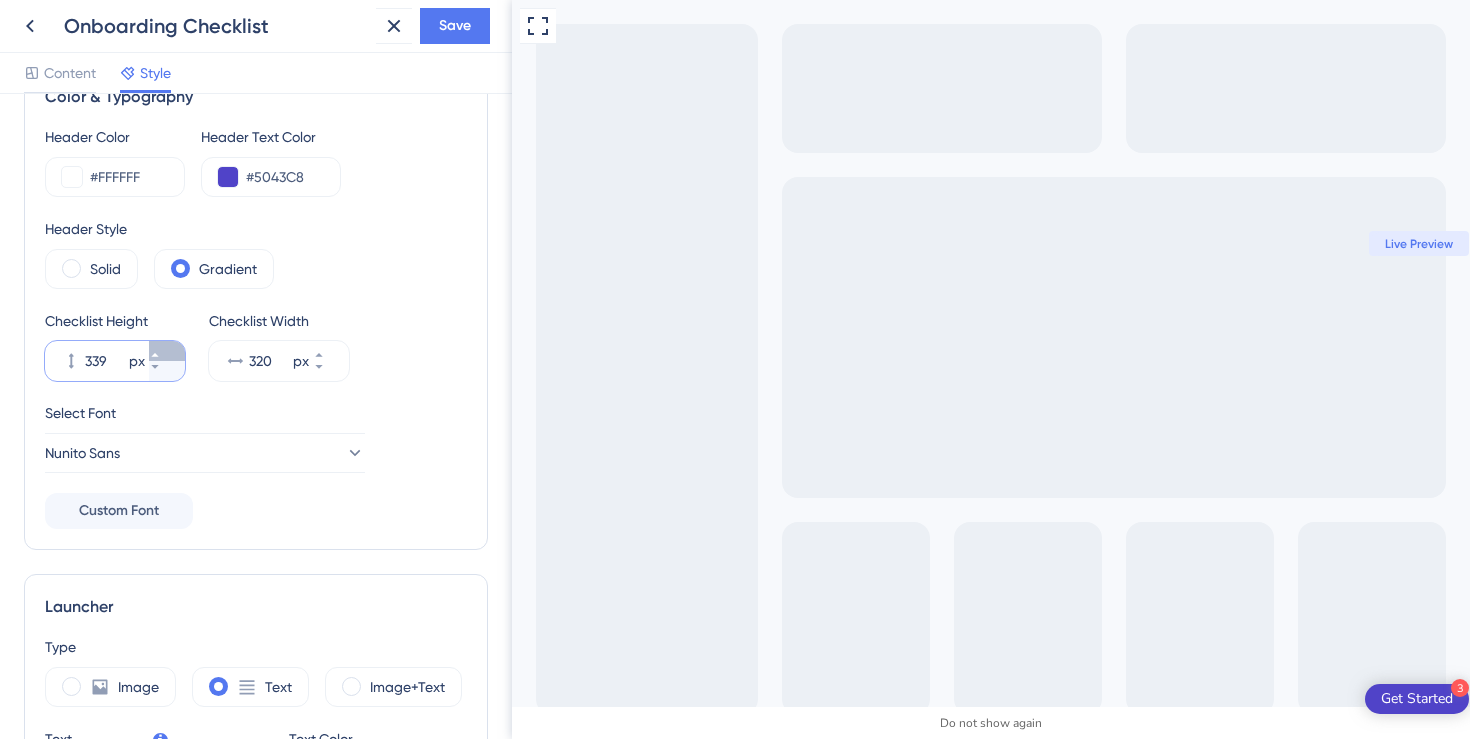 click on "339 px" at bounding box center (167, 351) 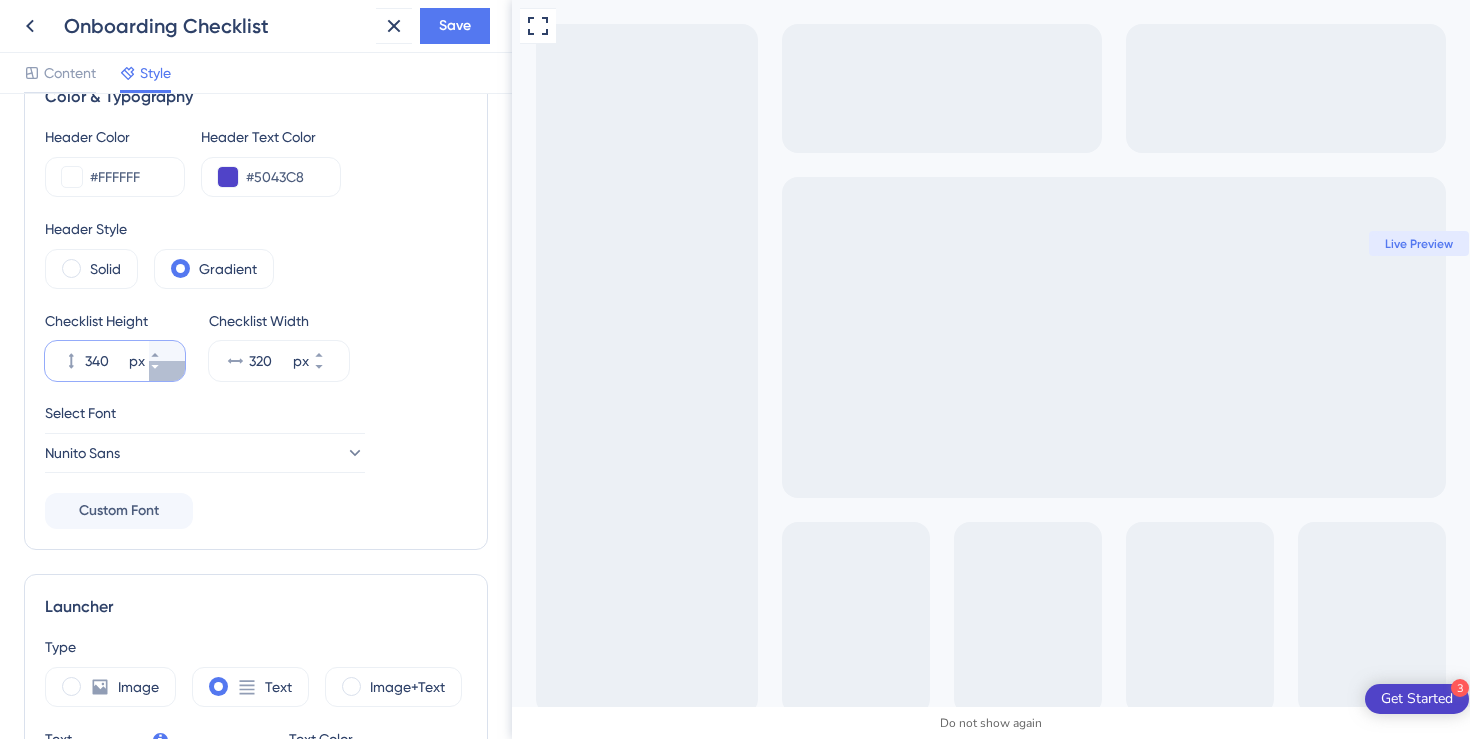 click 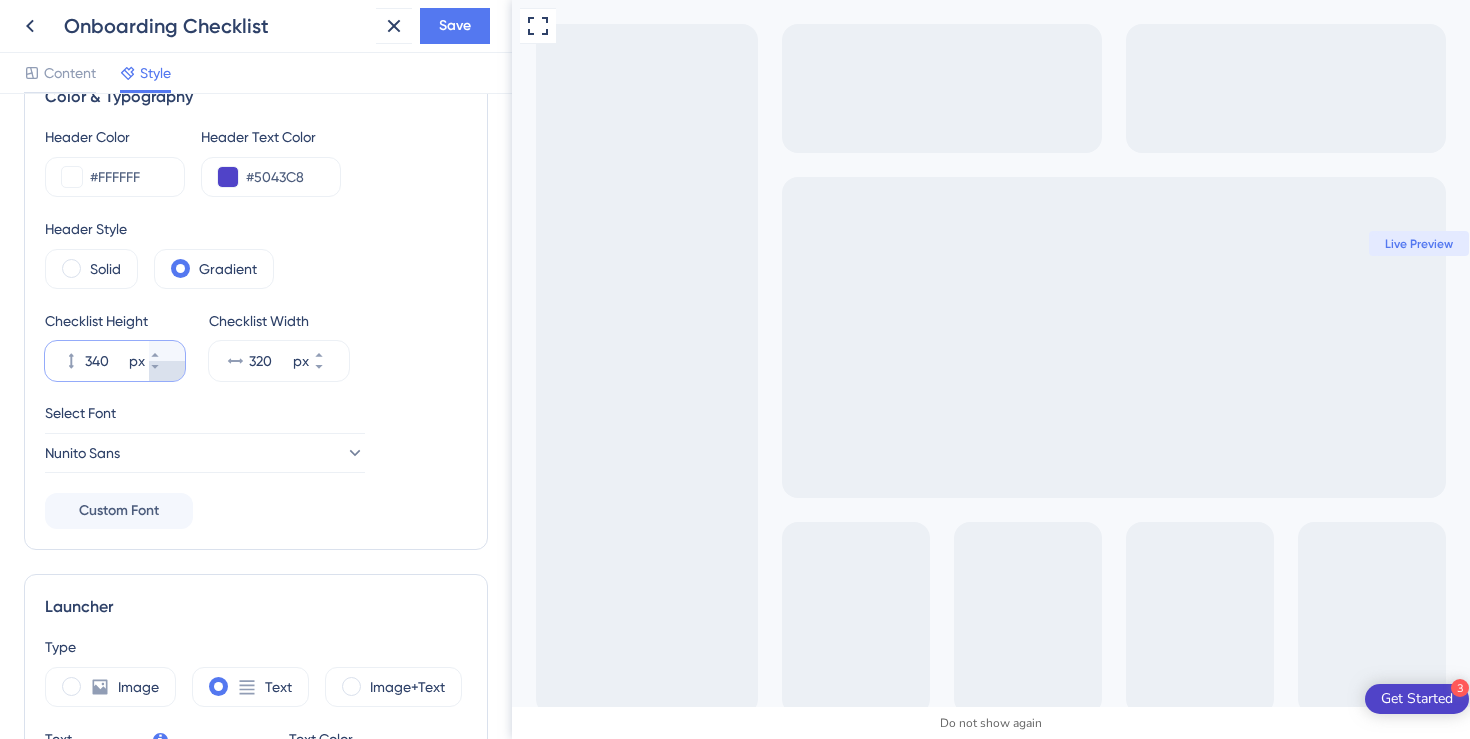 type on "339" 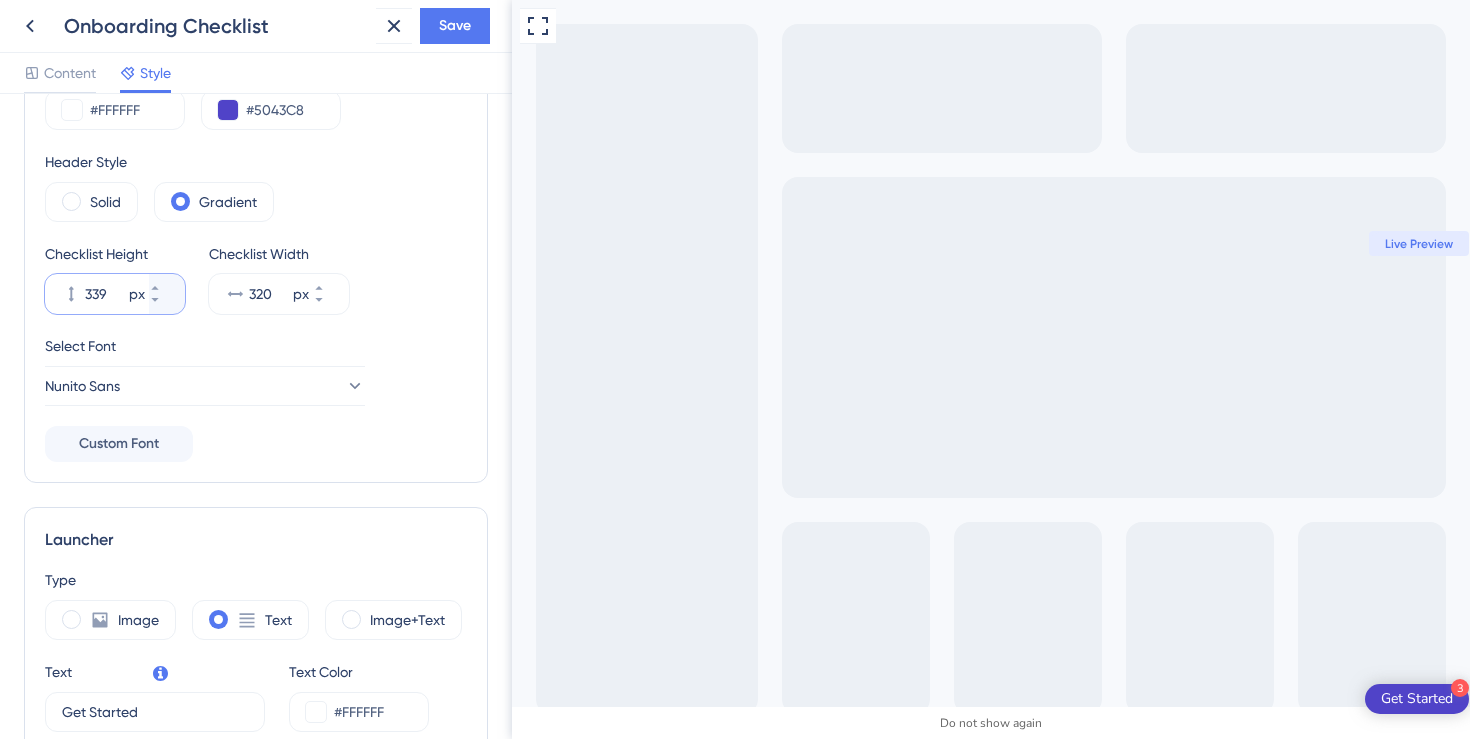 scroll, scrollTop: 89, scrollLeft: 0, axis: vertical 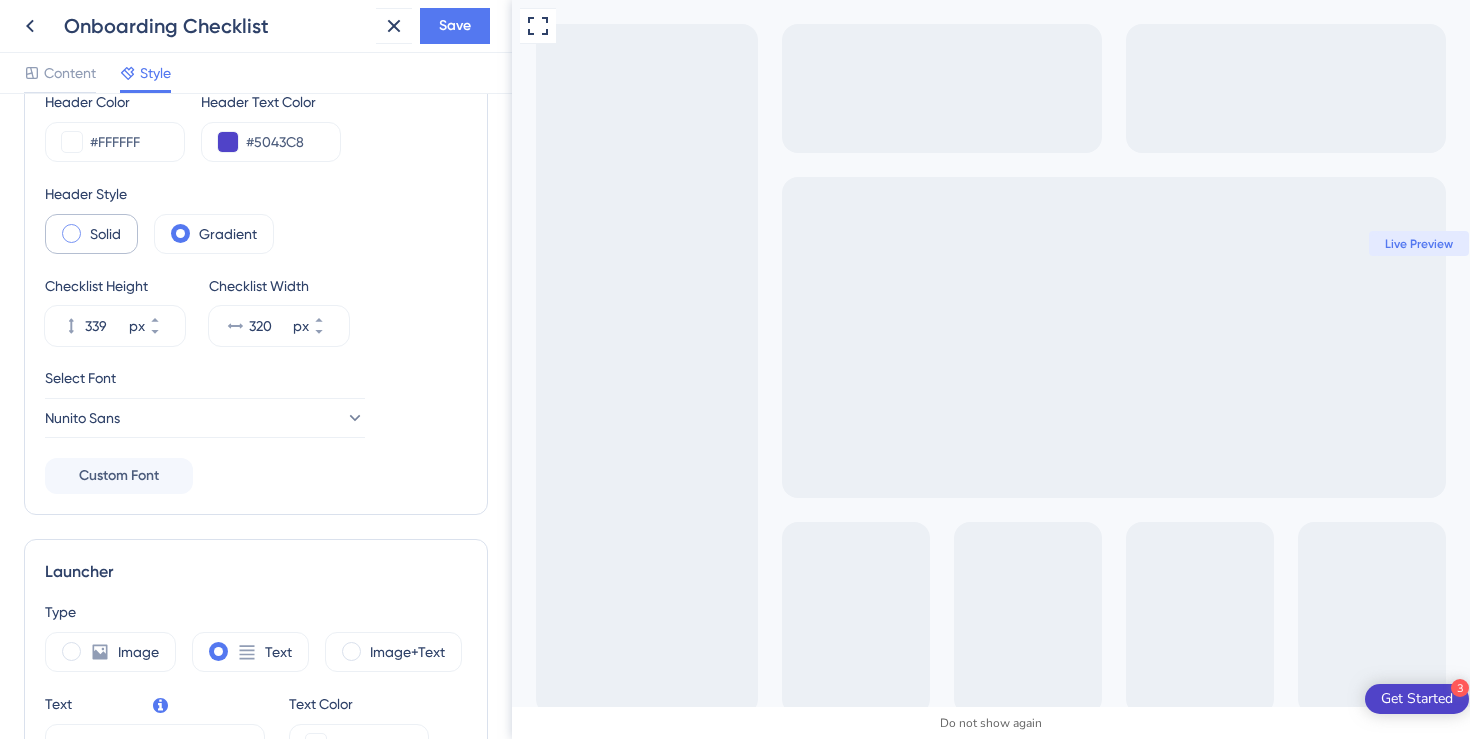 click on "Solid" at bounding box center (91, 234) 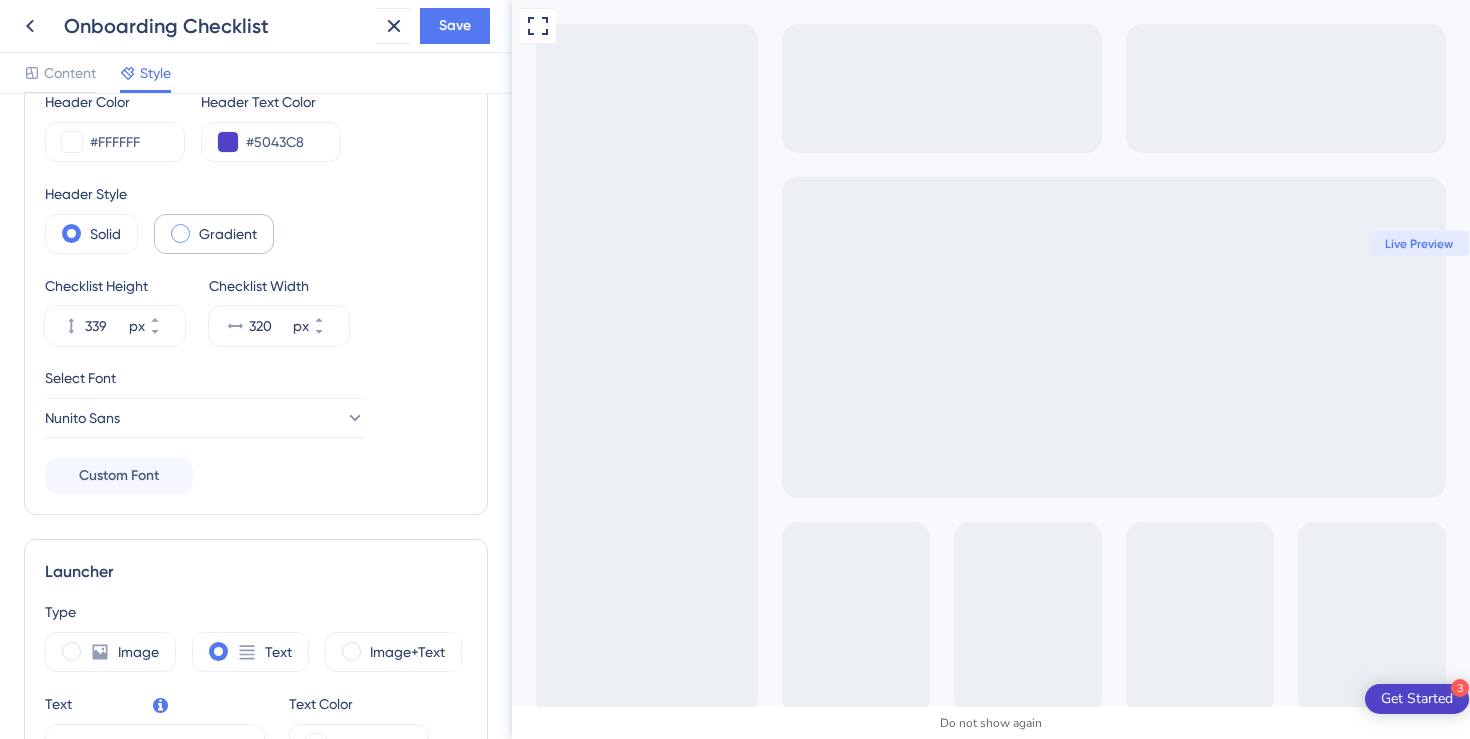 click on "Gradient" at bounding box center [228, 234] 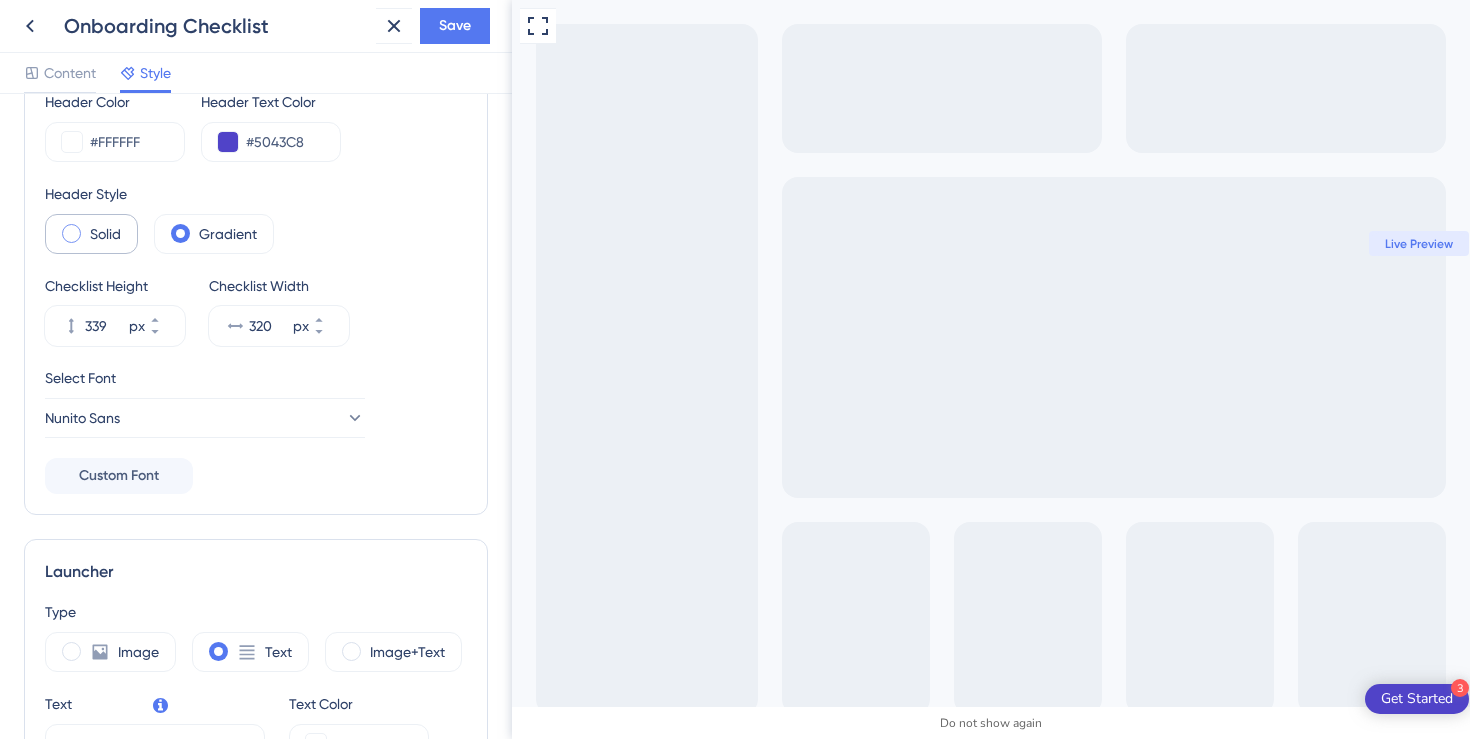 click on "Solid" at bounding box center [105, 234] 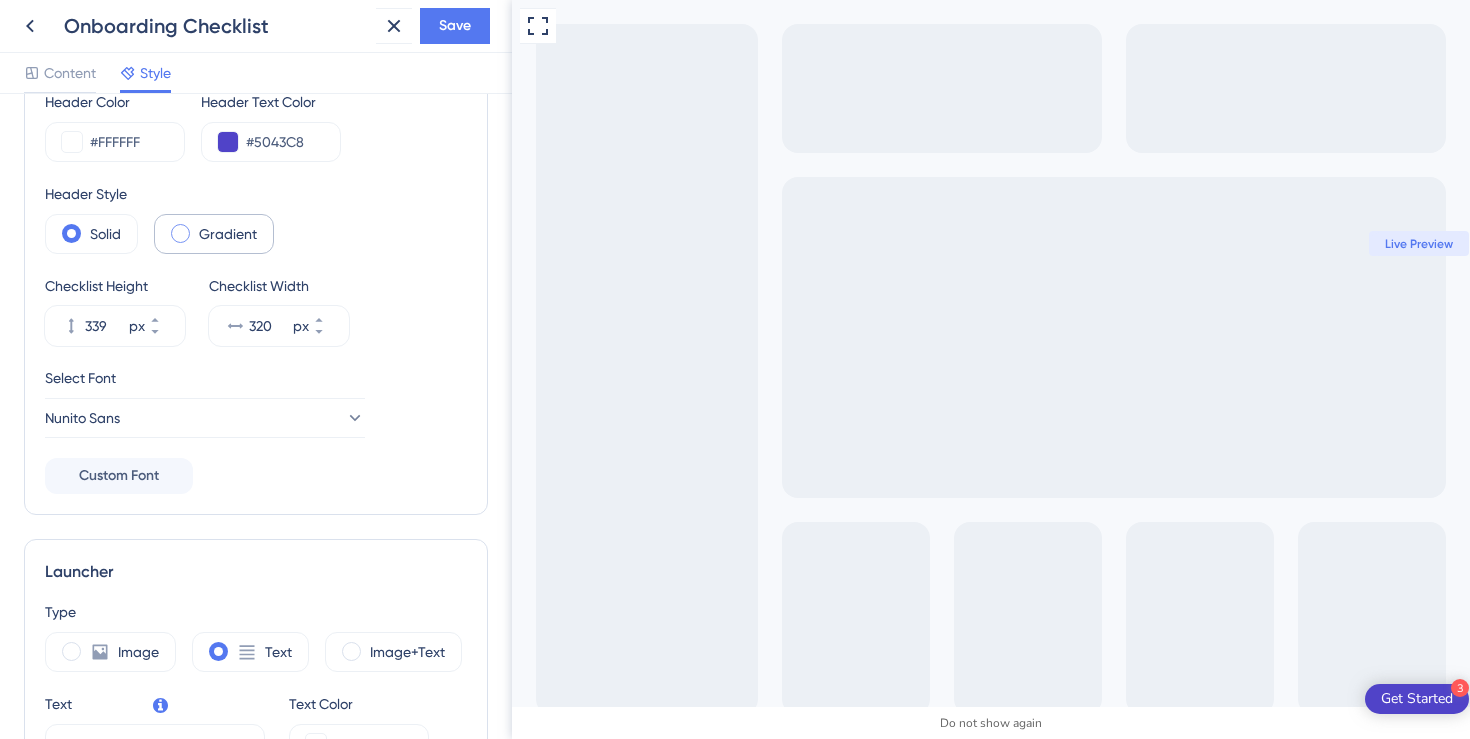 click on "Gradient" at bounding box center [228, 234] 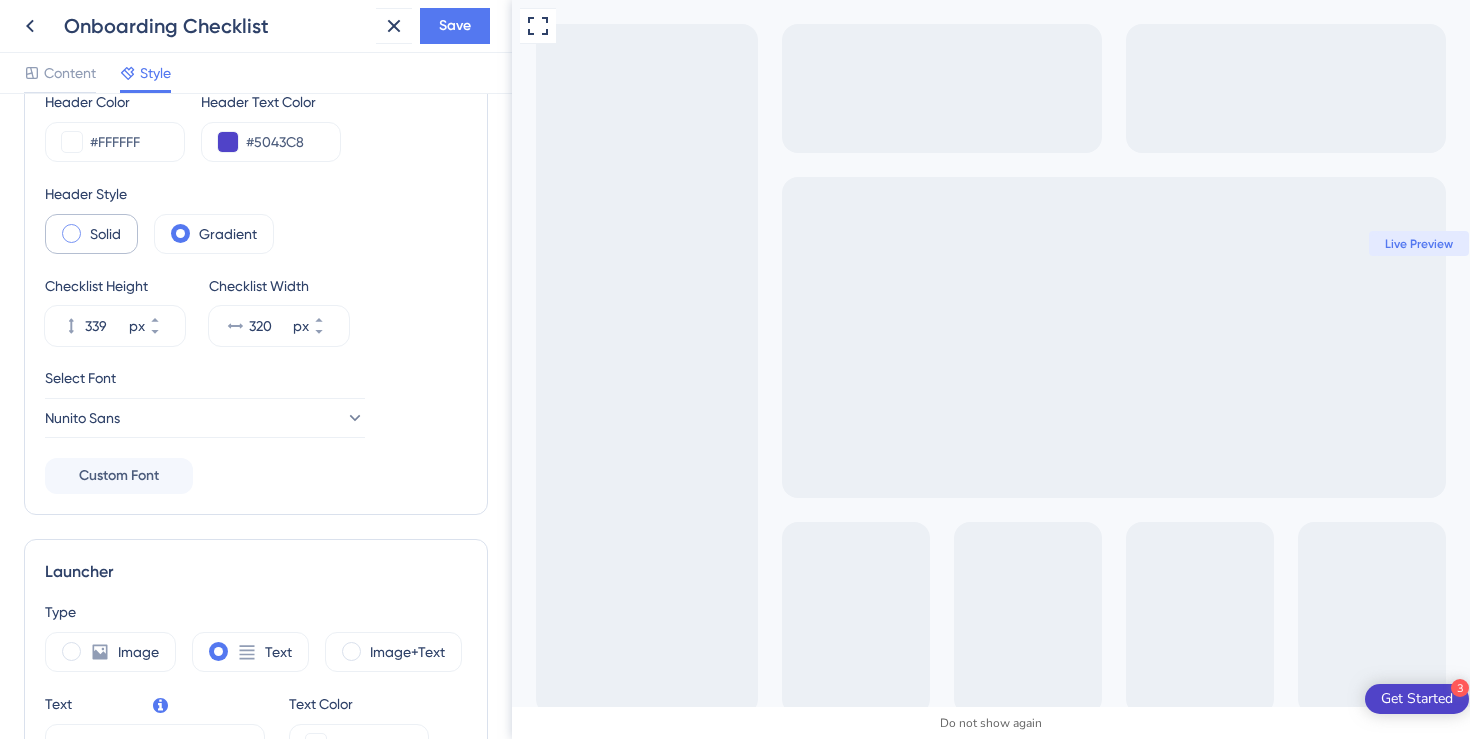 click on "Solid" at bounding box center [105, 234] 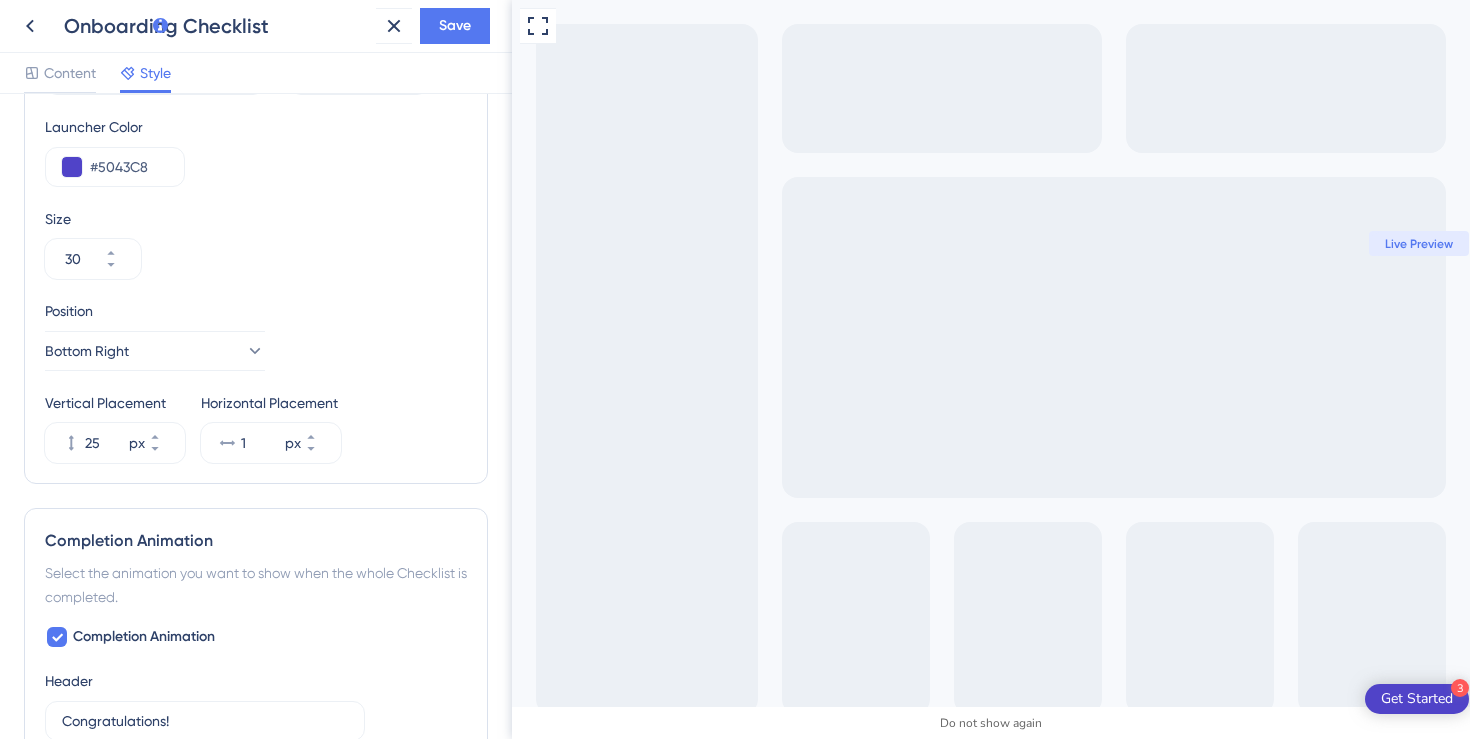 scroll, scrollTop: 769, scrollLeft: 0, axis: vertical 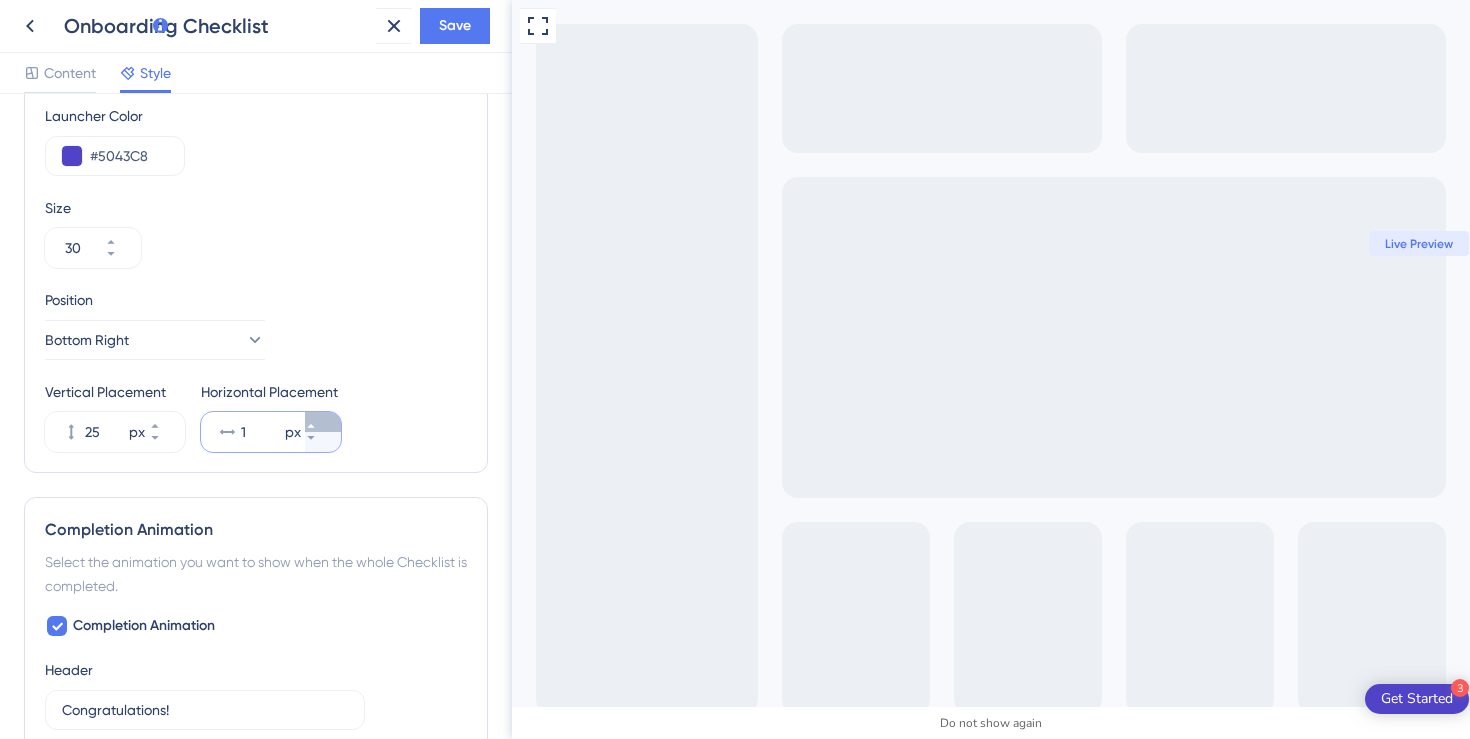 click 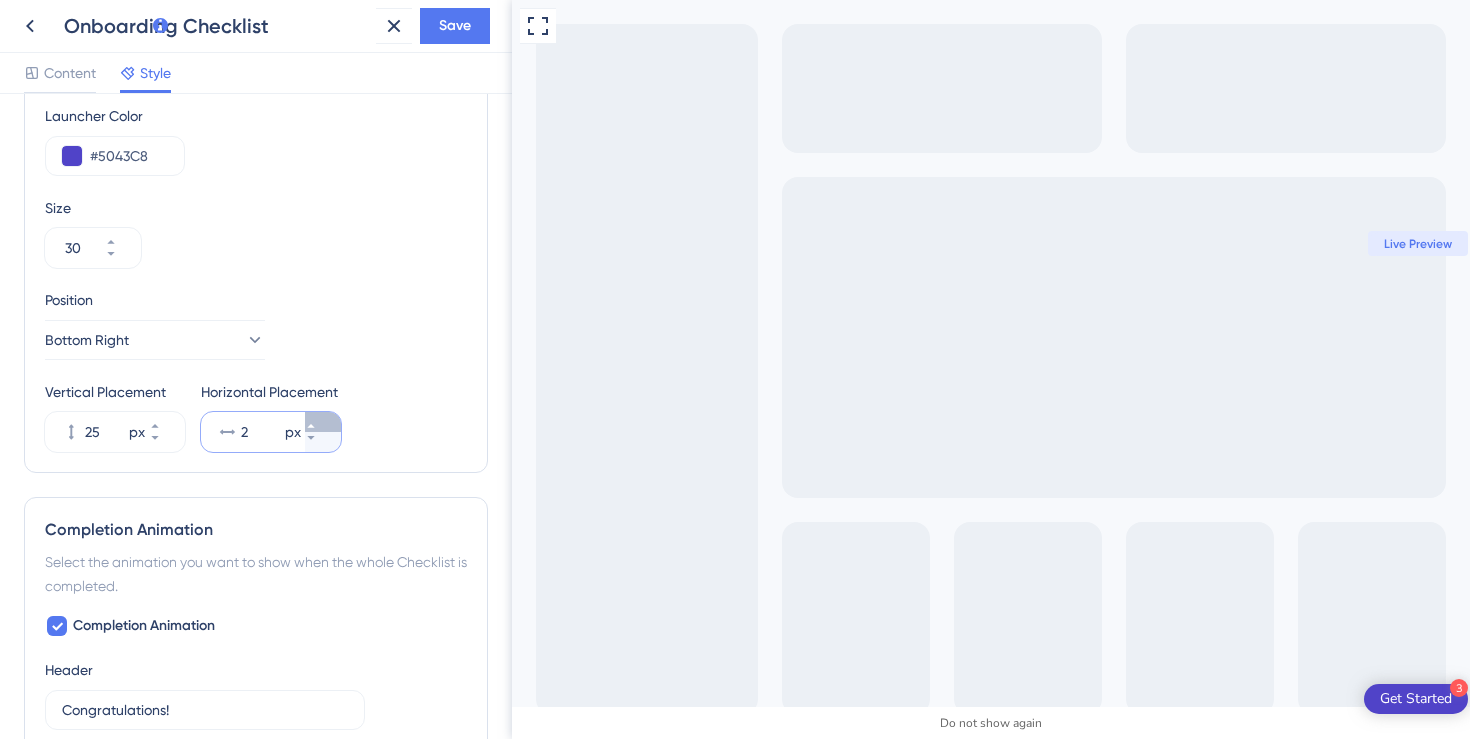click 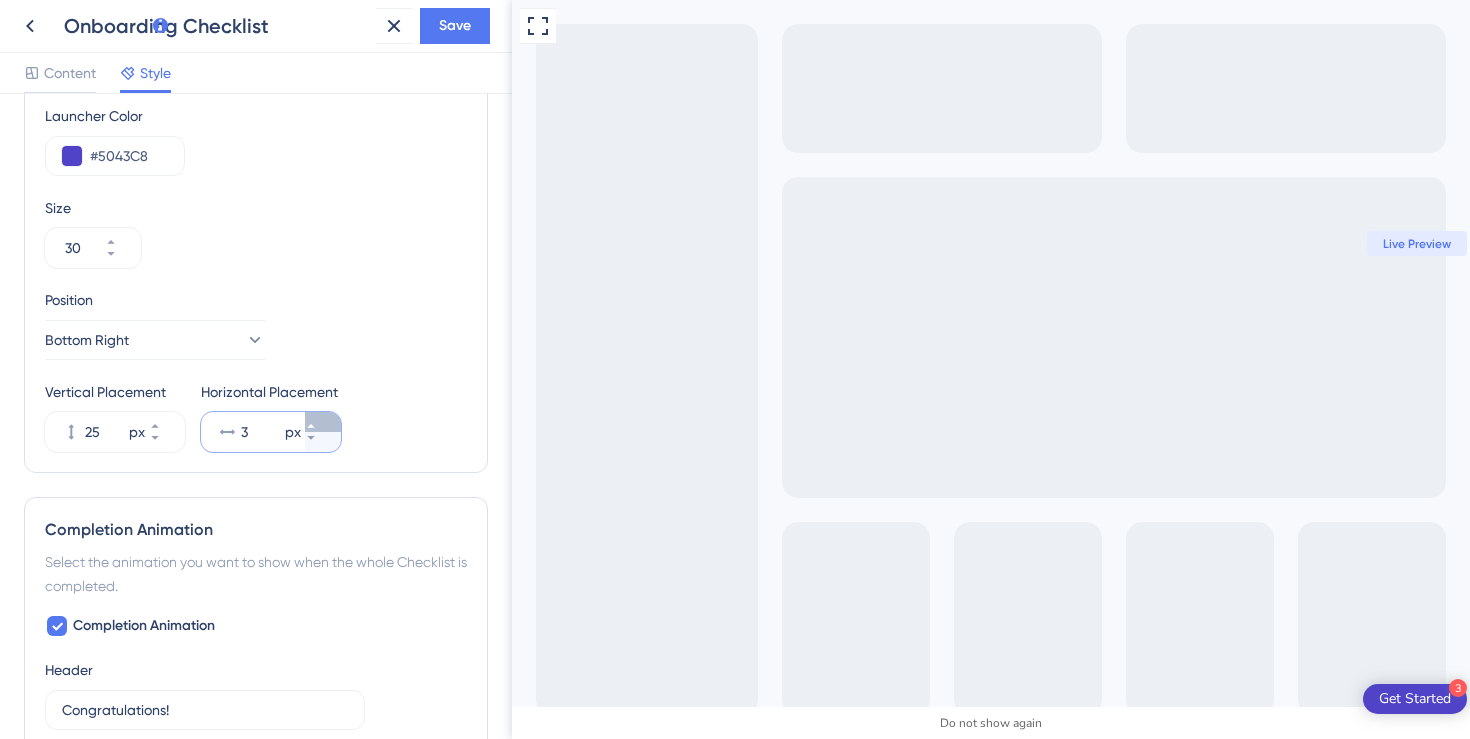 click 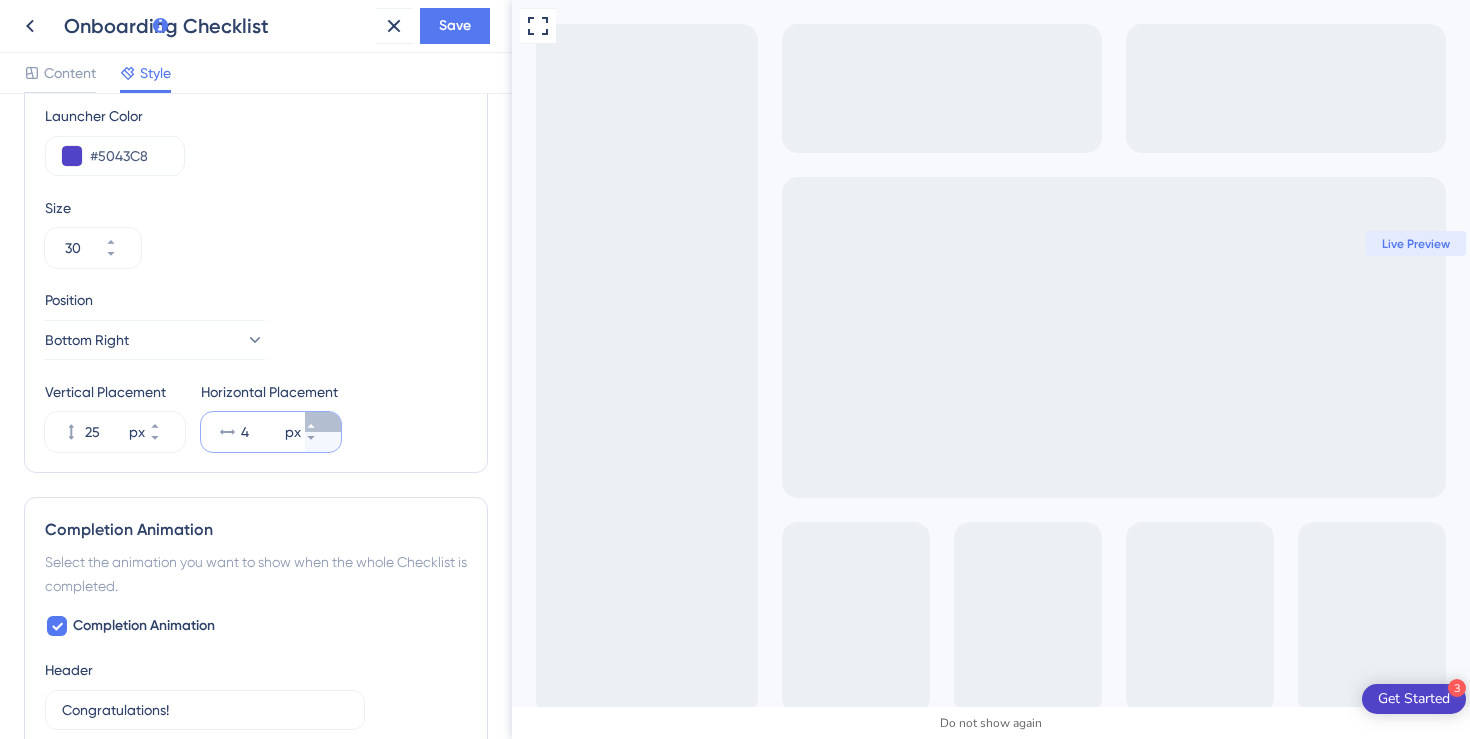 click 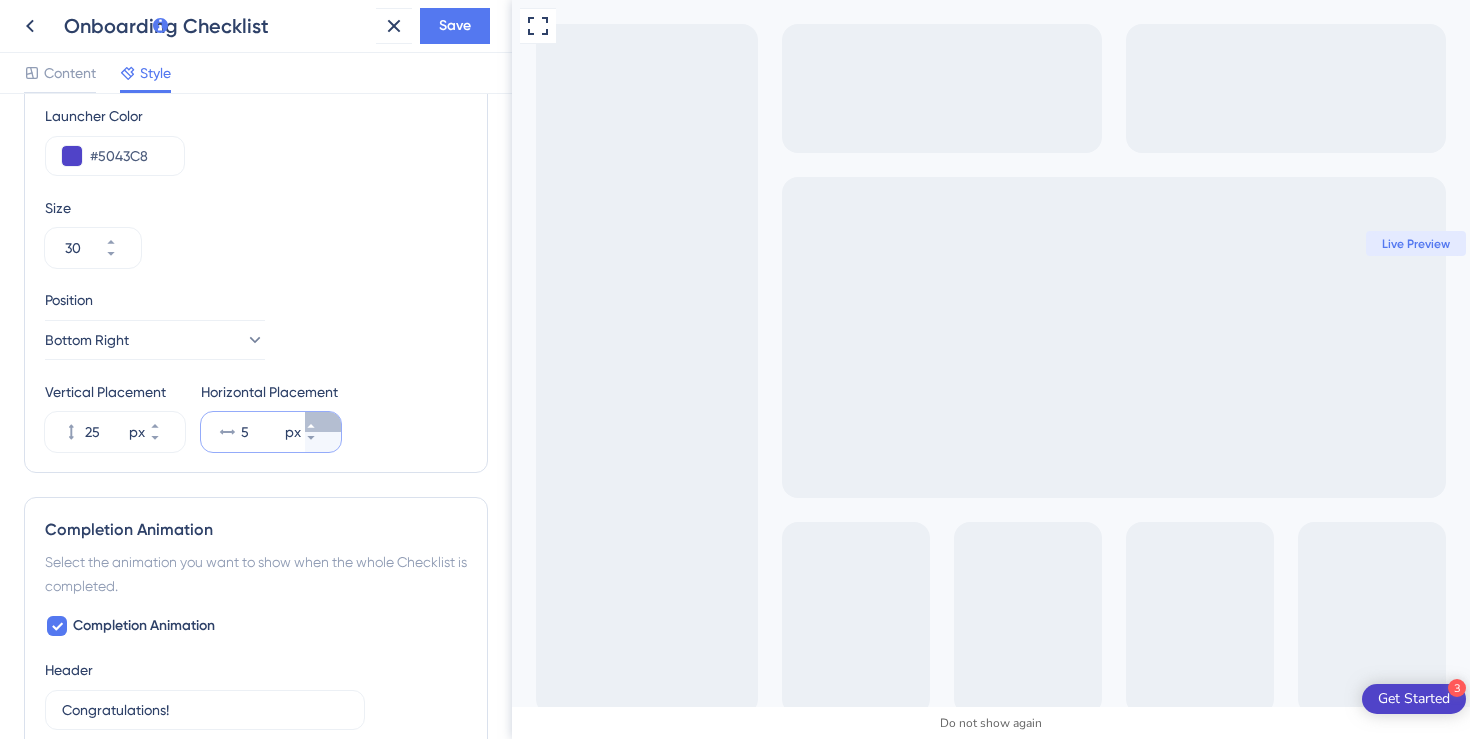 click 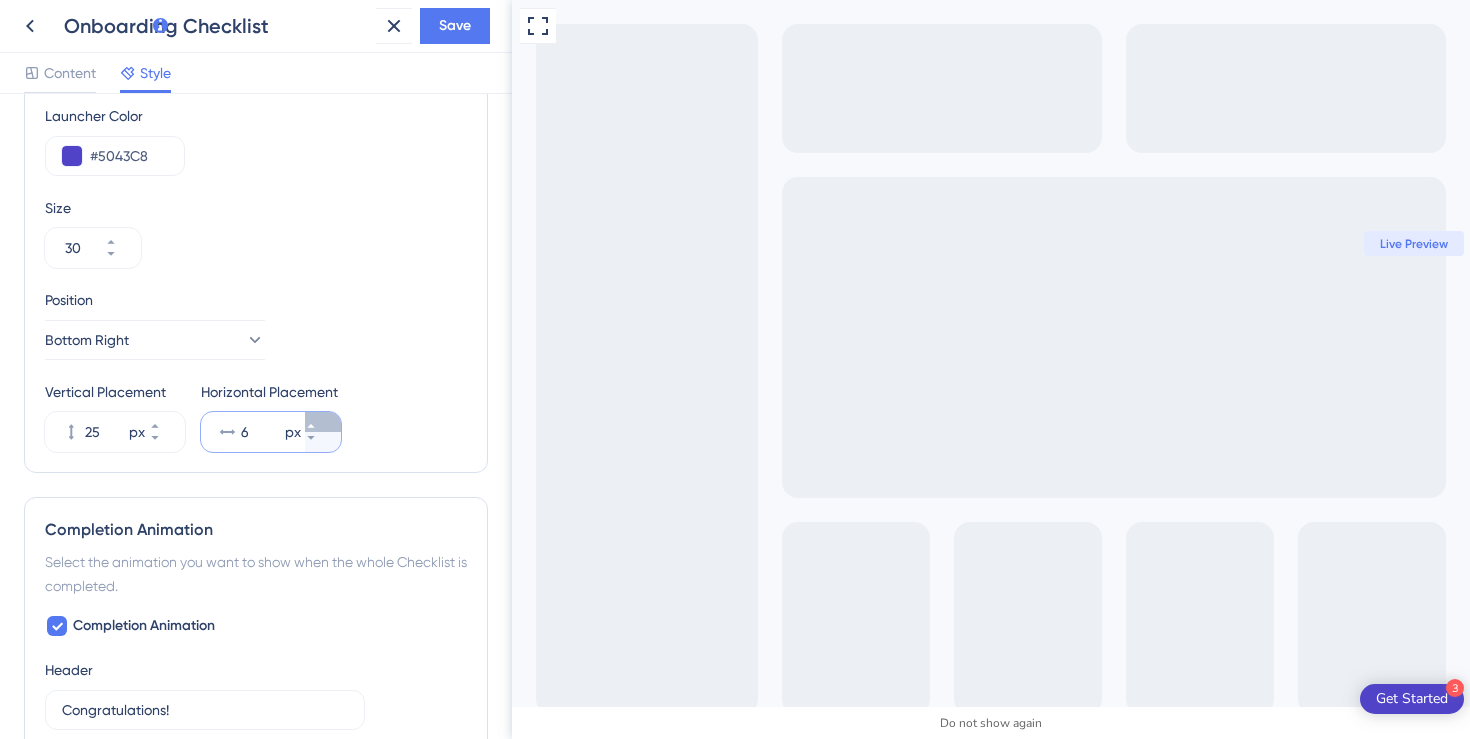 click 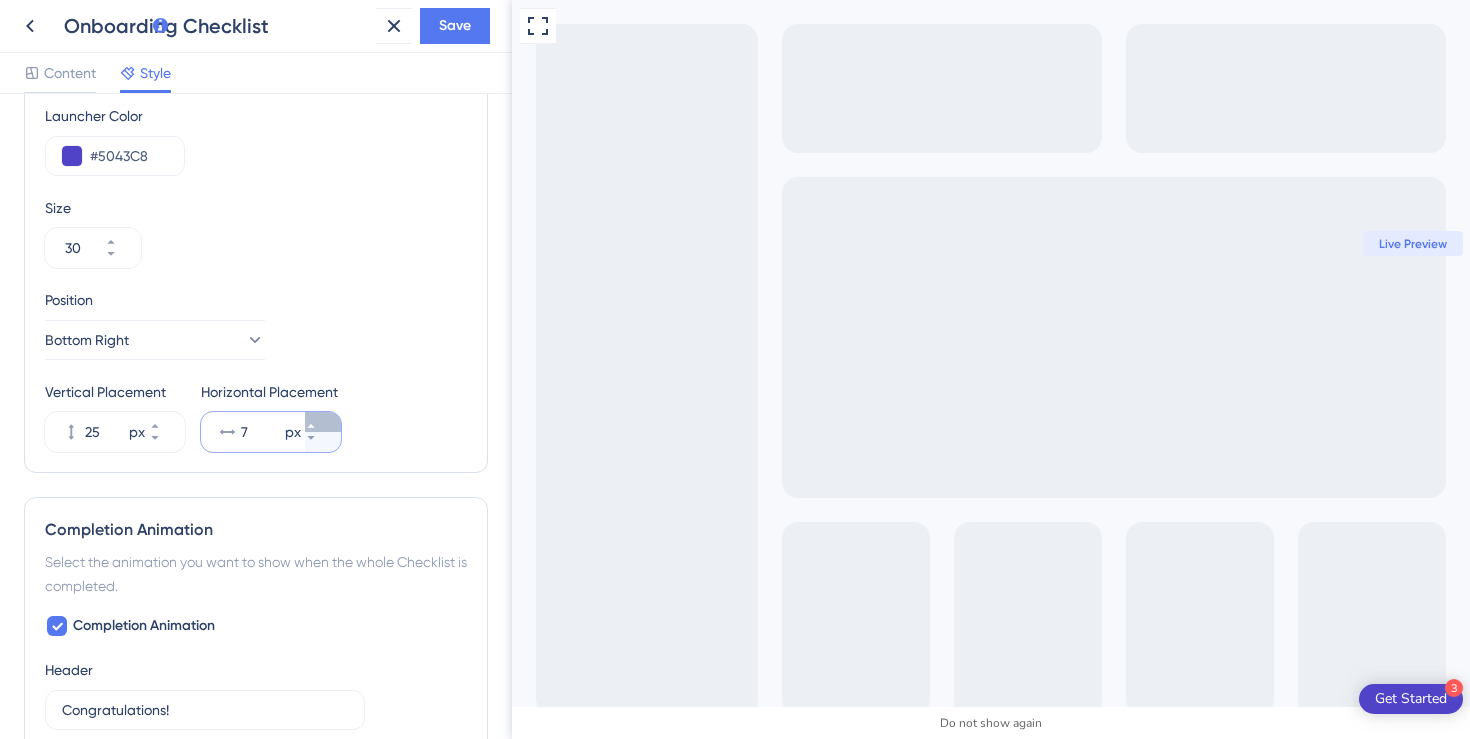 click 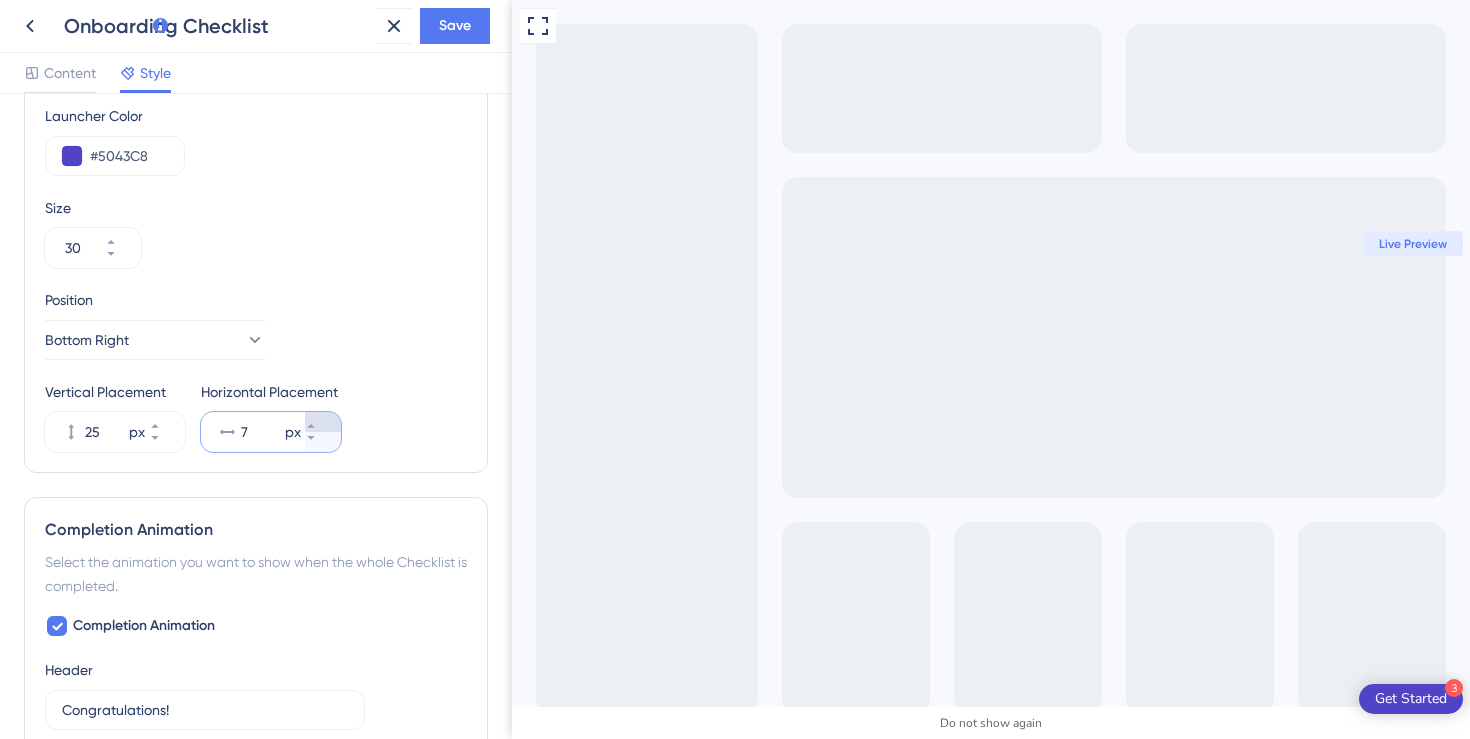 type on "8" 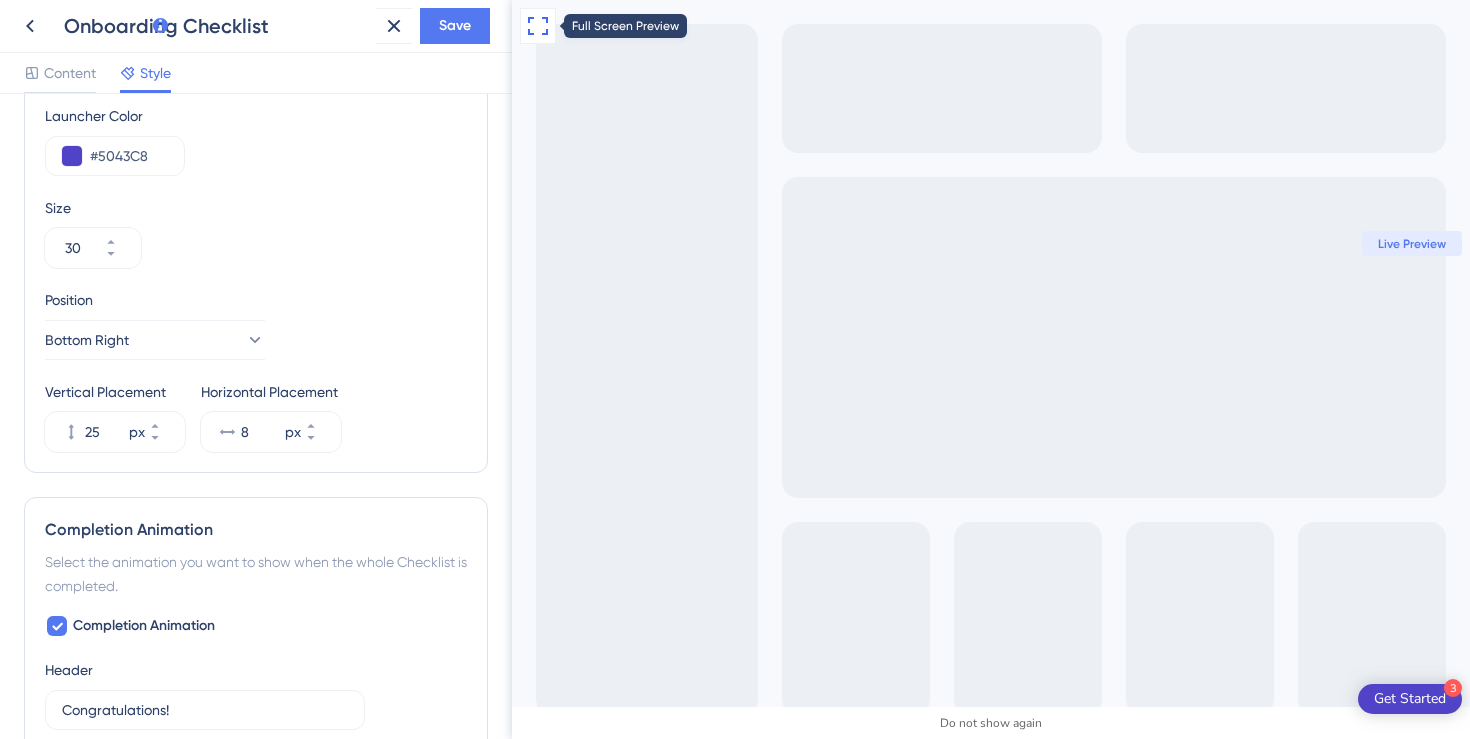 click 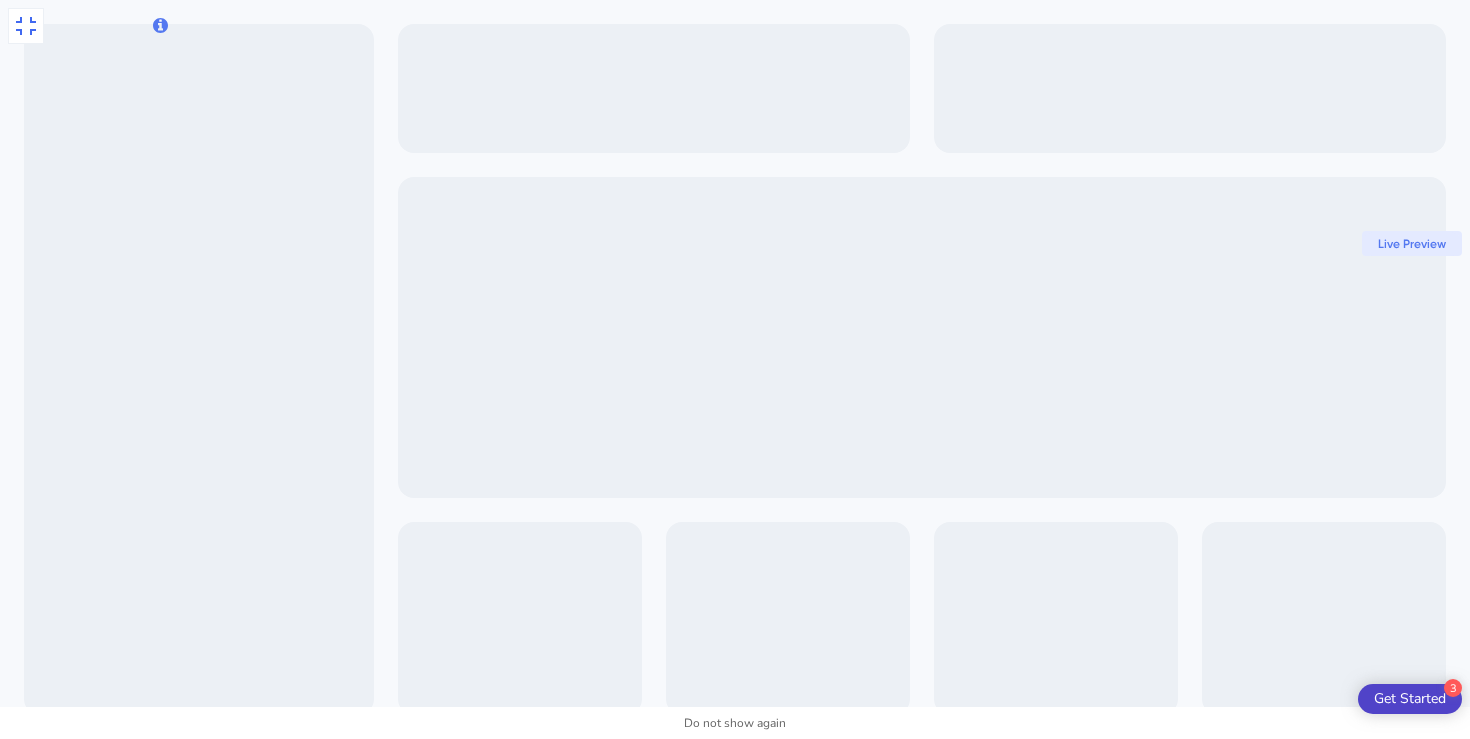 scroll, scrollTop: 0, scrollLeft: 0, axis: both 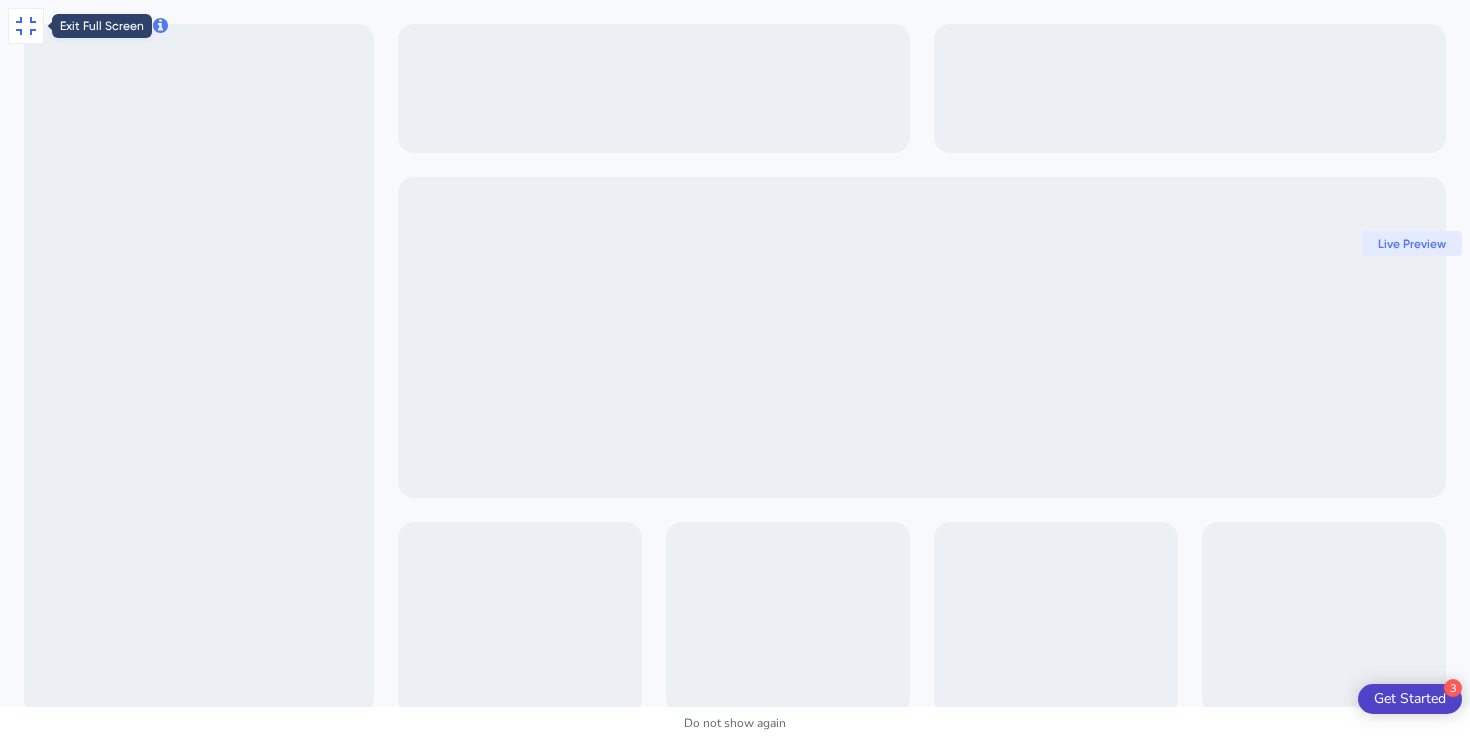 click 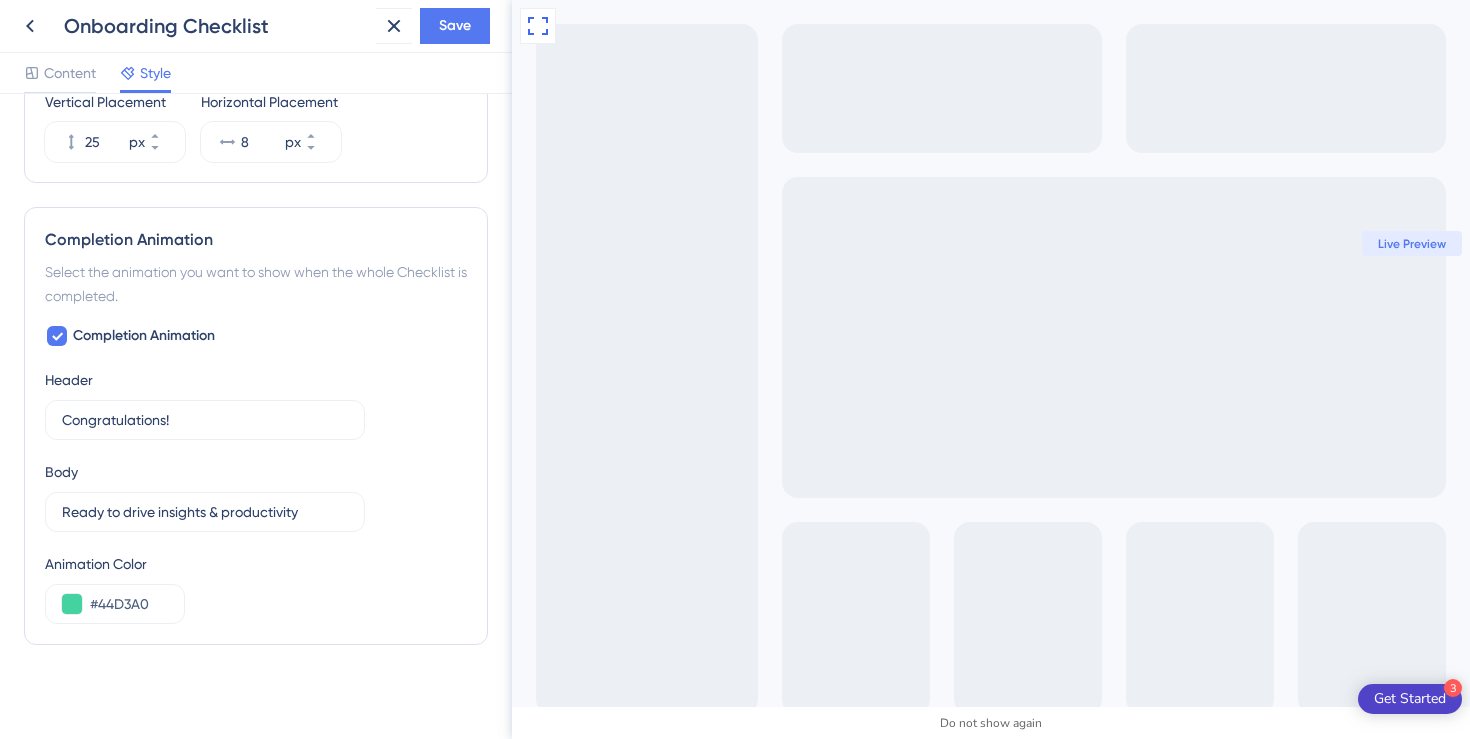 scroll, scrollTop: 1069, scrollLeft: 0, axis: vertical 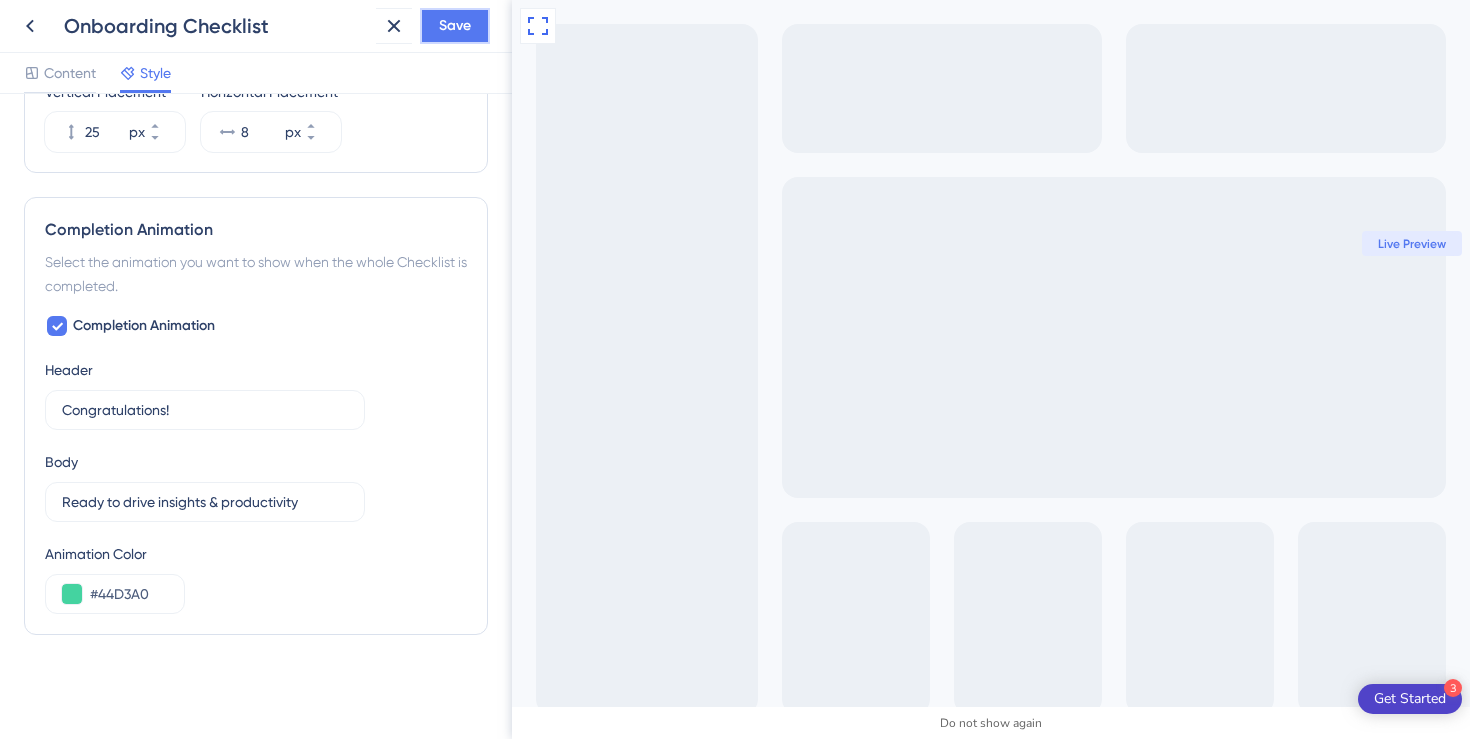 click on "Save" at bounding box center (455, 26) 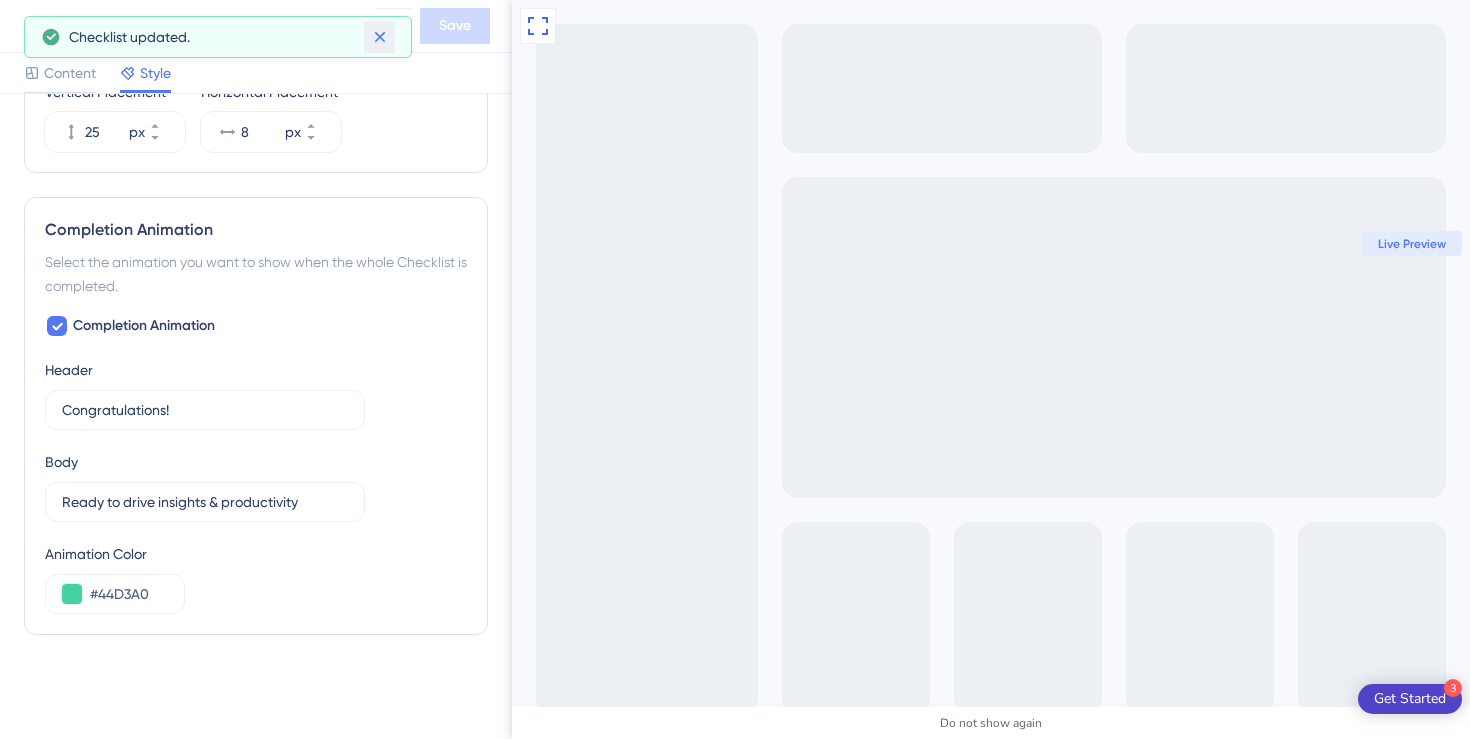 click 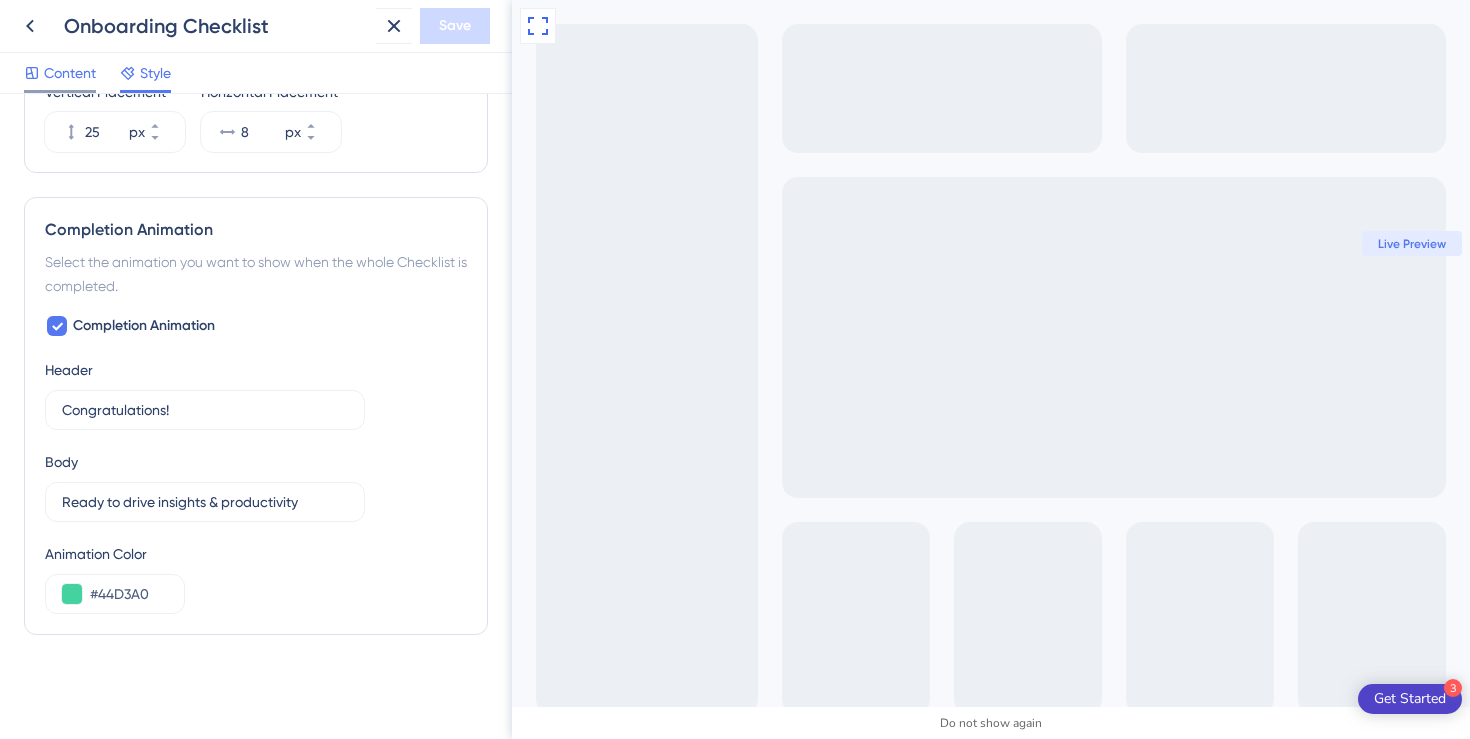 click on "Content" at bounding box center (70, 73) 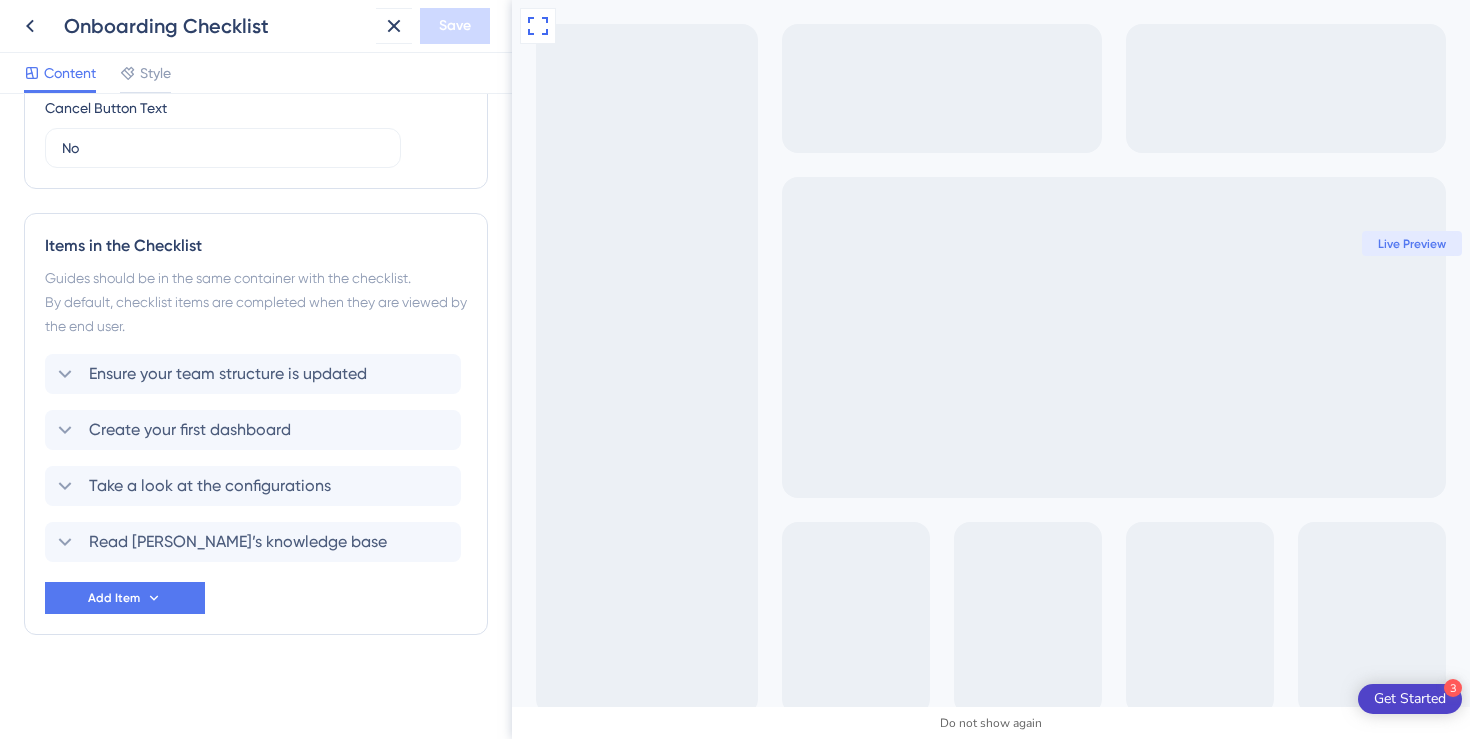 scroll, scrollTop: 741, scrollLeft: 0, axis: vertical 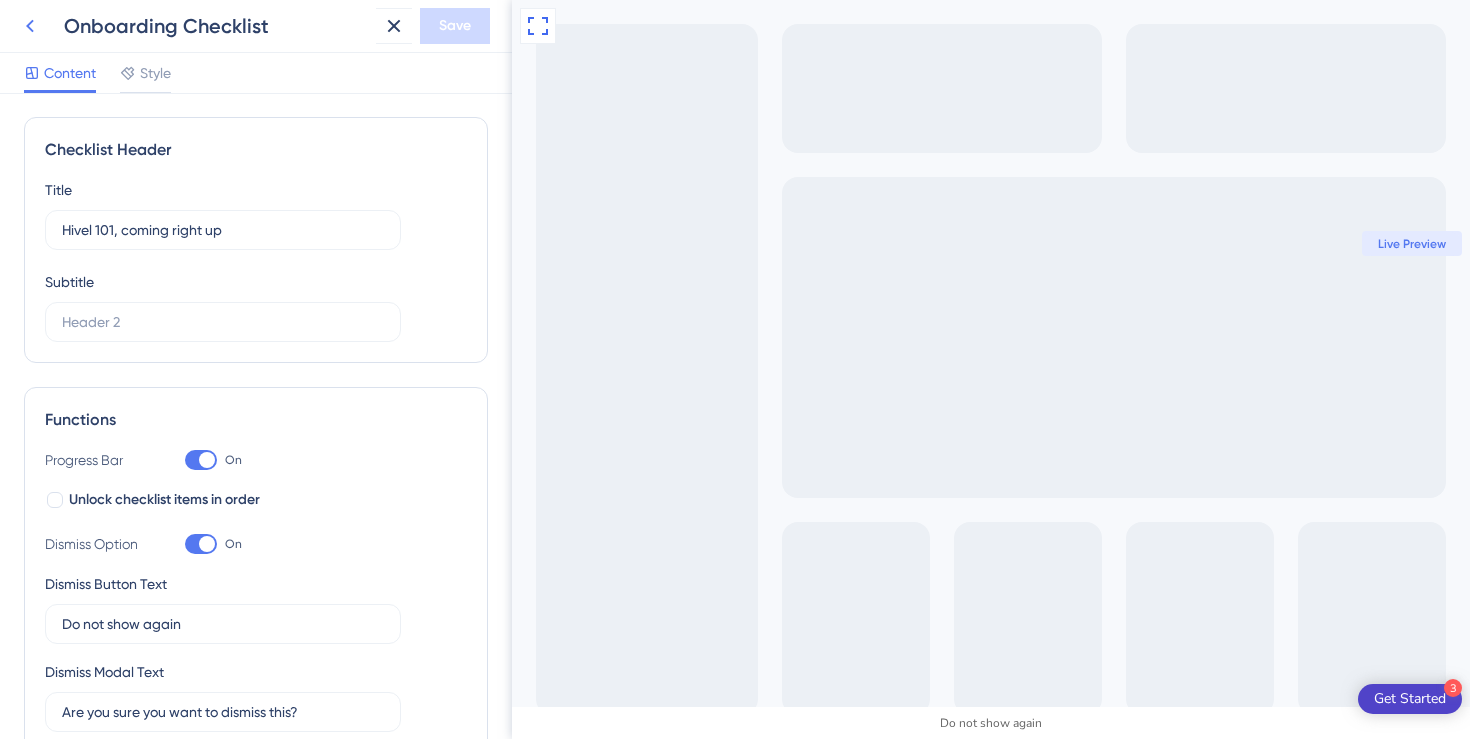 click 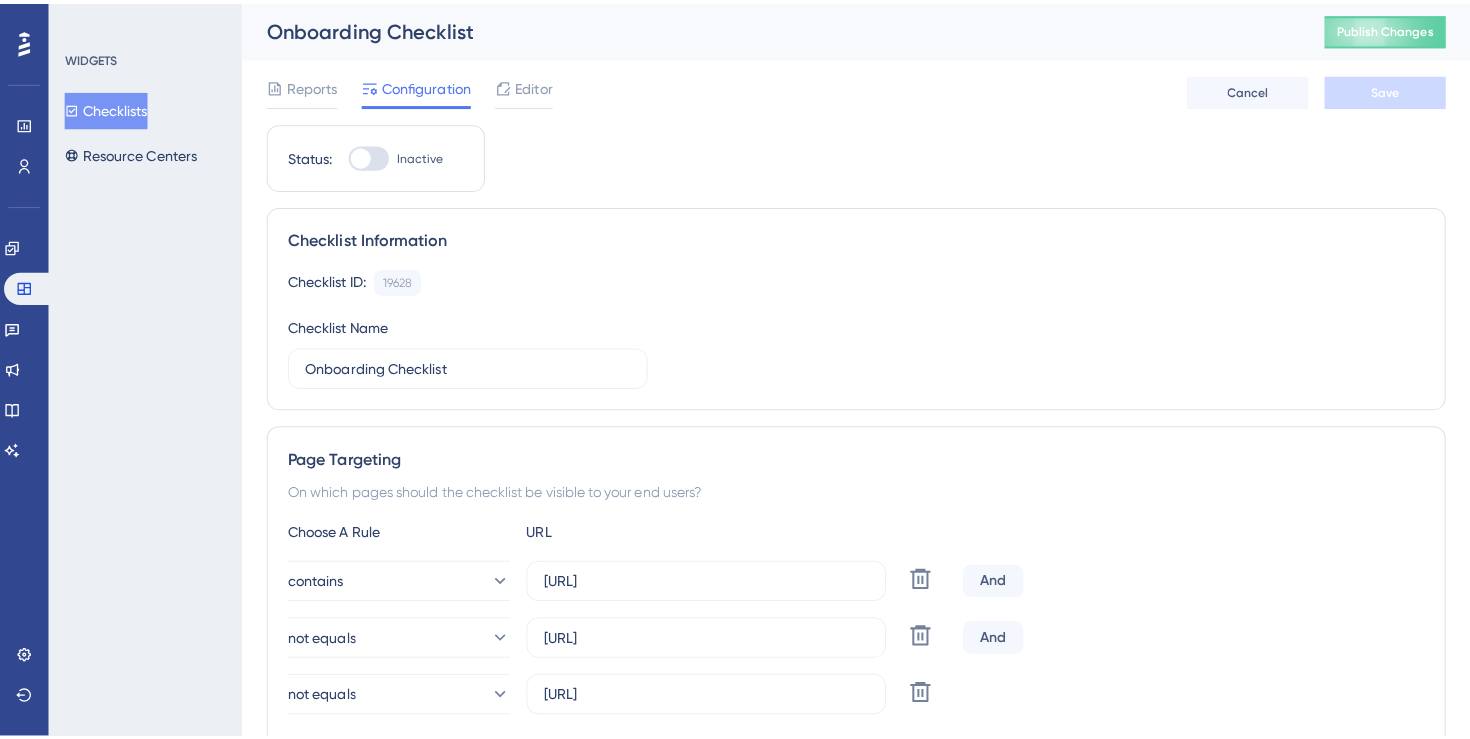 scroll, scrollTop: 0, scrollLeft: 0, axis: both 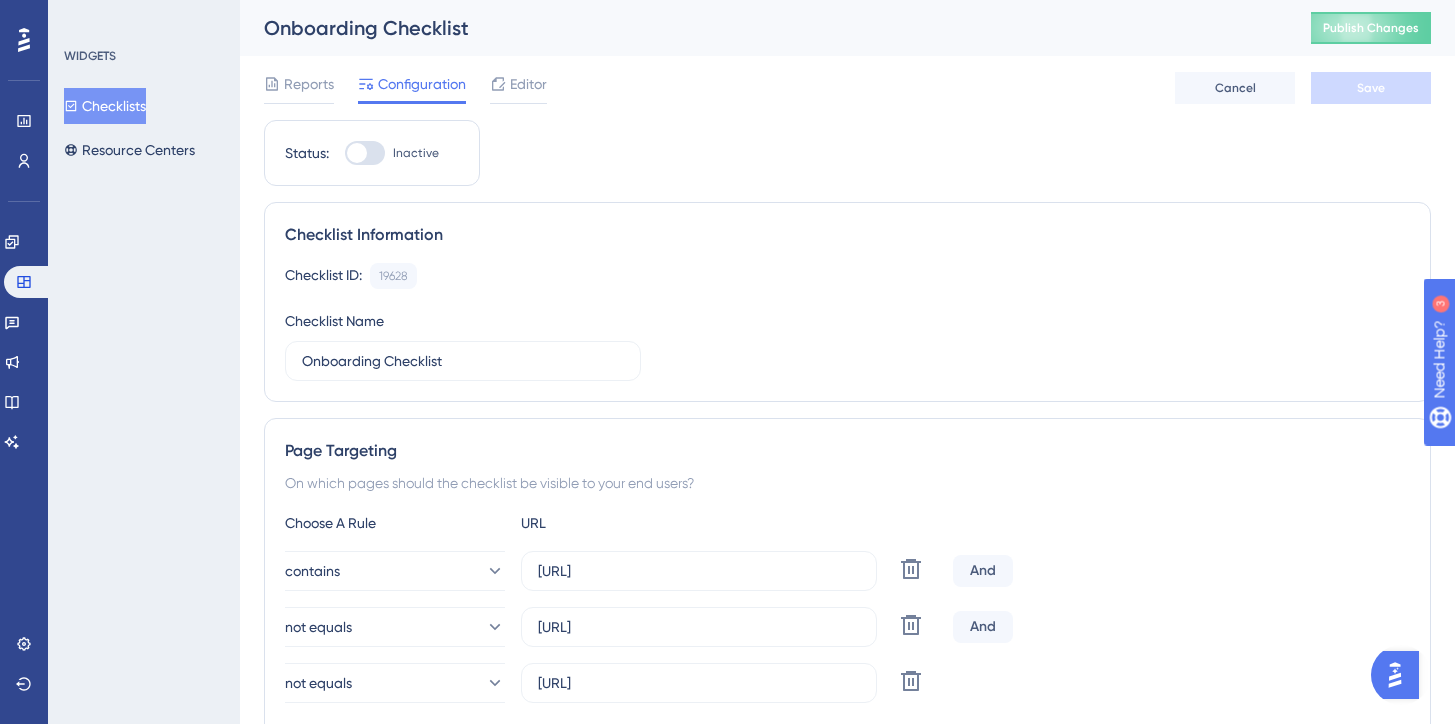 click on "Editor" at bounding box center (518, 88) 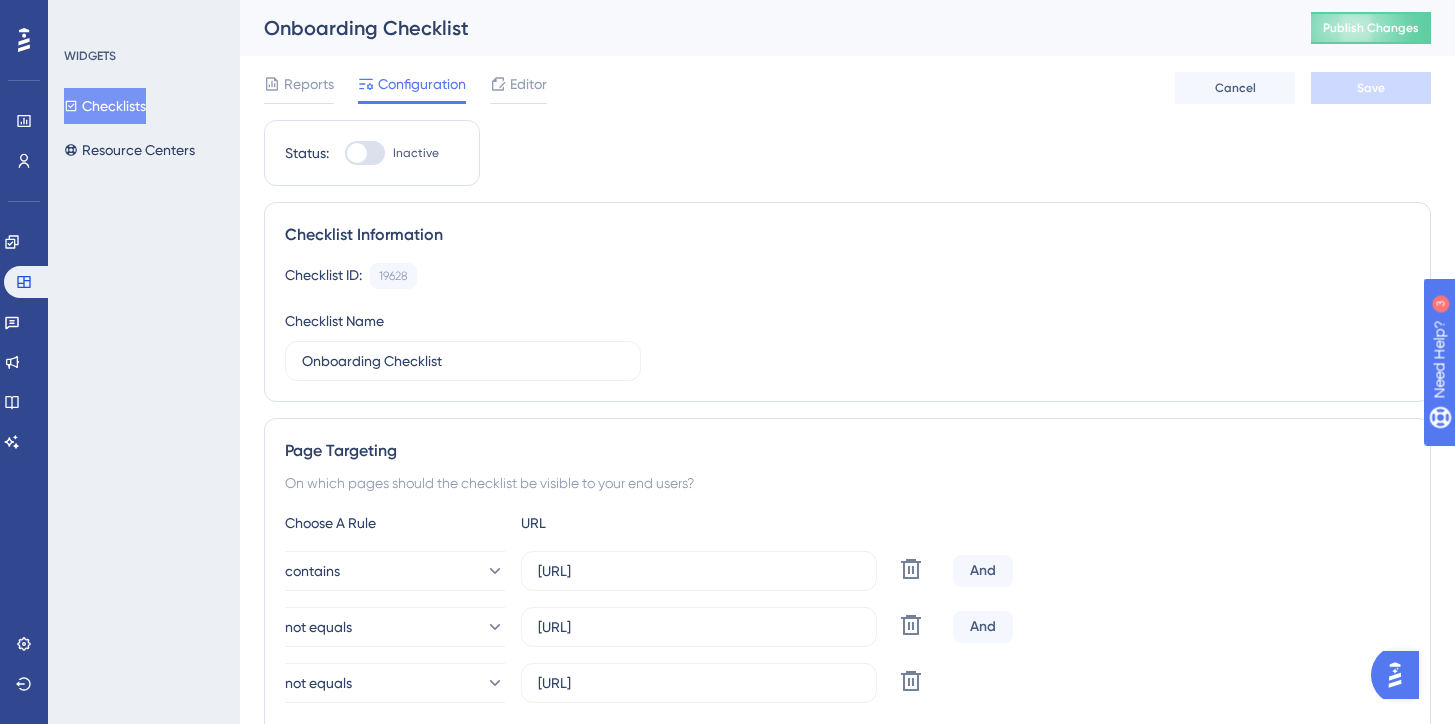 click on "Performance Users Engagement Widgets Feedback Product Updates Knowledge Base AI Assistant Settings Logout WIDGETS Checklists Resource Centers Onboarding Checklist Publish Changes Reports Configuration Editor Cancel Save Status: Inactive Checklist Information Checklist ID: 19628 Copy Checklist Name Onboarding Checklist Page Targeting
On which pages should the checklist be visible to your end users?
Choose A Rule URL contains [URL] Delete And not equals [URL] Delete And not equals [URL] Delete Targeting Condition And Add a Target Audience Segmentation Which segment of the audience would you like to show this checklist to? All Users Custom Segment Only Me matches New users for checklist Delete Add a Segment Create a Segment Appearance Settings By default, you can always welcome your users with the checklist.  Open by Default You can also hide checklists when completed. Hide as Completed Dismiss option Do not show again" at bounding box center (727, 0) 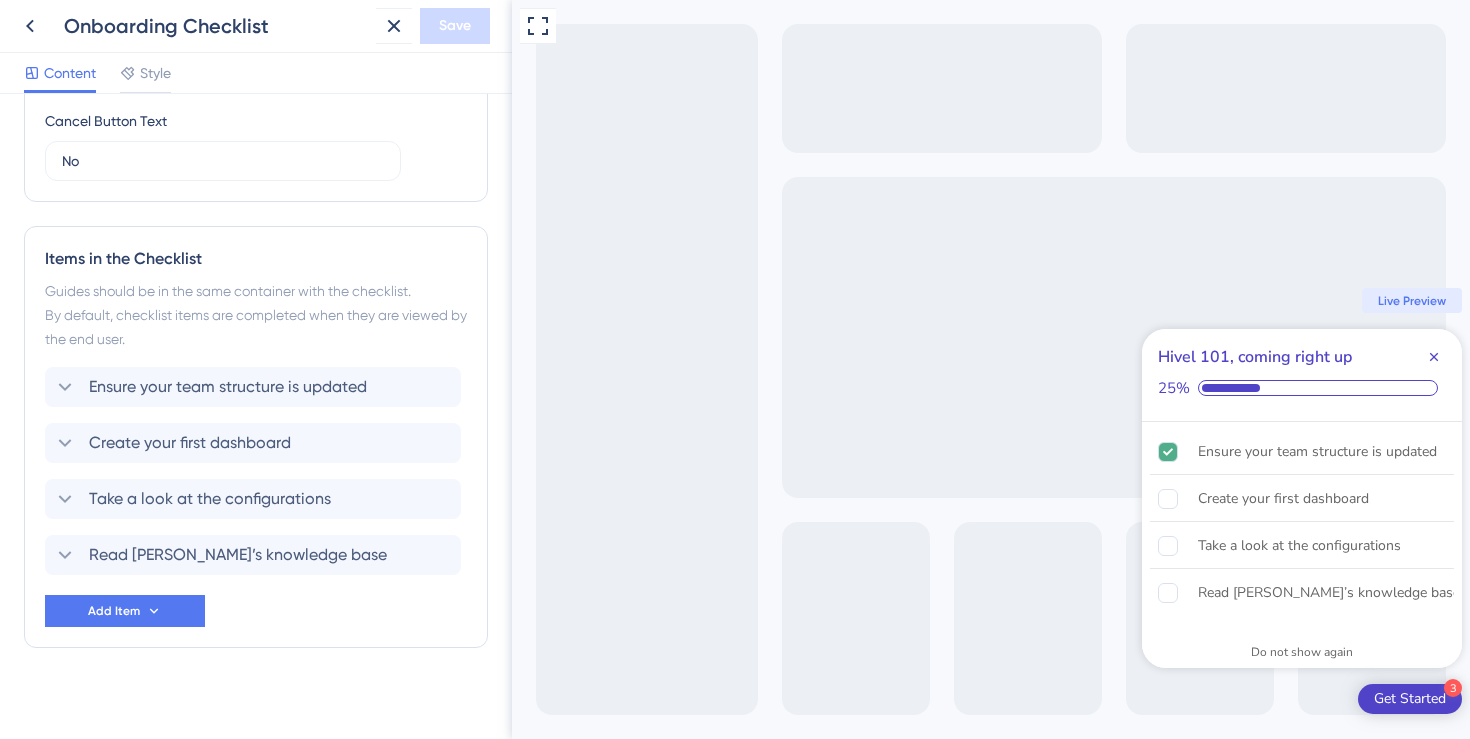 scroll, scrollTop: 0, scrollLeft: 0, axis: both 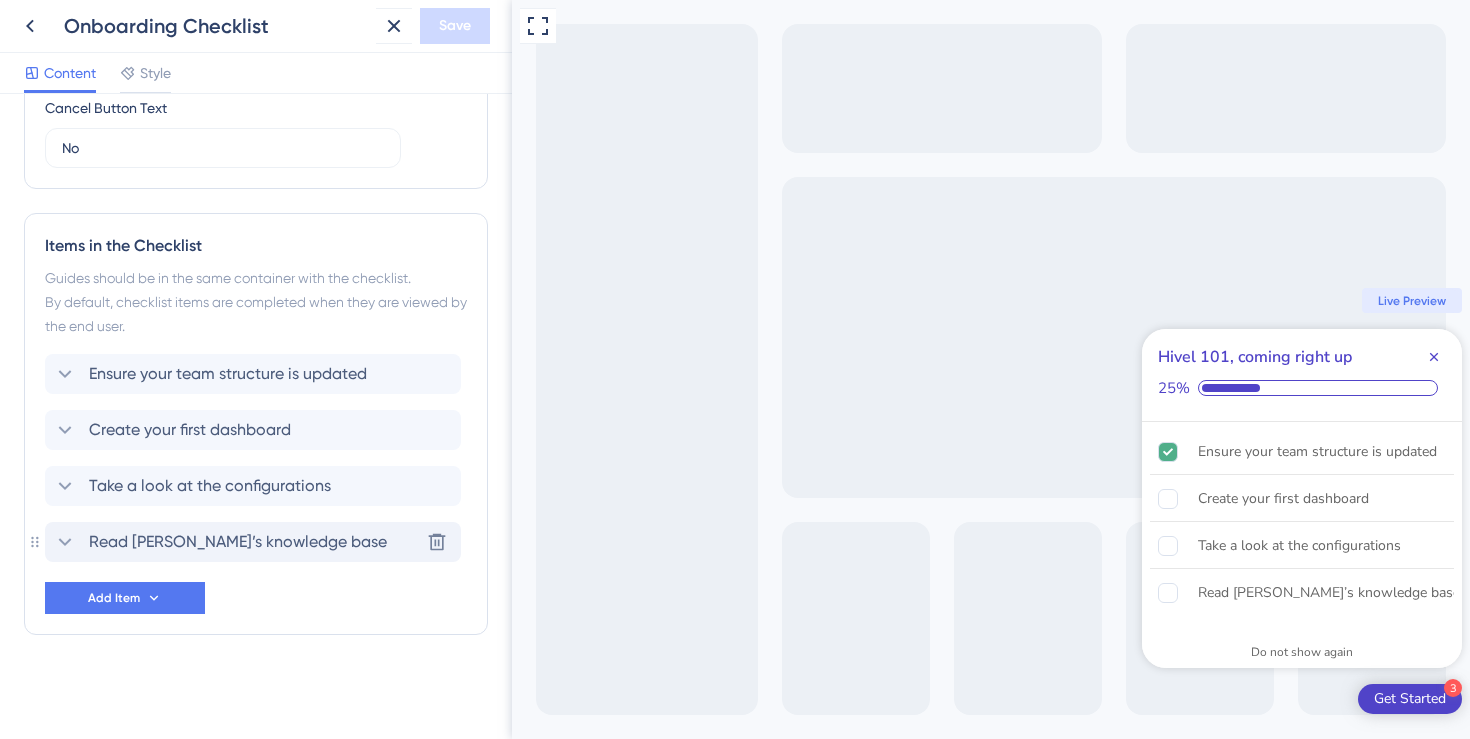 click on "Read [PERSON_NAME]’s knowledge base" at bounding box center [238, 542] 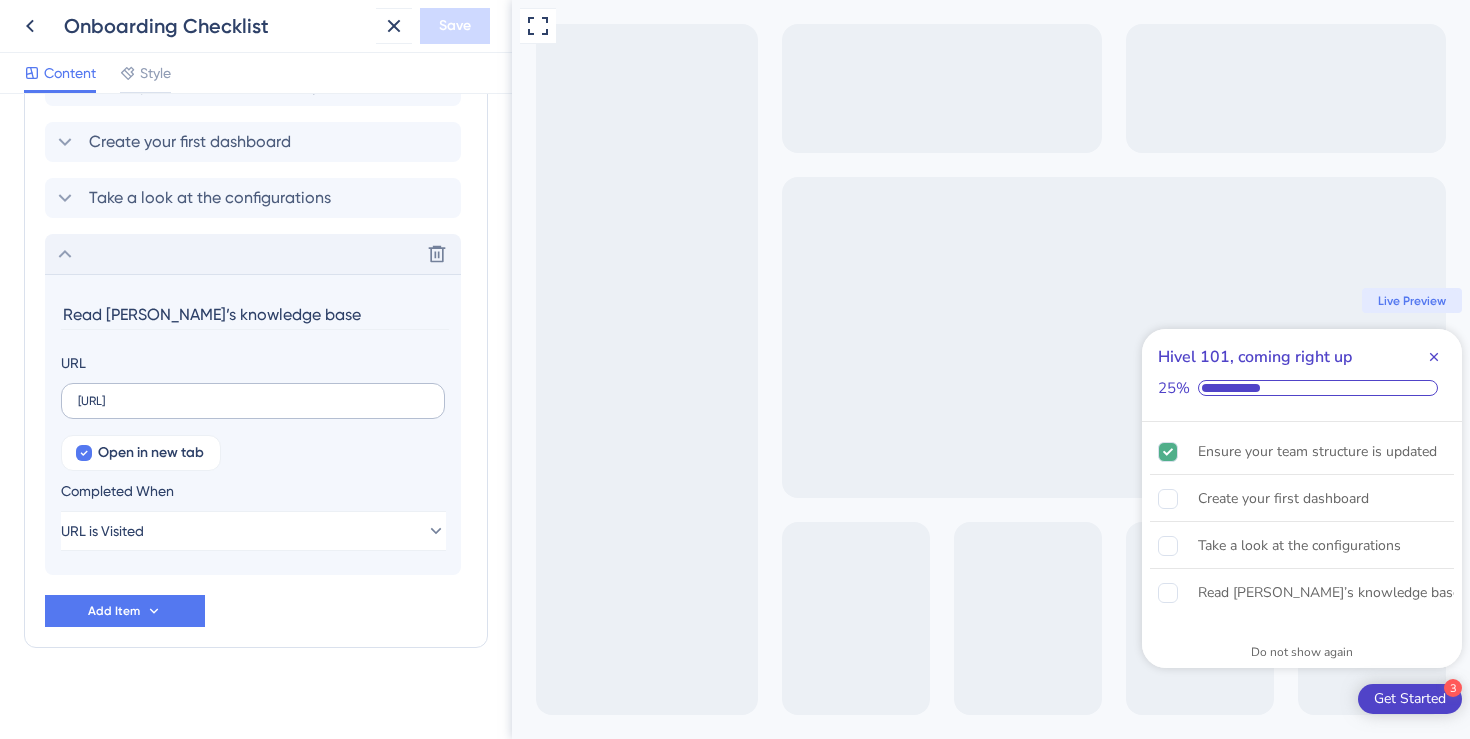 scroll, scrollTop: 1042, scrollLeft: 0, axis: vertical 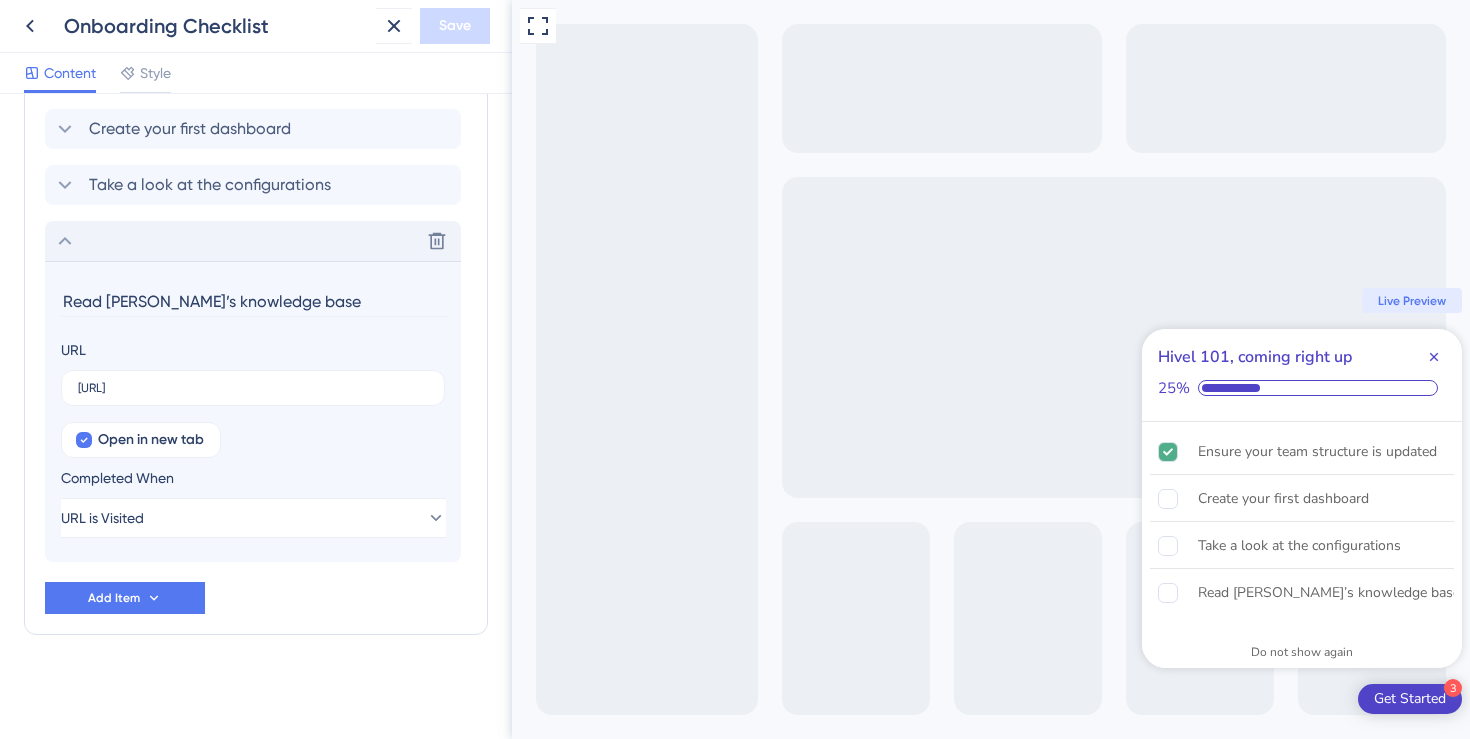 click on "Read [PERSON_NAME]’s knowledge base" at bounding box center (255, 301) 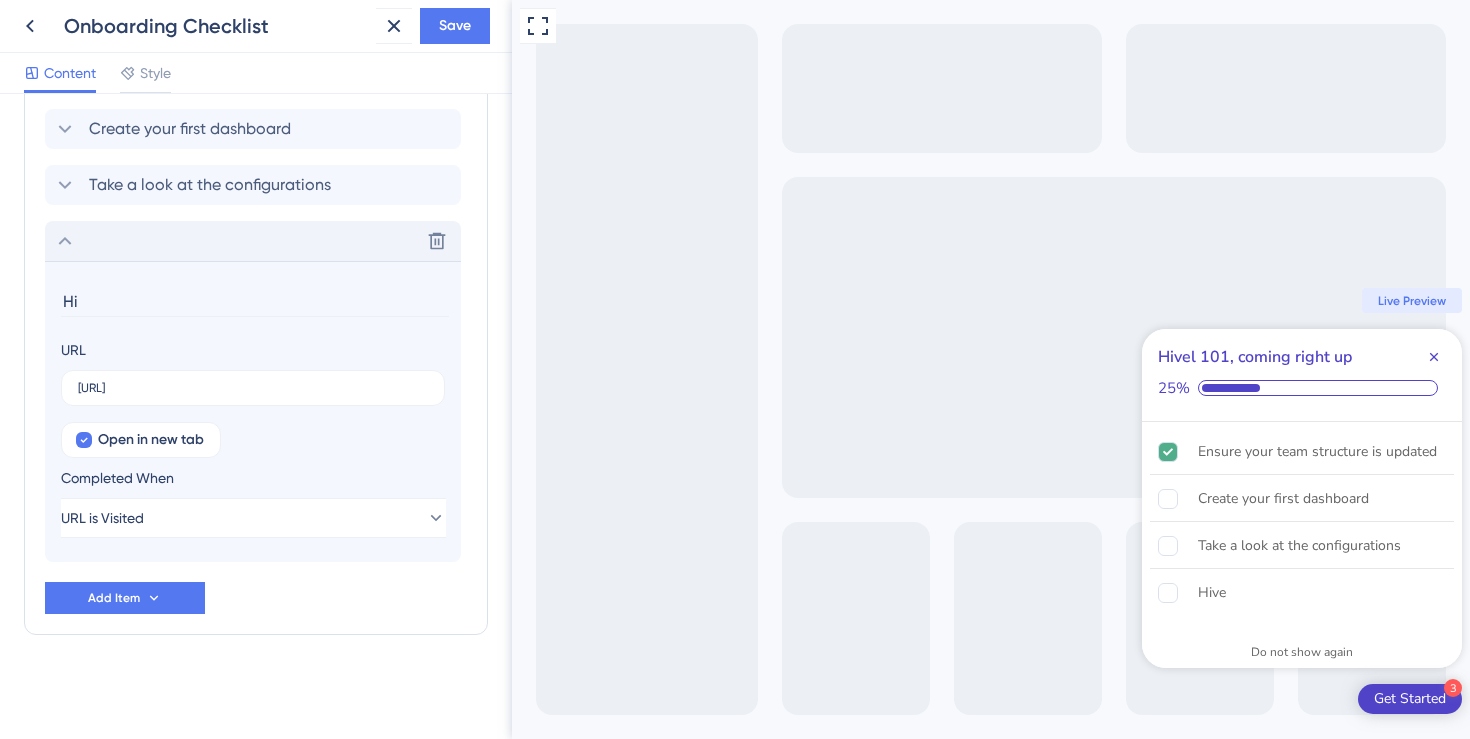 type on "H" 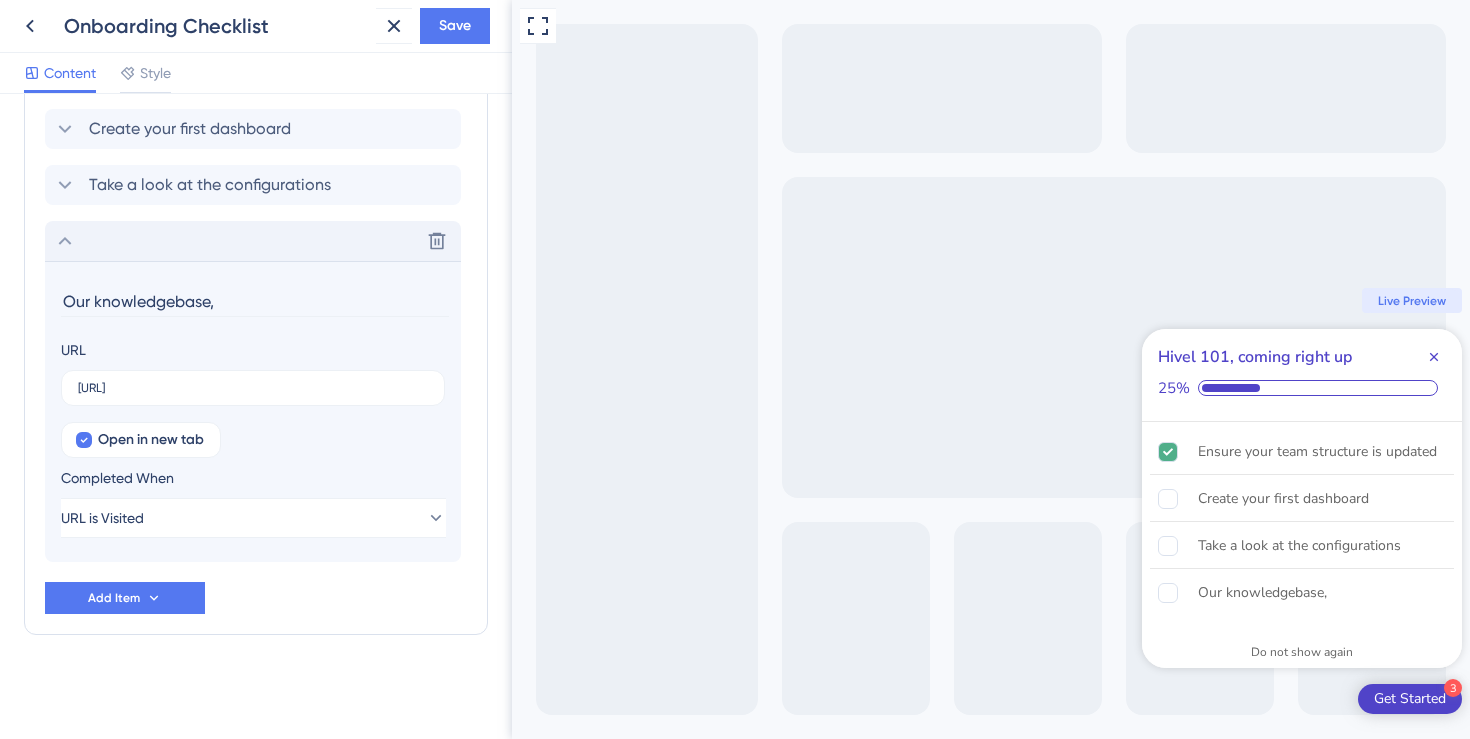 drag, startPoint x: 237, startPoint y: 297, endPoint x: 21, endPoint y: 276, distance: 217.01843 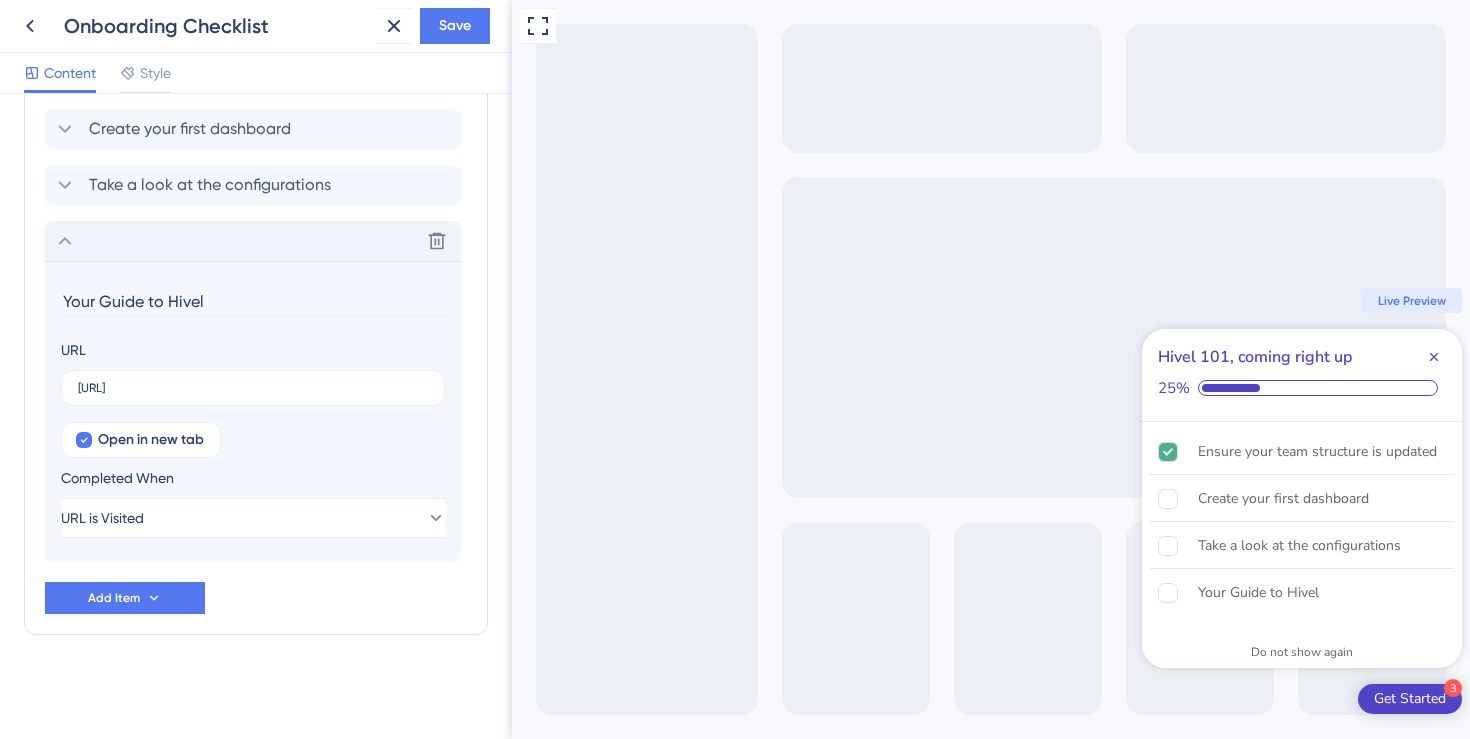 click on "Your Guide to Hivel" at bounding box center (255, 301) 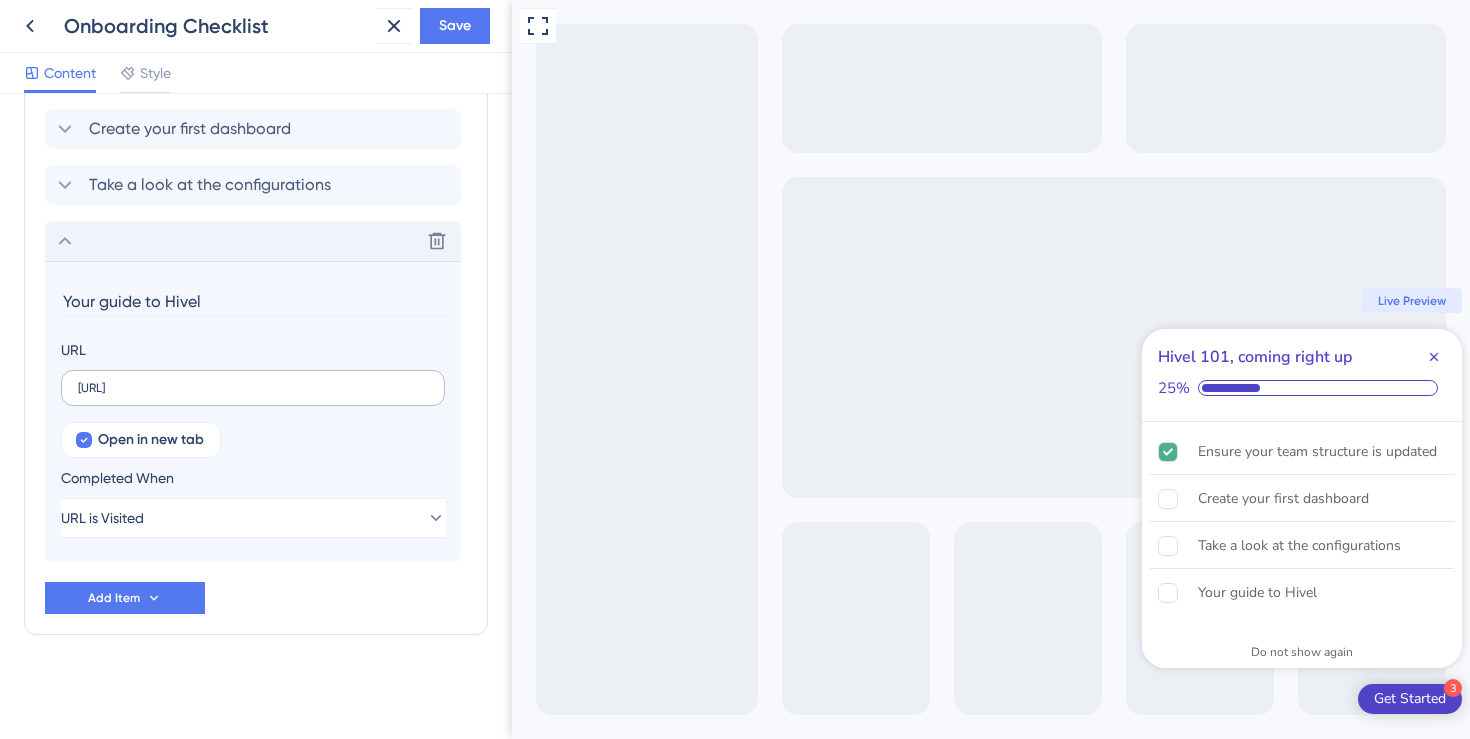 type on "Your guide to Hivel" 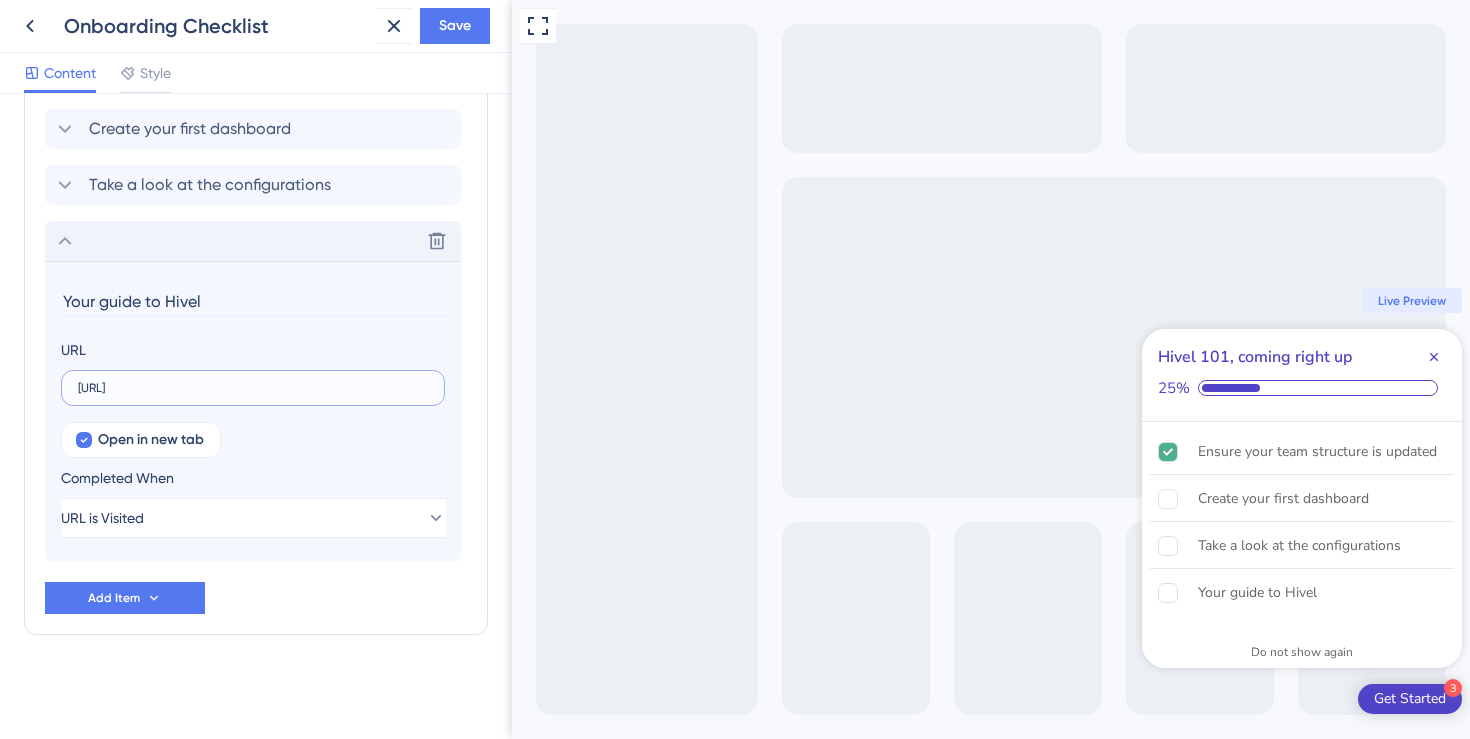 click on "[URL]" at bounding box center [253, 388] 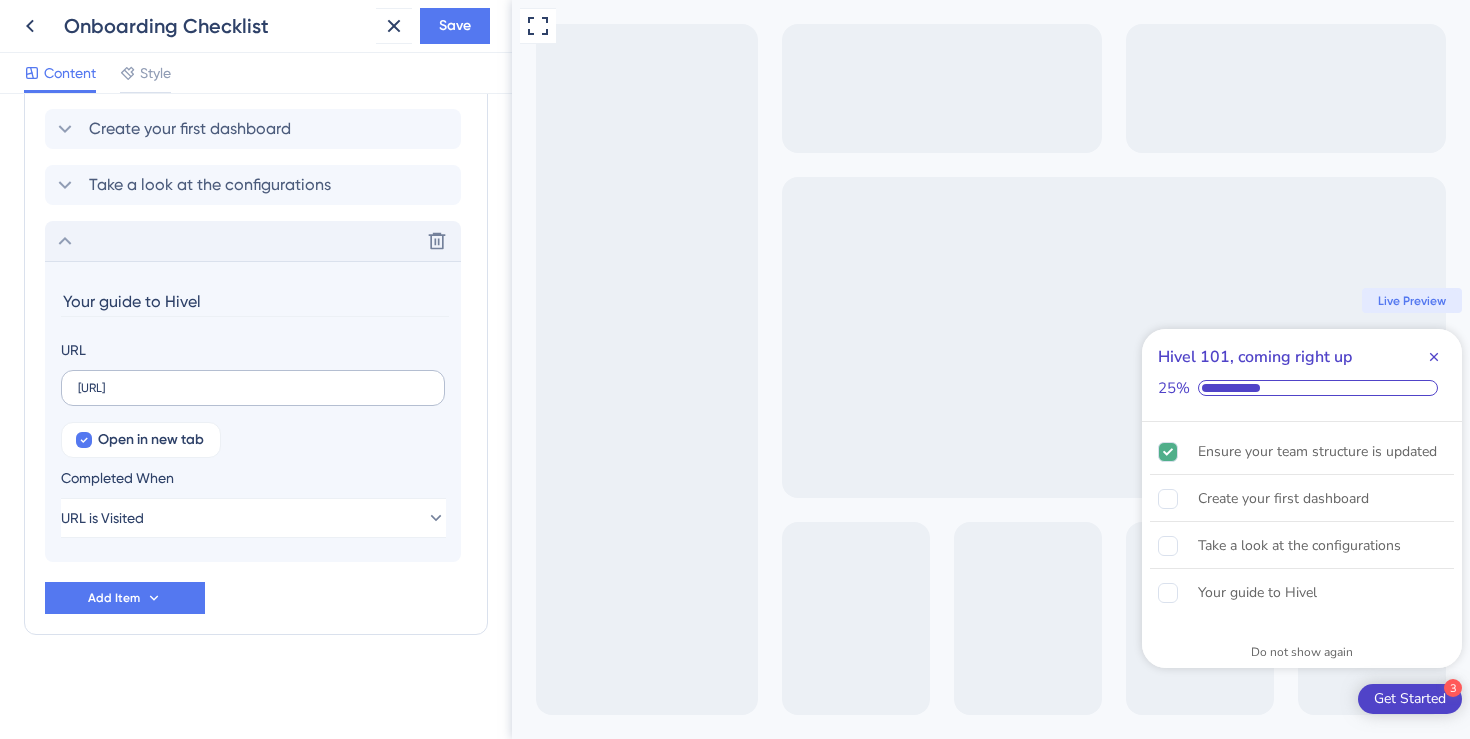 click on "[URL]" at bounding box center [253, 388] 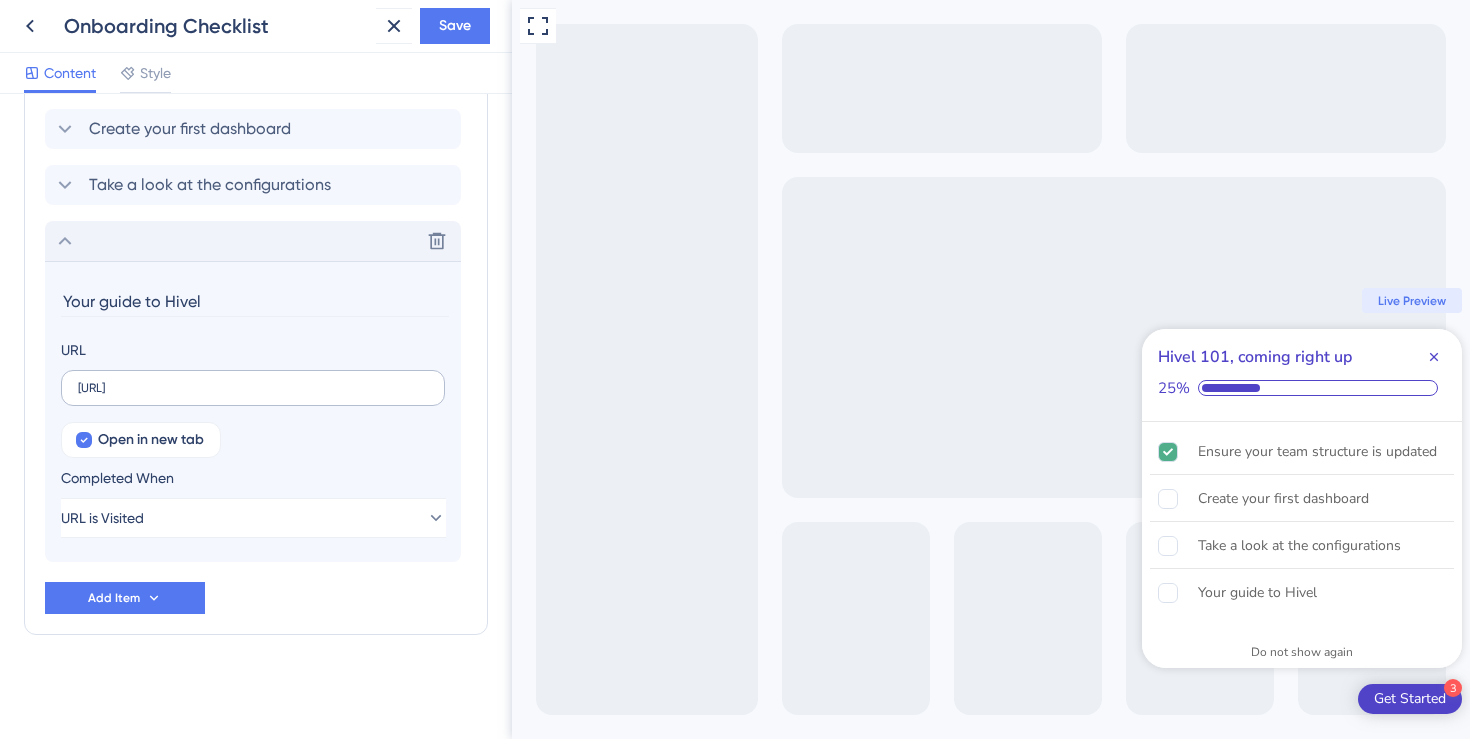 click on "[URL]" at bounding box center [253, 388] 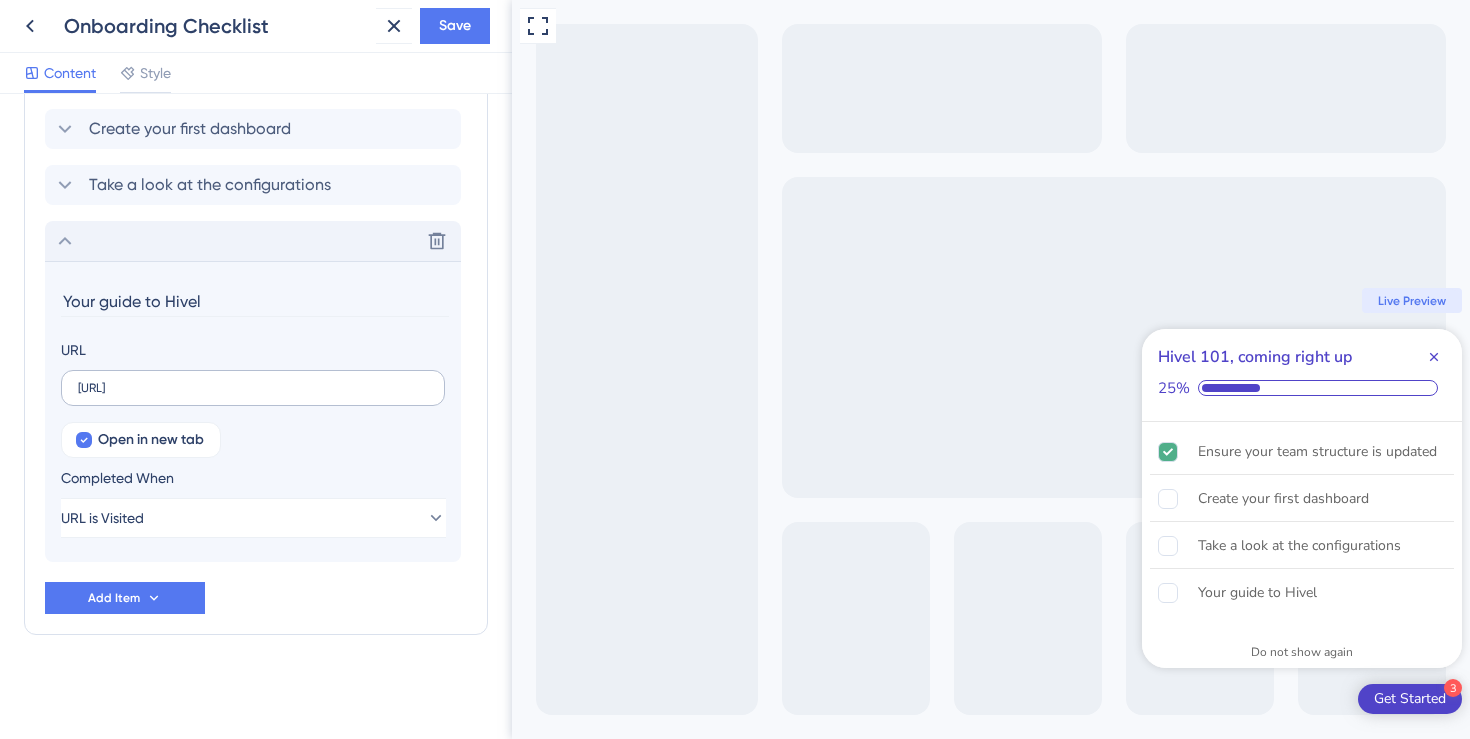 scroll, scrollTop: 0, scrollLeft: 0, axis: both 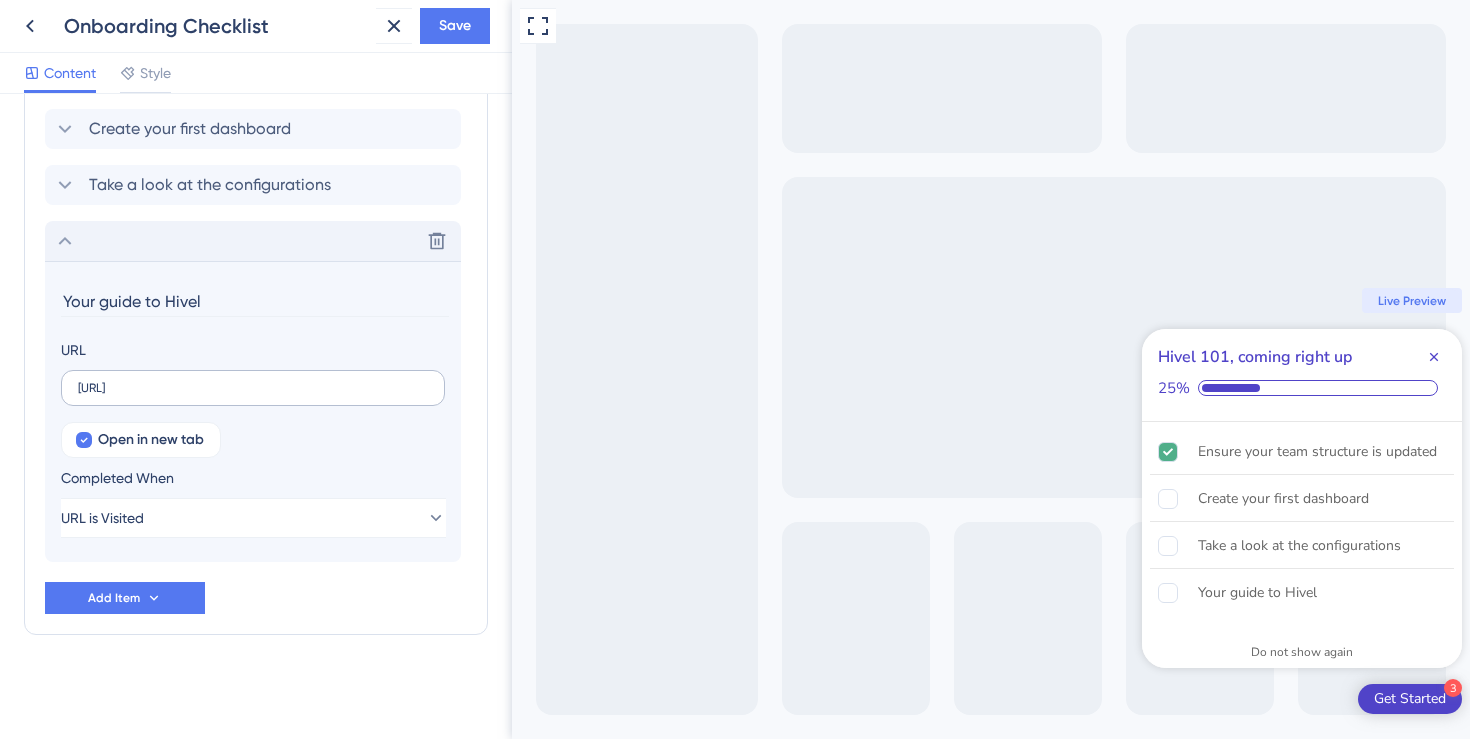 click on "[URL]" at bounding box center (253, 388) 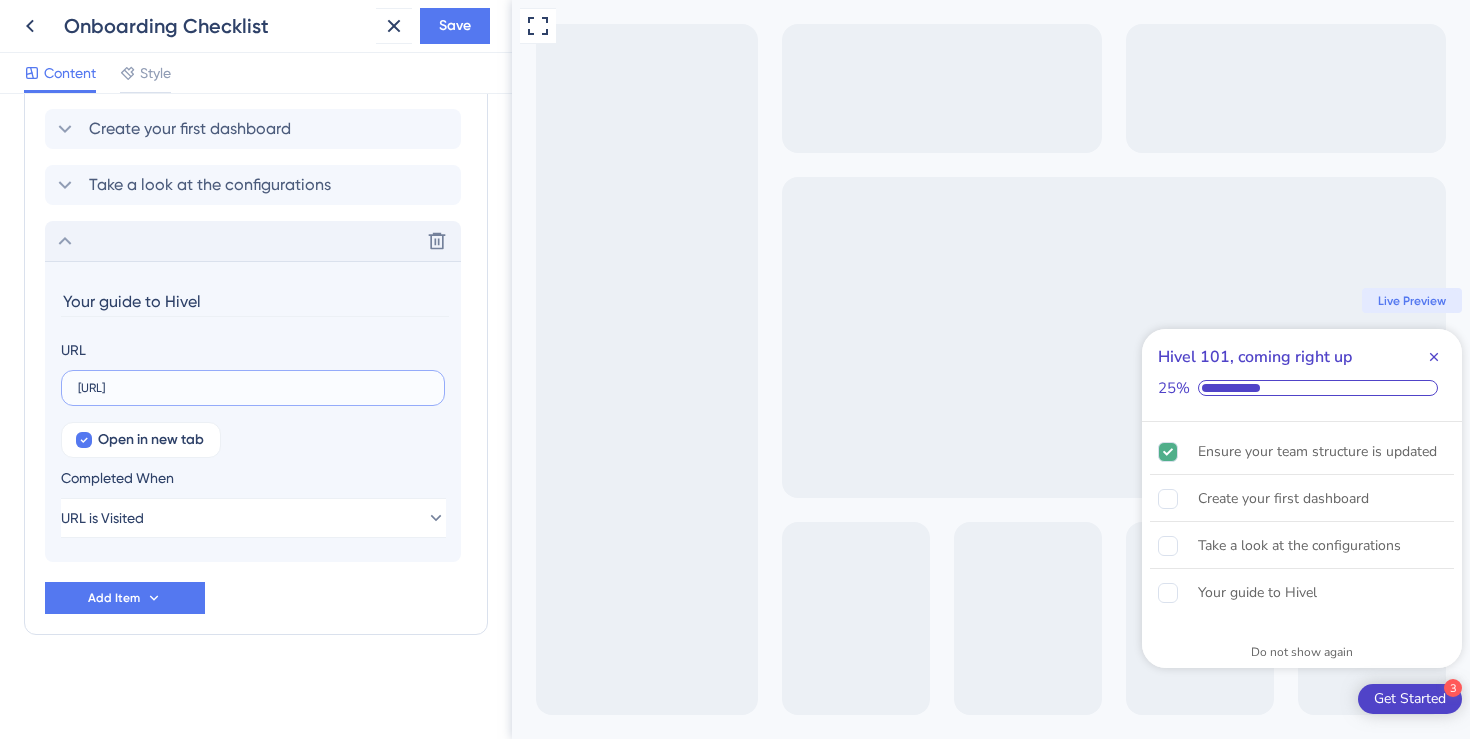 click on "[URL]" at bounding box center [253, 388] 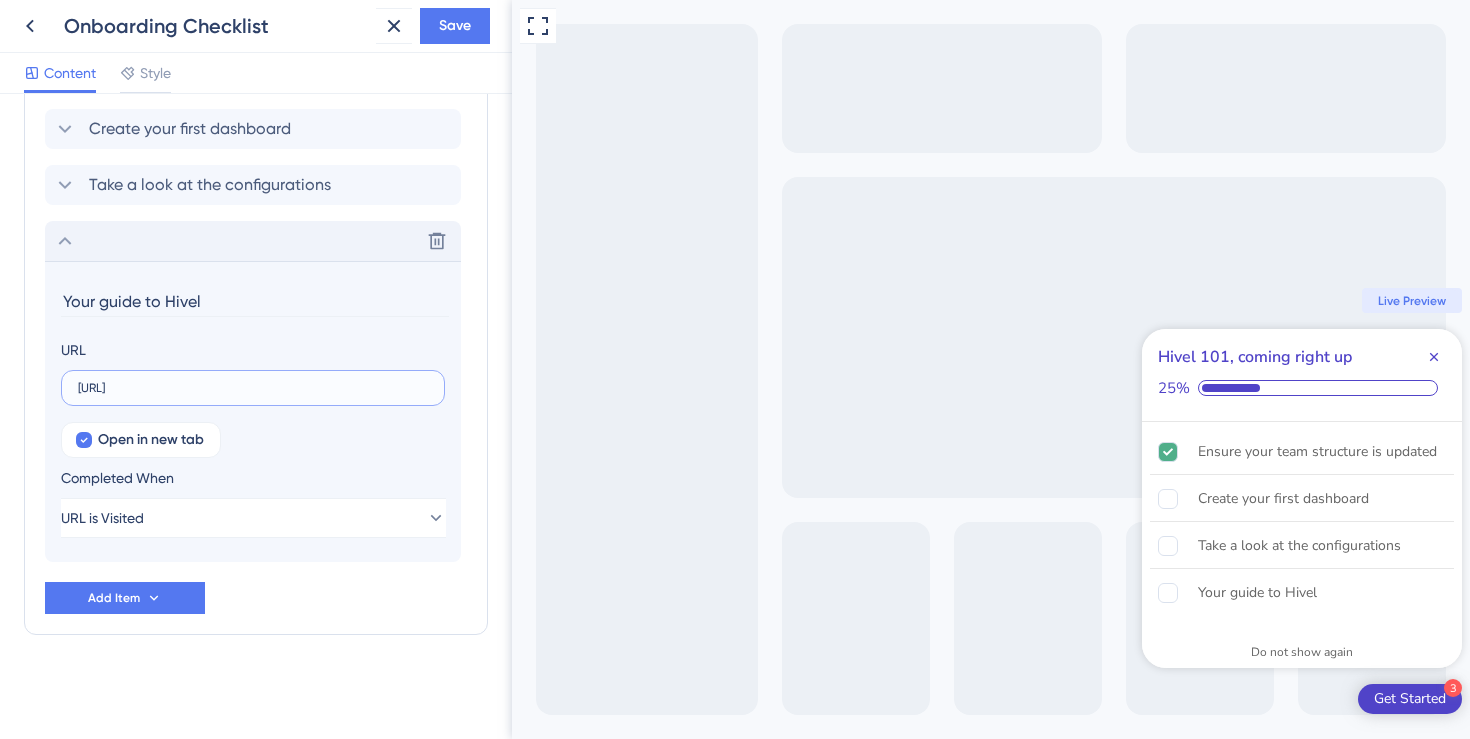 scroll, scrollTop: 0, scrollLeft: 78, axis: horizontal 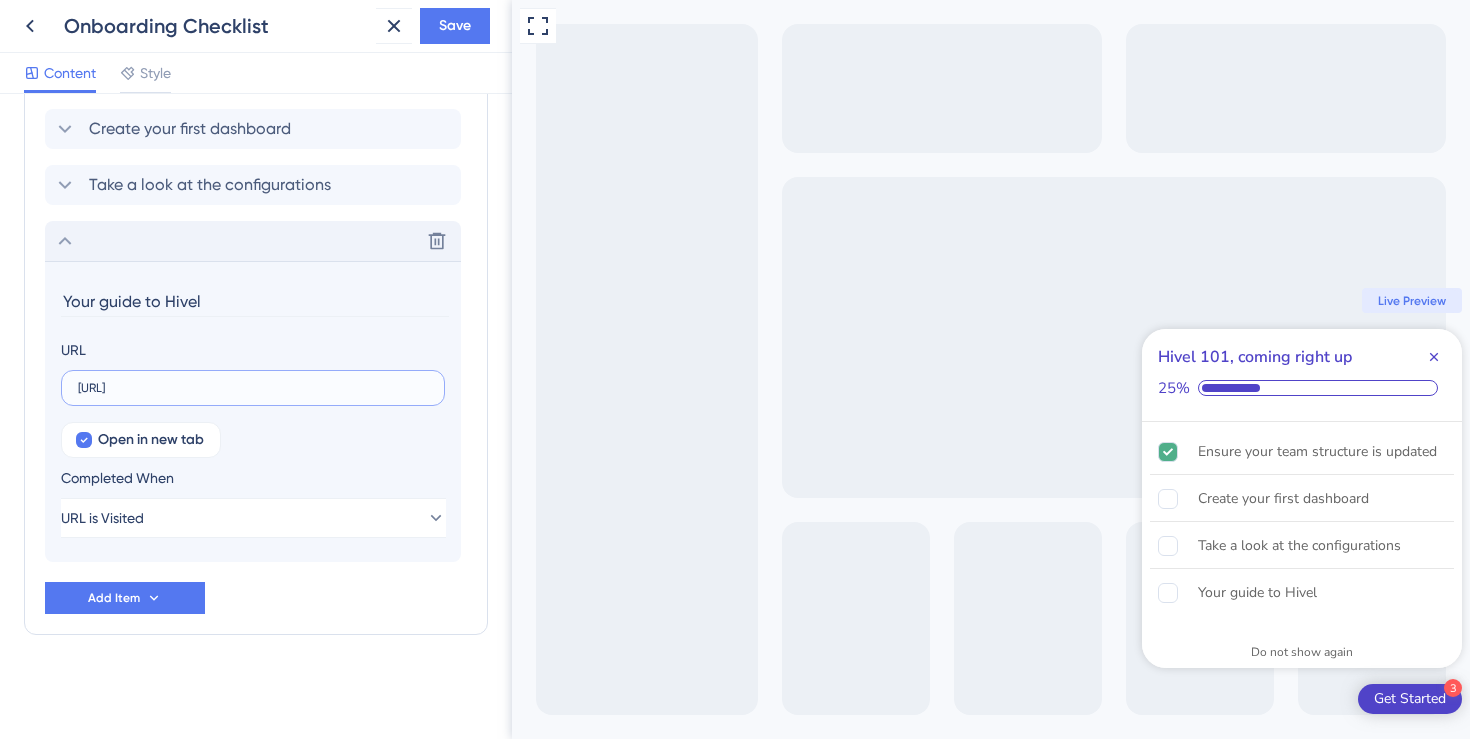 paste 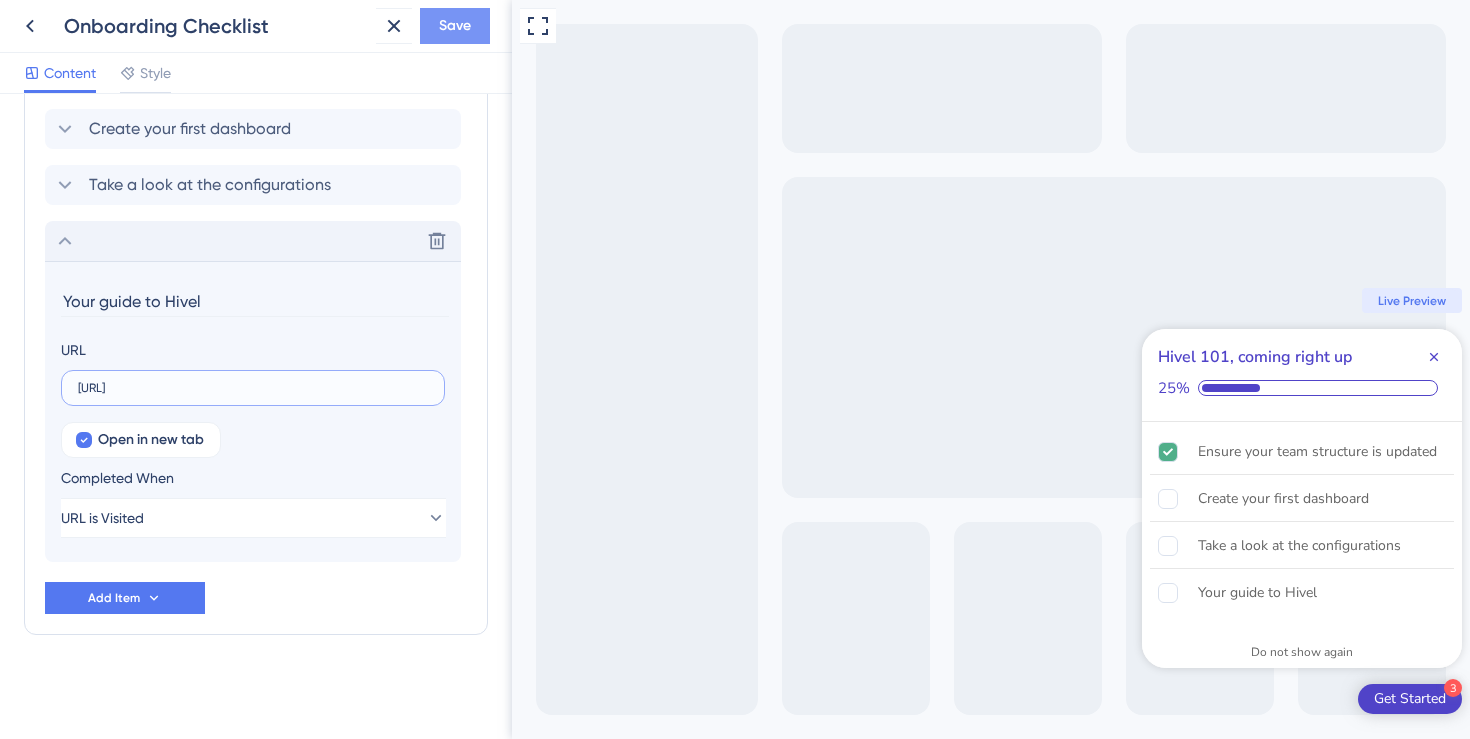 type on "[URL]" 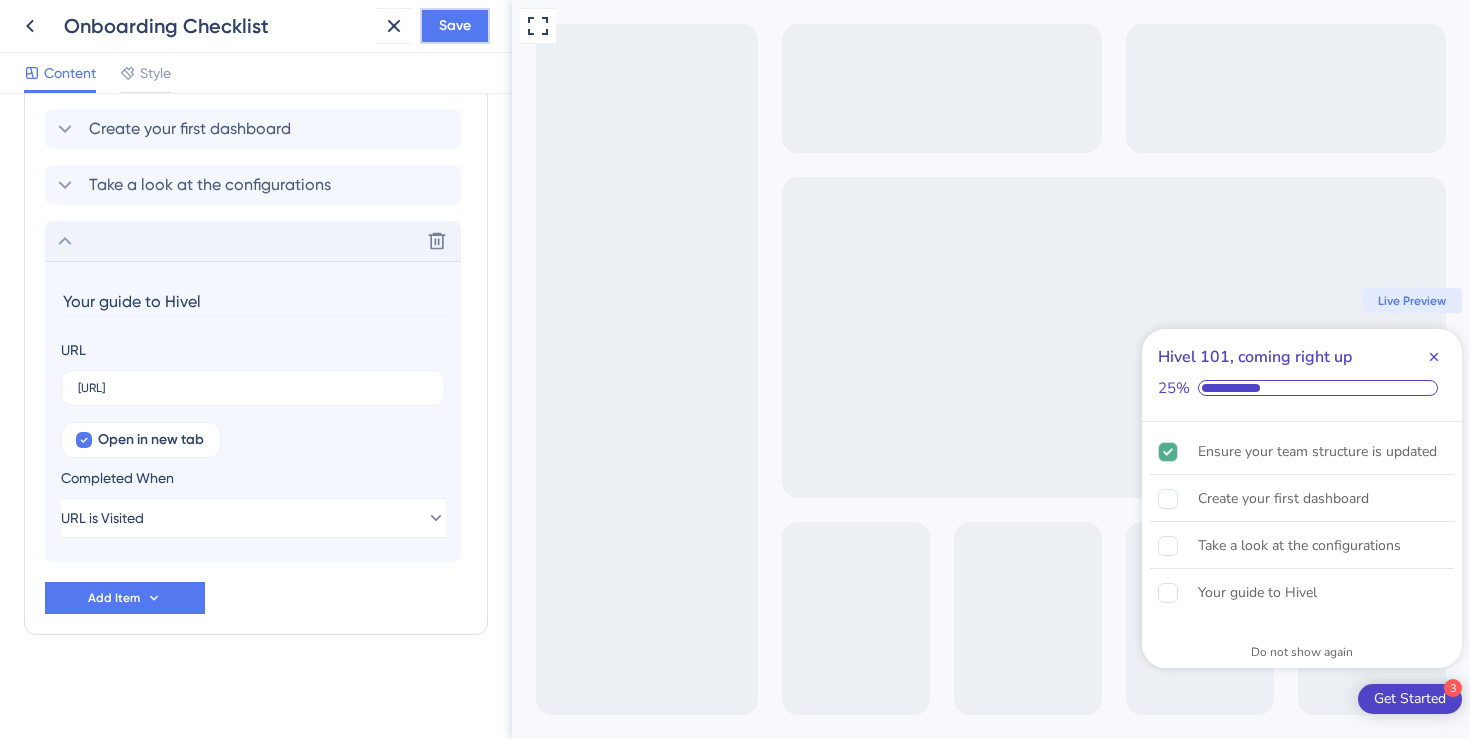click on "Save" at bounding box center [455, 26] 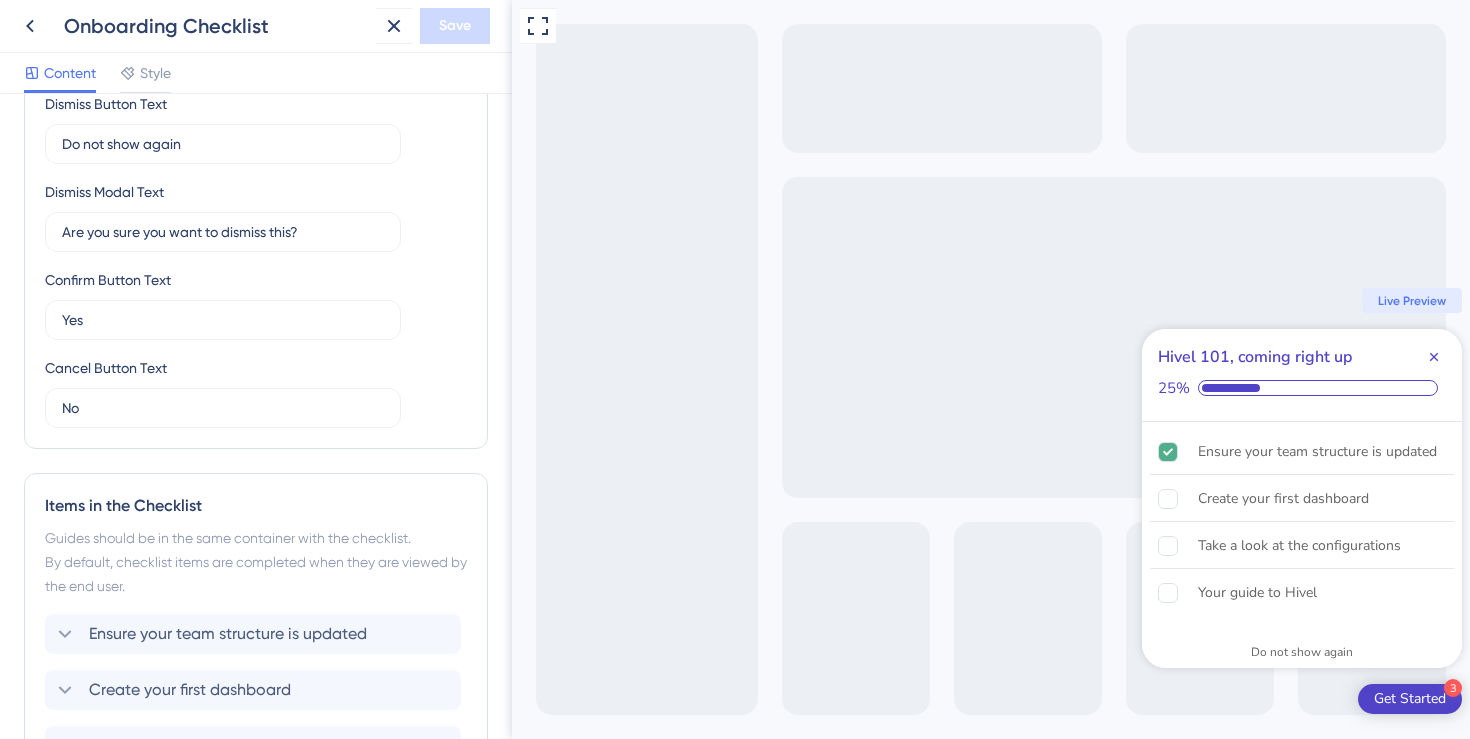 scroll, scrollTop: 465, scrollLeft: 0, axis: vertical 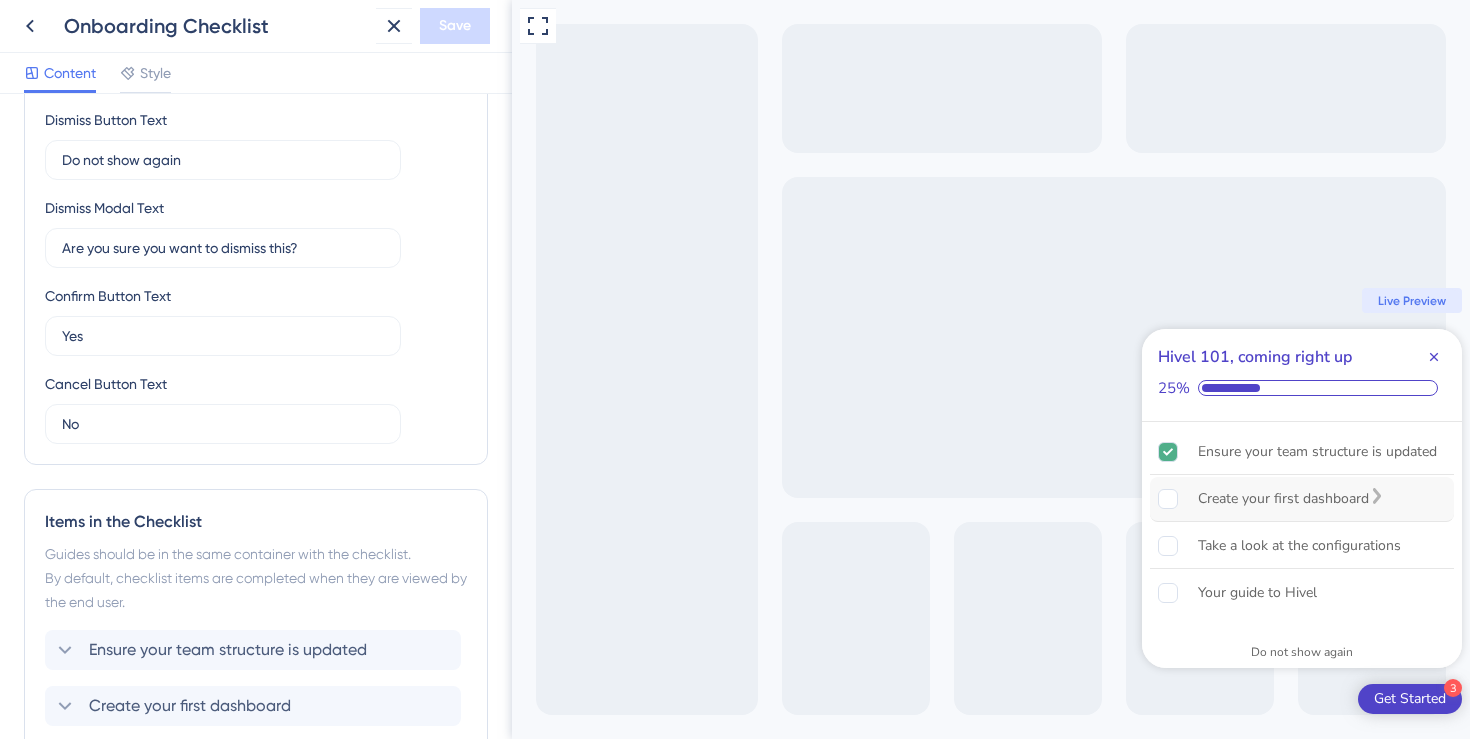 click 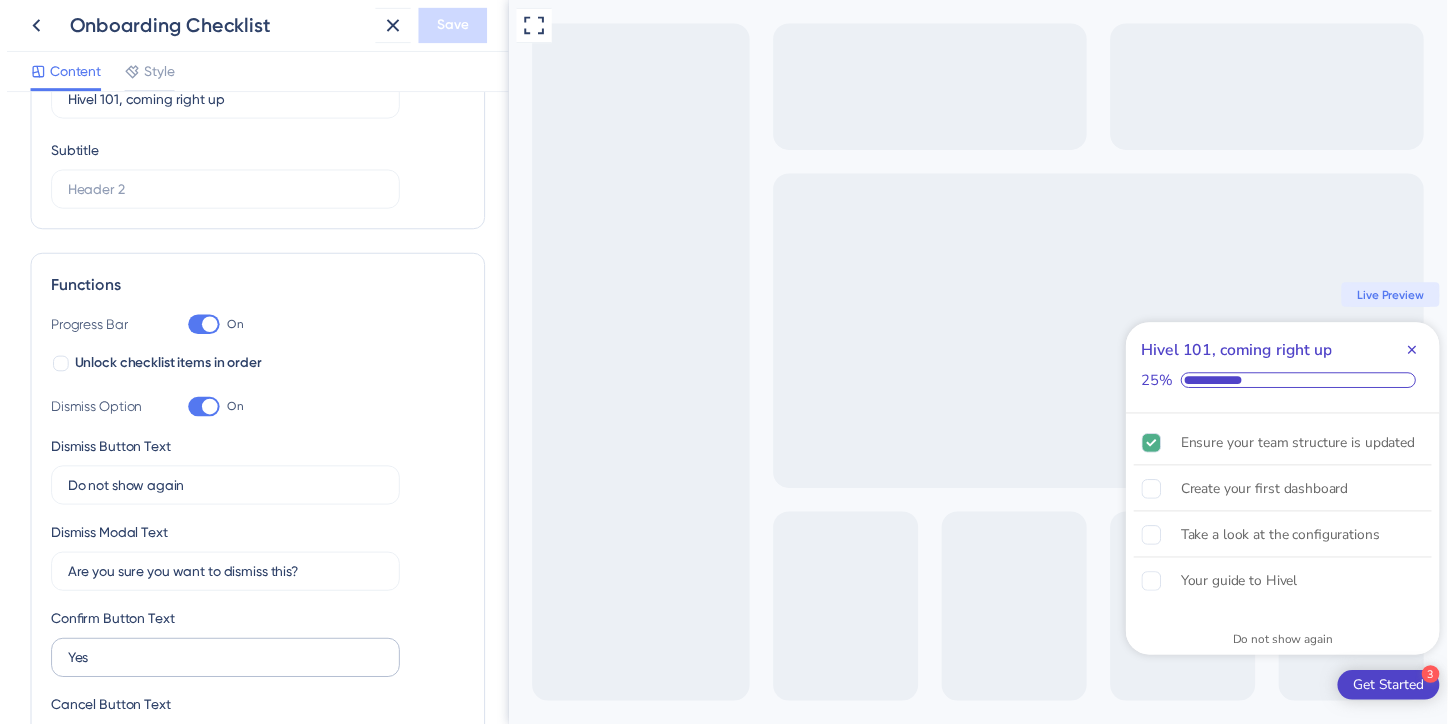 scroll, scrollTop: 0, scrollLeft: 0, axis: both 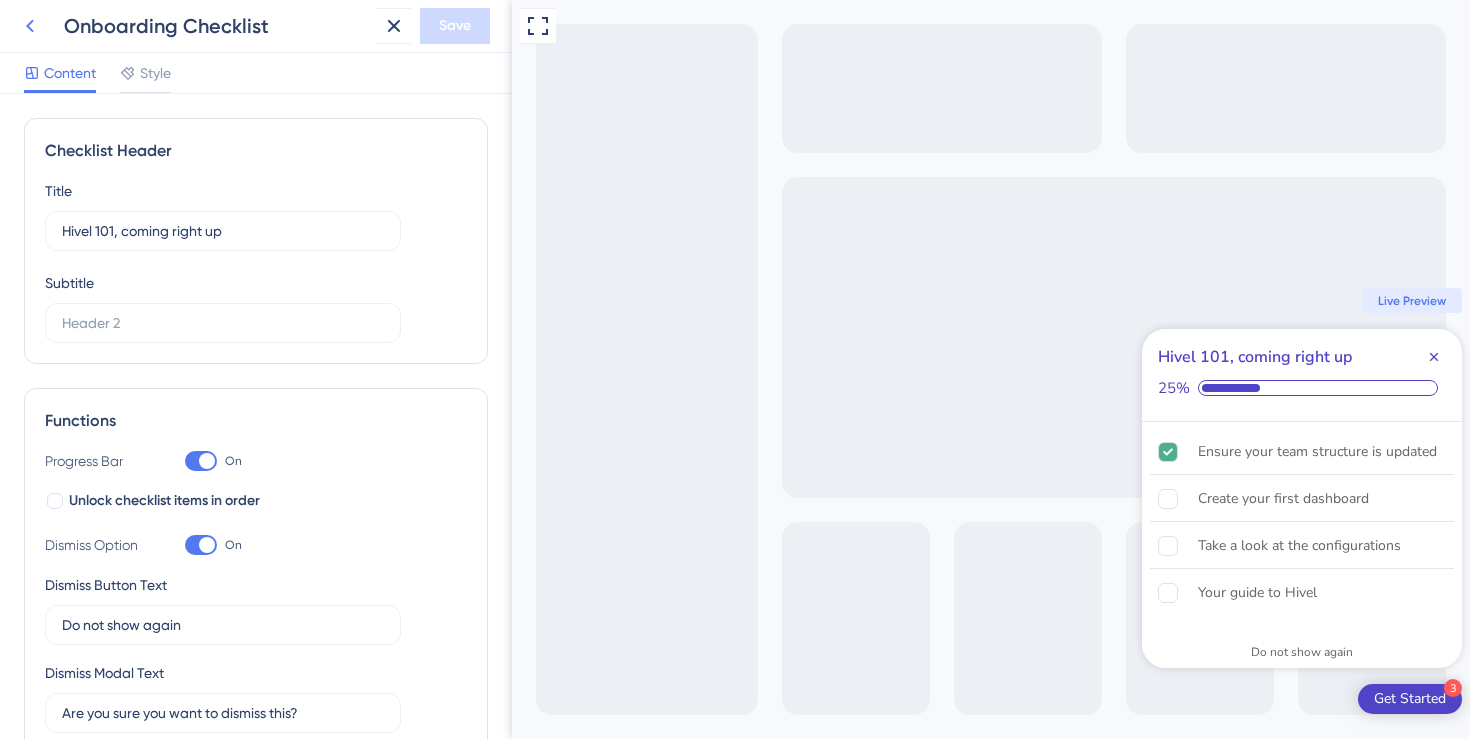 click 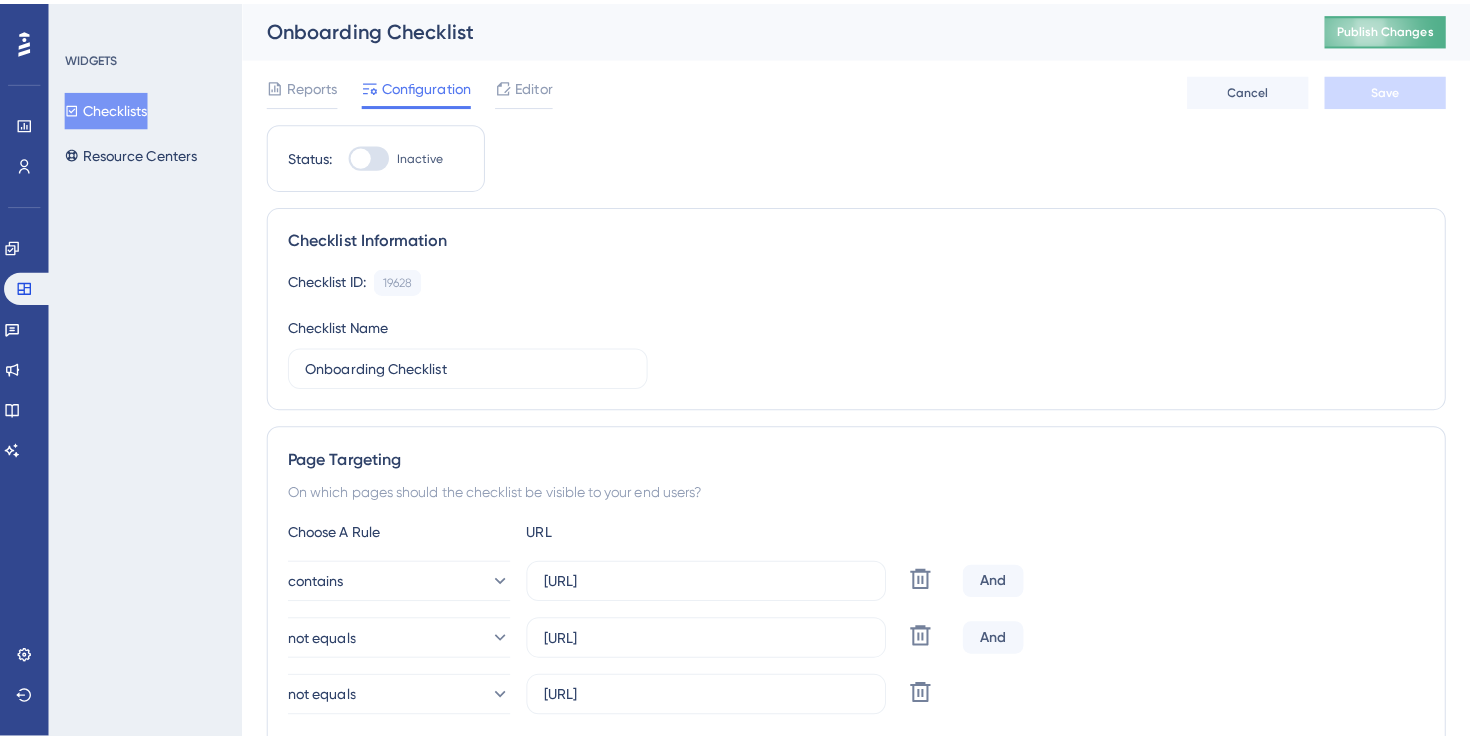 scroll, scrollTop: 0, scrollLeft: 0, axis: both 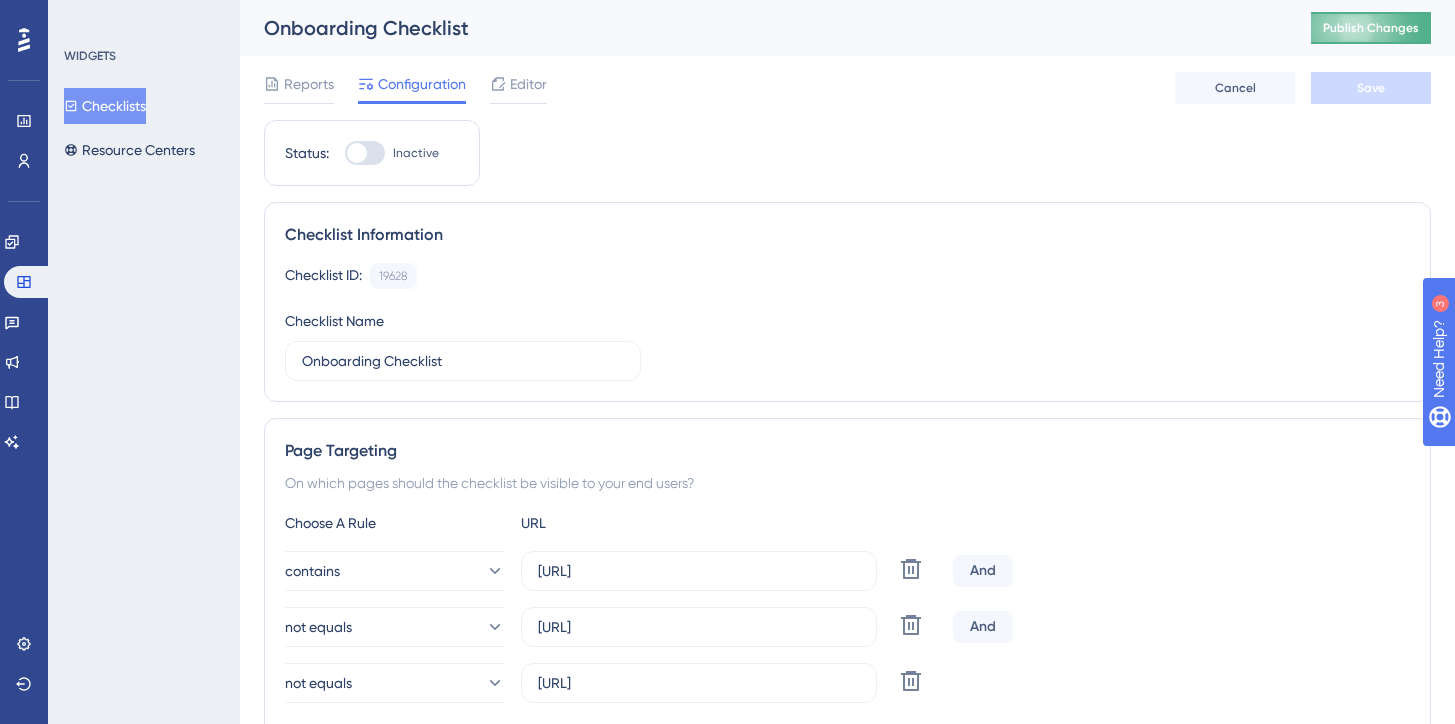 click on "Publish Changes" at bounding box center [1371, 28] 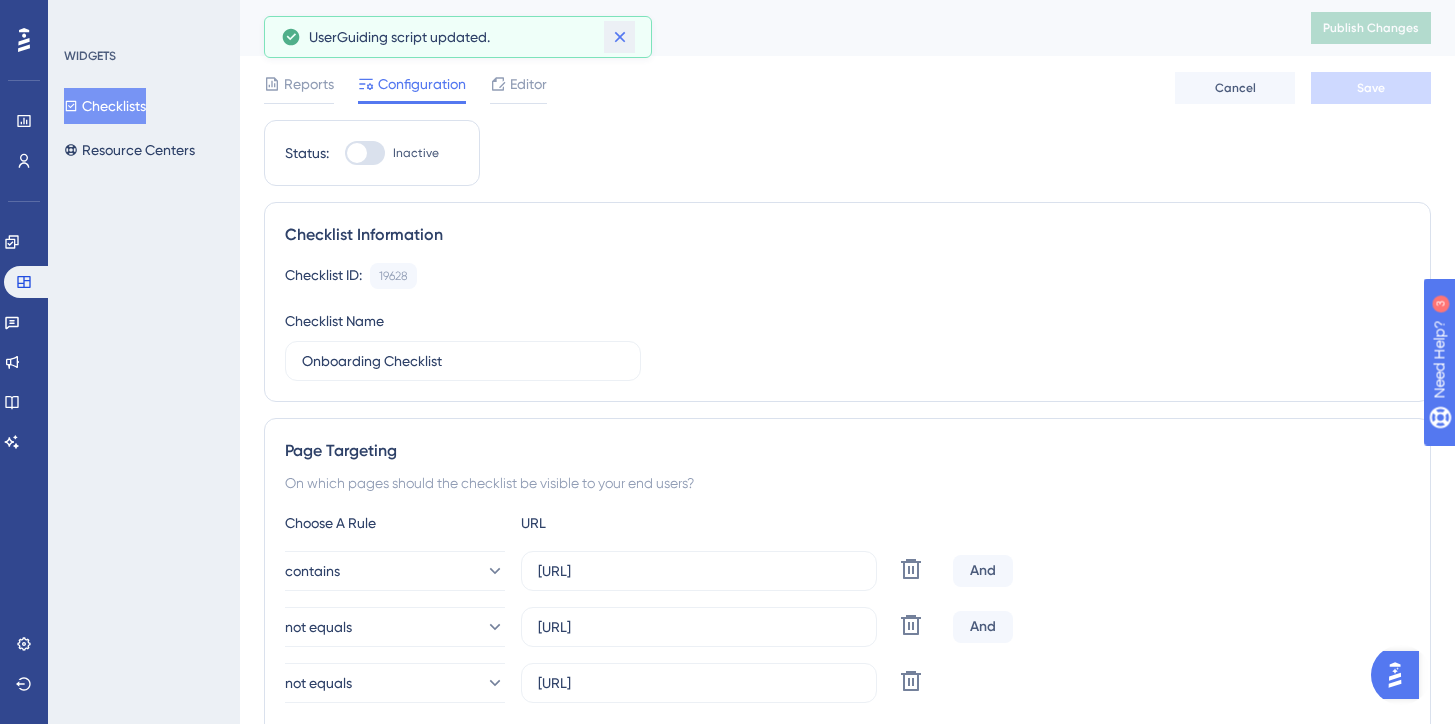 click 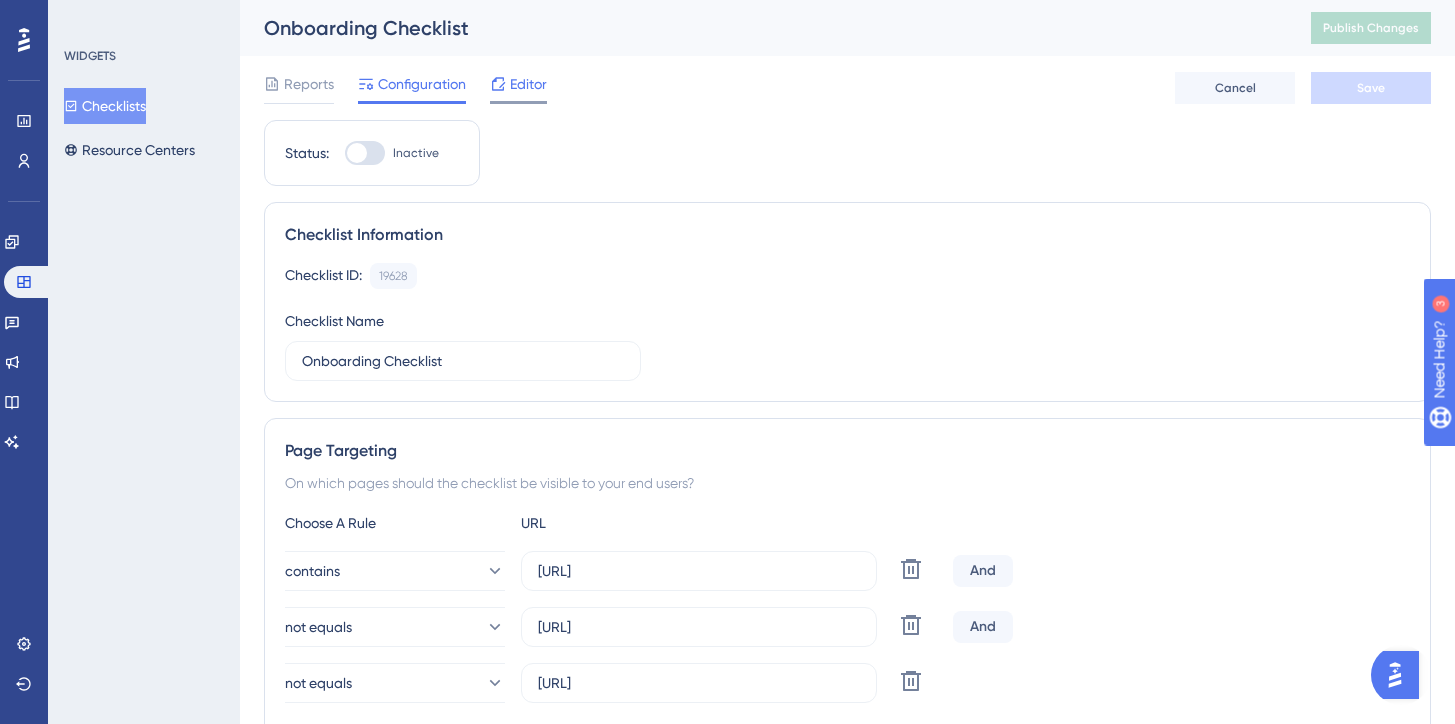 click on "Editor" at bounding box center [528, 84] 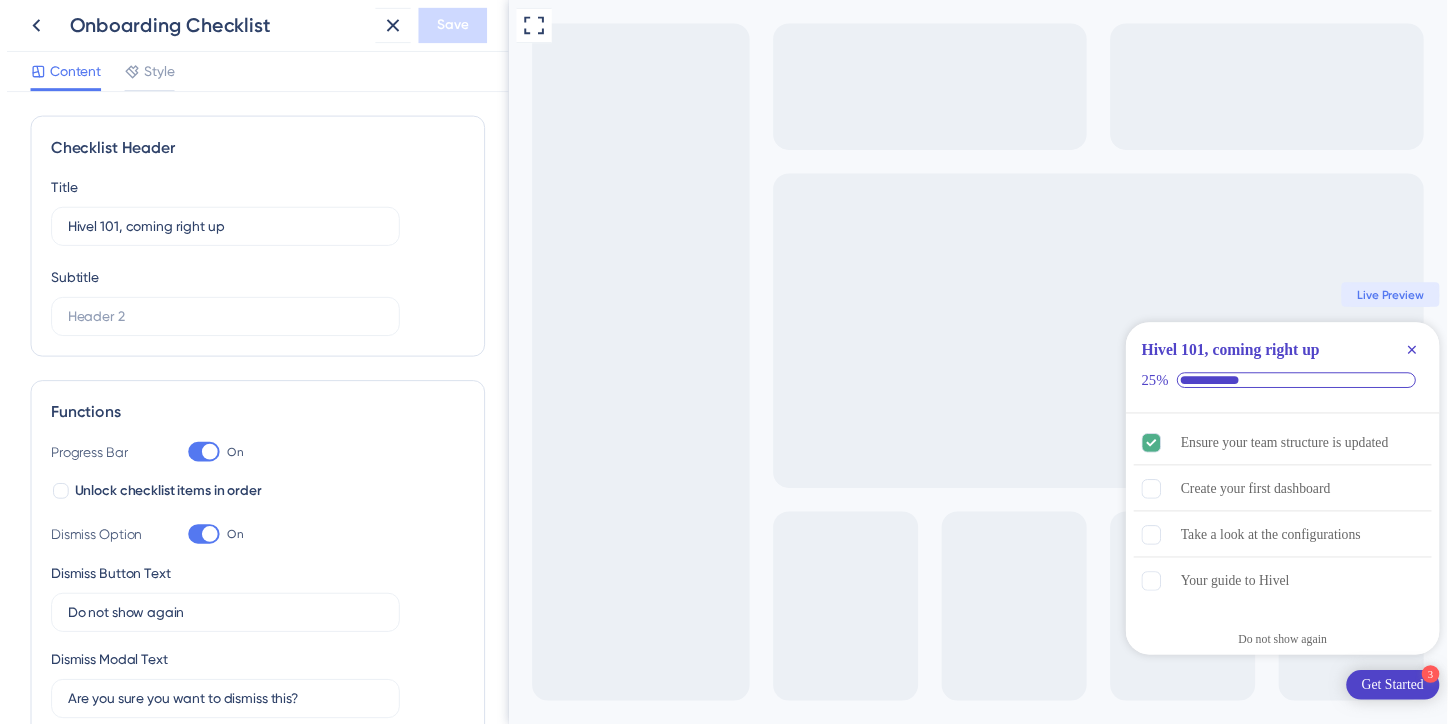 scroll, scrollTop: 0, scrollLeft: 0, axis: both 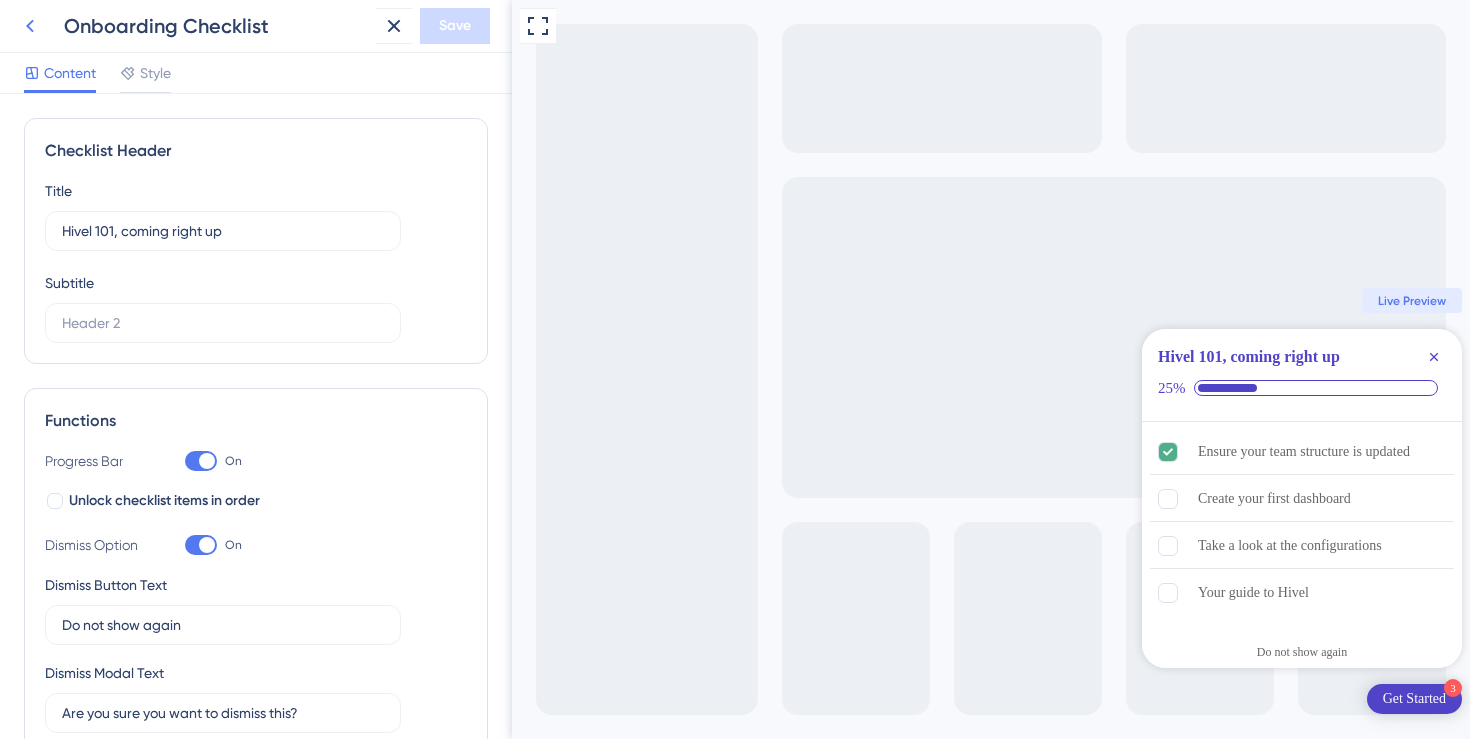 click 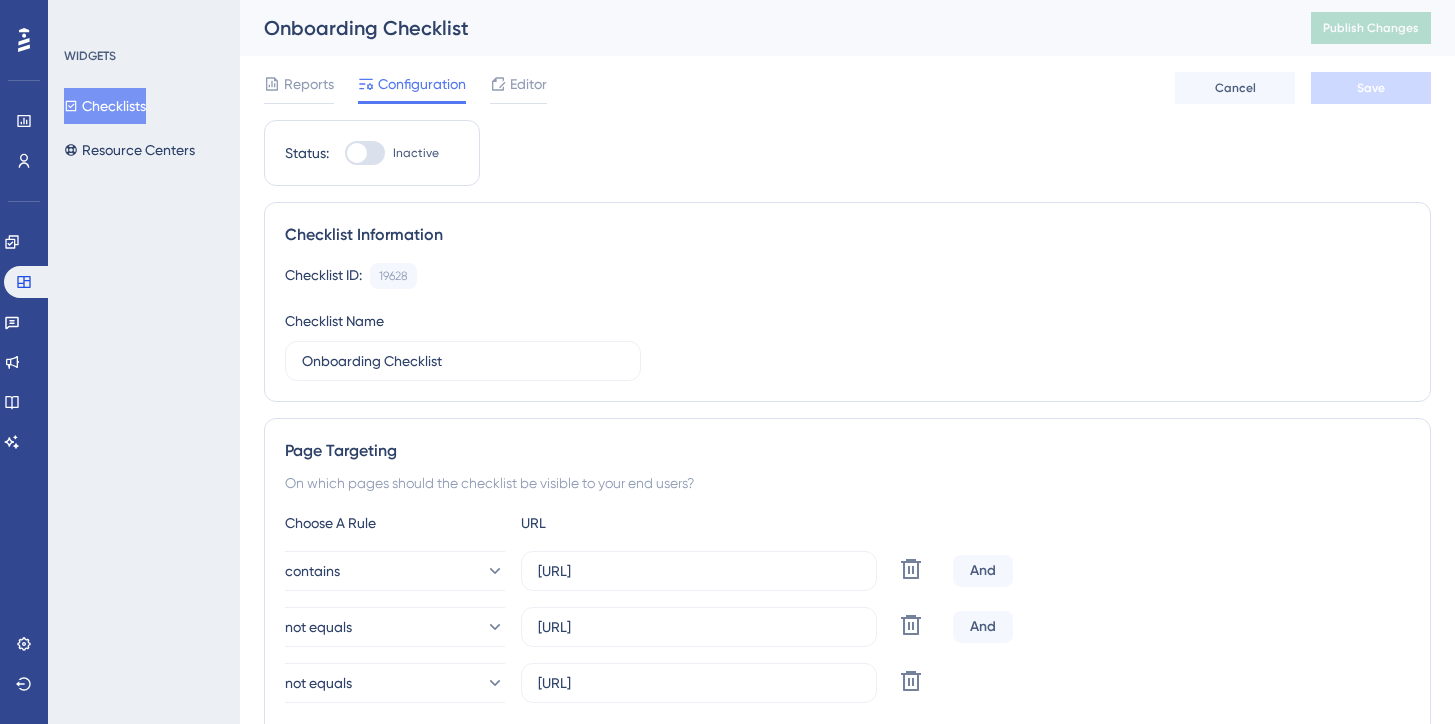 scroll, scrollTop: 0, scrollLeft: 0, axis: both 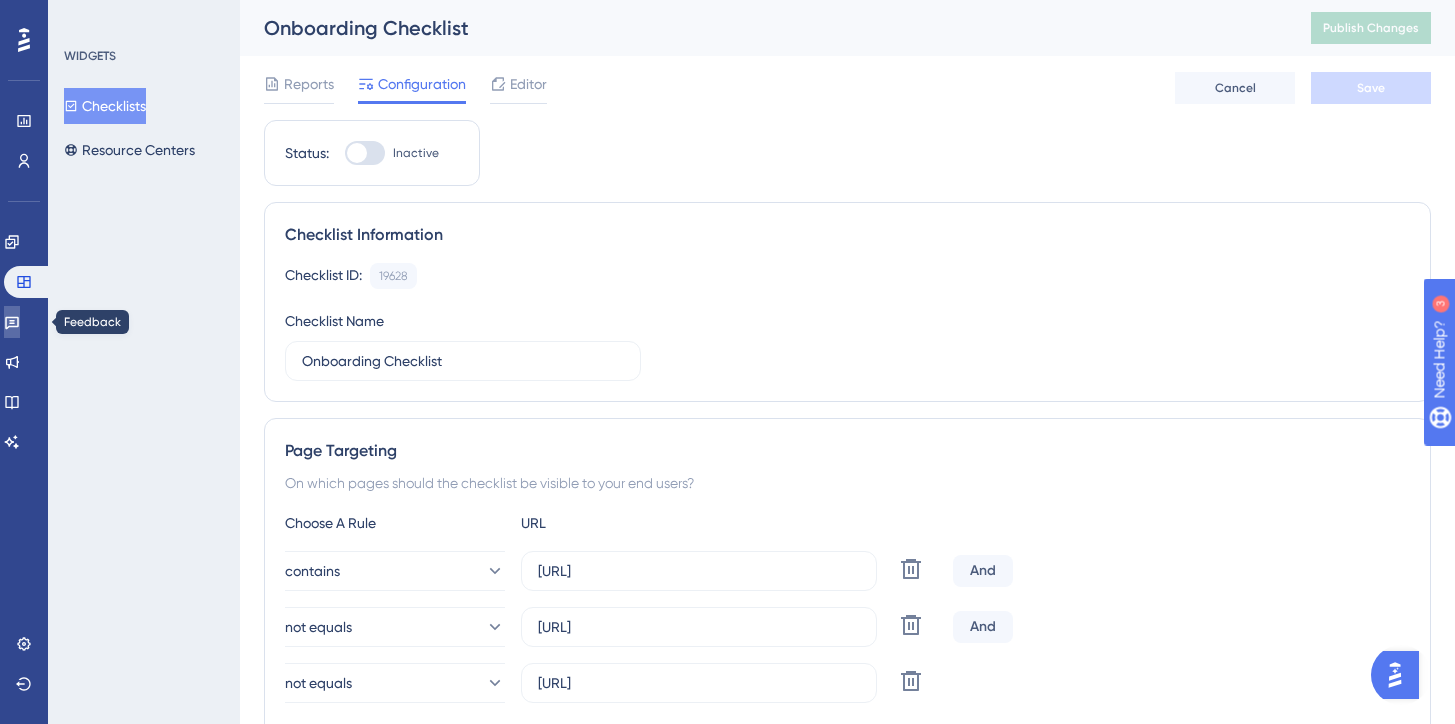 click 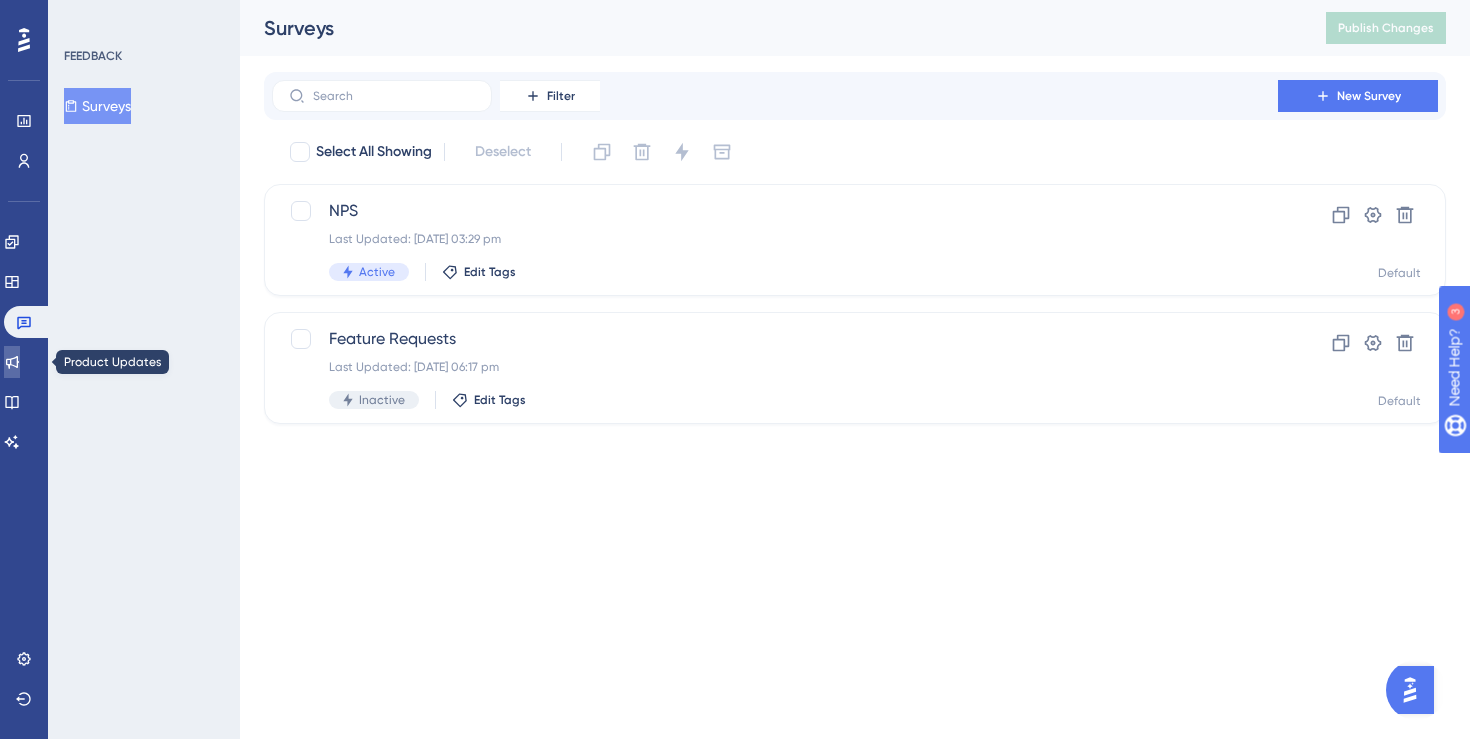 click at bounding box center (12, 362) 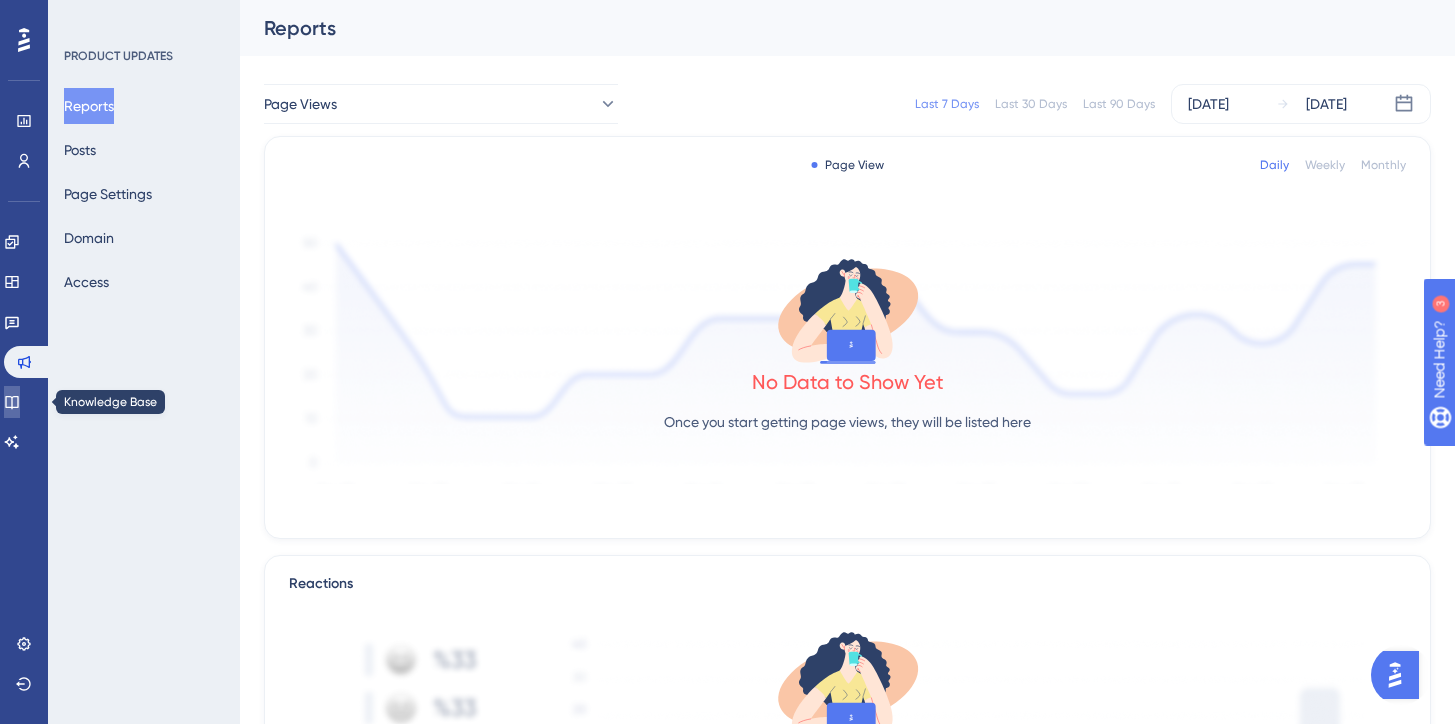 click at bounding box center [12, 402] 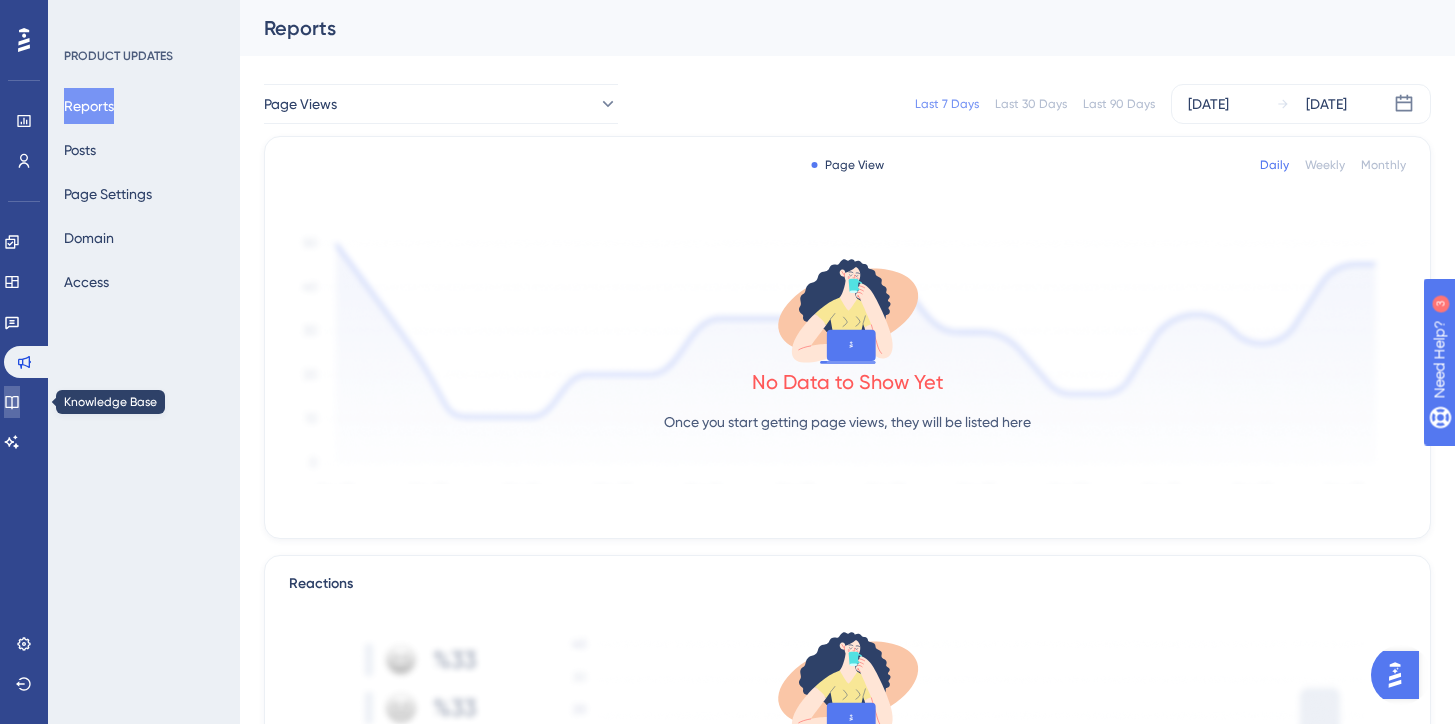 click 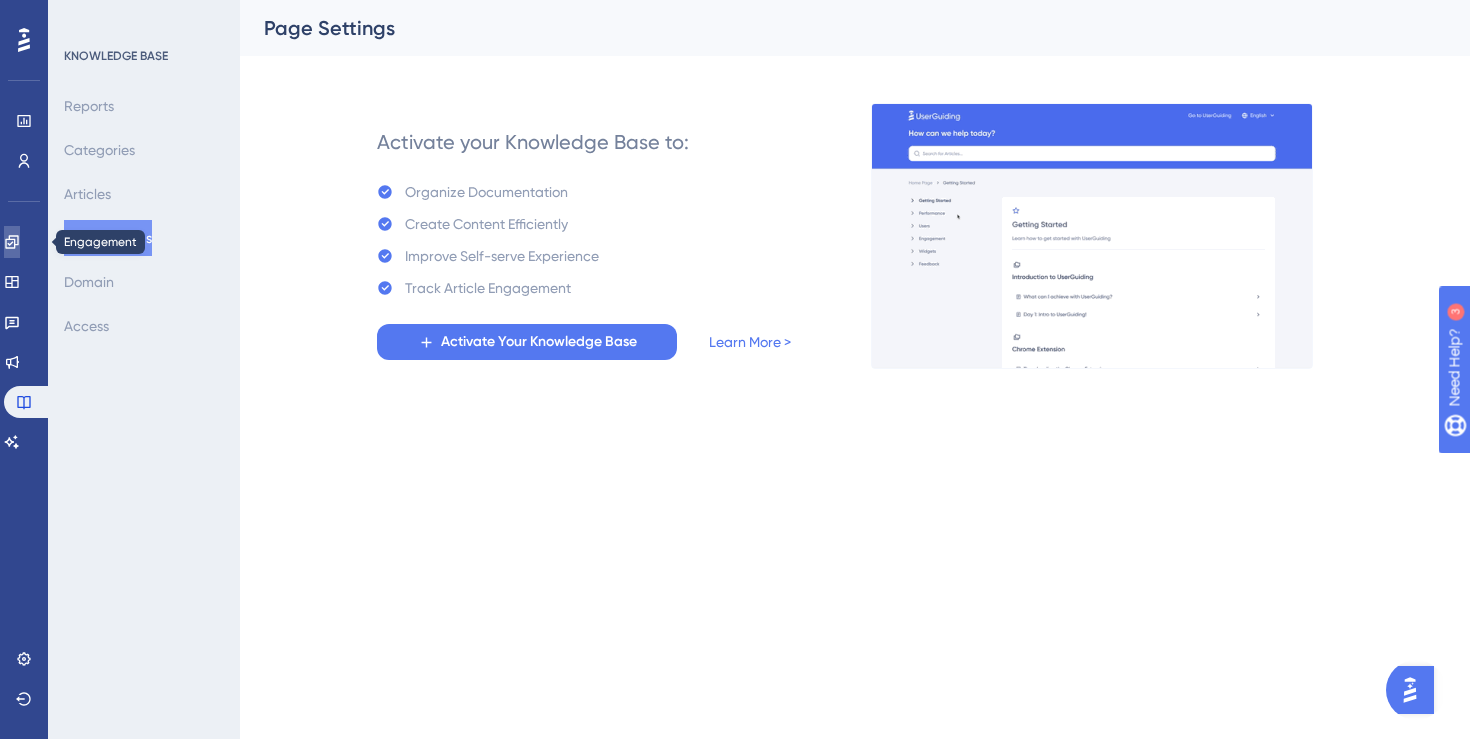 click 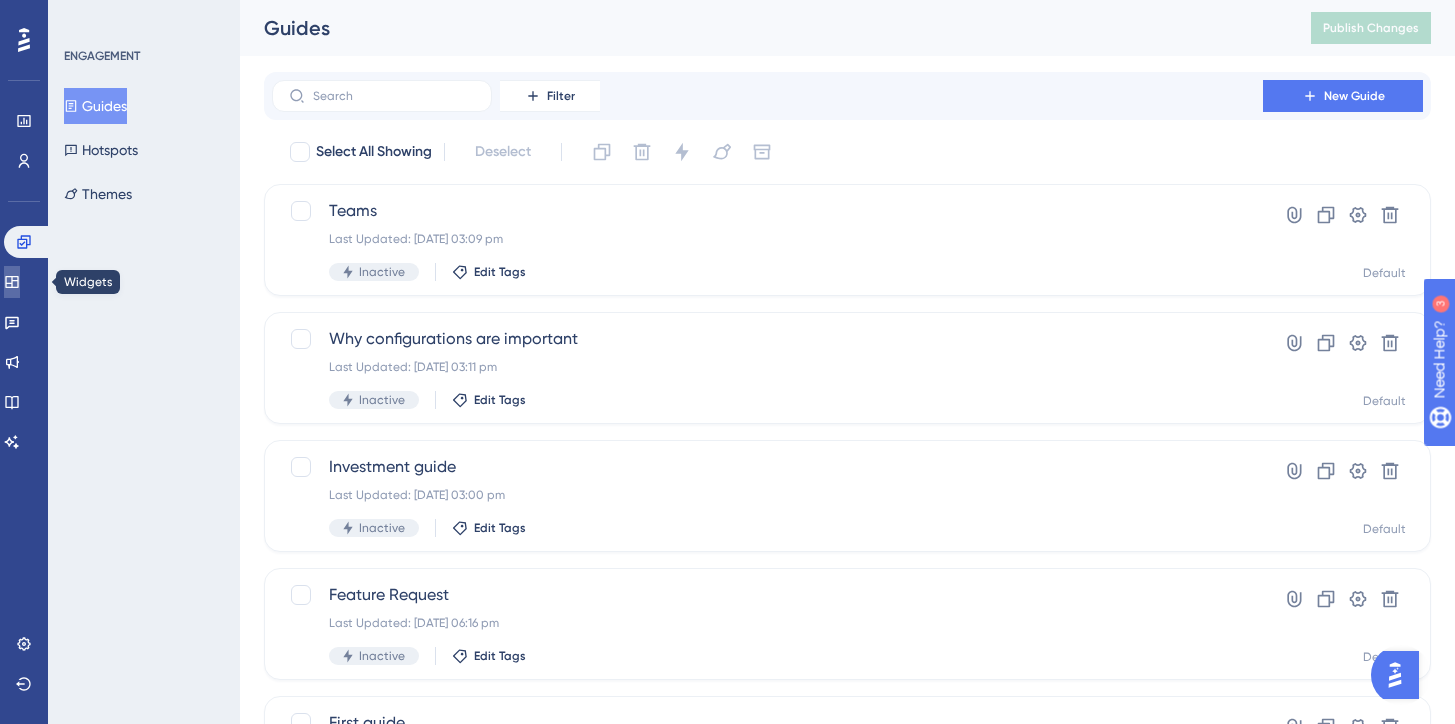 click 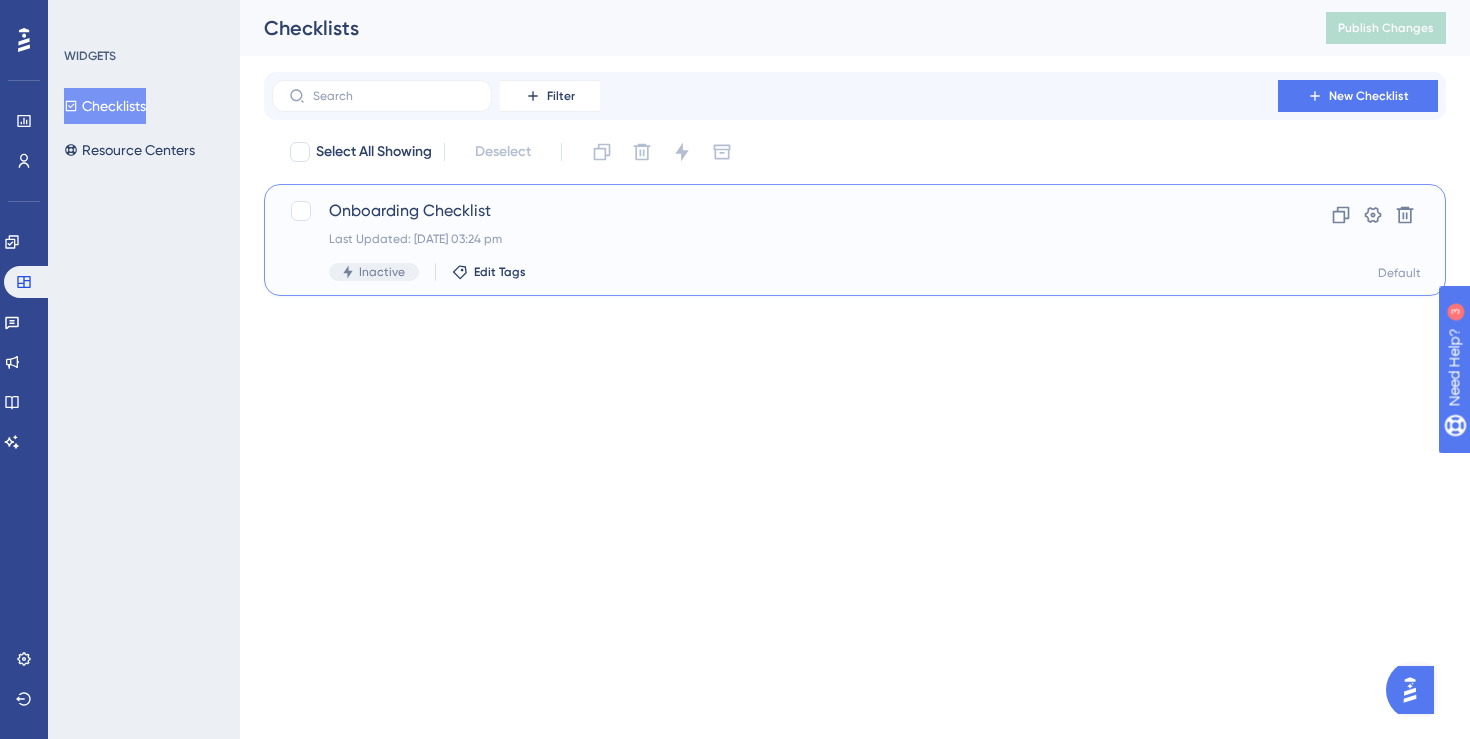 click on "Onboarding Checklist" at bounding box center (775, 211) 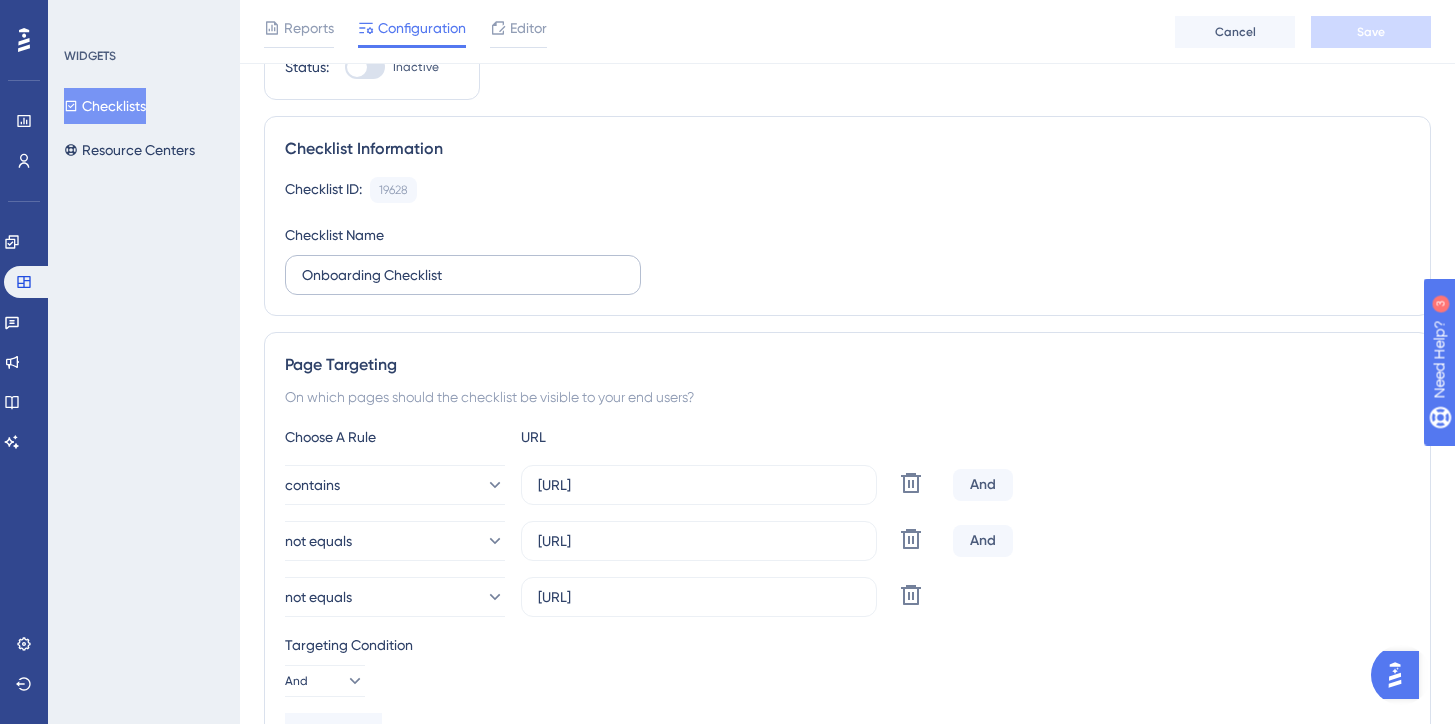 scroll, scrollTop: 0, scrollLeft: 0, axis: both 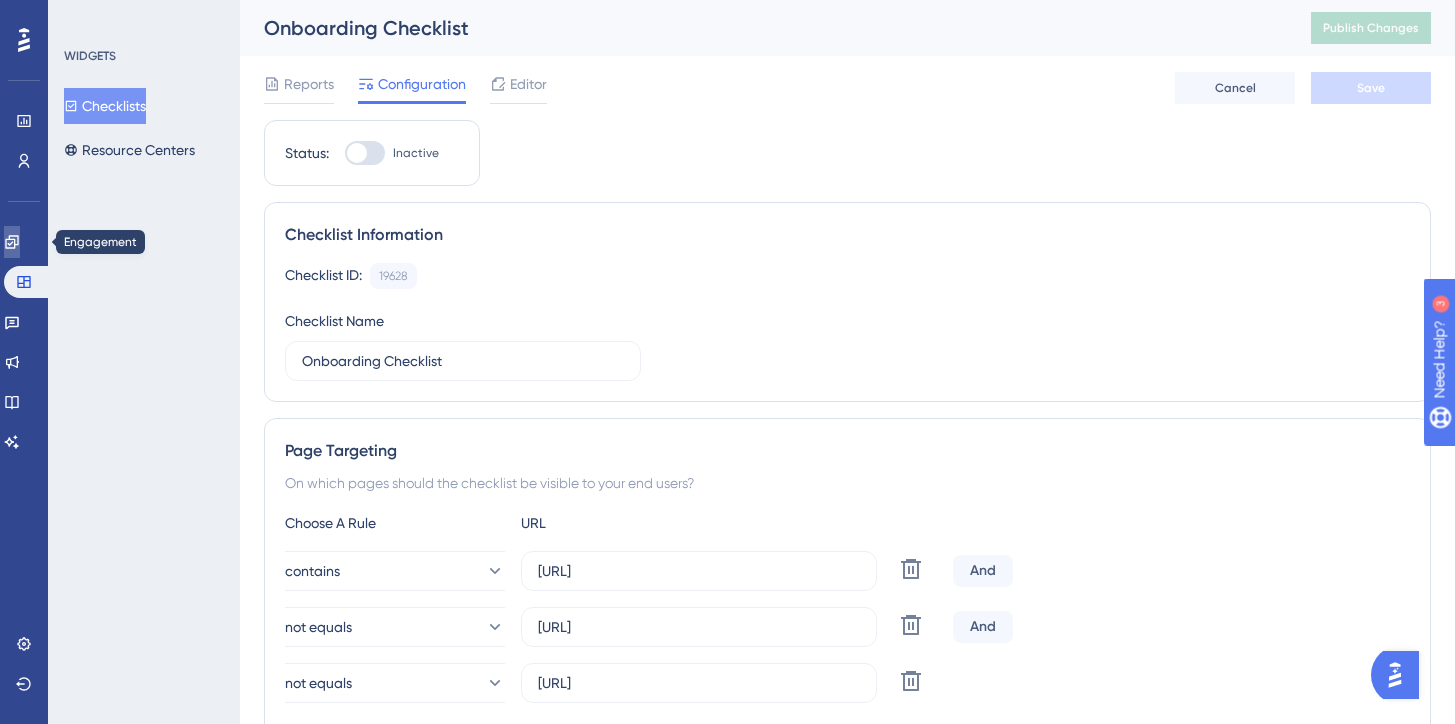 click at bounding box center [12, 242] 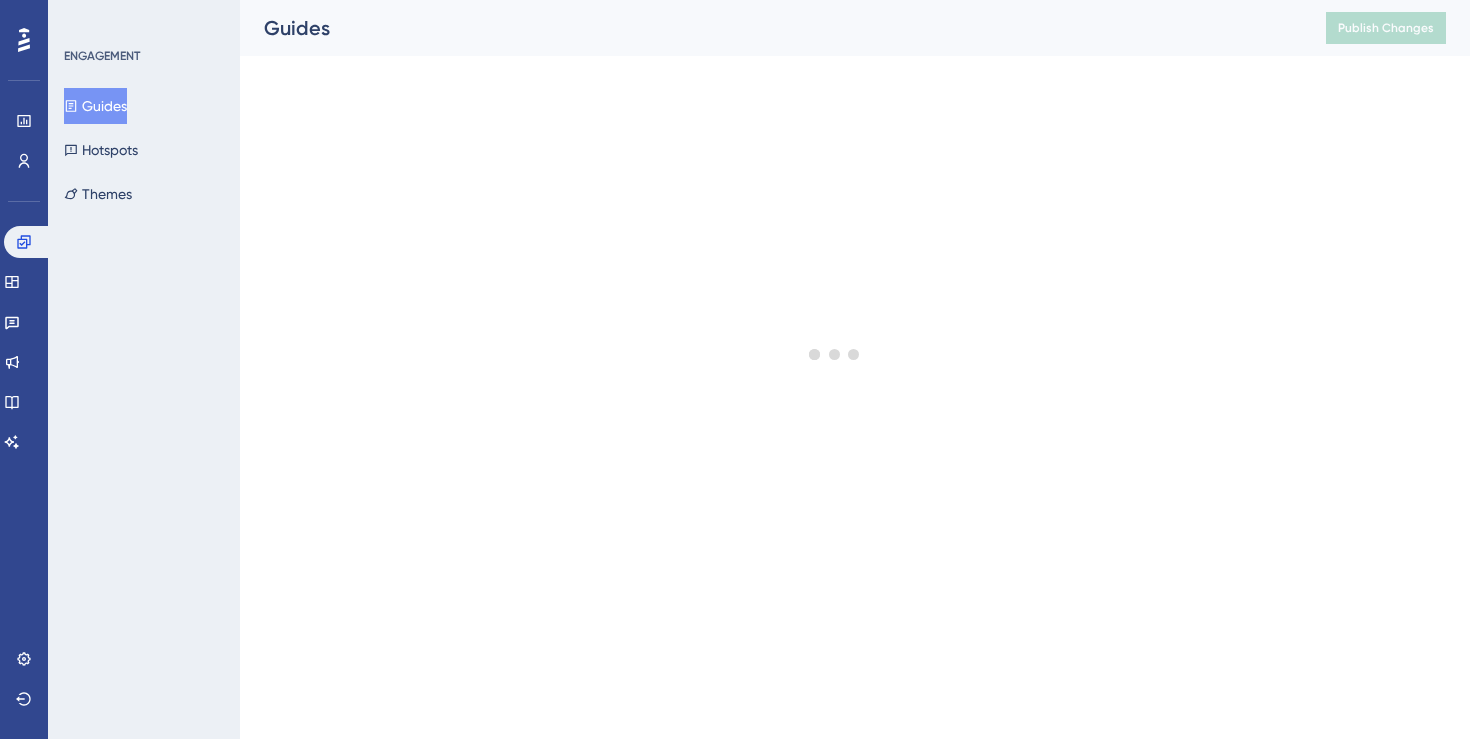 scroll, scrollTop: 0, scrollLeft: 0, axis: both 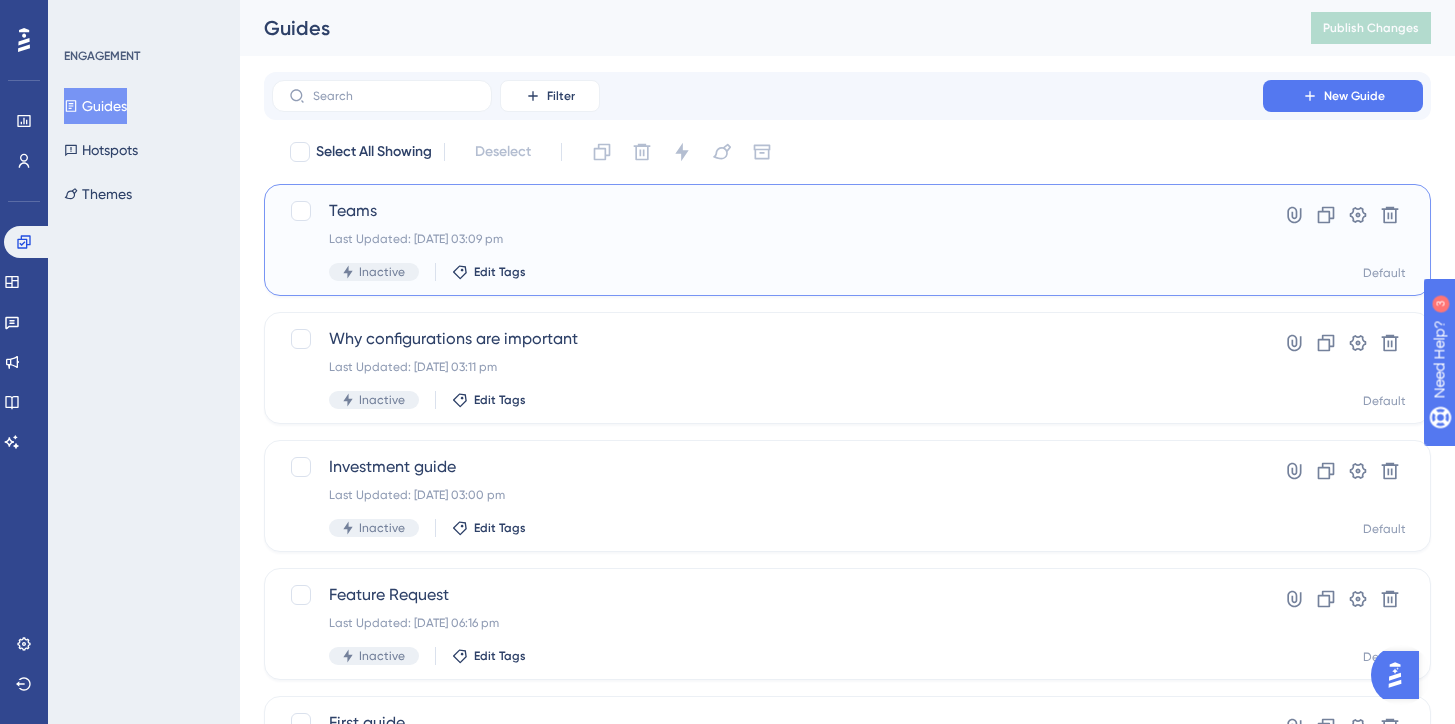 click on "Last Updated: [DATE] 03:09 pm" at bounding box center (767, 239) 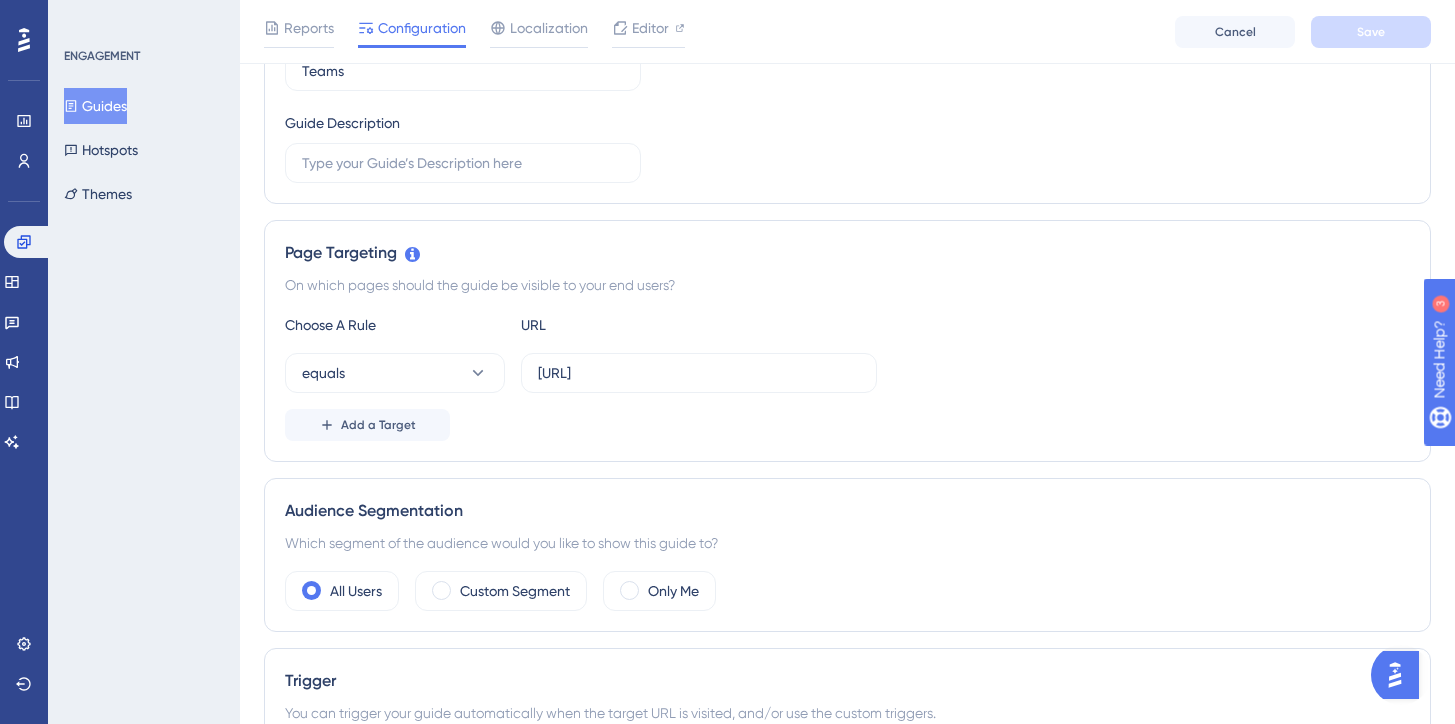 scroll, scrollTop: 0, scrollLeft: 0, axis: both 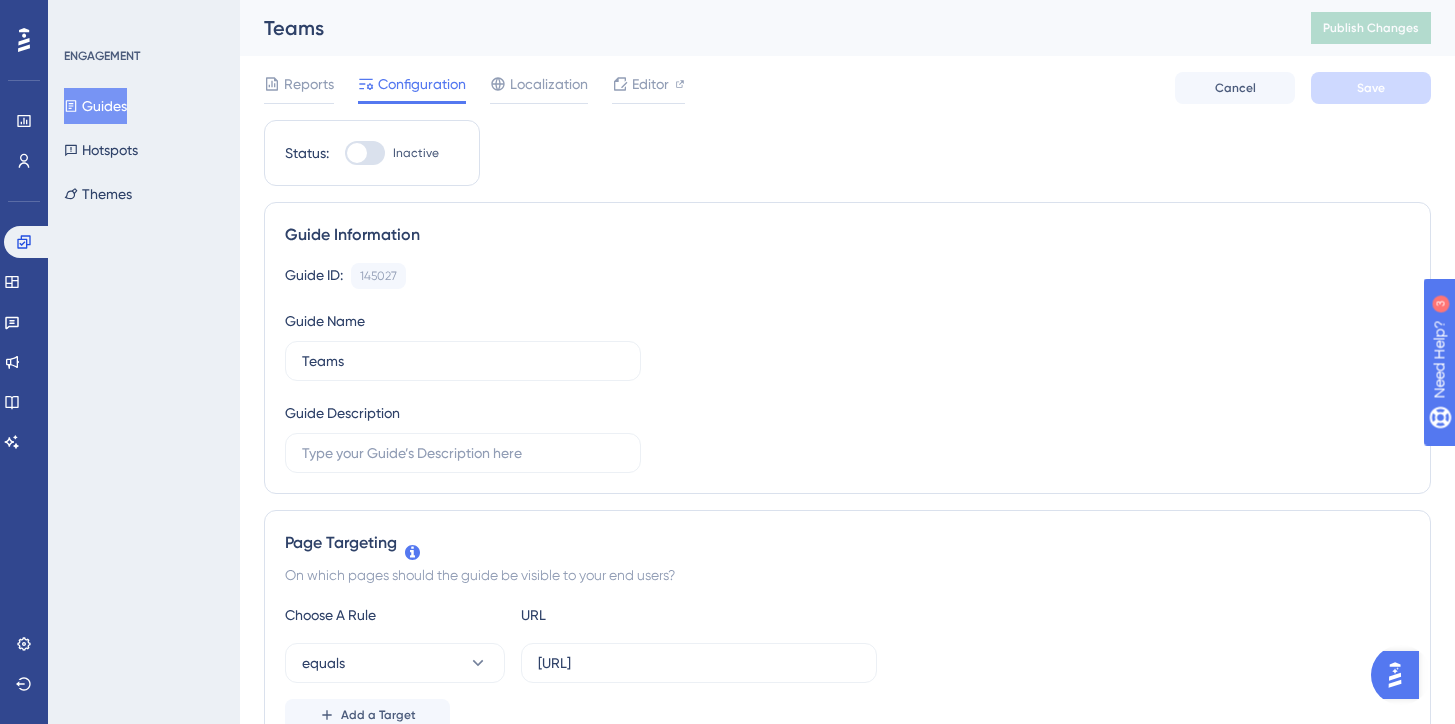 click at bounding box center [365, 153] 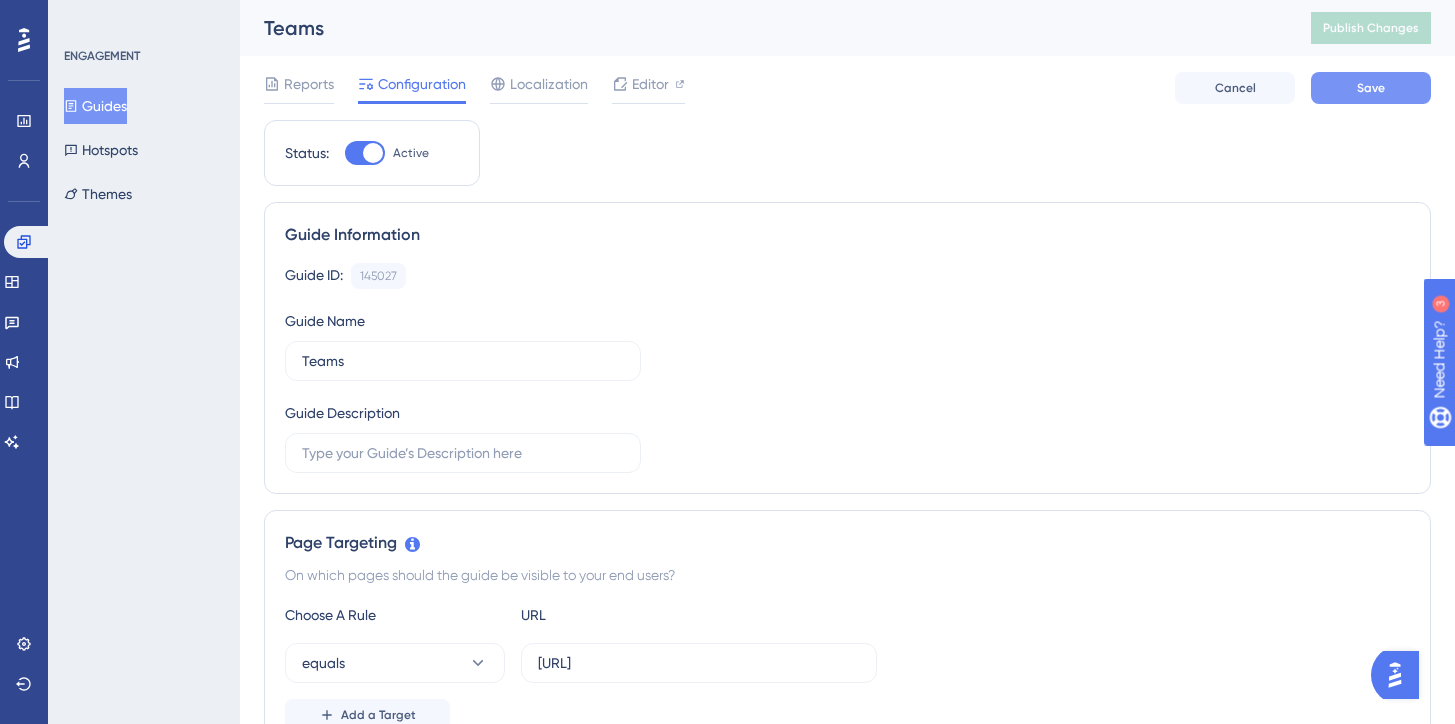 click on "Save" at bounding box center [1371, 88] 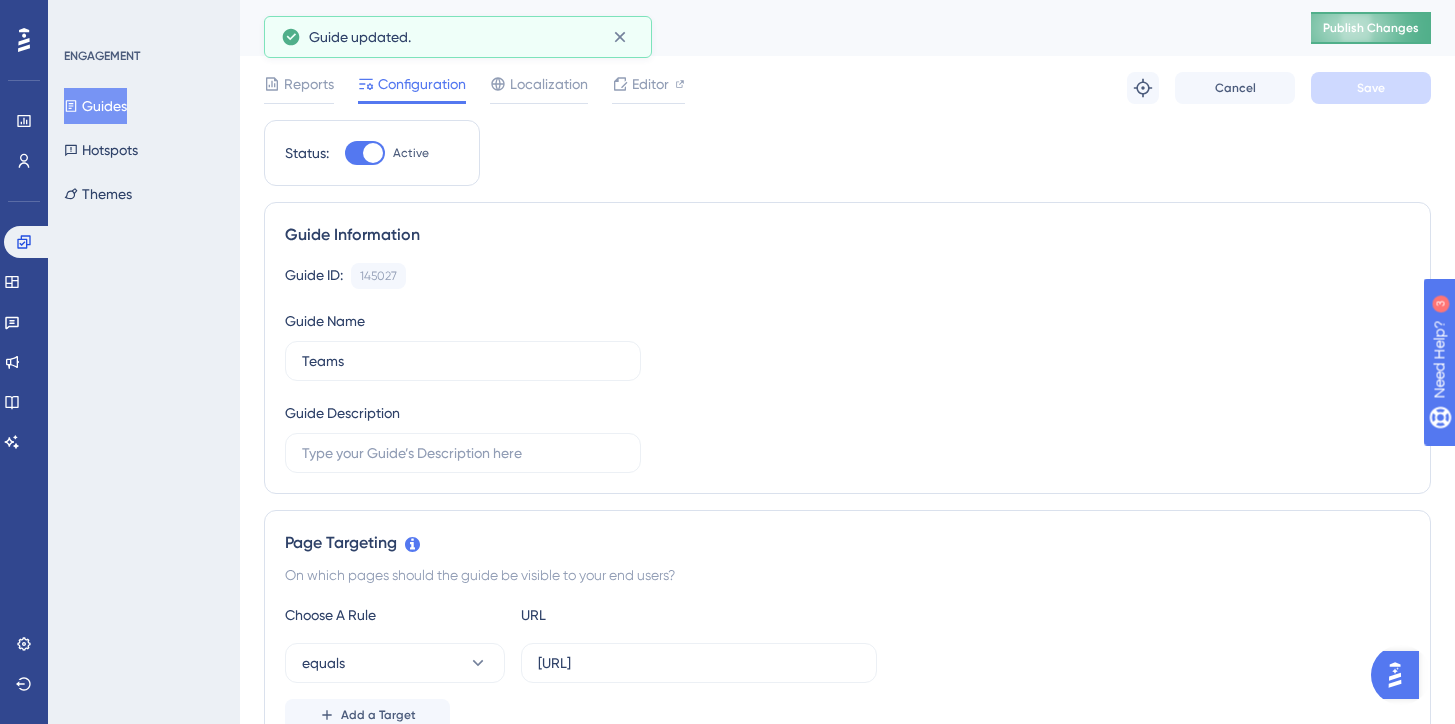 click on "Publish Changes" at bounding box center (1371, 28) 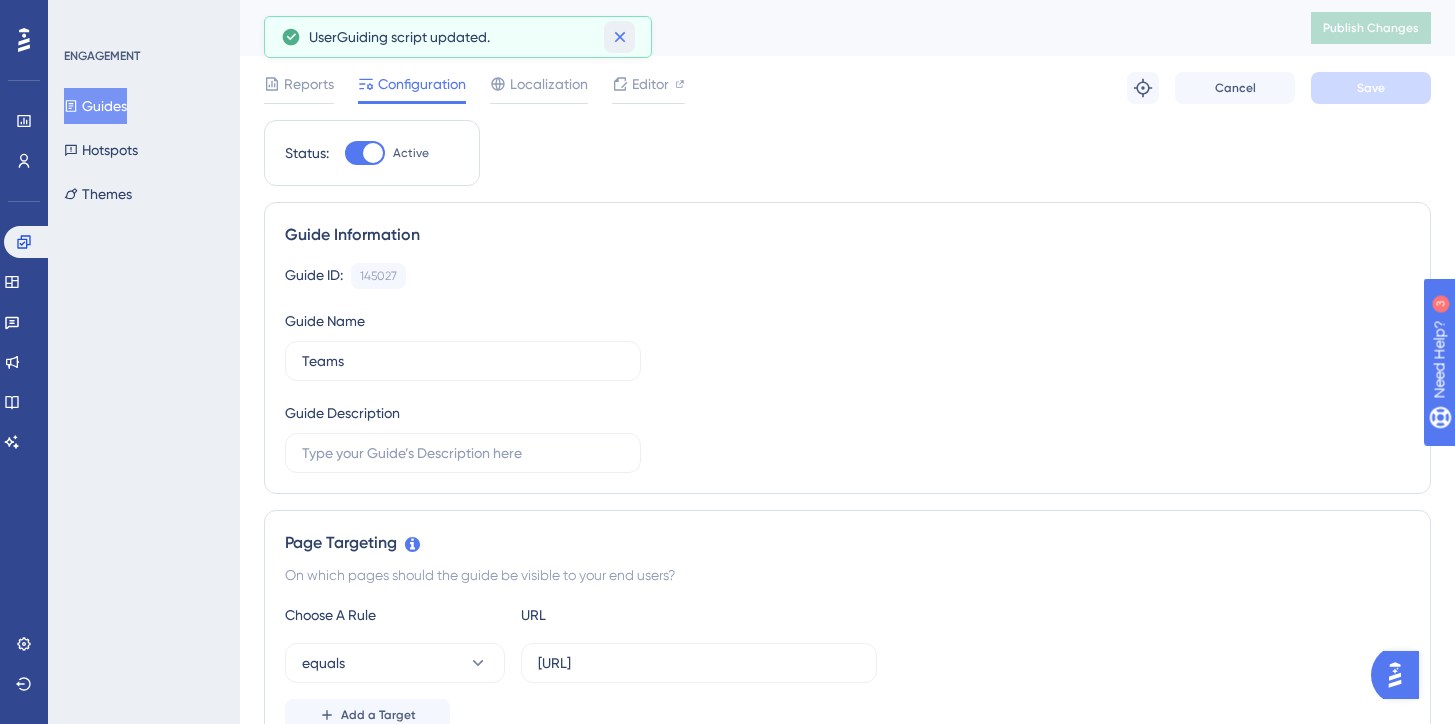 click 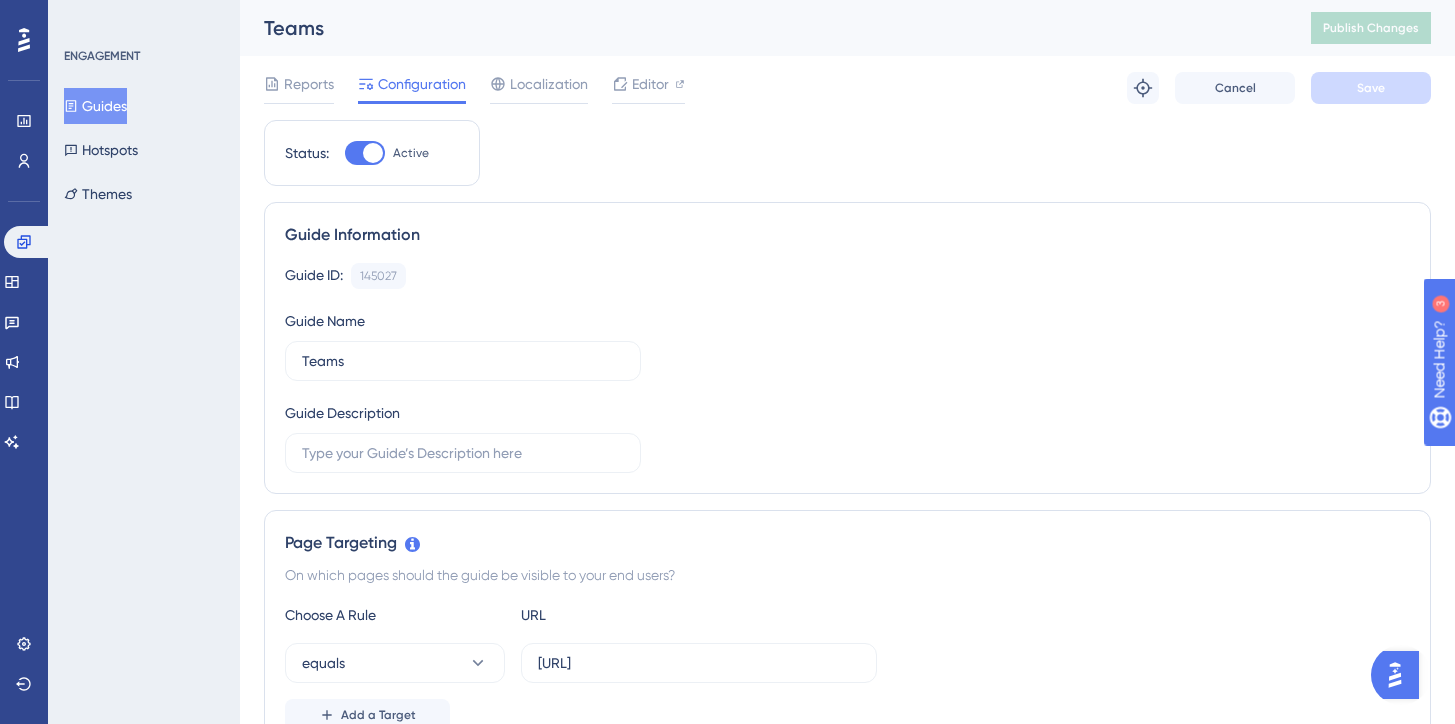 click on "Guides" at bounding box center [95, 106] 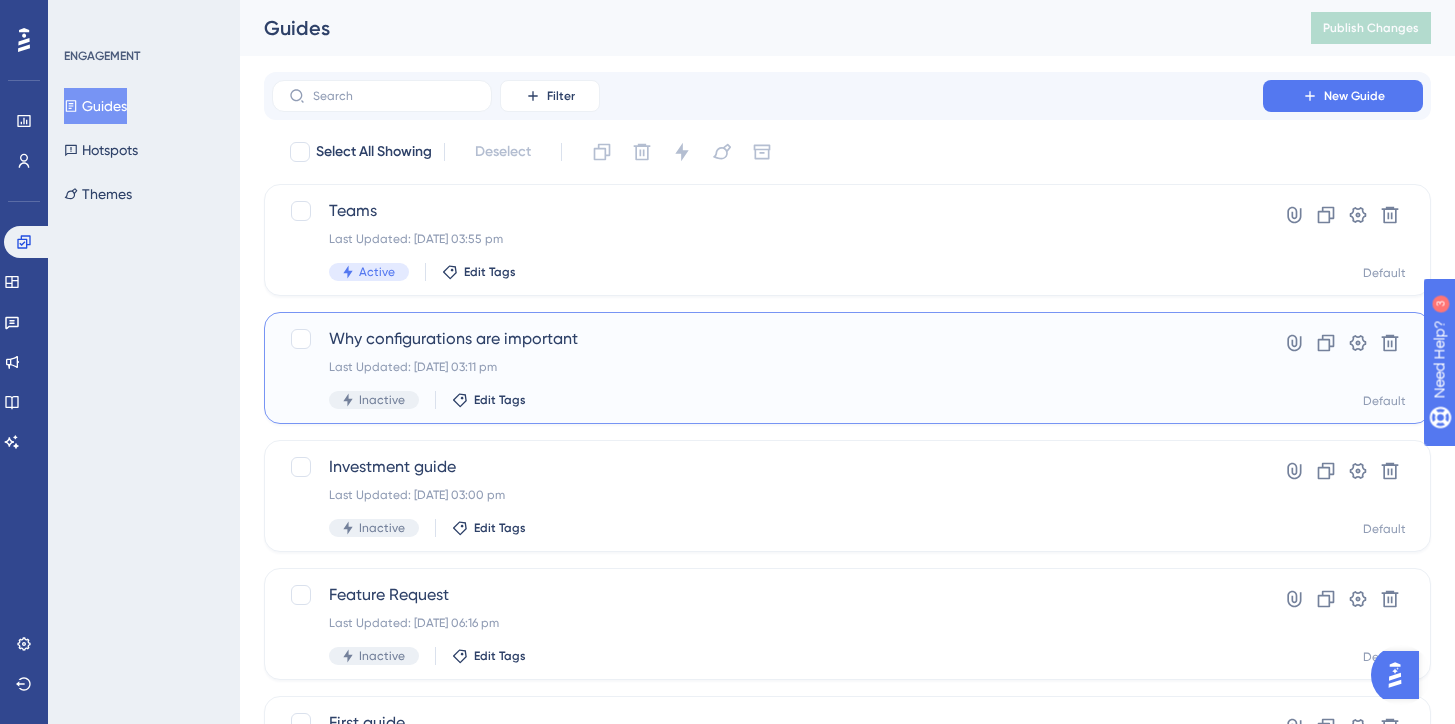 click on "Last Updated: [DATE] 03:11 pm" at bounding box center [767, 367] 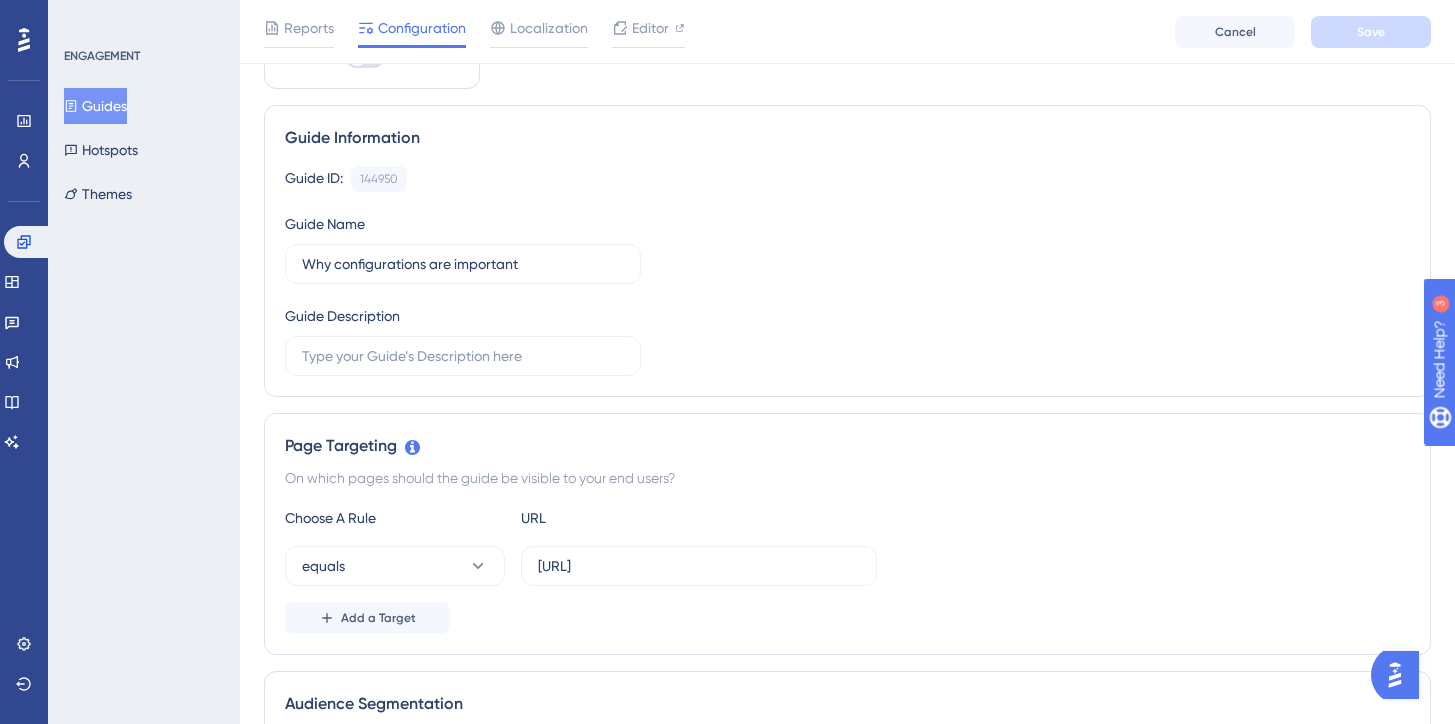 scroll, scrollTop: 0, scrollLeft: 0, axis: both 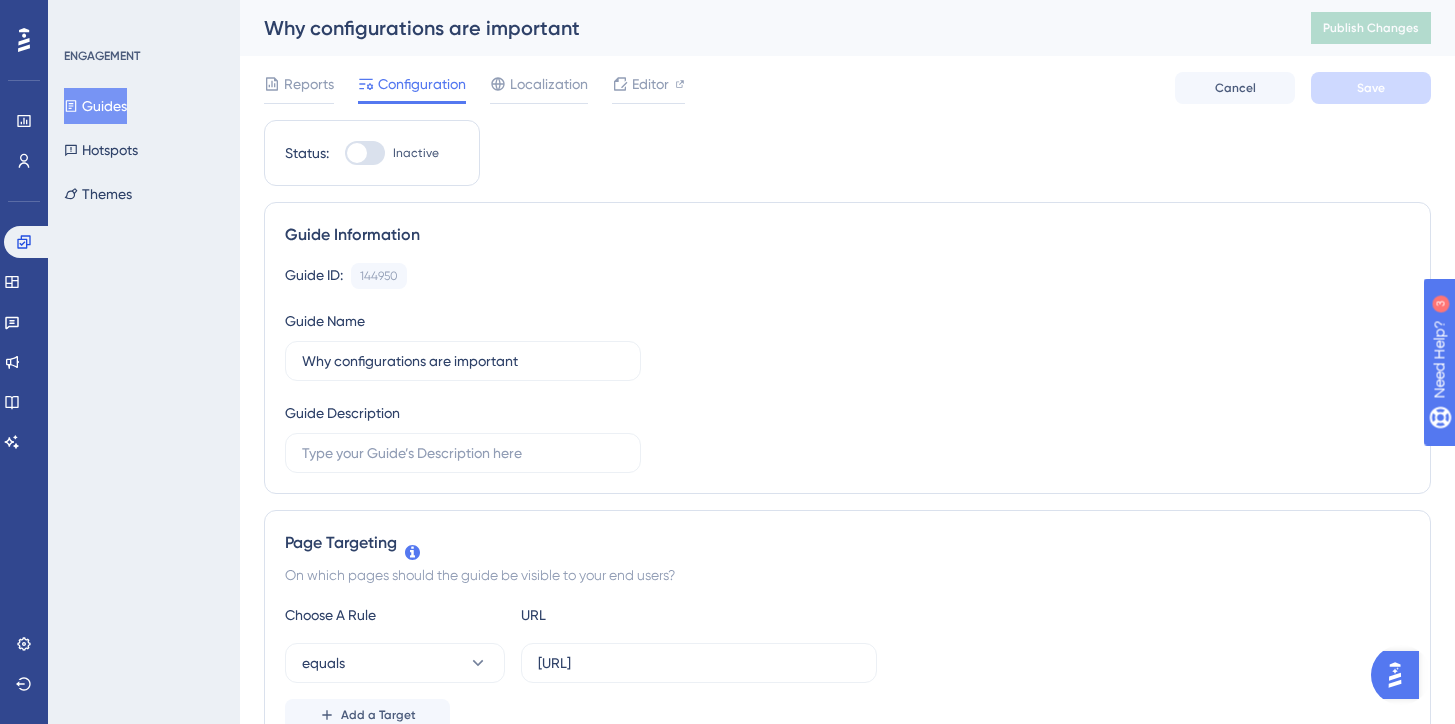 click at bounding box center (365, 153) 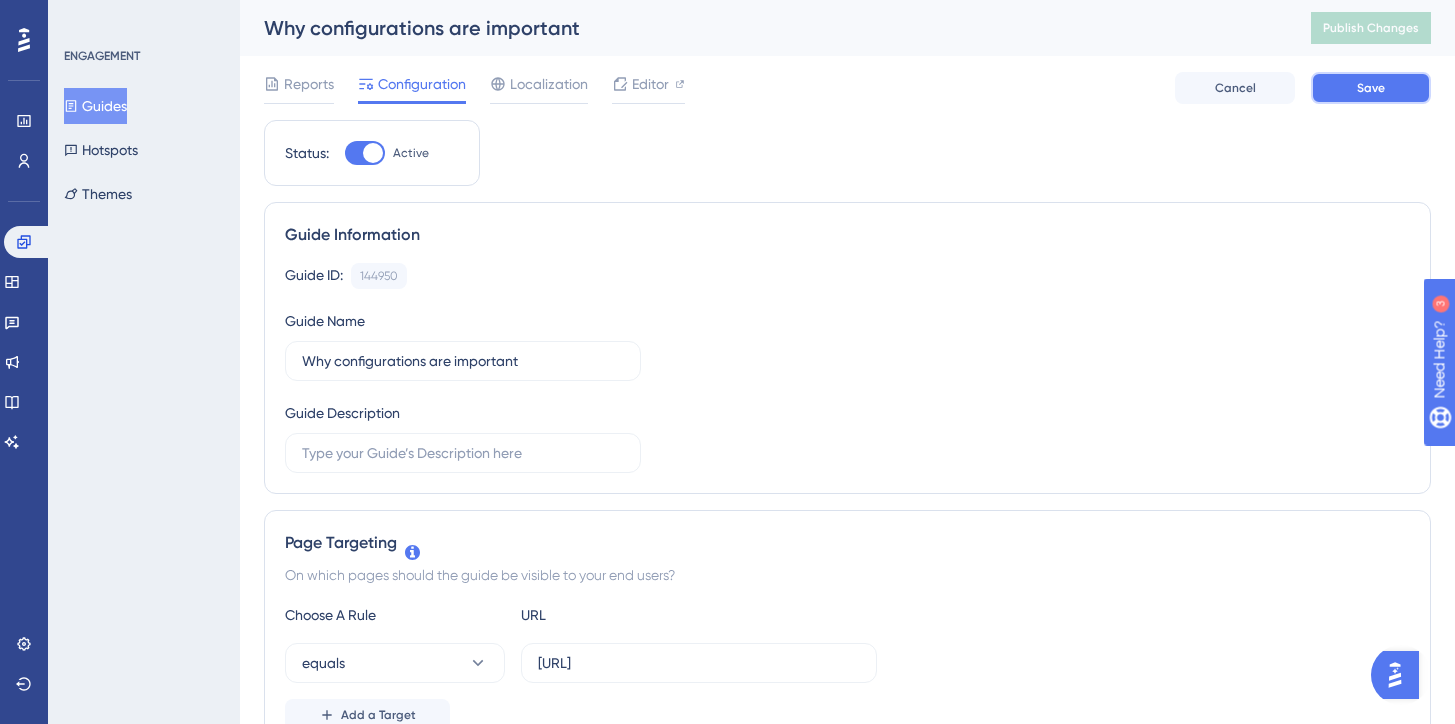 click on "Save" at bounding box center (1371, 88) 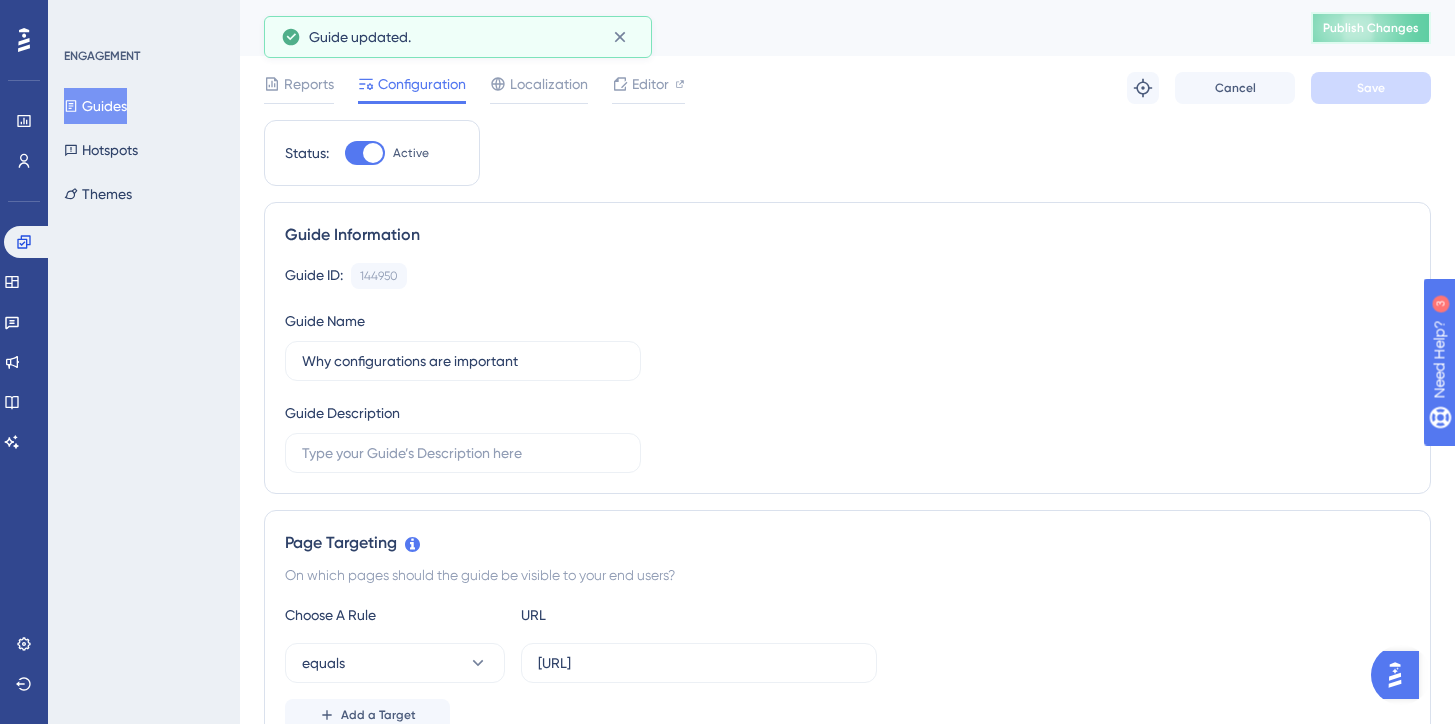 click on "Publish Changes" at bounding box center (1371, 28) 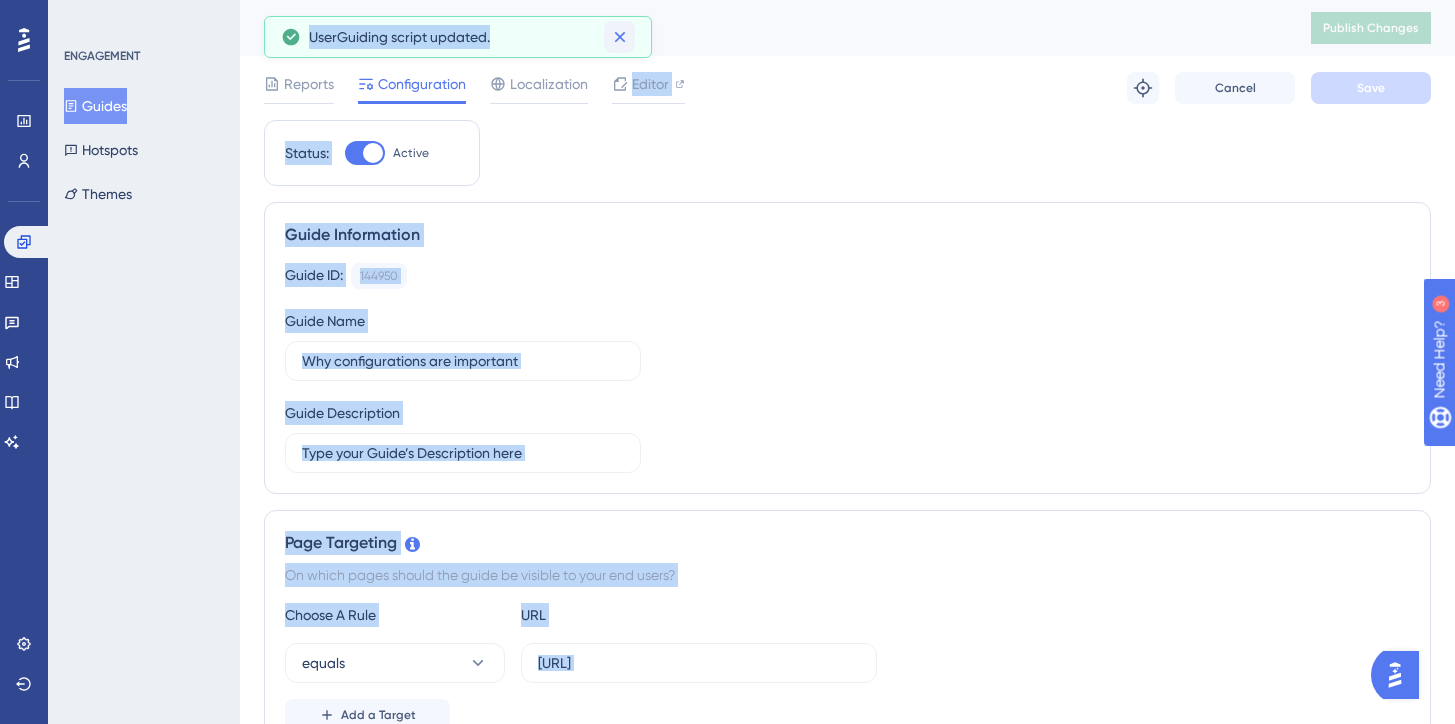 drag, startPoint x: 620, startPoint y: 80, endPoint x: 625, endPoint y: 35, distance: 45.276924 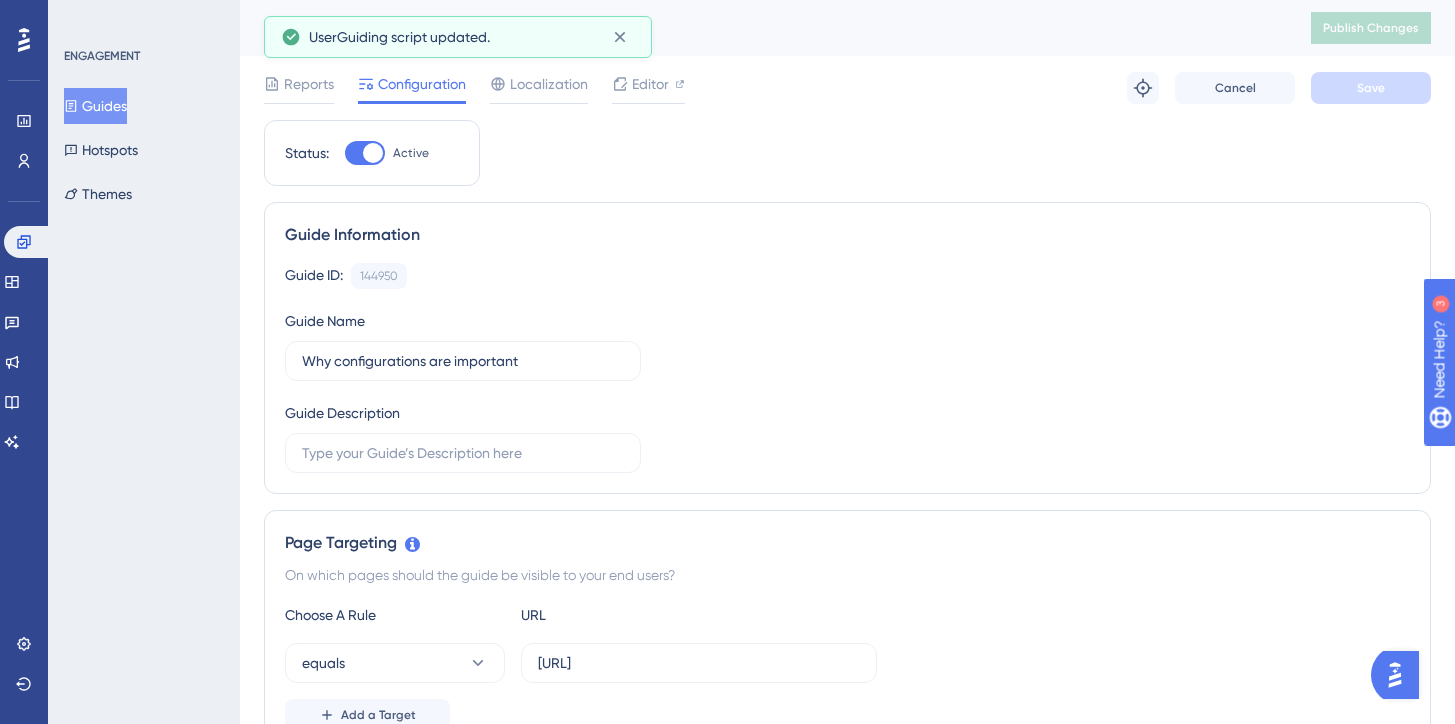 click on "Why configurations are important Publish Changes" at bounding box center [847, 28] 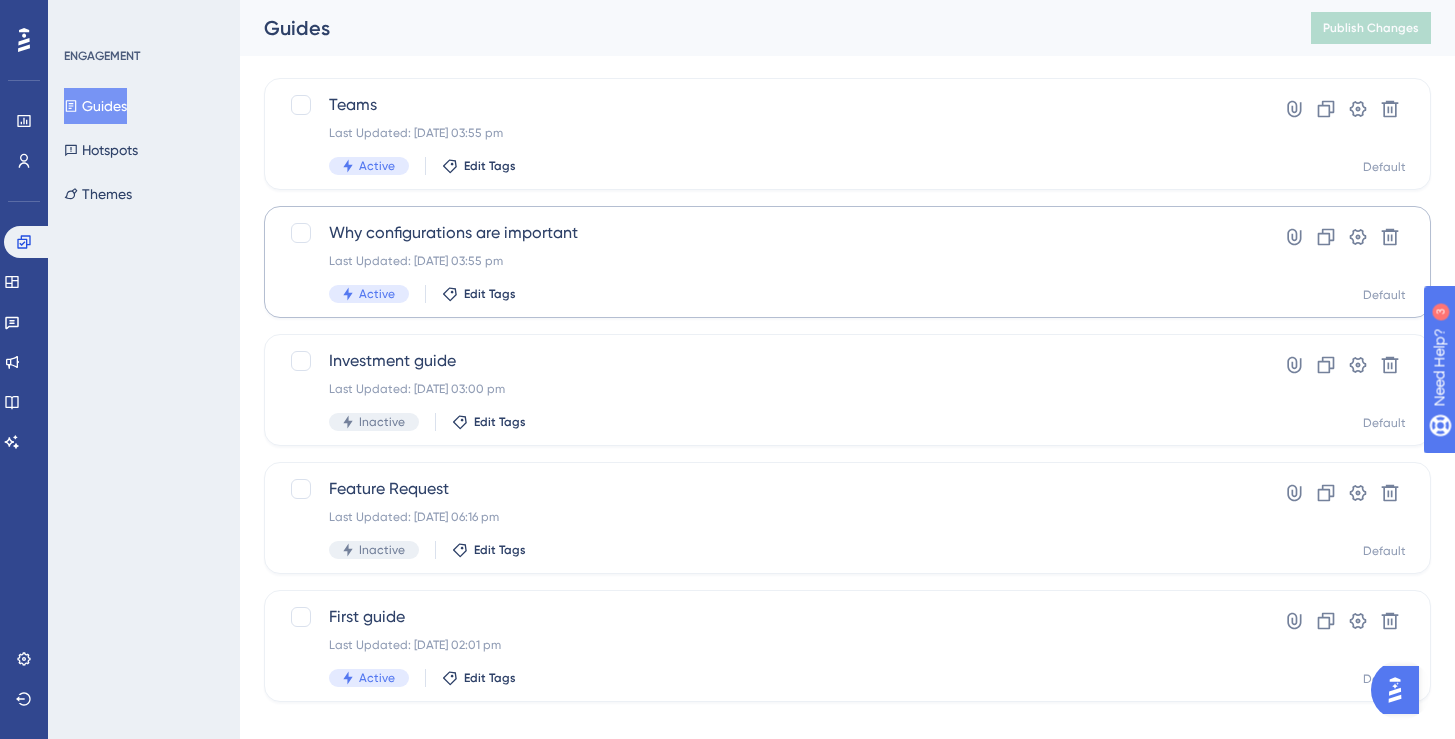 scroll, scrollTop: 133, scrollLeft: 0, axis: vertical 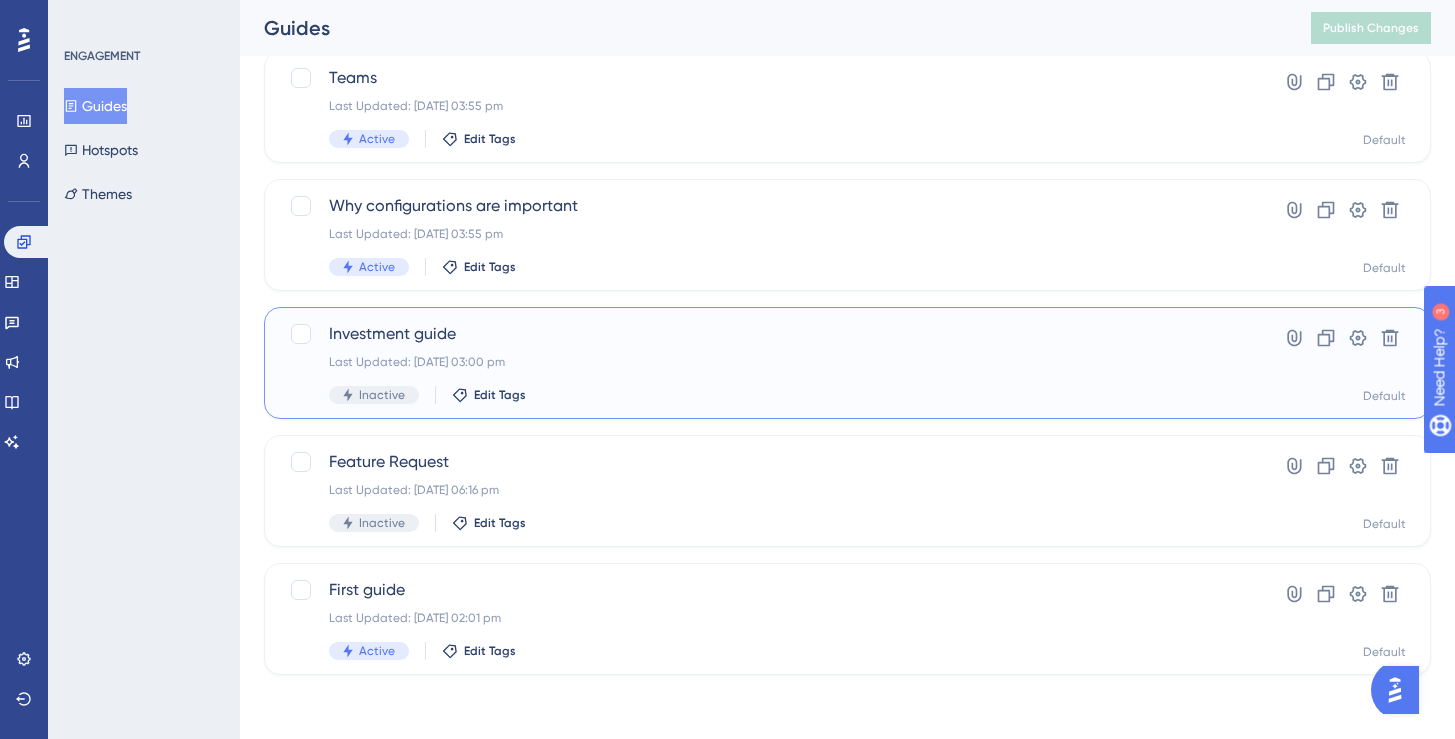 click on "Last Updated: [DATE] 03:00 pm" at bounding box center (767, 362) 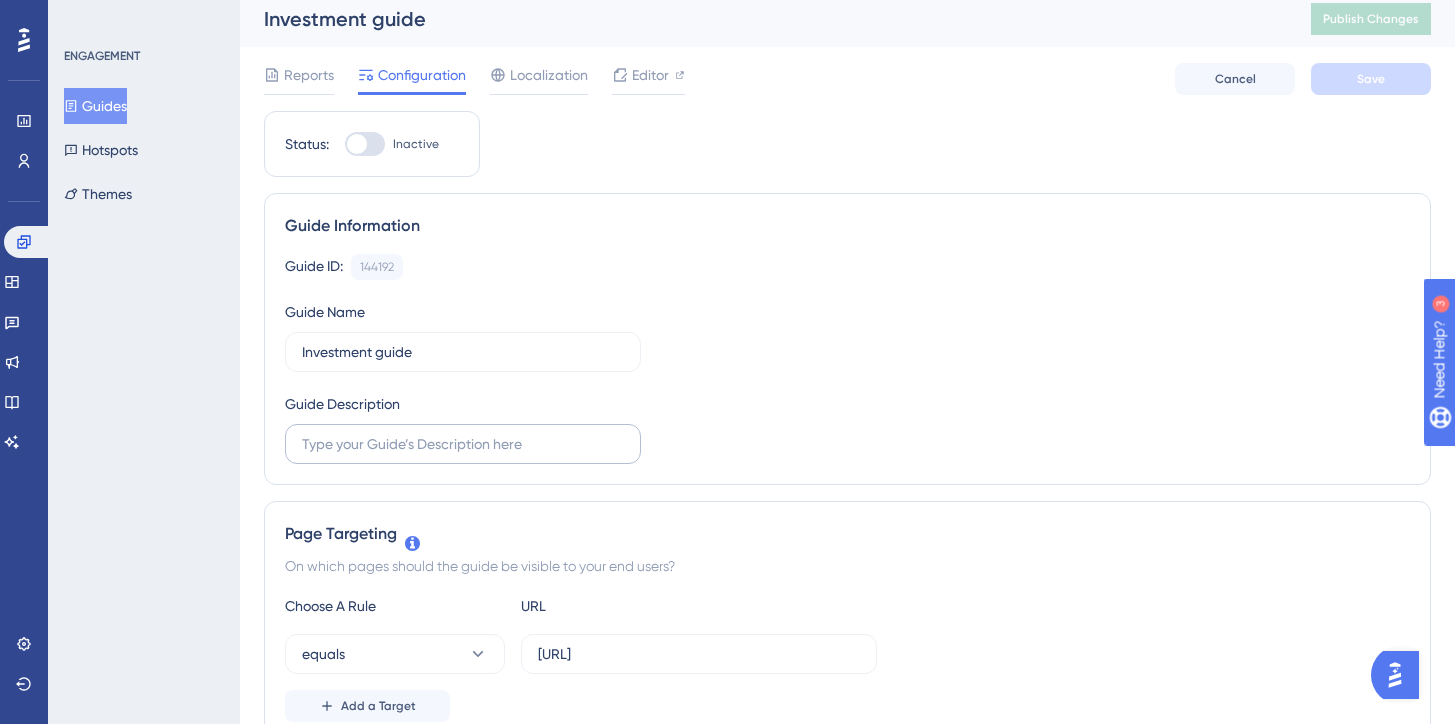 scroll, scrollTop: 0, scrollLeft: 0, axis: both 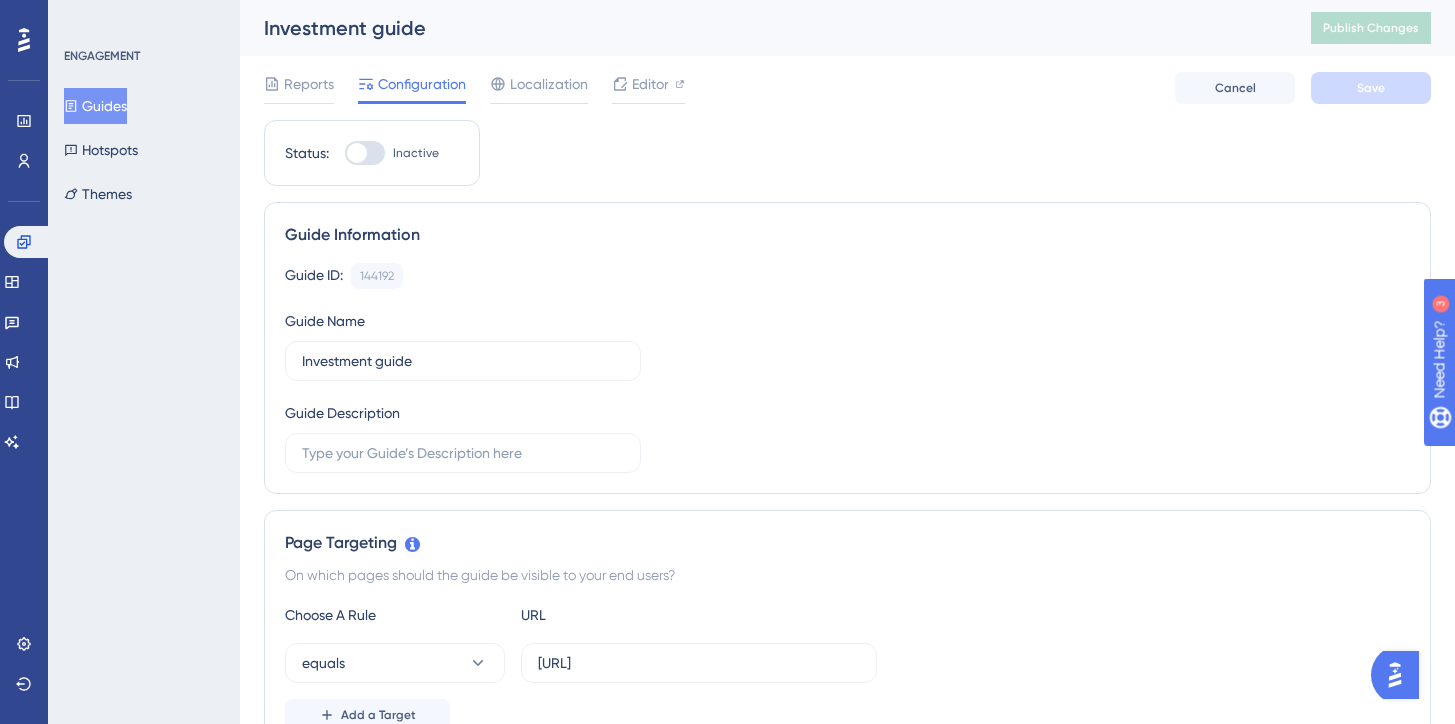 click at bounding box center (365, 153) 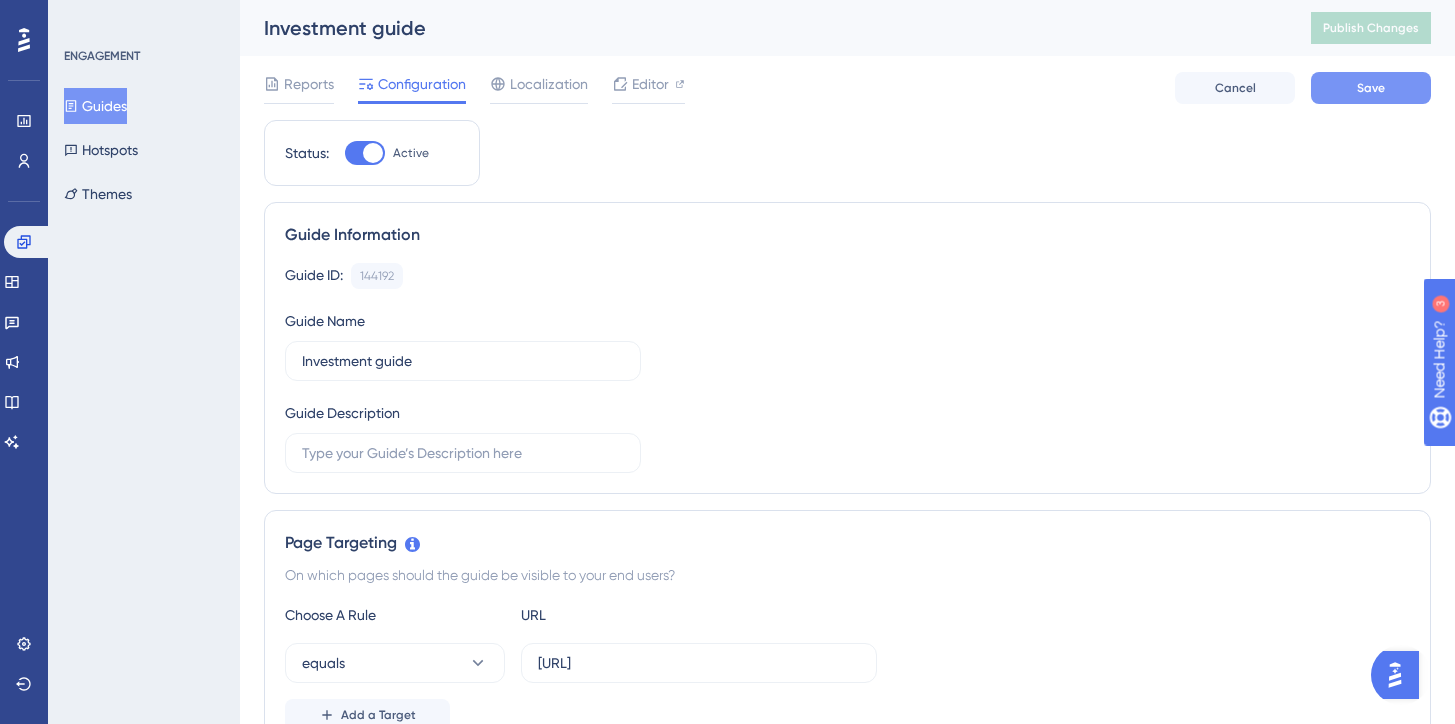 click on "Save" at bounding box center [1371, 88] 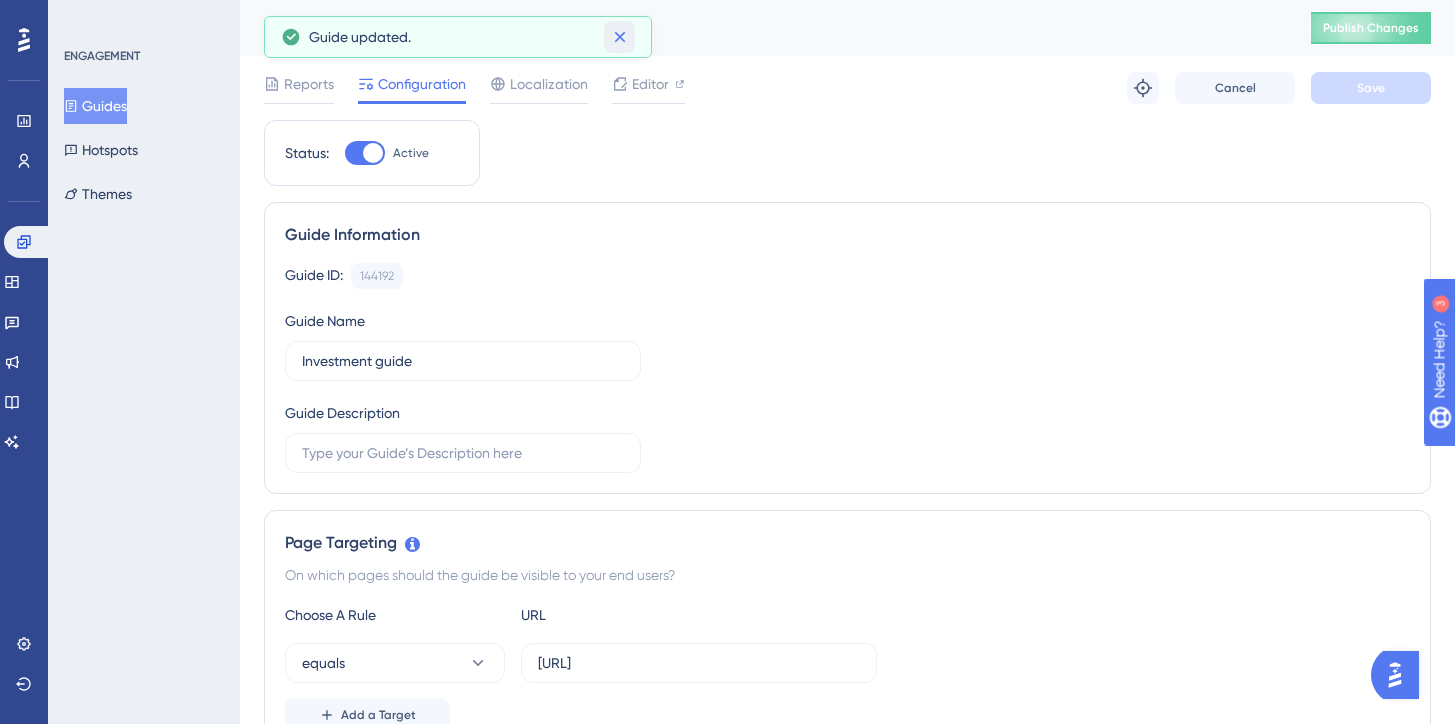 click 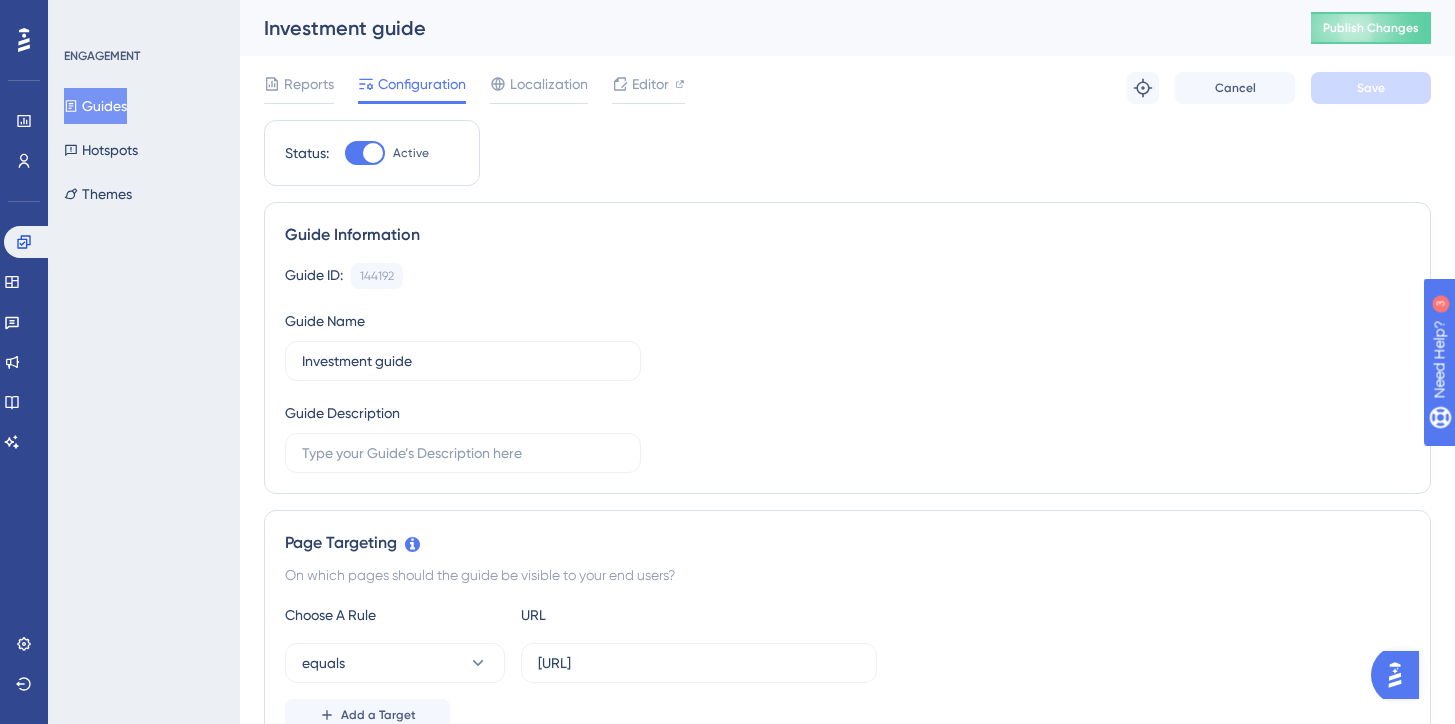 click on "Guides" at bounding box center (95, 106) 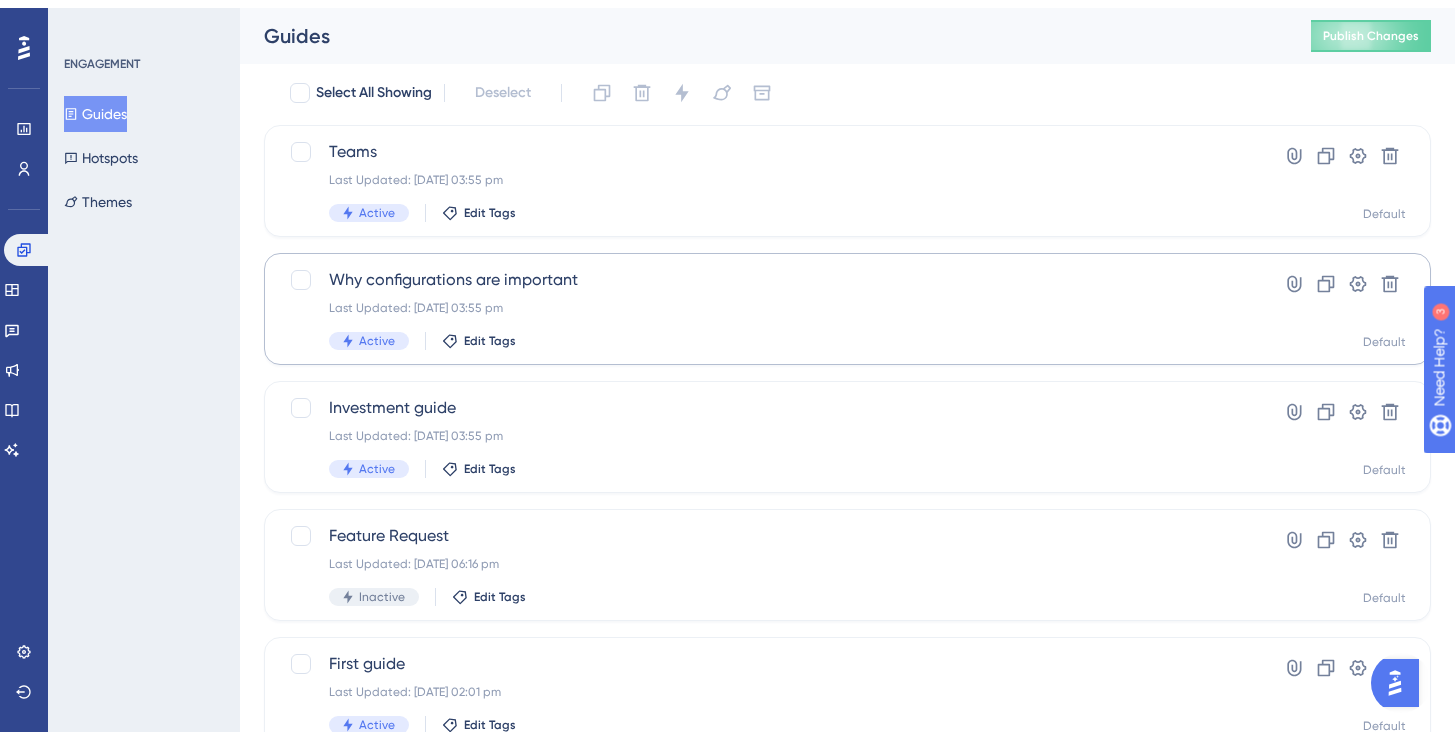 scroll, scrollTop: 133, scrollLeft: 0, axis: vertical 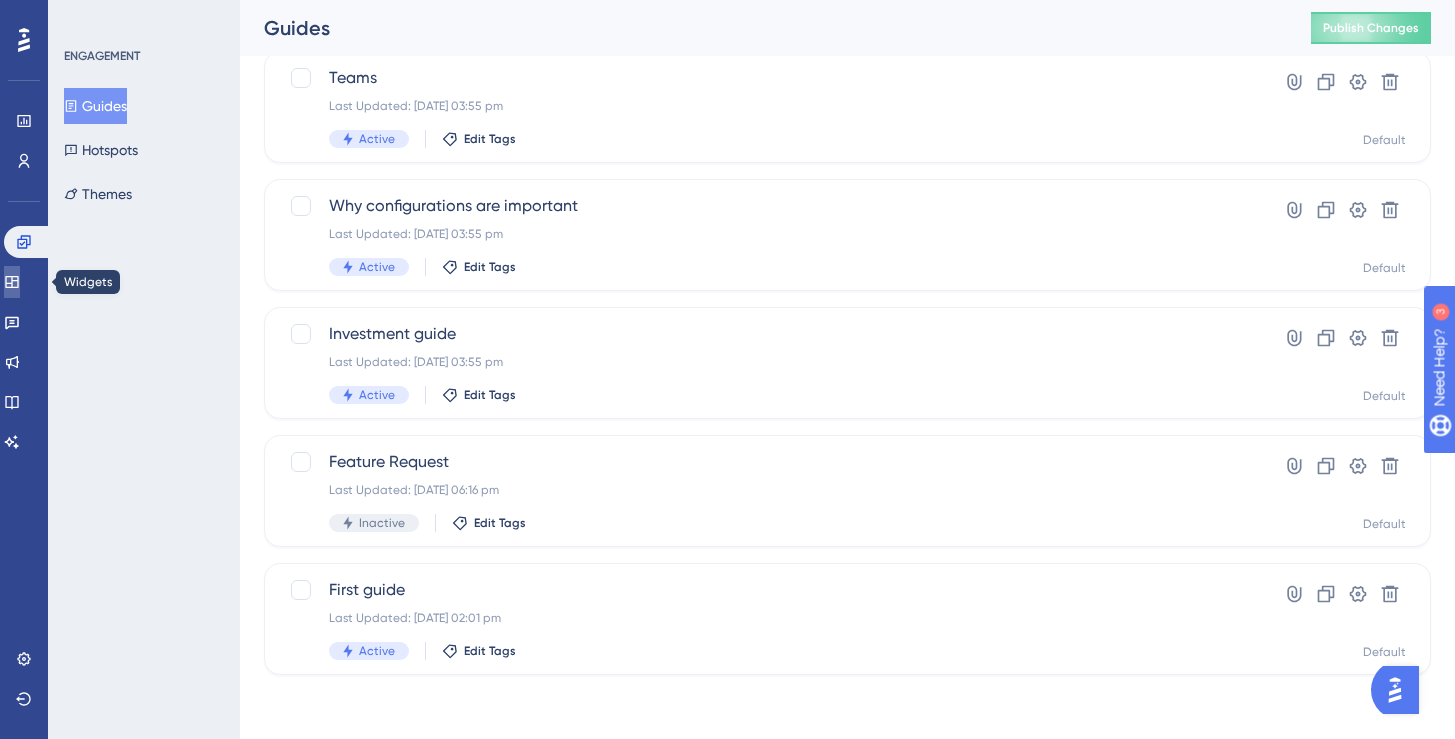 click at bounding box center (12, 282) 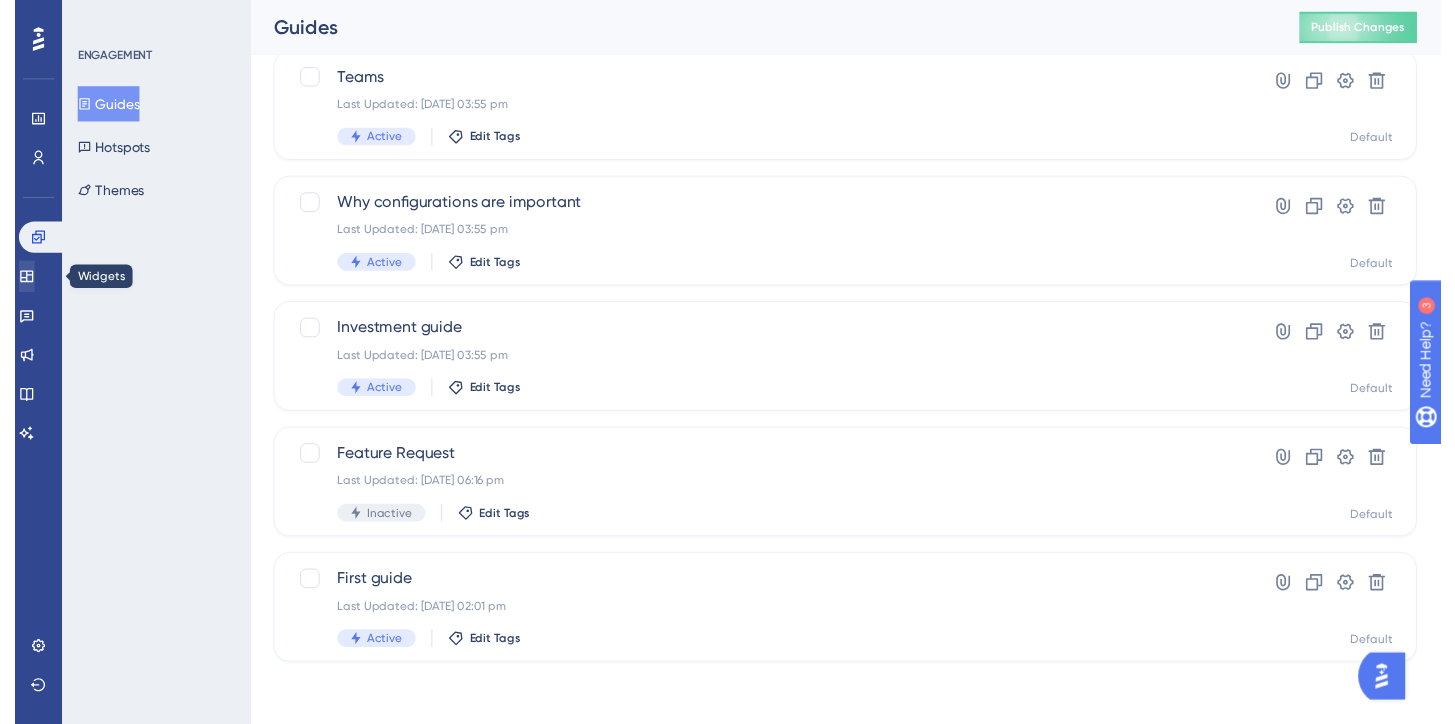 scroll, scrollTop: 0, scrollLeft: 0, axis: both 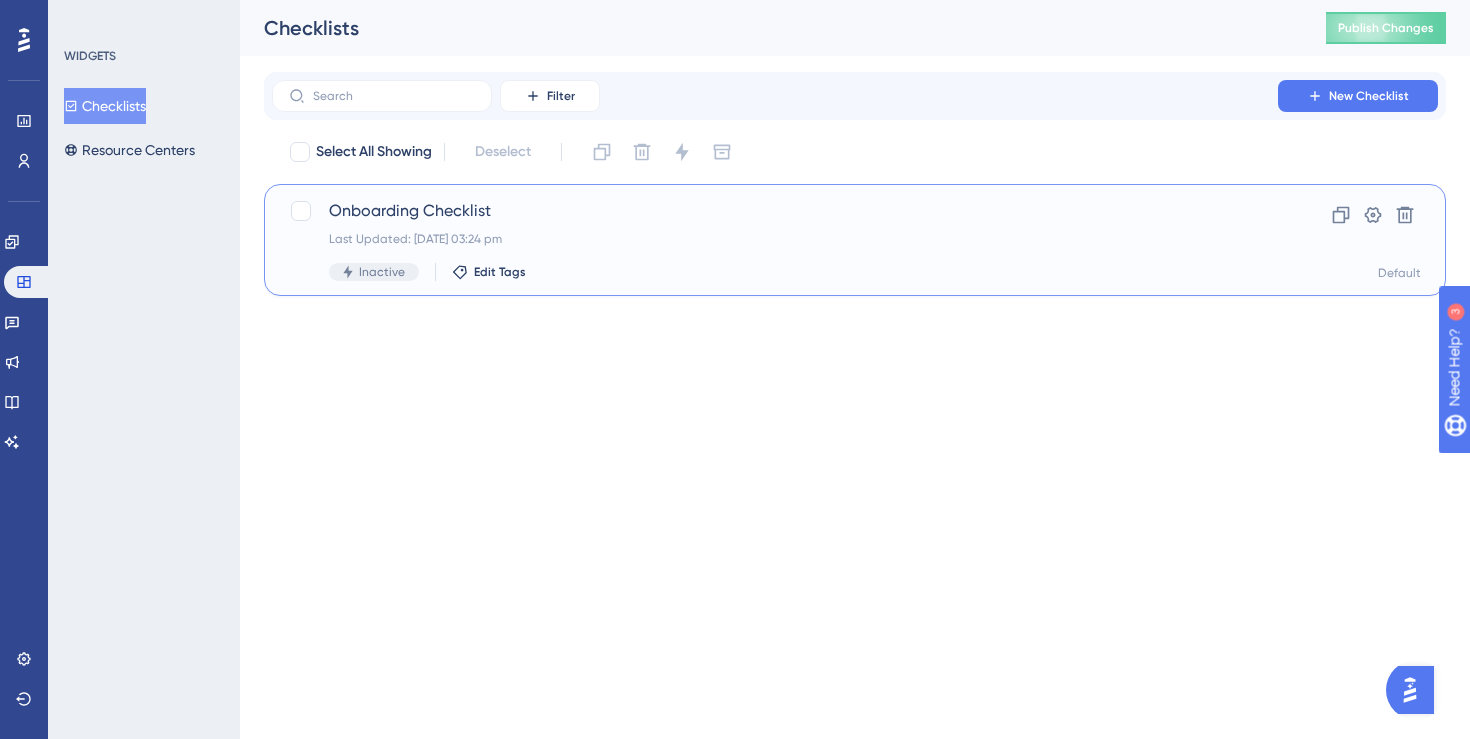 click on "Onboarding Checklist" at bounding box center (775, 211) 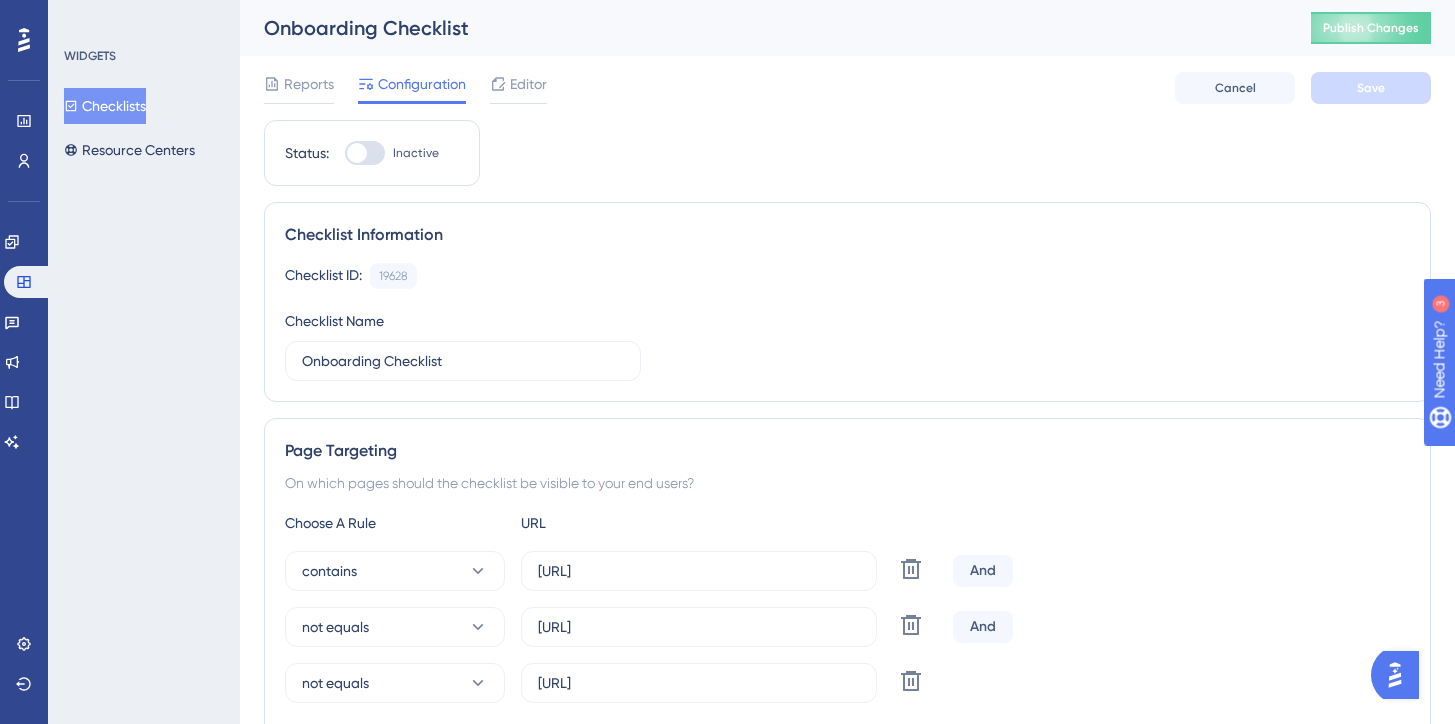 click at bounding box center [365, 153] 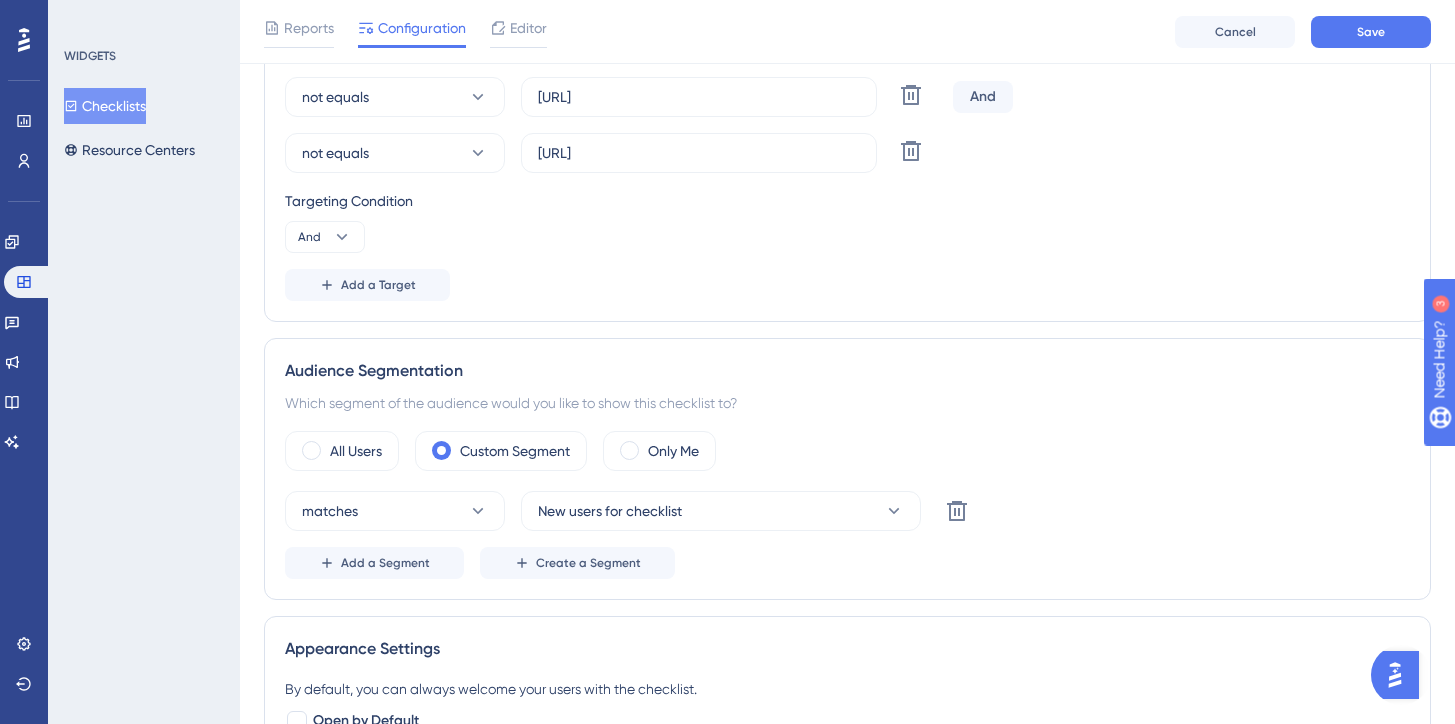 scroll, scrollTop: 591, scrollLeft: 0, axis: vertical 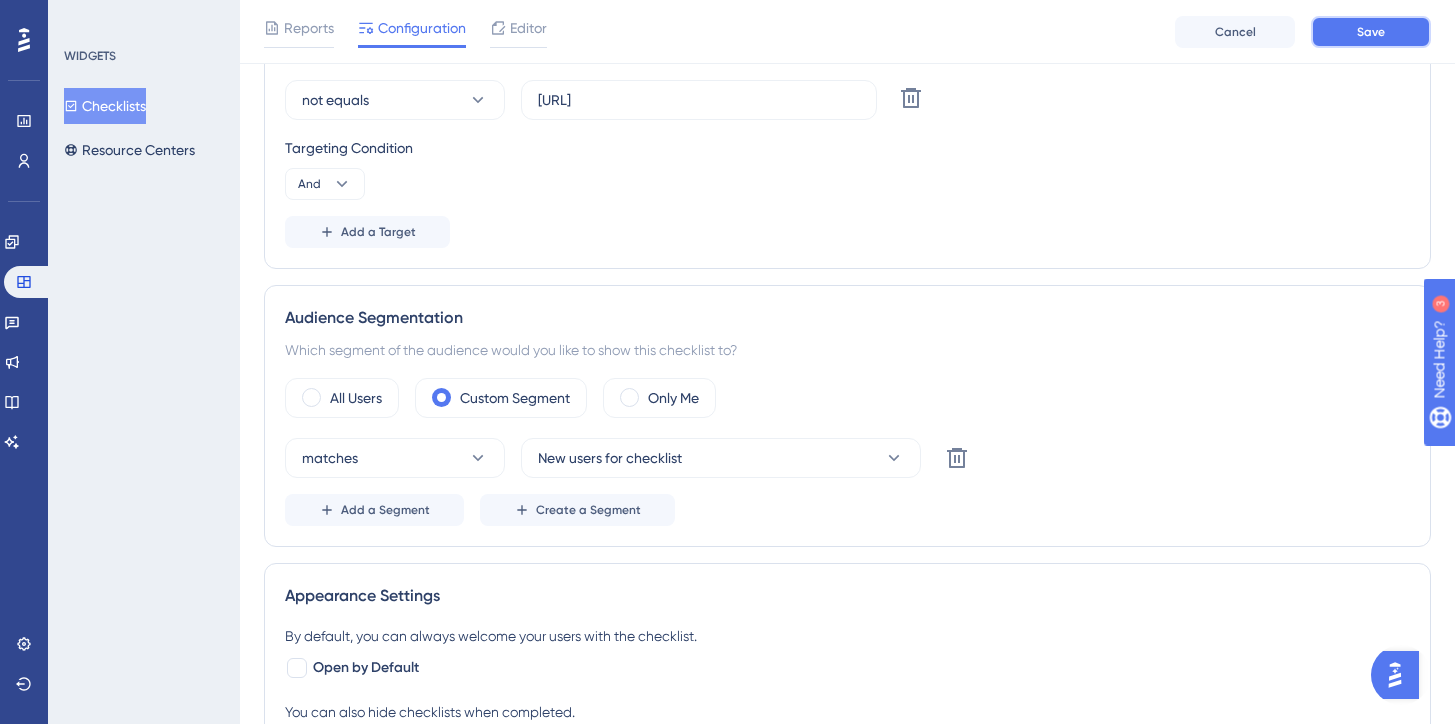 click on "Save" at bounding box center (1371, 32) 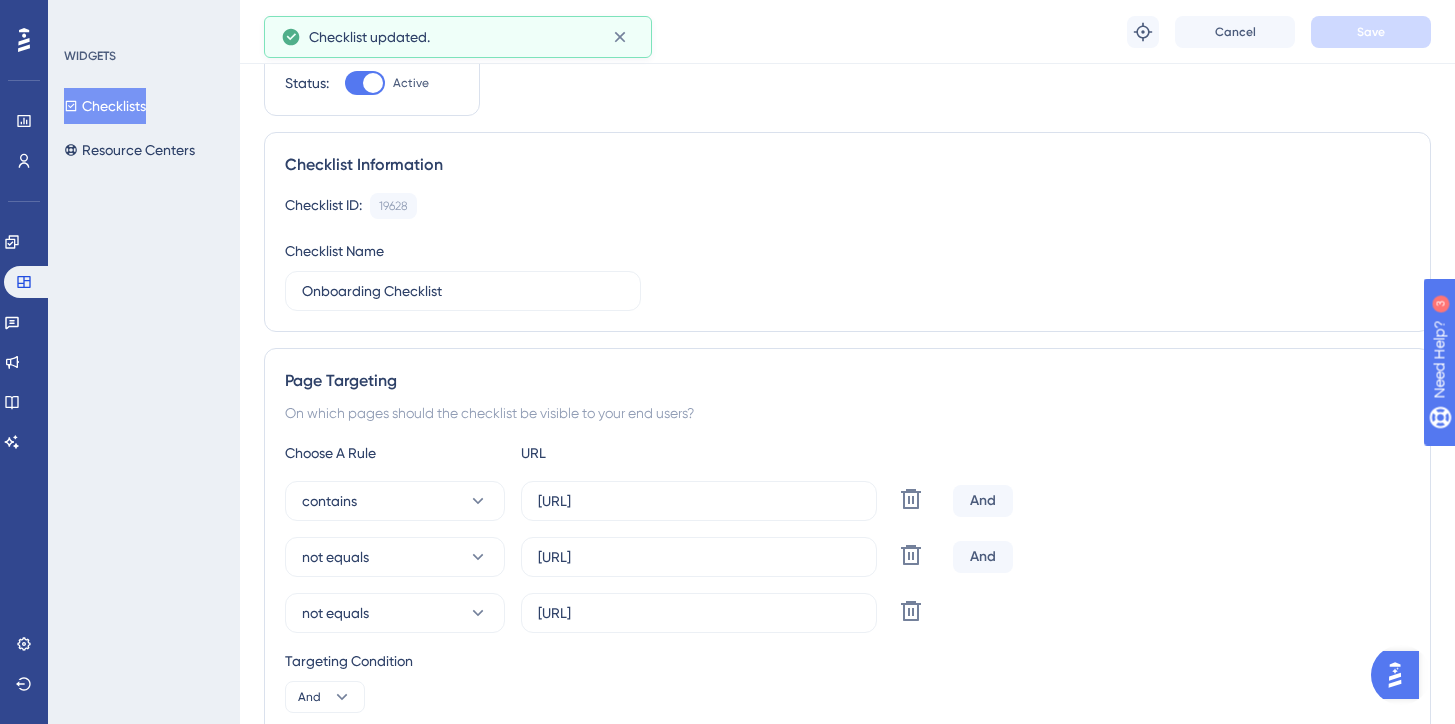 scroll, scrollTop: 0, scrollLeft: 0, axis: both 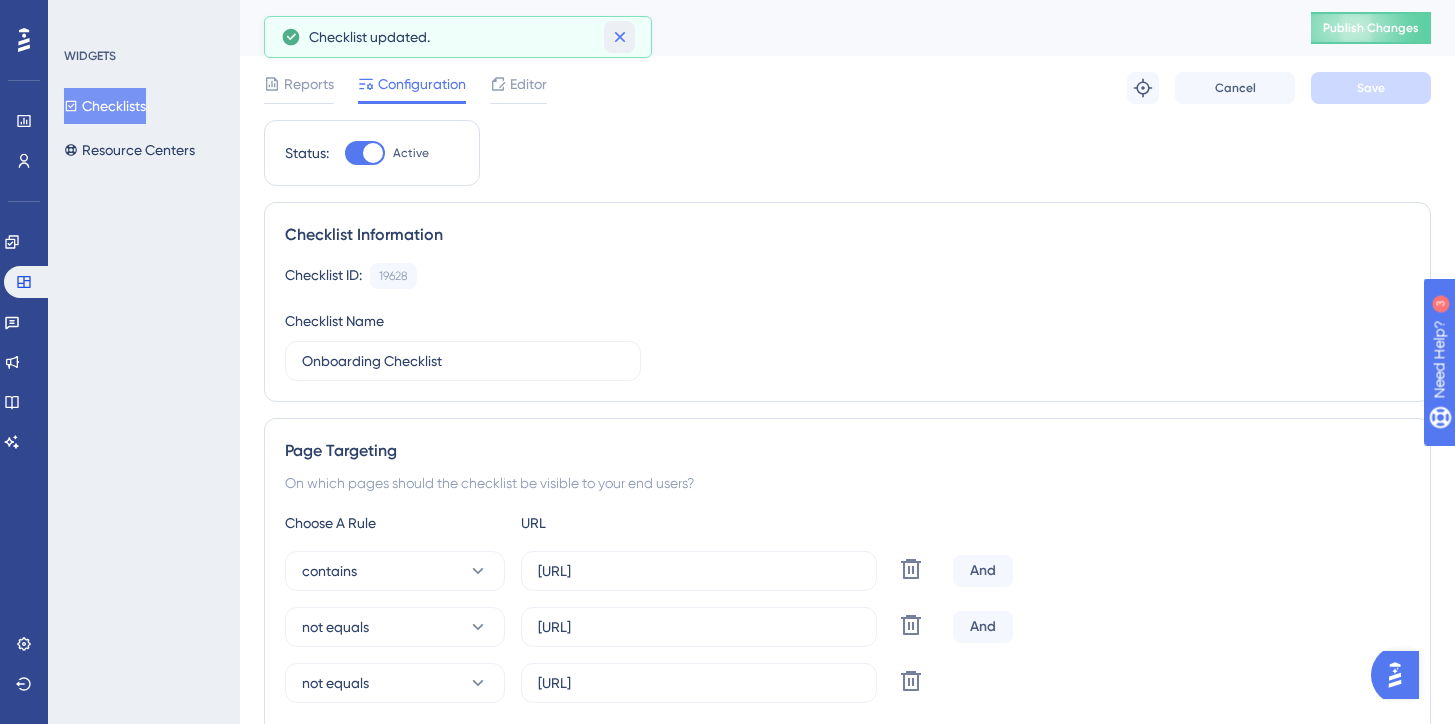click 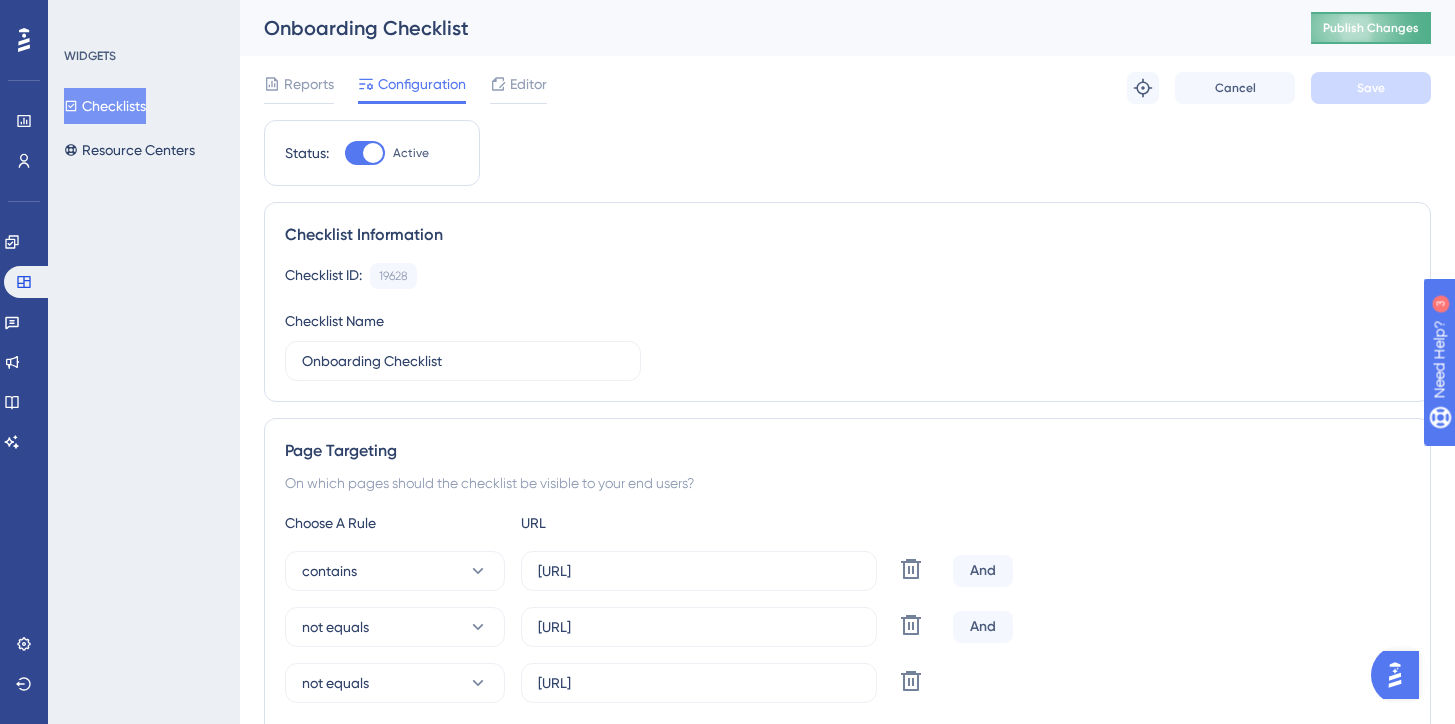 click on "Publish Changes" at bounding box center [1371, 28] 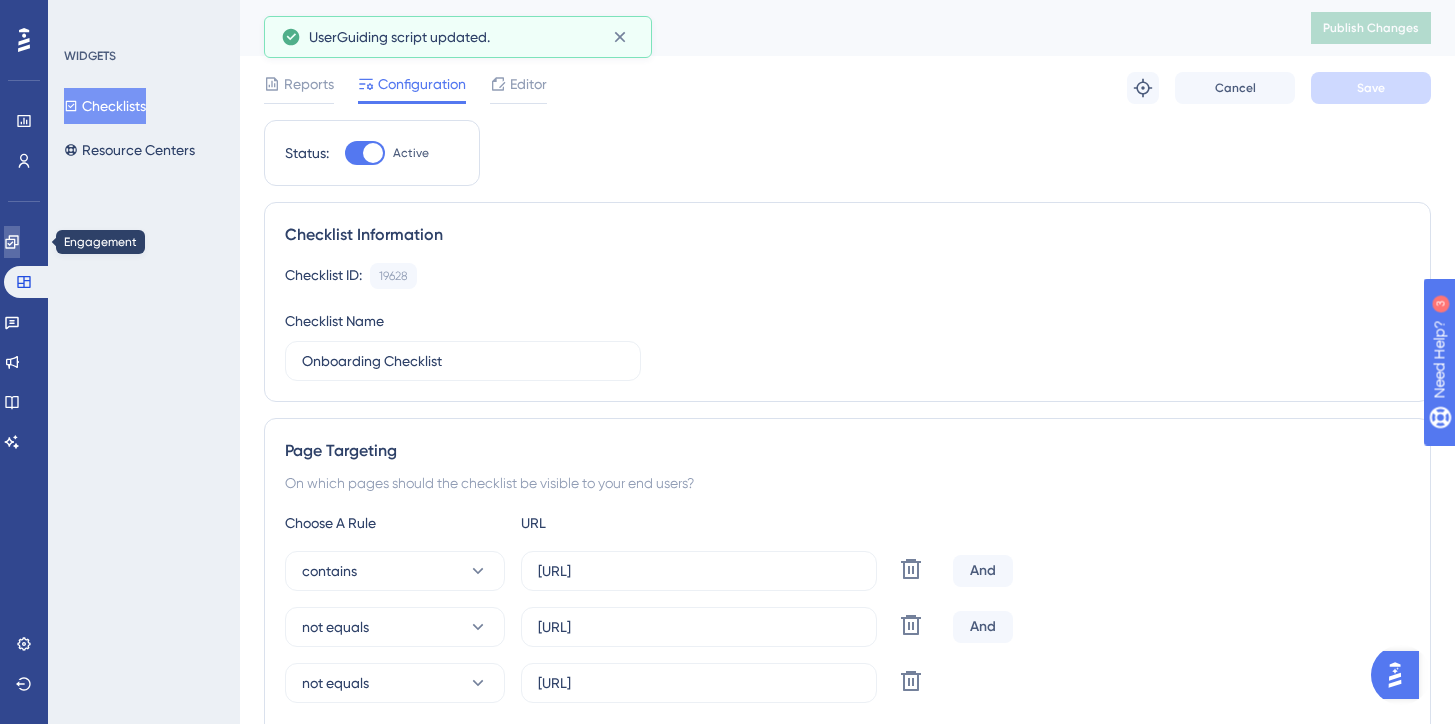 click 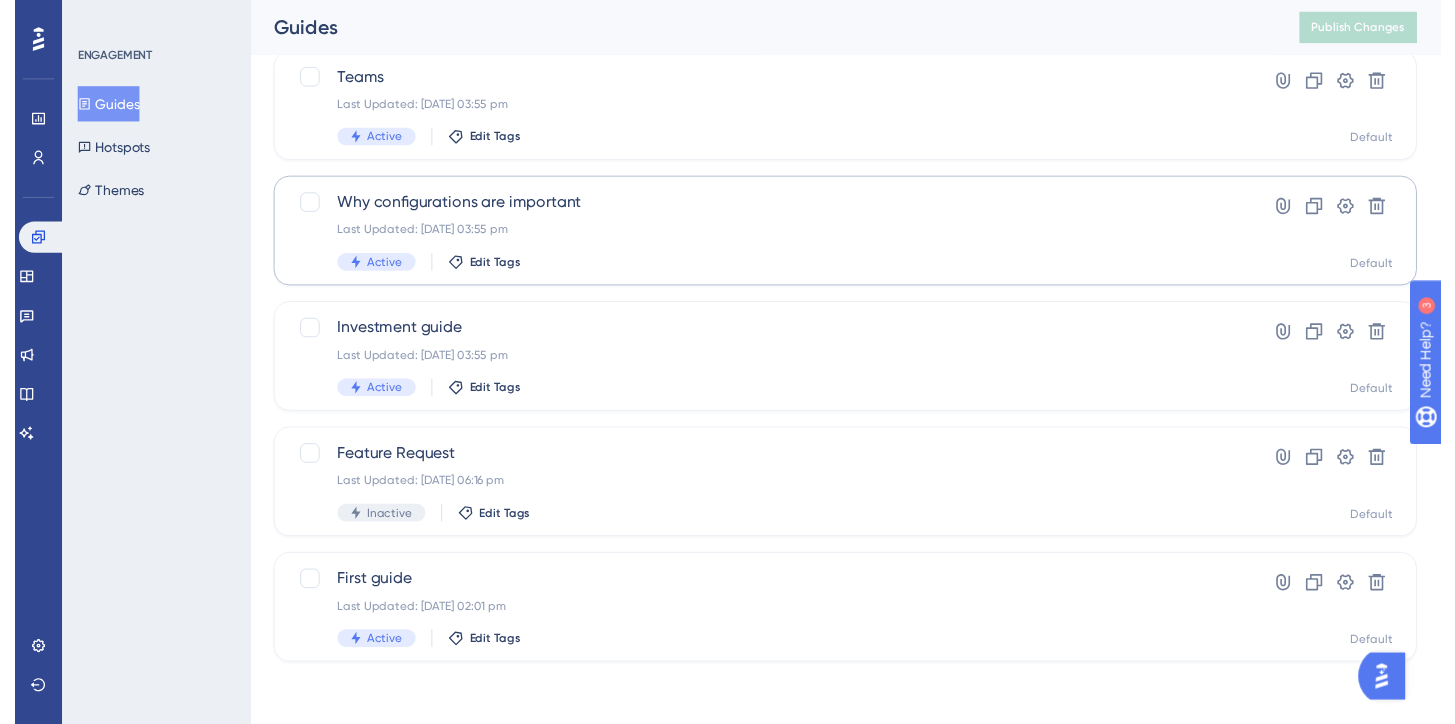 scroll, scrollTop: 0, scrollLeft: 0, axis: both 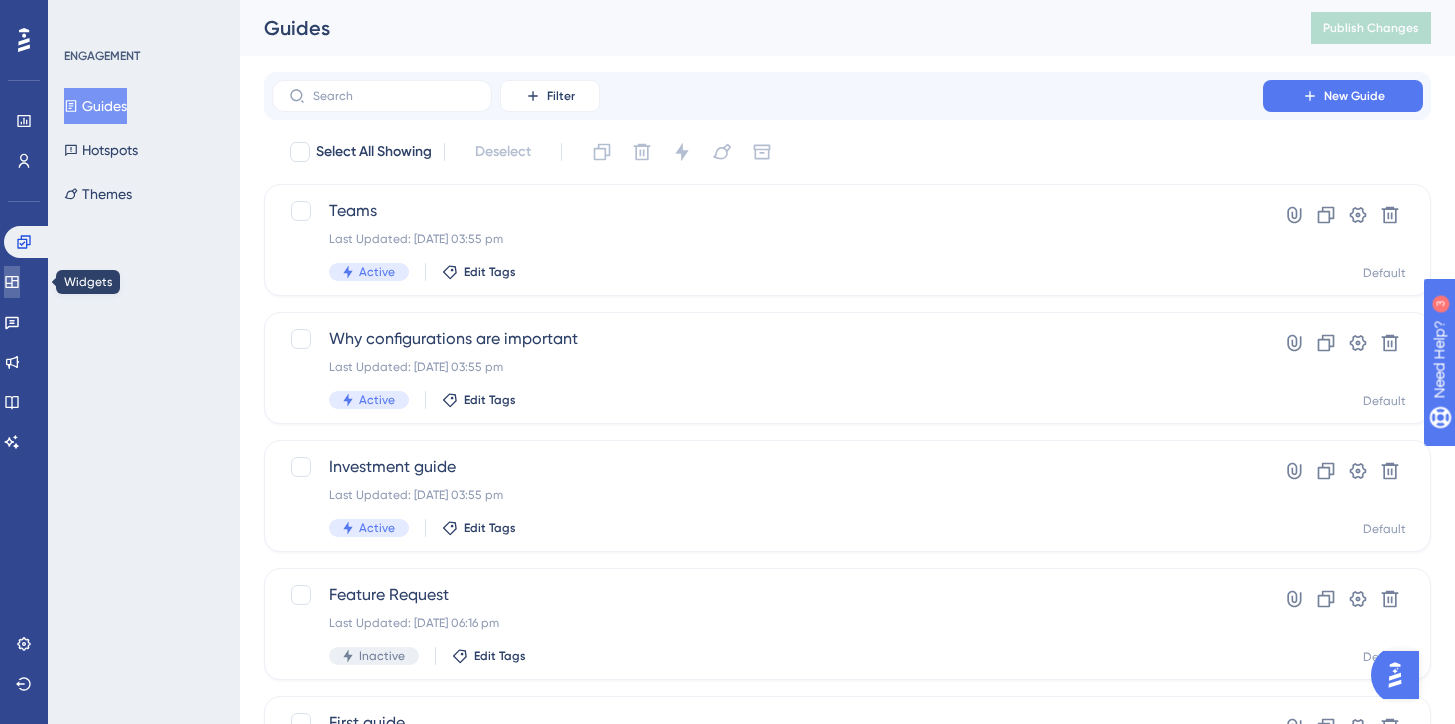 click at bounding box center (12, 282) 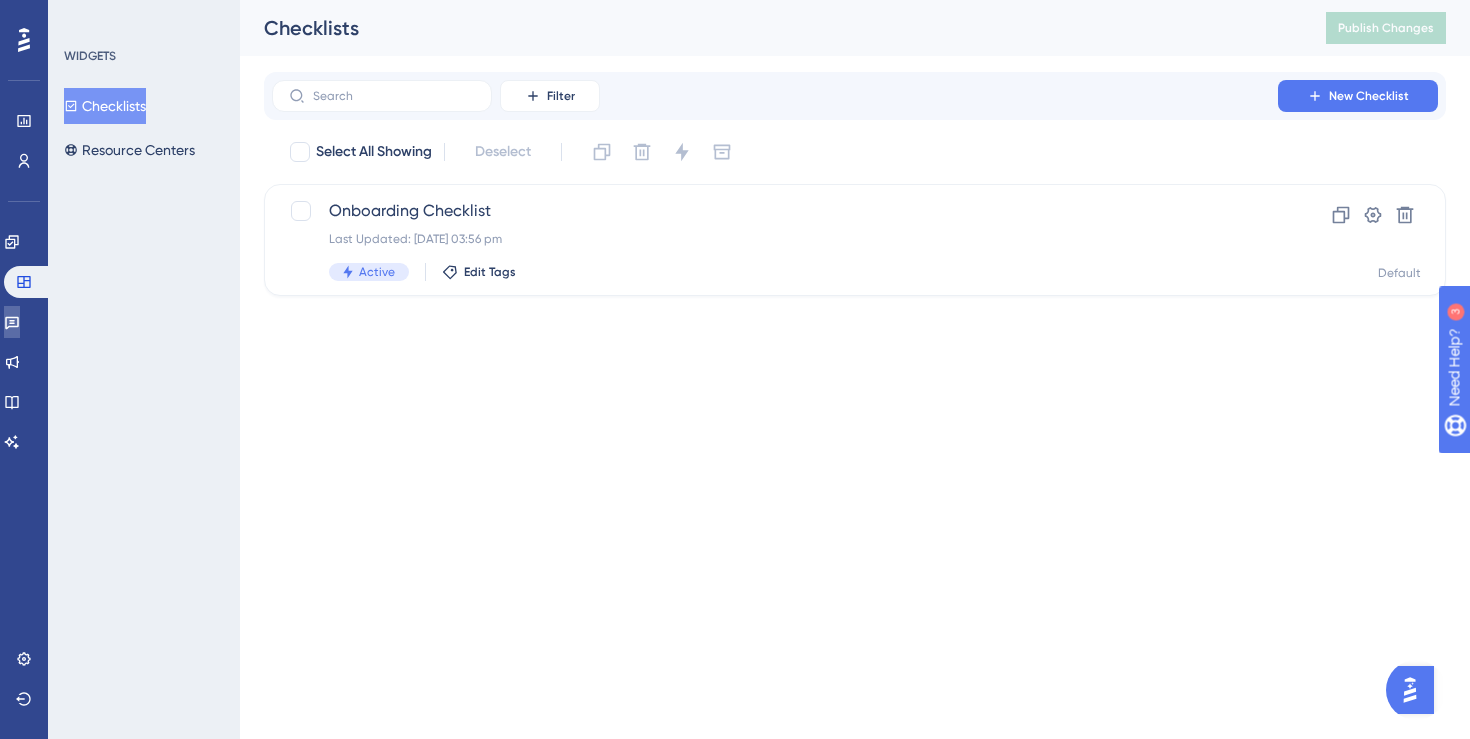 click 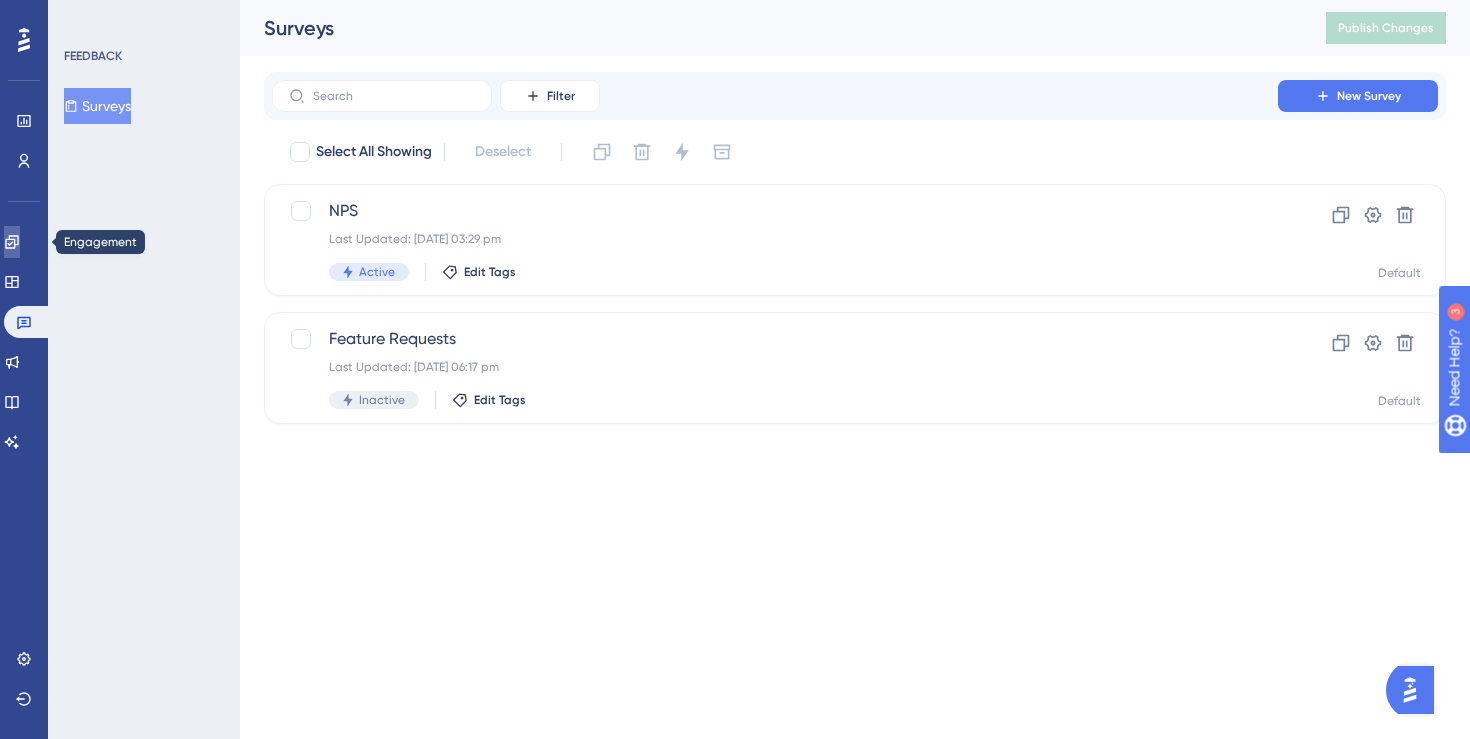 click at bounding box center [12, 242] 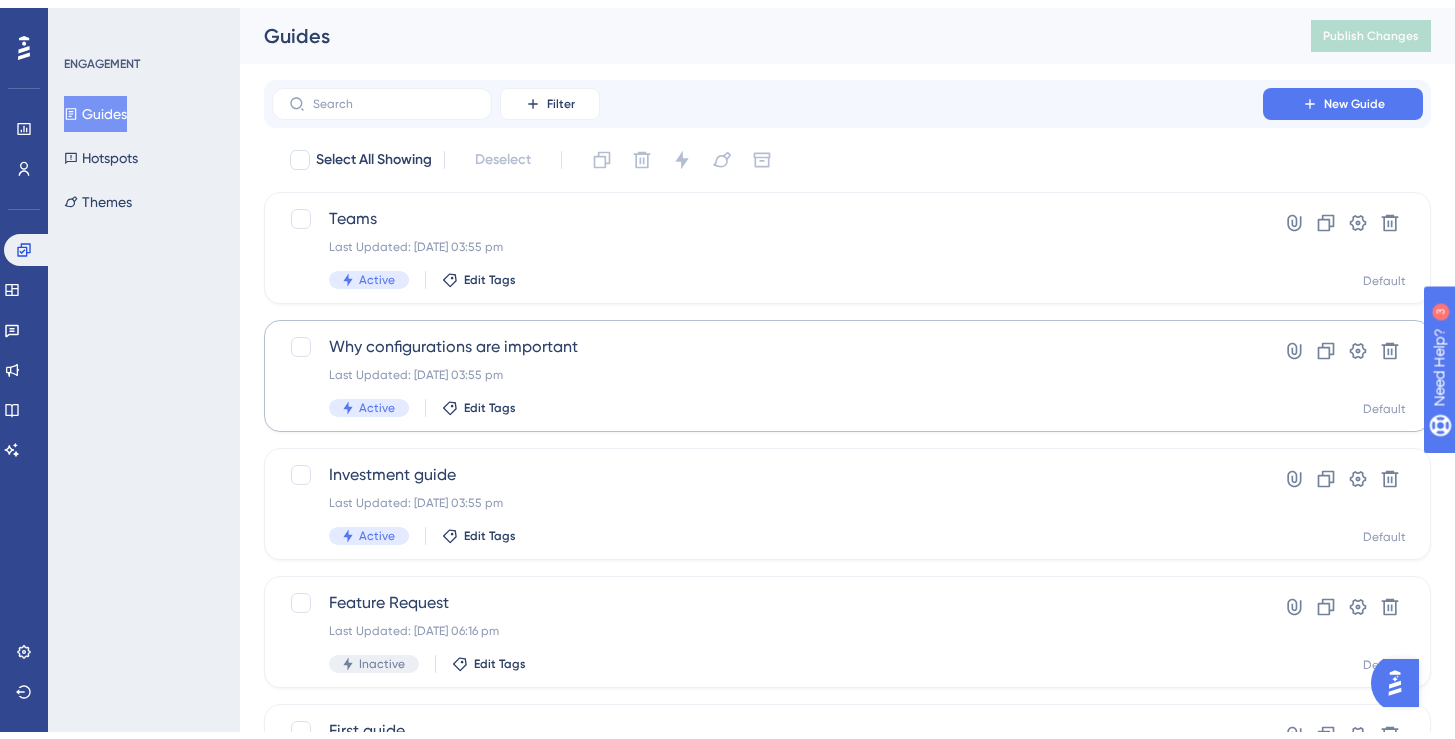 scroll, scrollTop: 133, scrollLeft: 0, axis: vertical 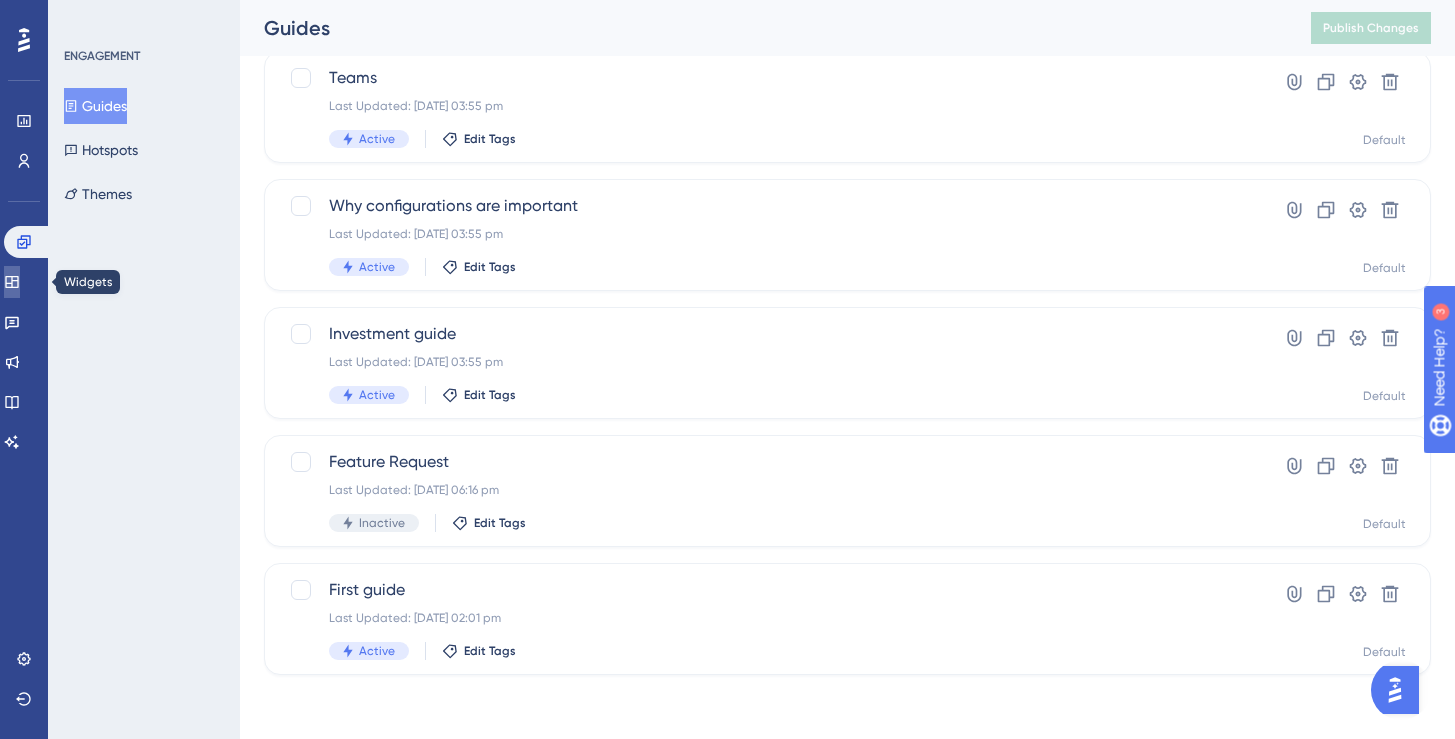 click at bounding box center [12, 282] 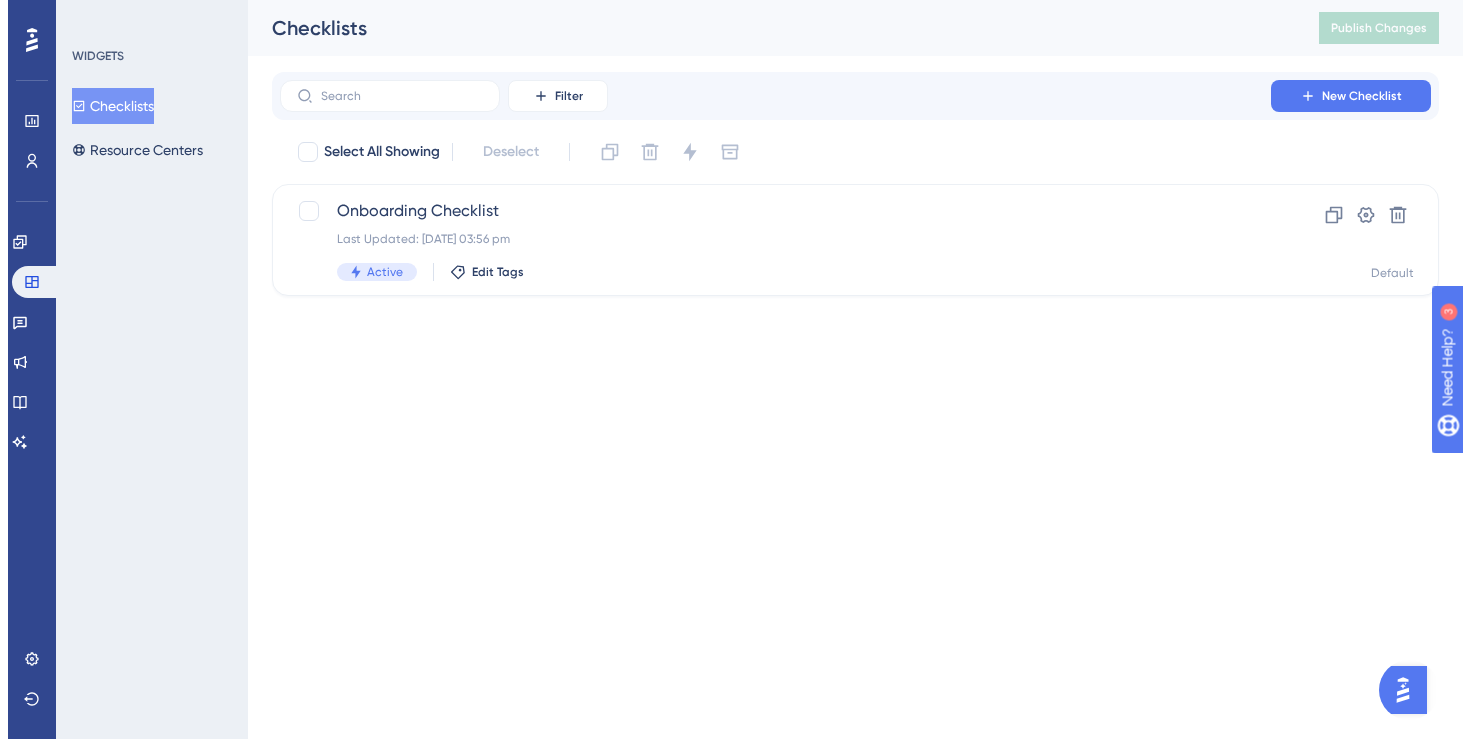 scroll, scrollTop: 0, scrollLeft: 0, axis: both 